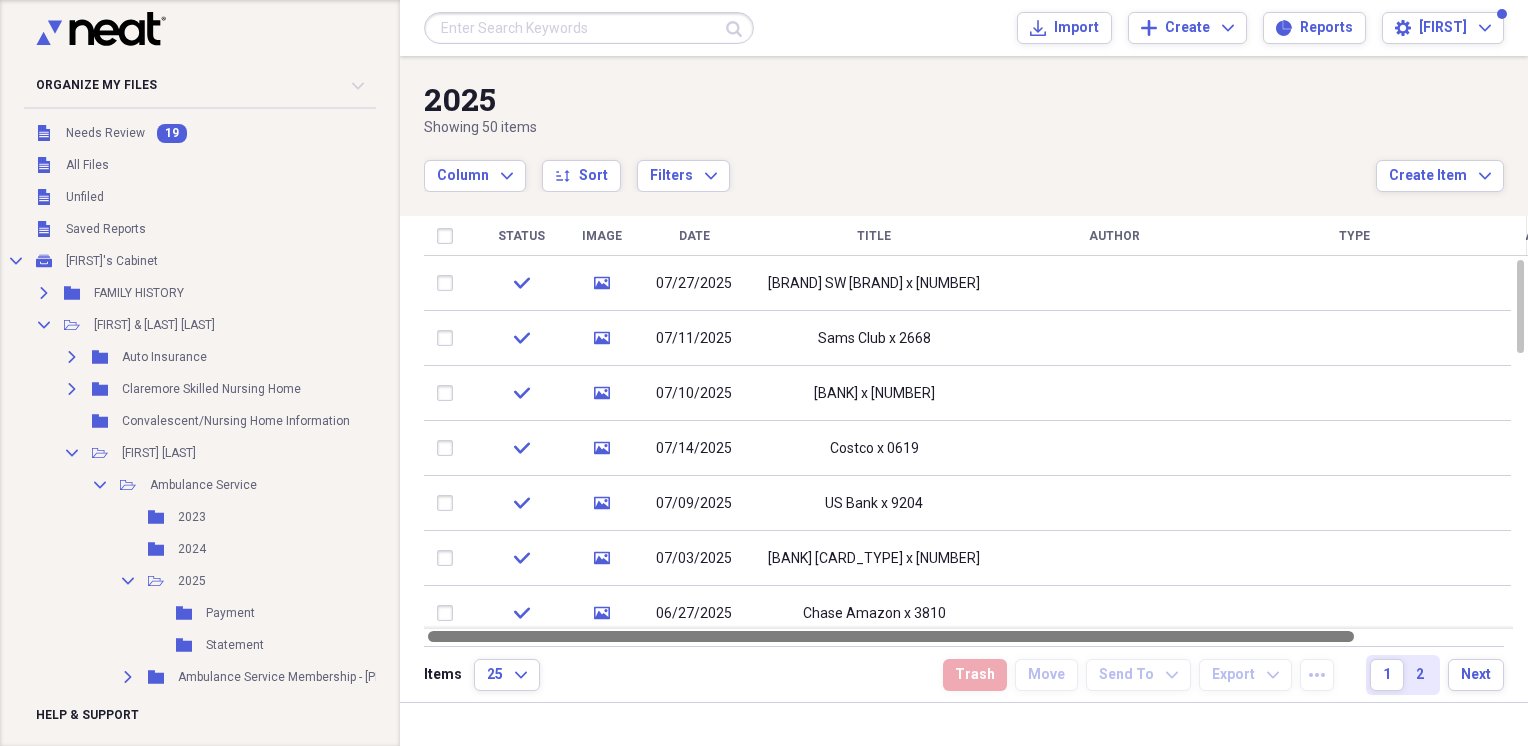 scroll, scrollTop: 0, scrollLeft: 0, axis: both 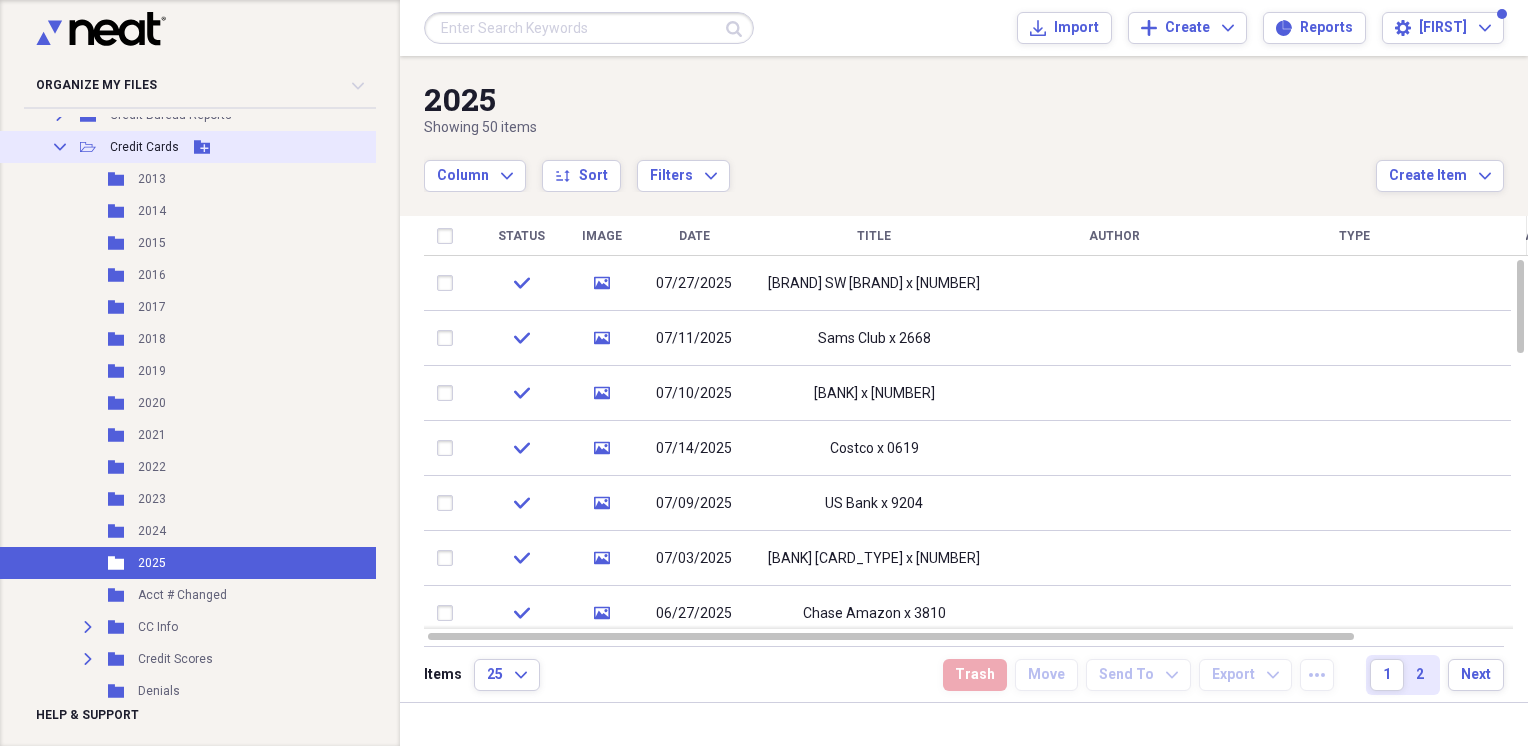 click on "Collapse" 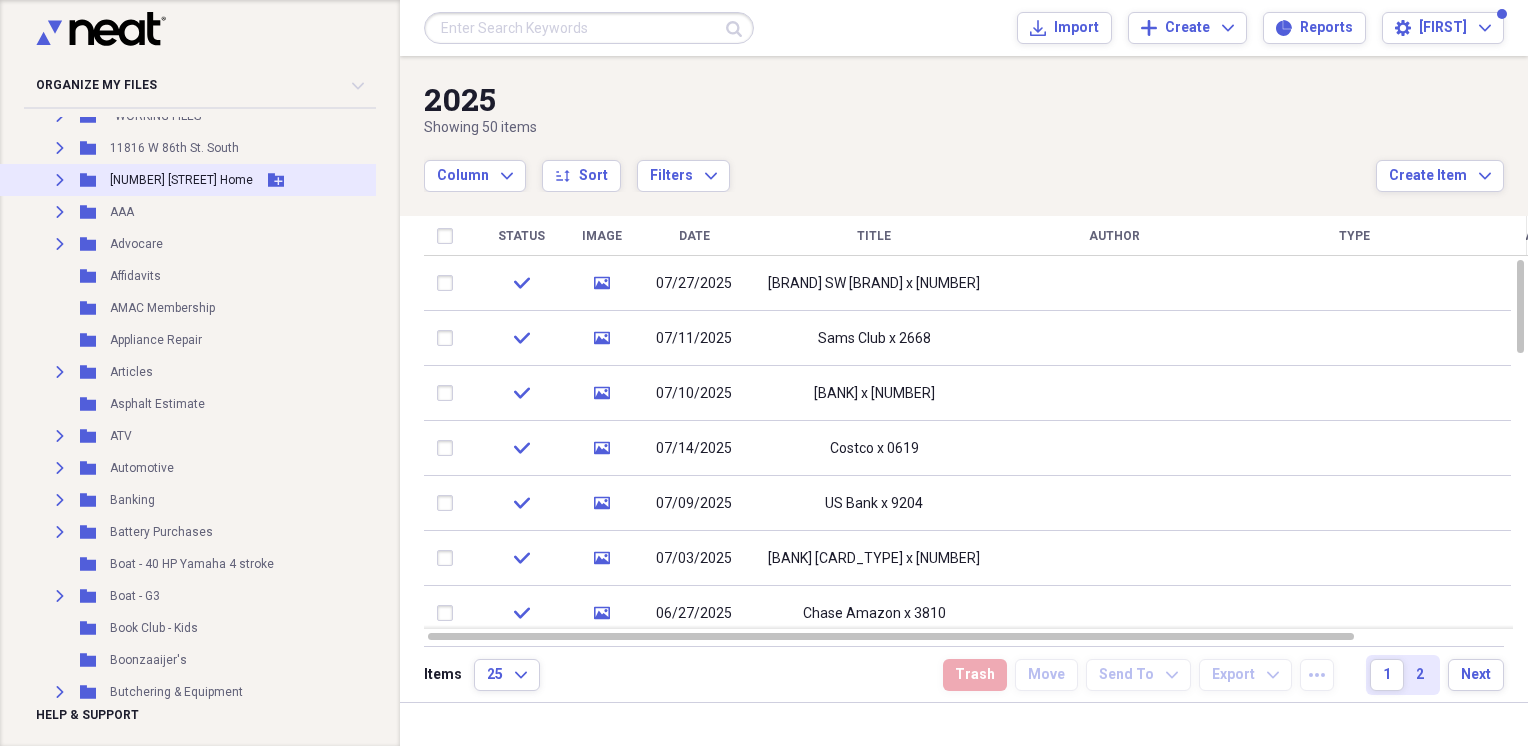 scroll, scrollTop: 2666, scrollLeft: 12, axis: both 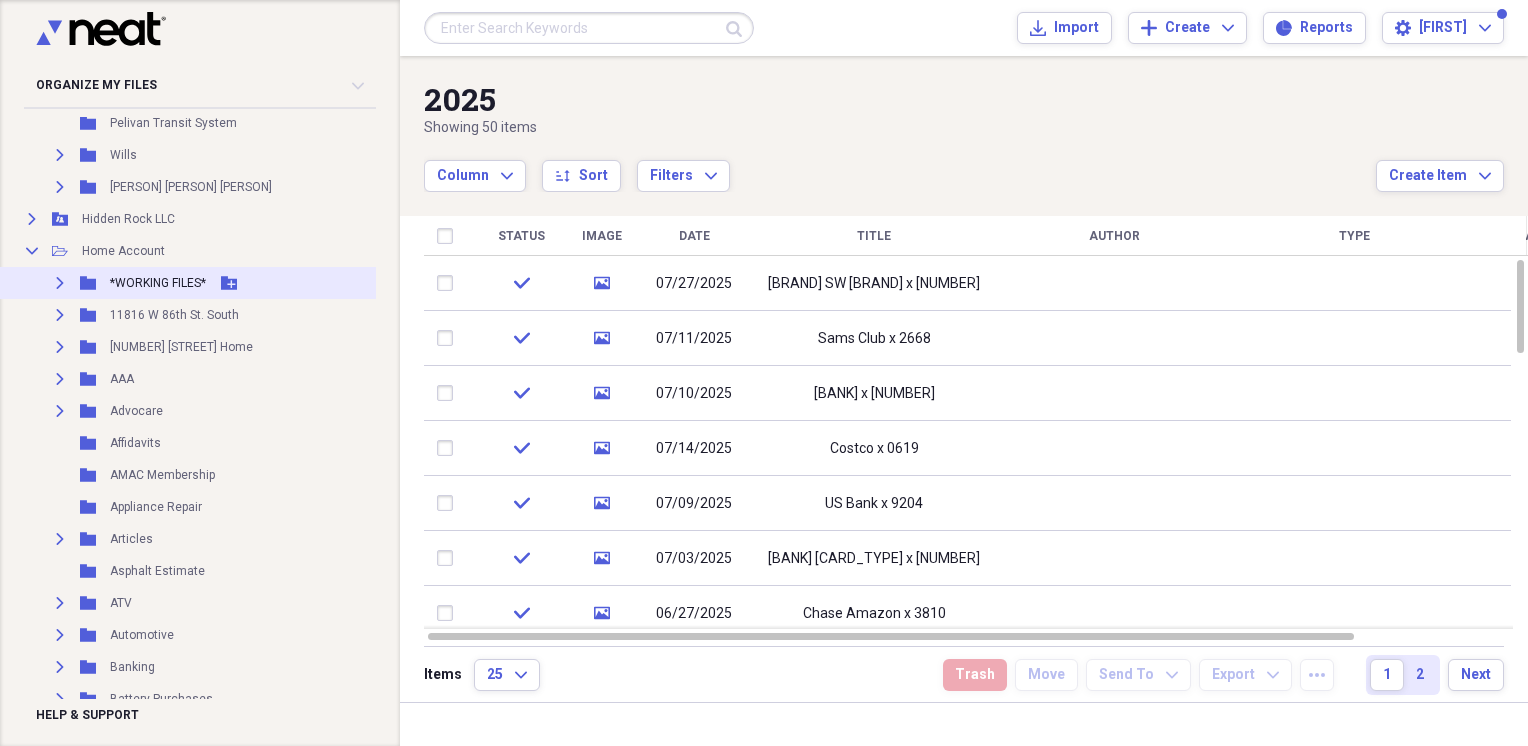 click on "*WORKING FILES*" at bounding box center (158, 283) 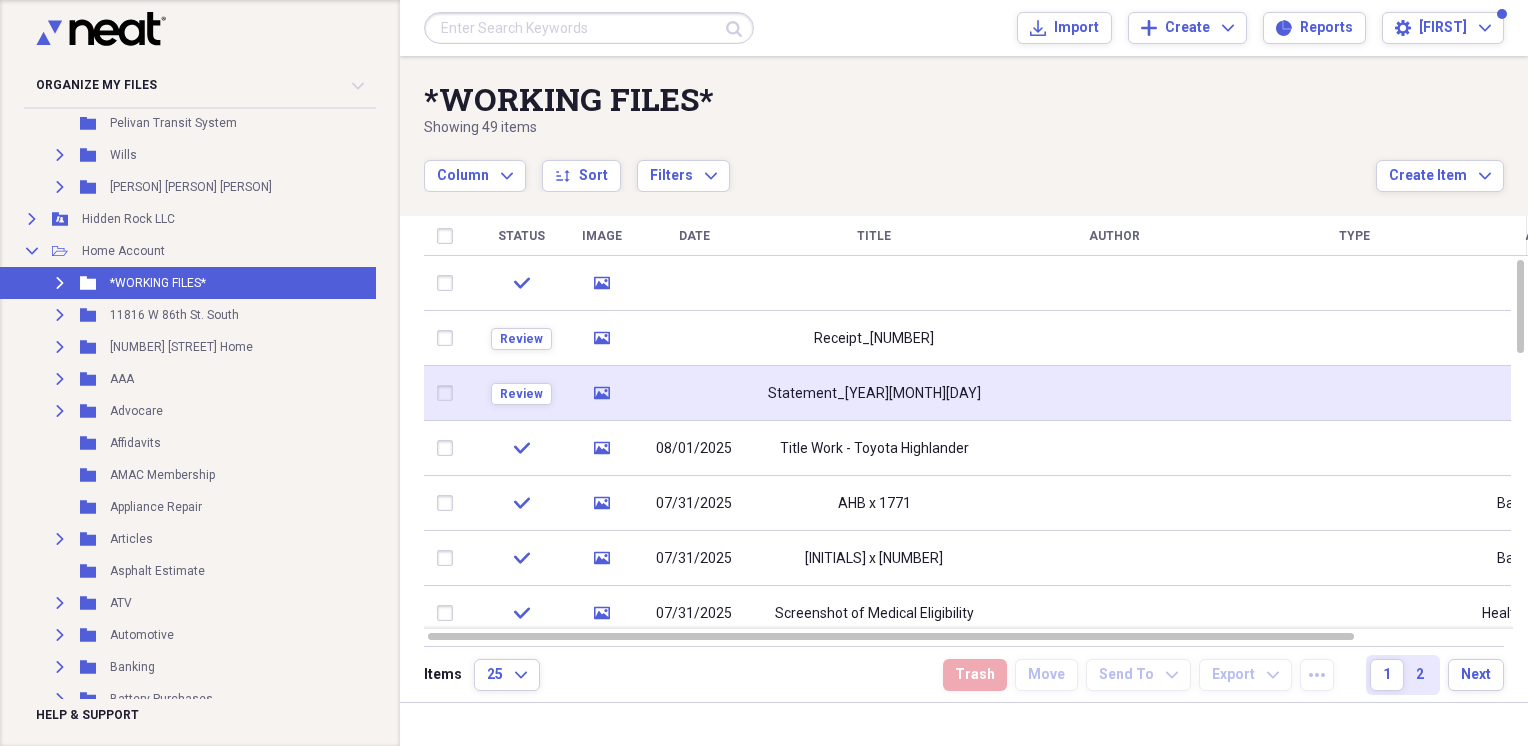 click on "Statement_[YEAR][MONTH][DAY]" at bounding box center [874, 394] 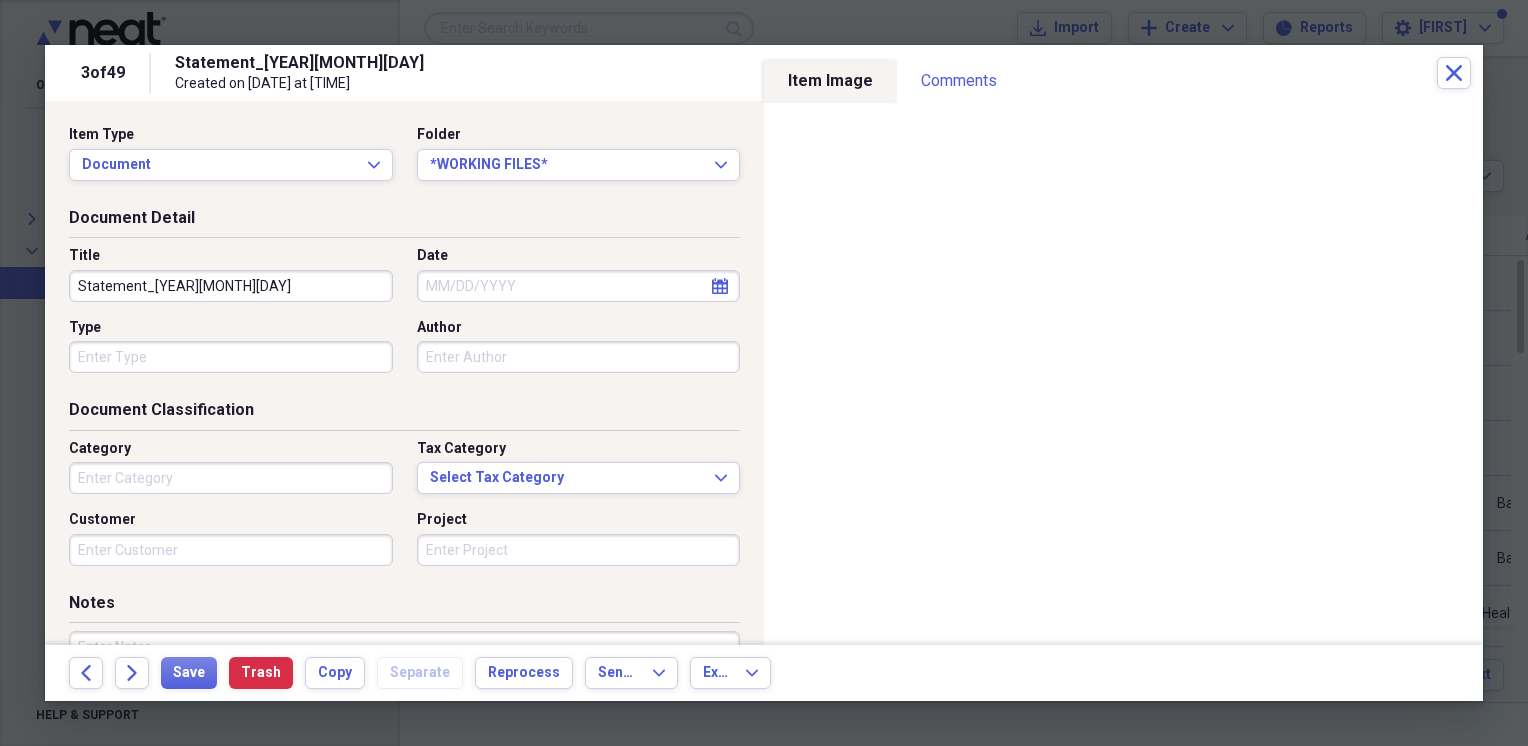 click on "Statement_[YEAR][MONTH][DAY]" at bounding box center (231, 286) 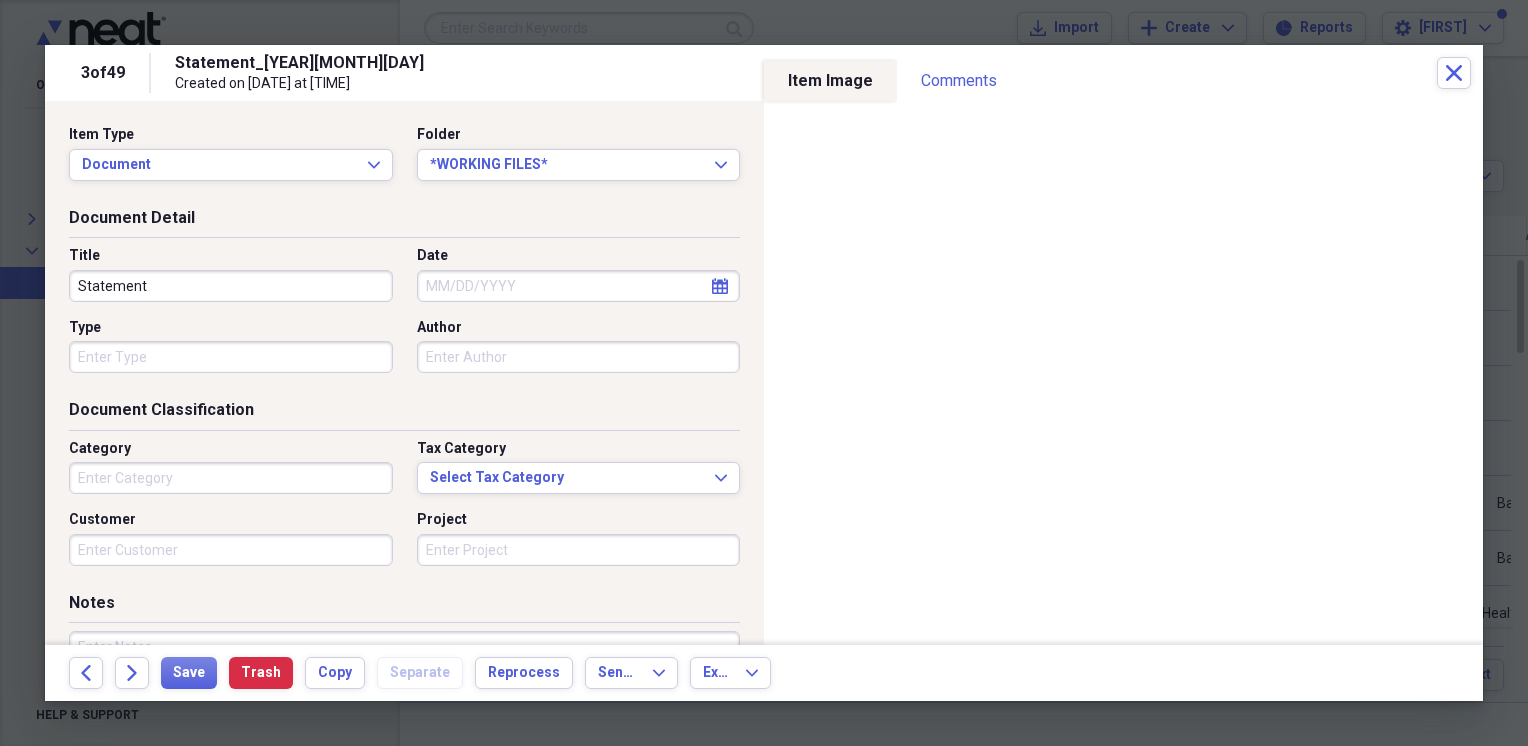 type on "Statement" 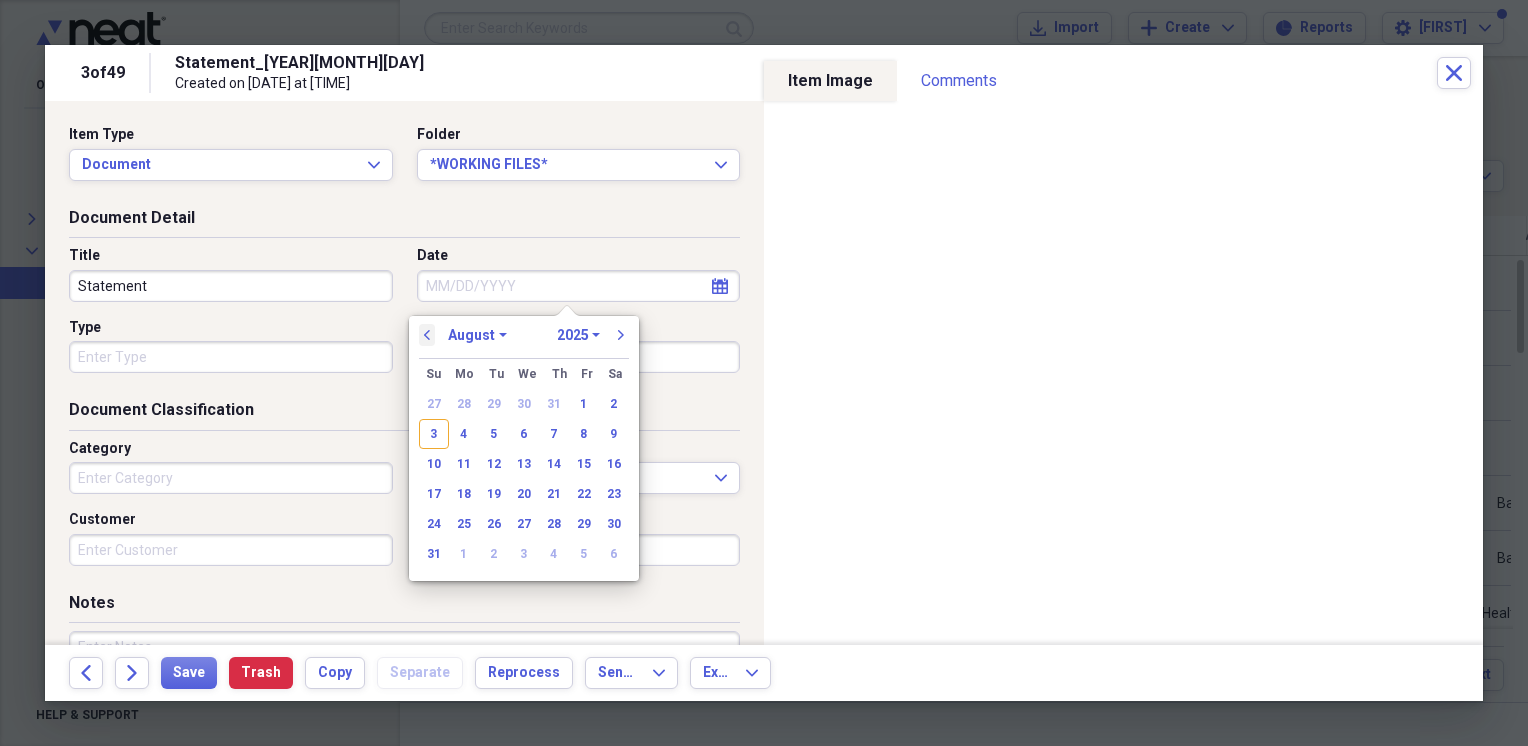 click on "previous" at bounding box center (427, 335) 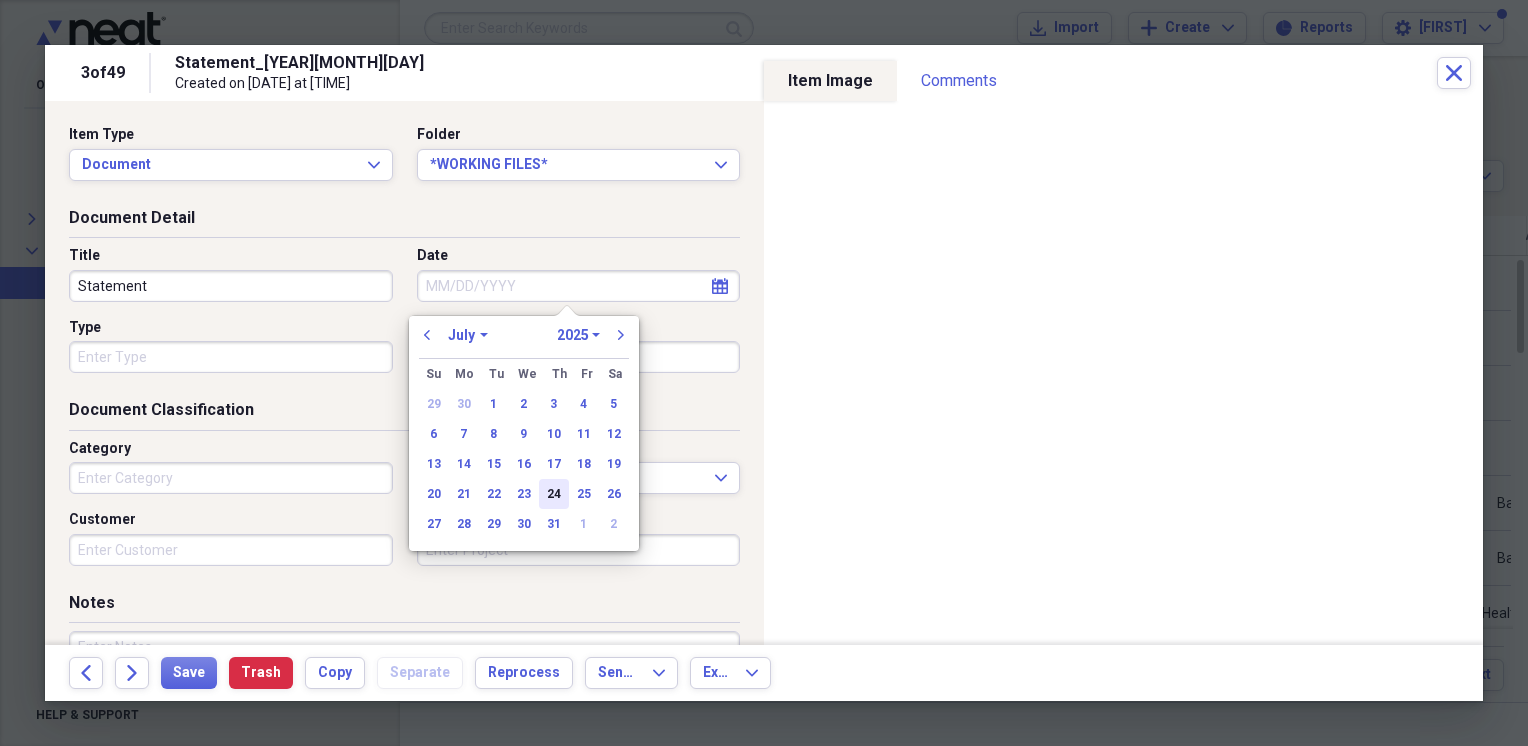 click on "24" at bounding box center [554, 494] 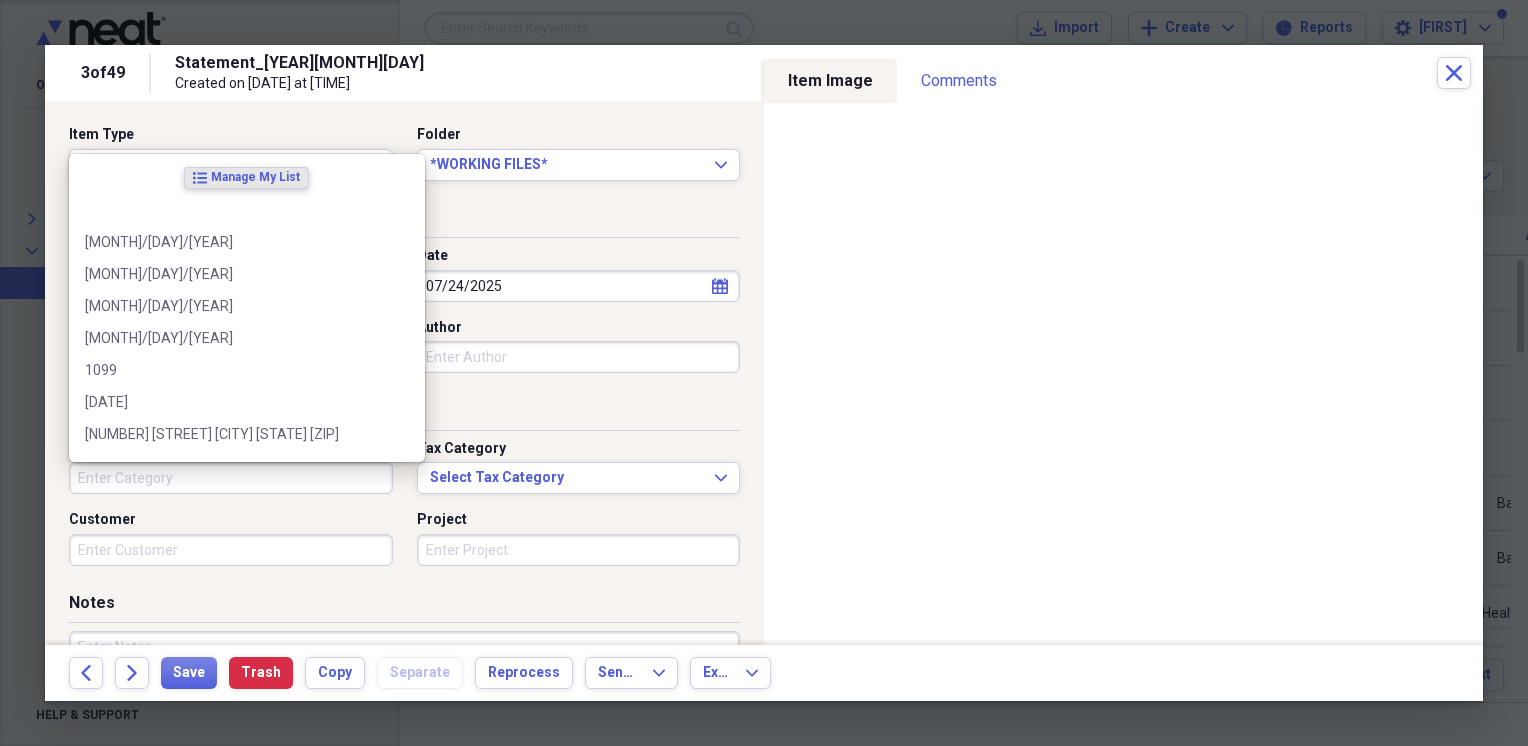 click on "Category" at bounding box center [231, 478] 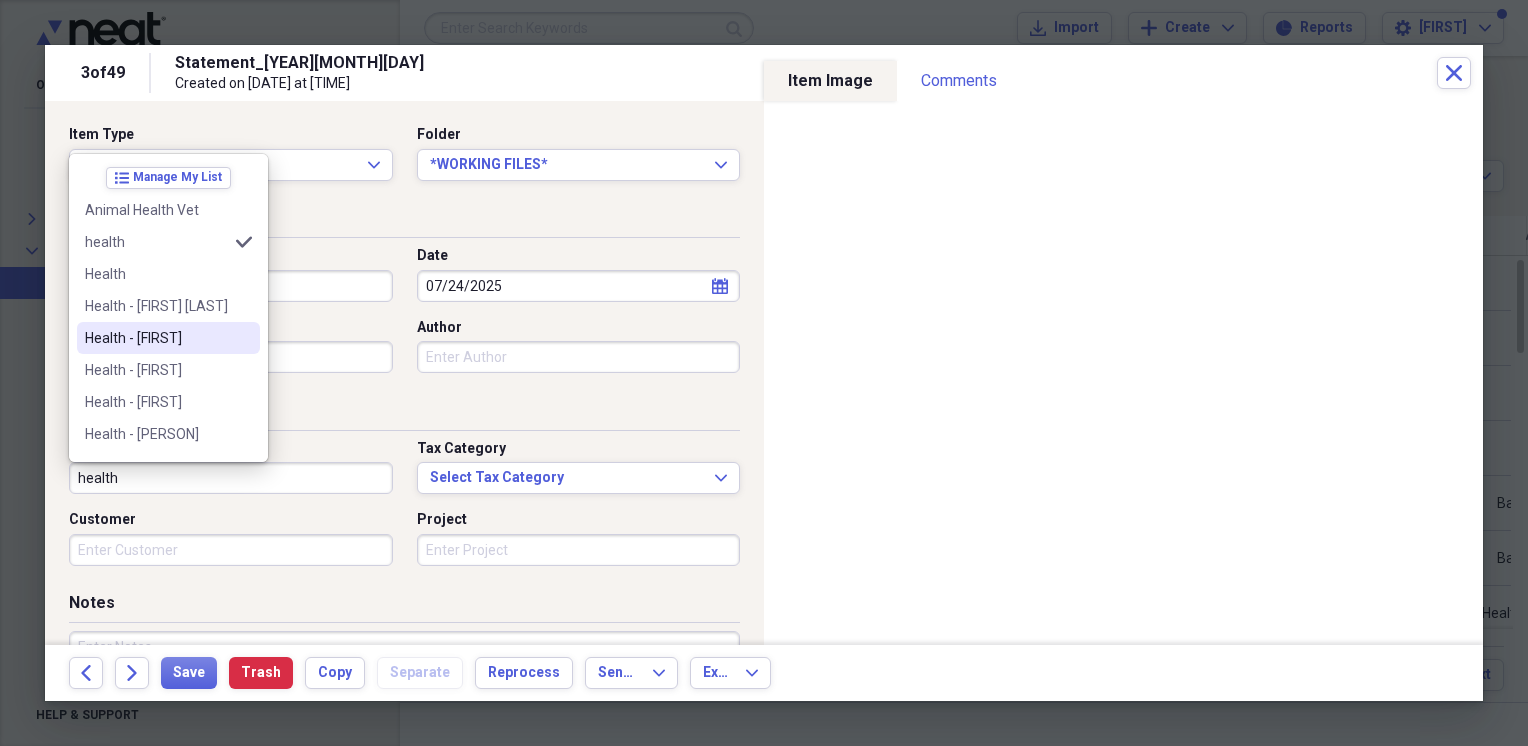 click on "Health - [FIRST]" at bounding box center [156, 338] 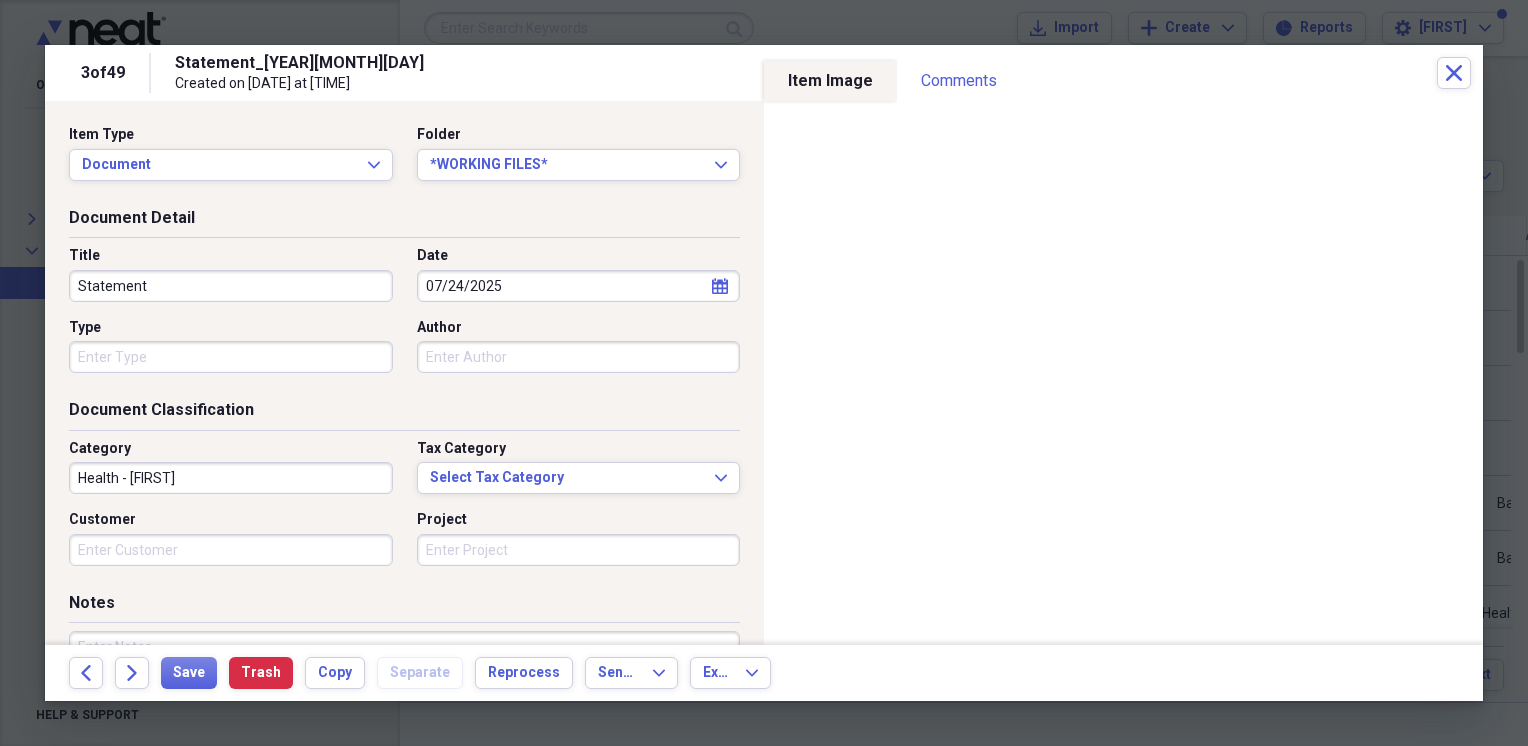 scroll, scrollTop: 189, scrollLeft: 0, axis: vertical 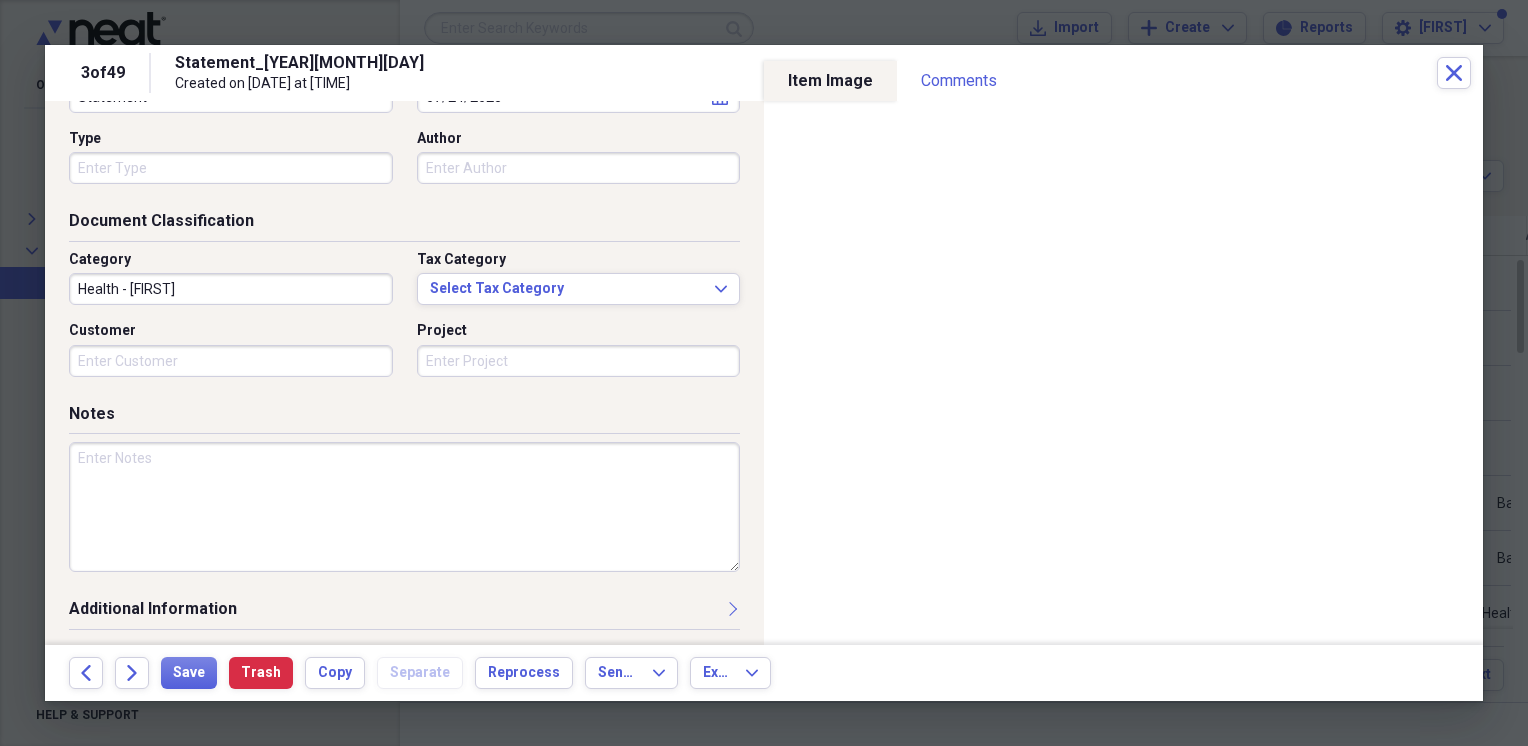 click at bounding box center (404, 507) 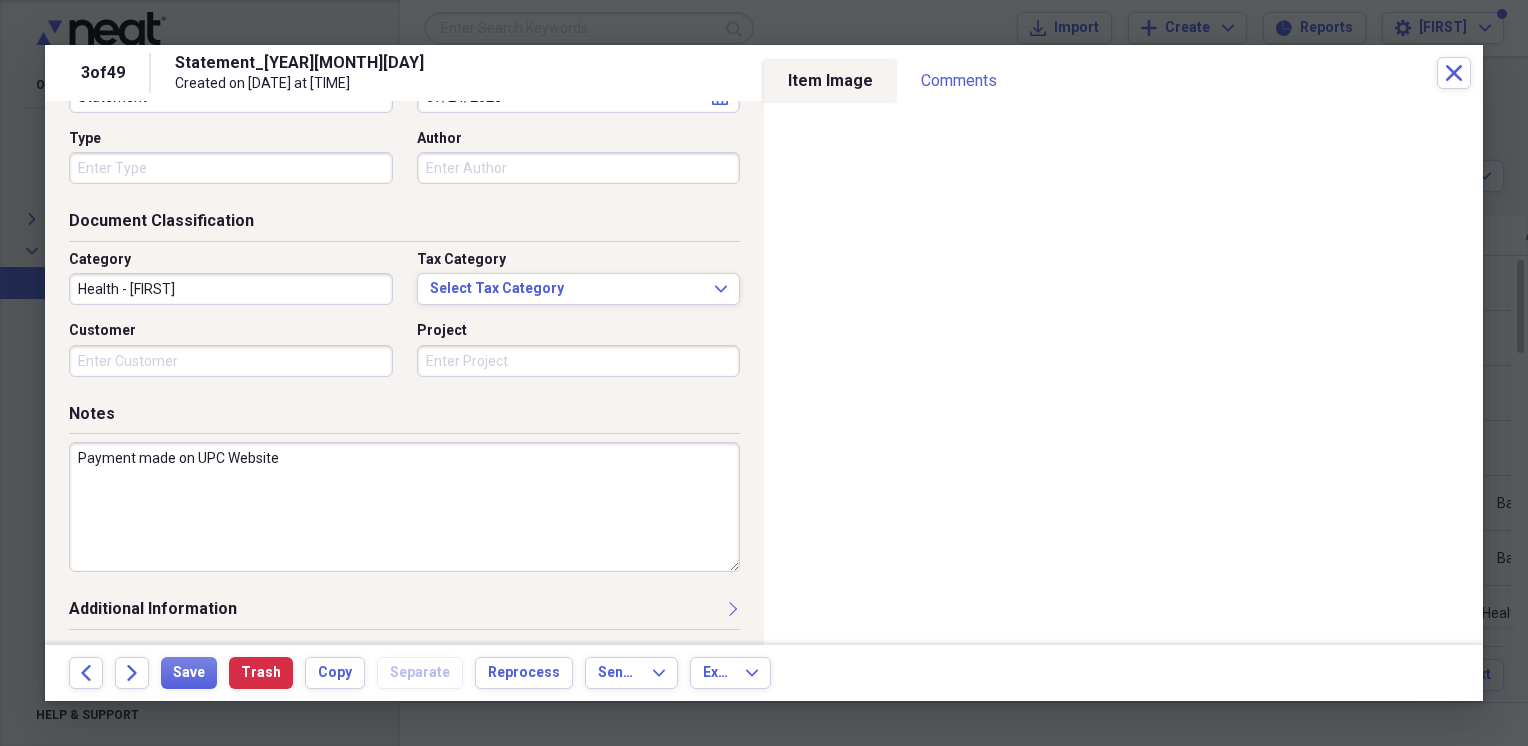 scroll, scrollTop: 0, scrollLeft: 0, axis: both 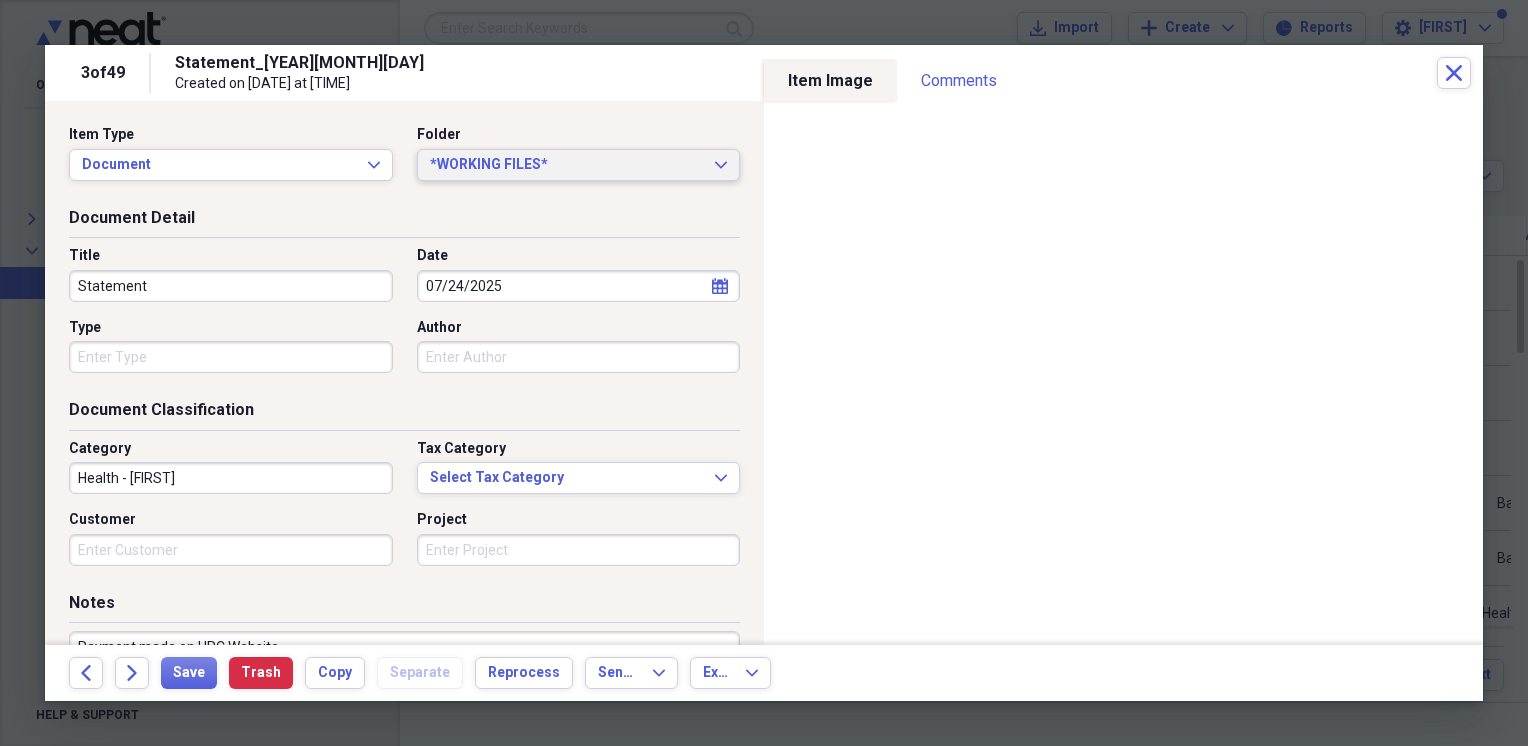 type on "Payment made on UPC Website" 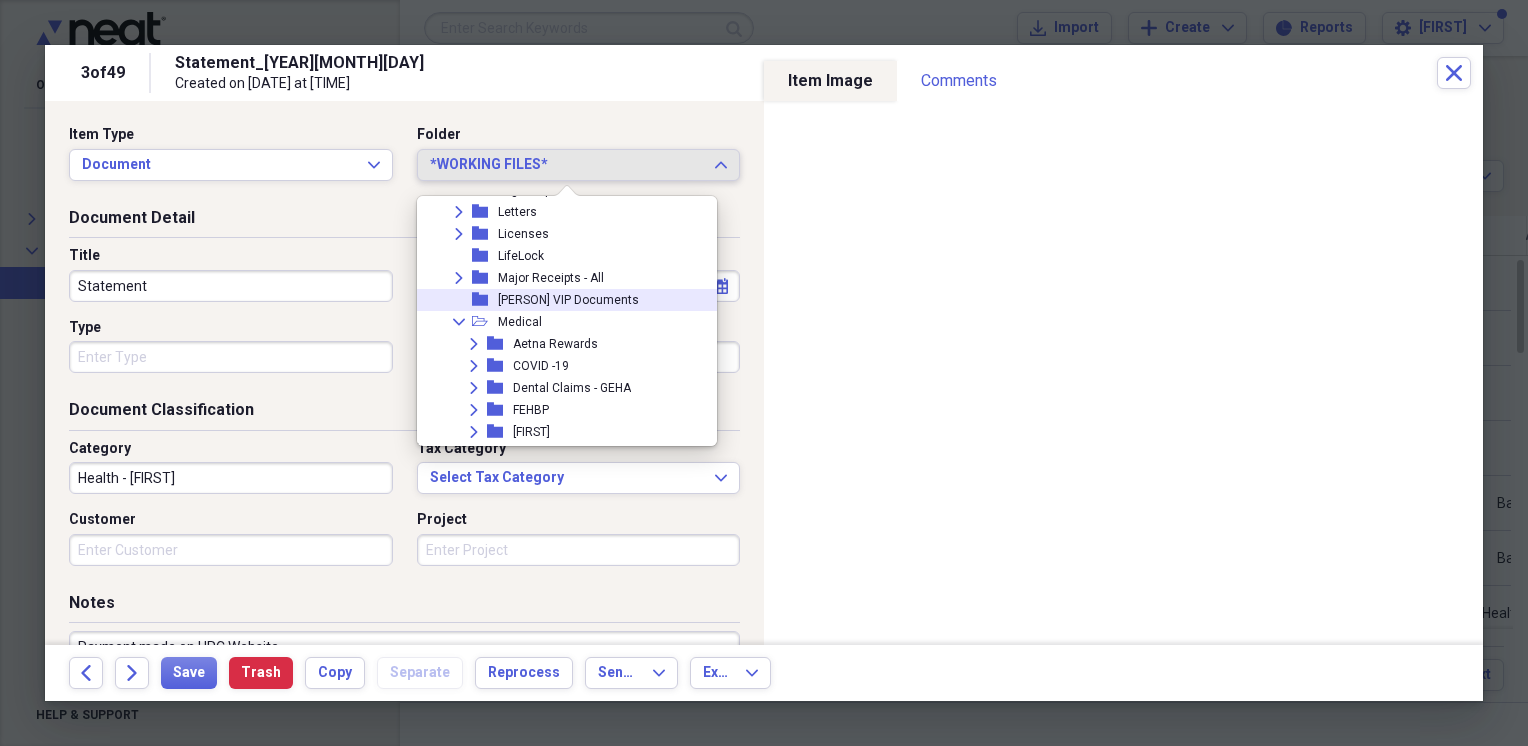 scroll, scrollTop: 4202, scrollLeft: 0, axis: vertical 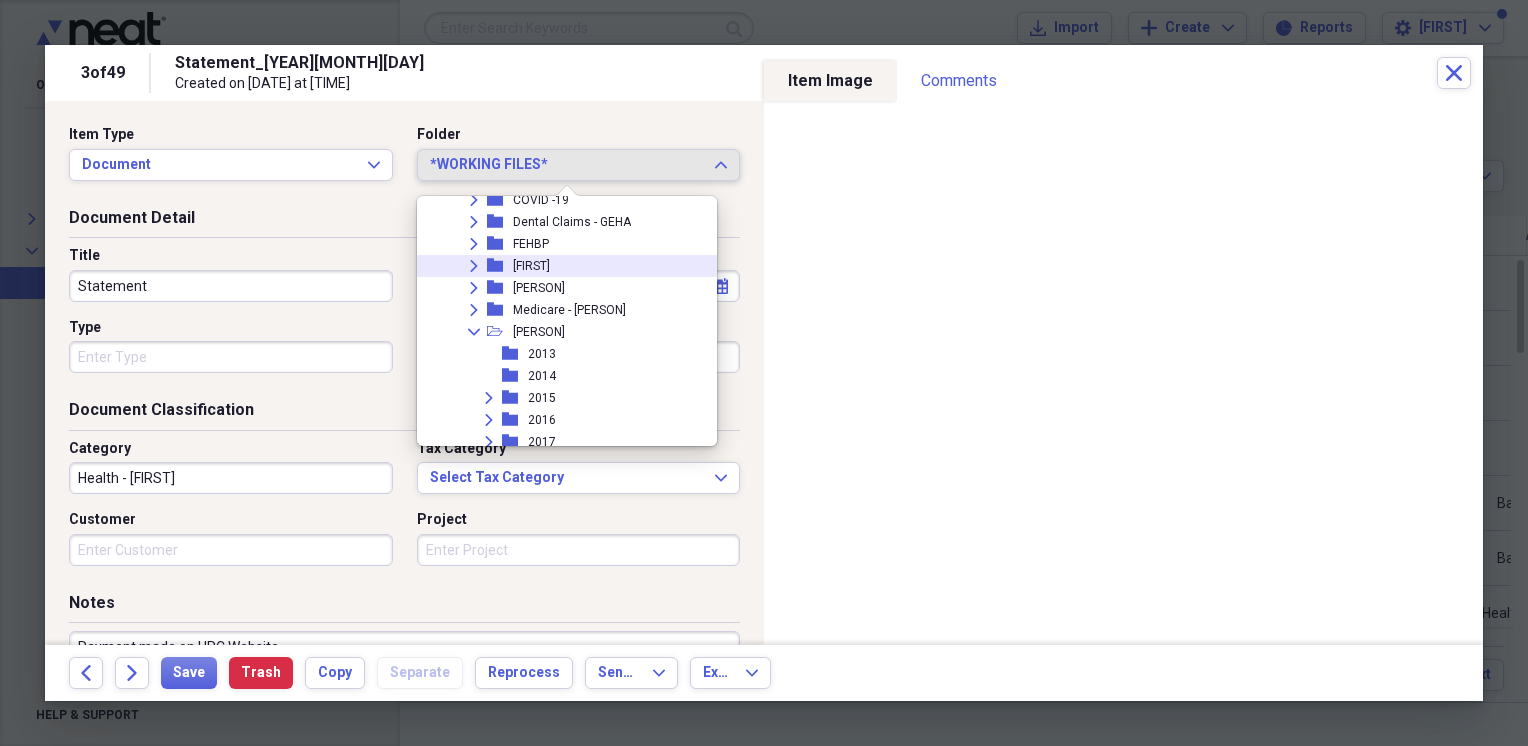 click on "Expand" 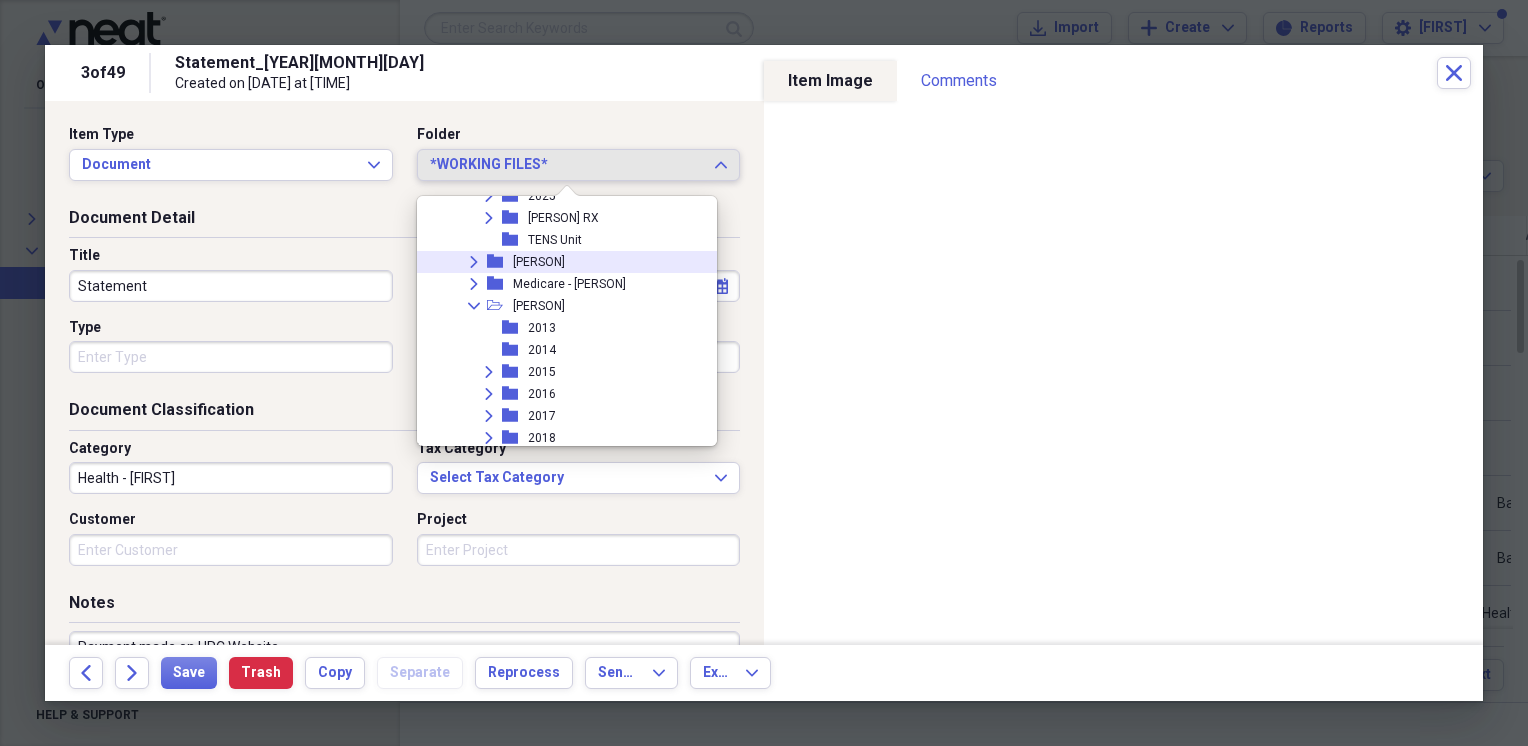 scroll, scrollTop: 4368, scrollLeft: 0, axis: vertical 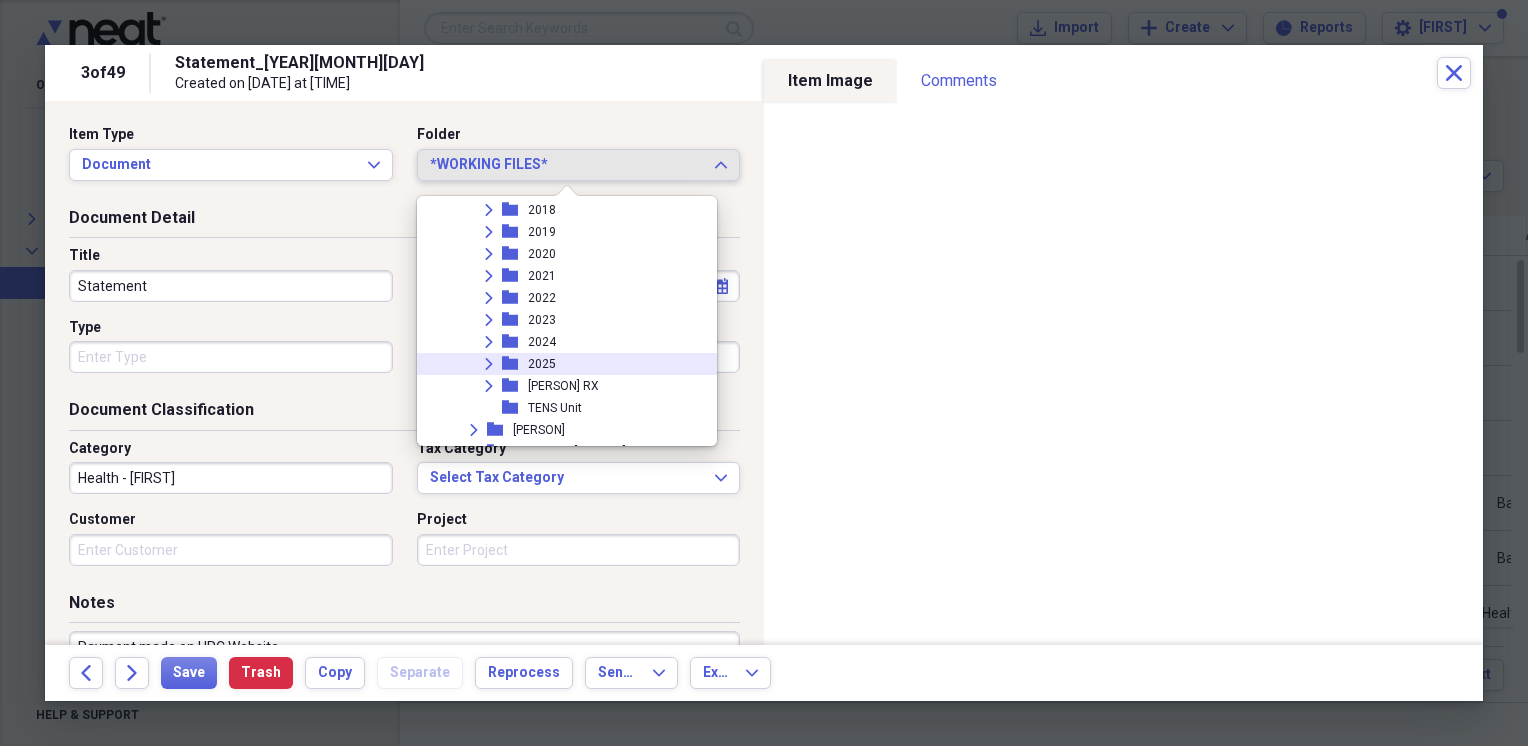 click on "Expand" 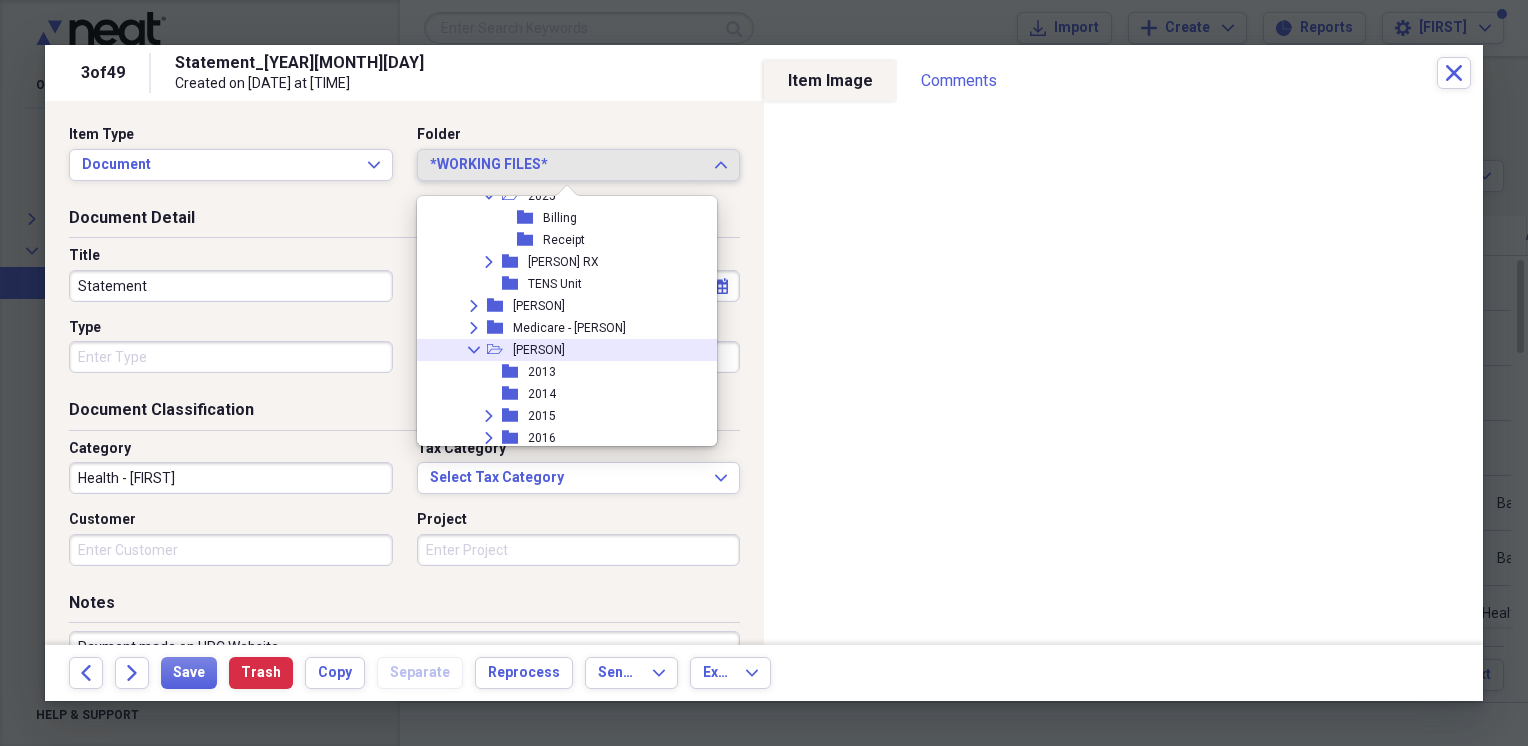 scroll, scrollTop: 4368, scrollLeft: 0, axis: vertical 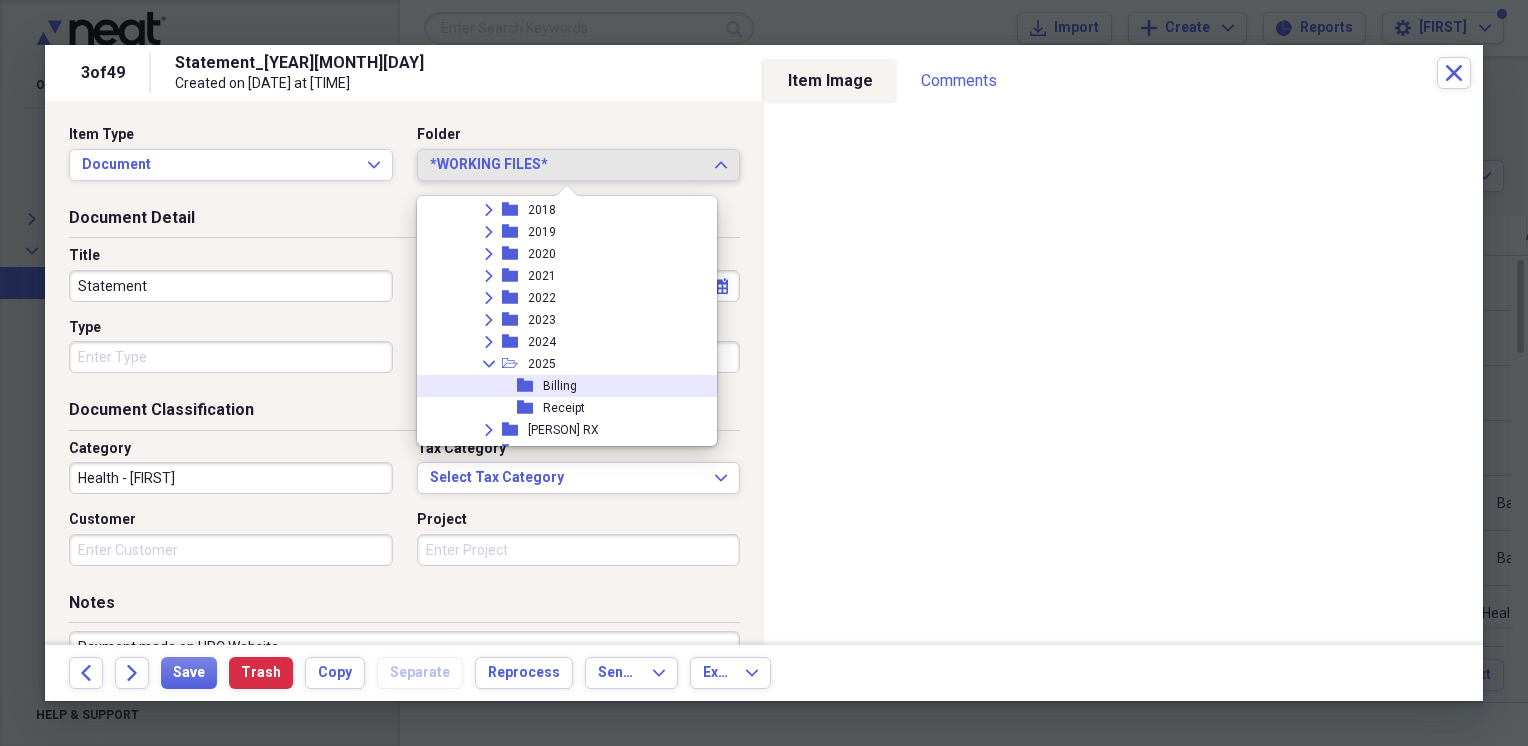 click on "folder" at bounding box center [530, 386] 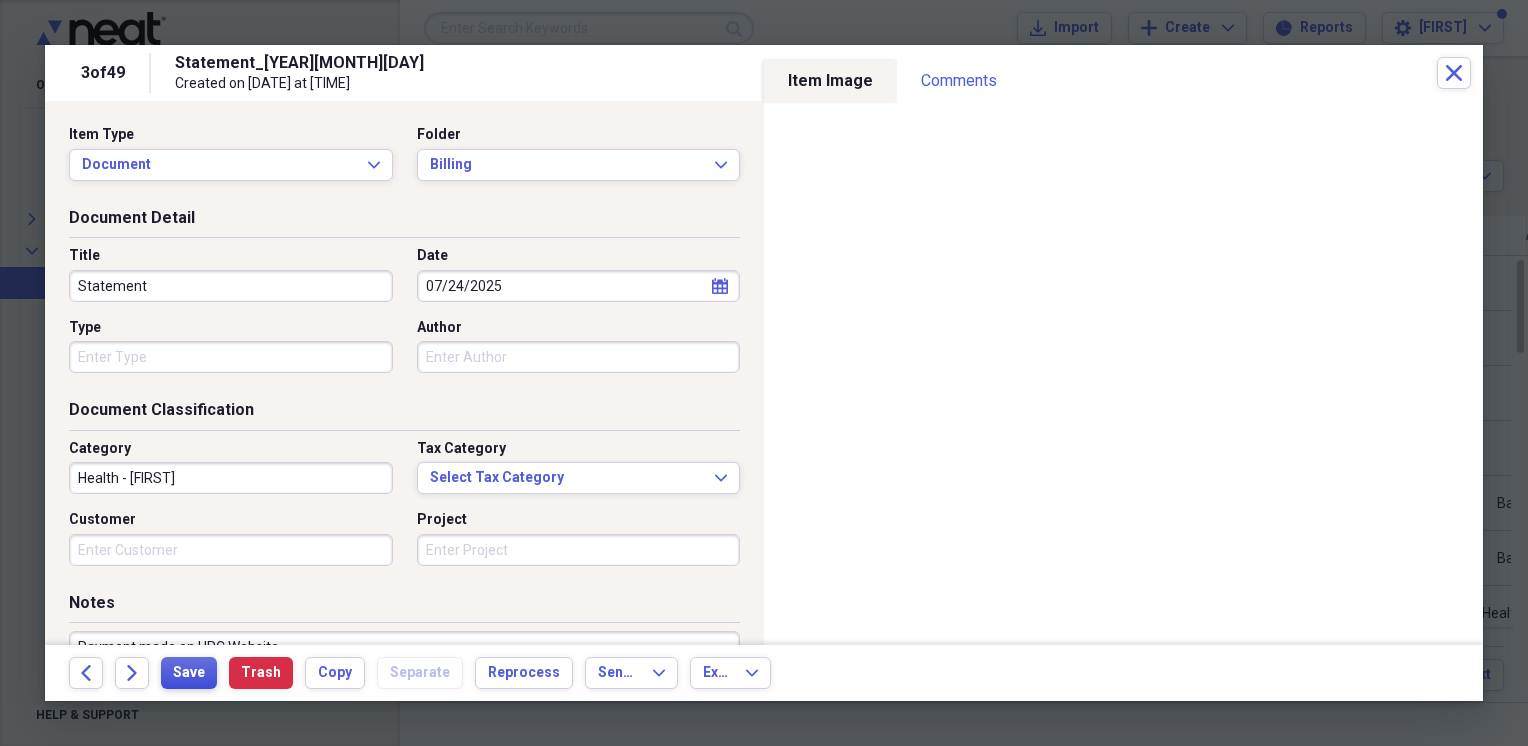 click on "Save" at bounding box center [189, 673] 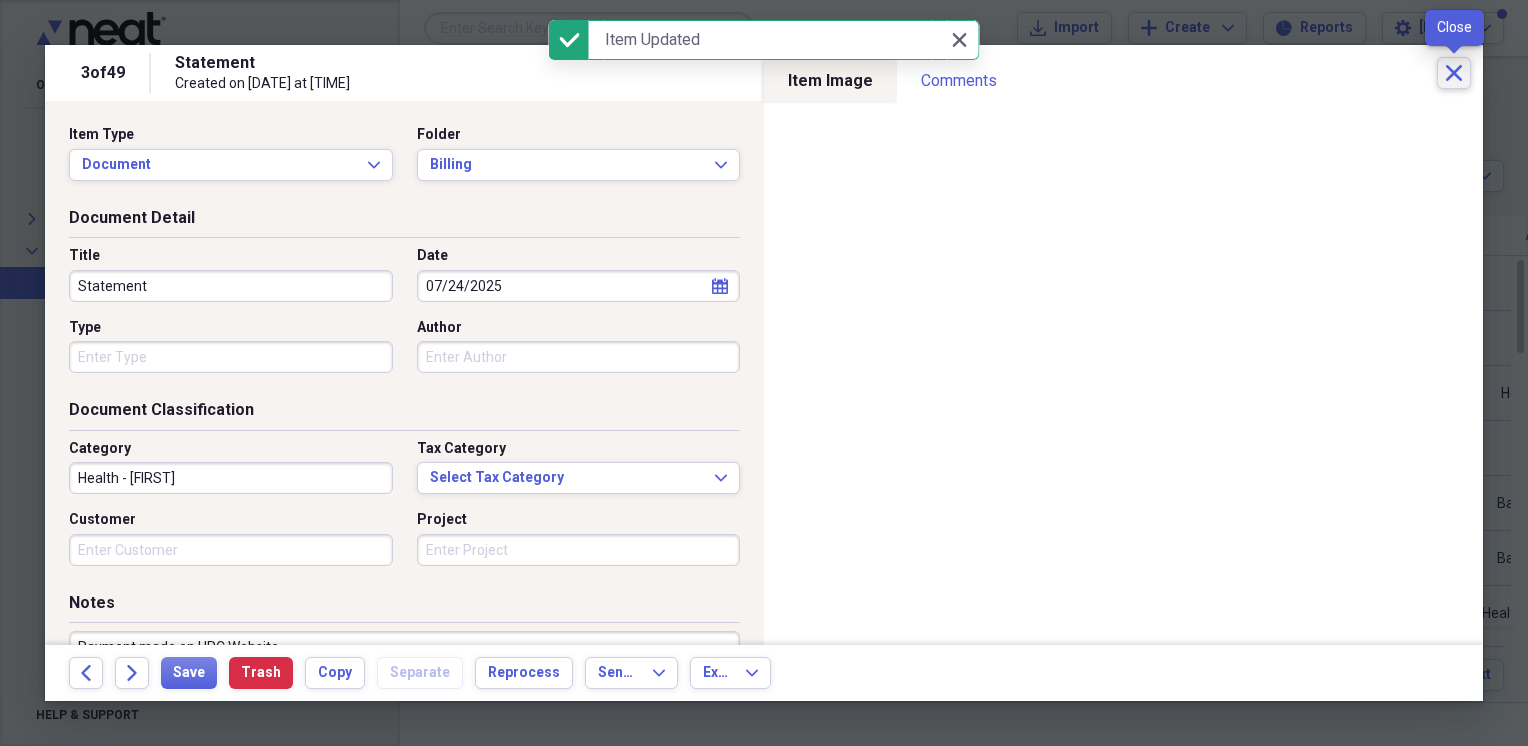 click on "Close" at bounding box center (1454, 73) 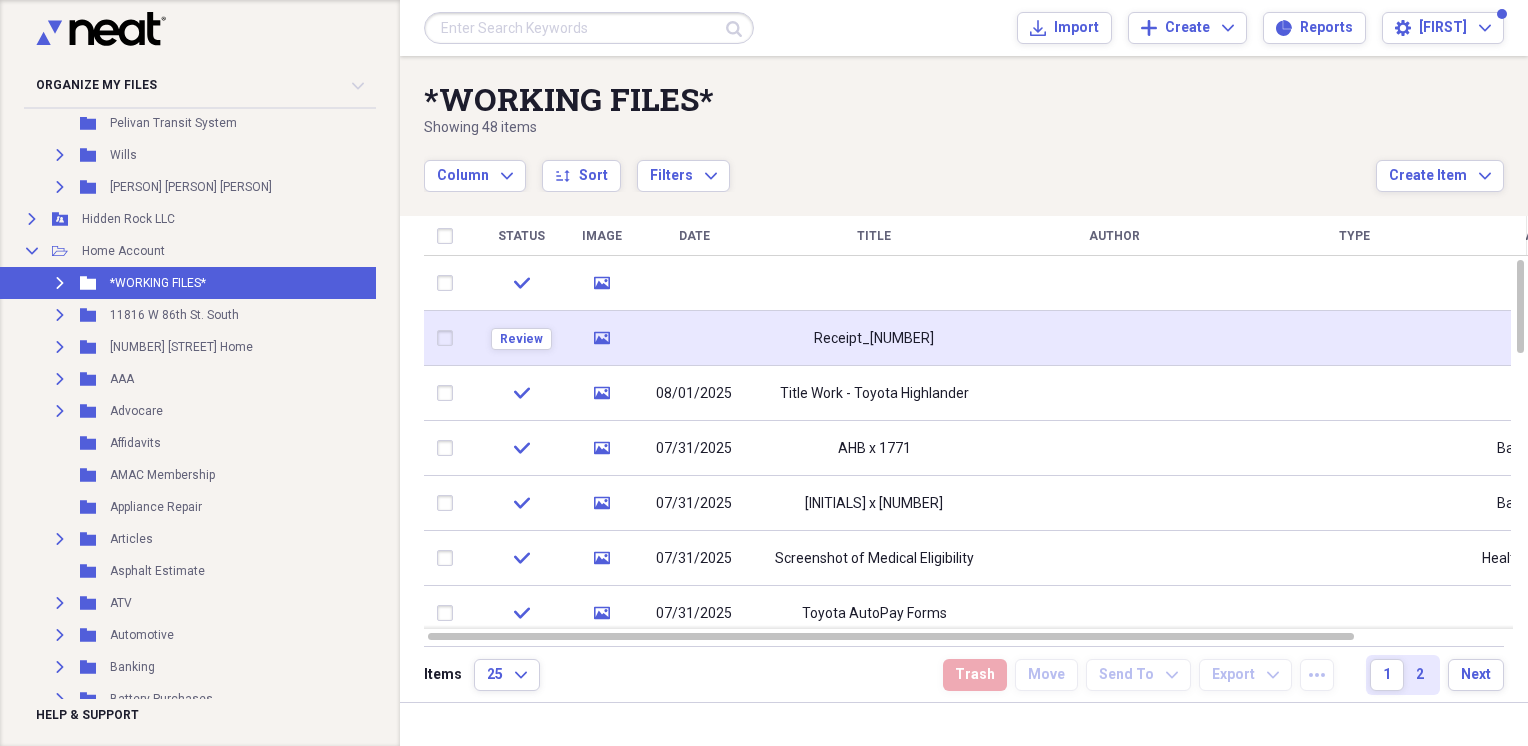 drag, startPoint x: 702, startPoint y: 341, endPoint x: 672, endPoint y: 352, distance: 31.95309 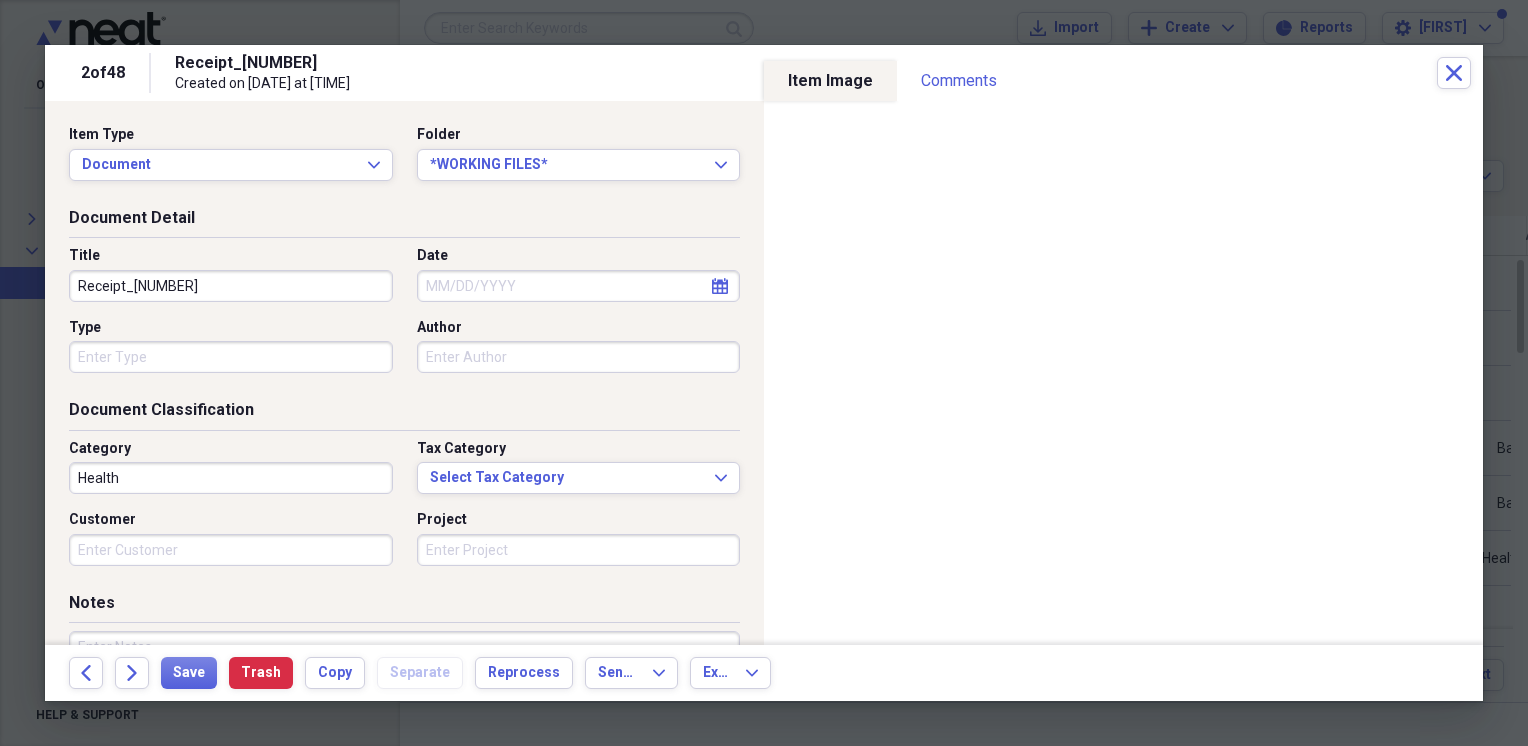 click on "Receipt_[NUMBER]" at bounding box center (231, 286) 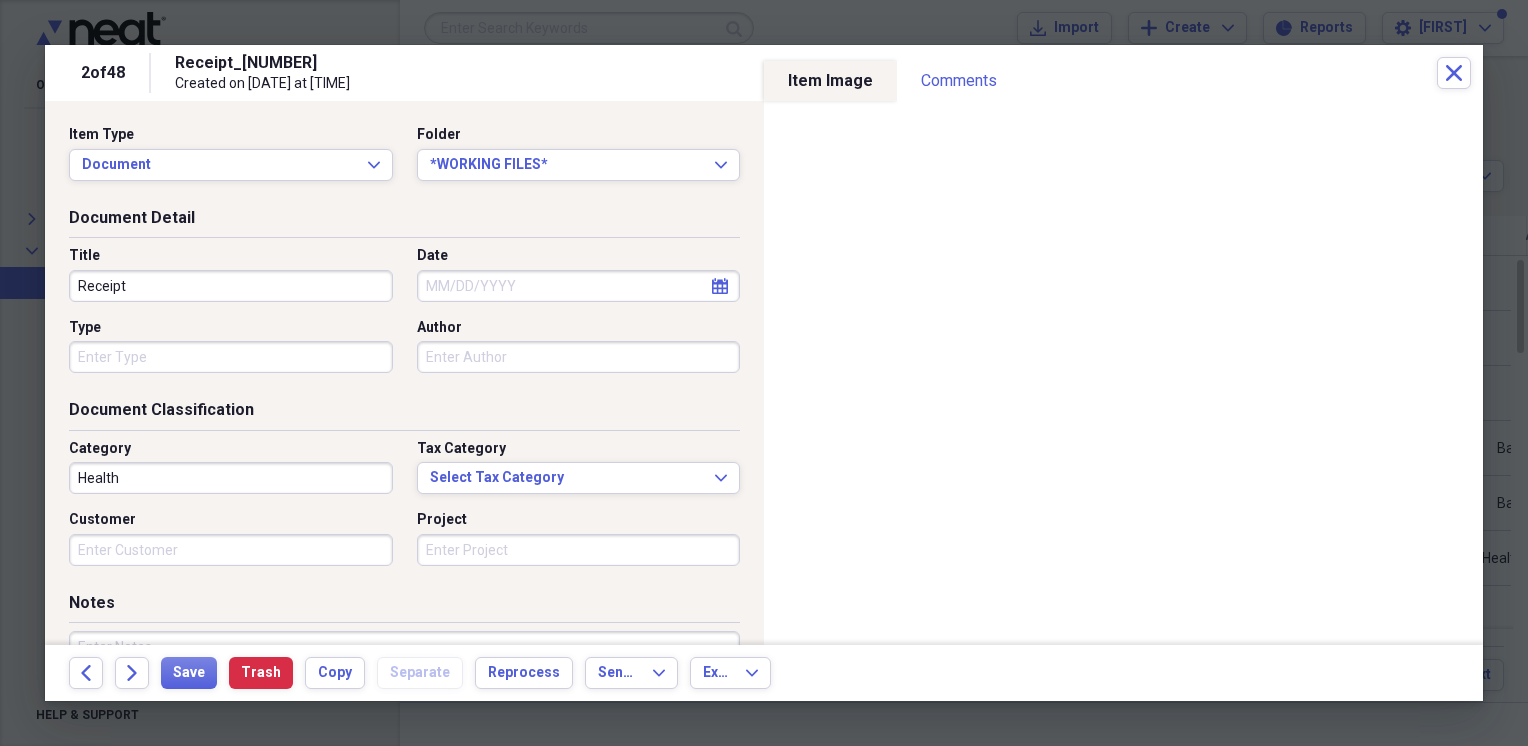 type on "Receipt" 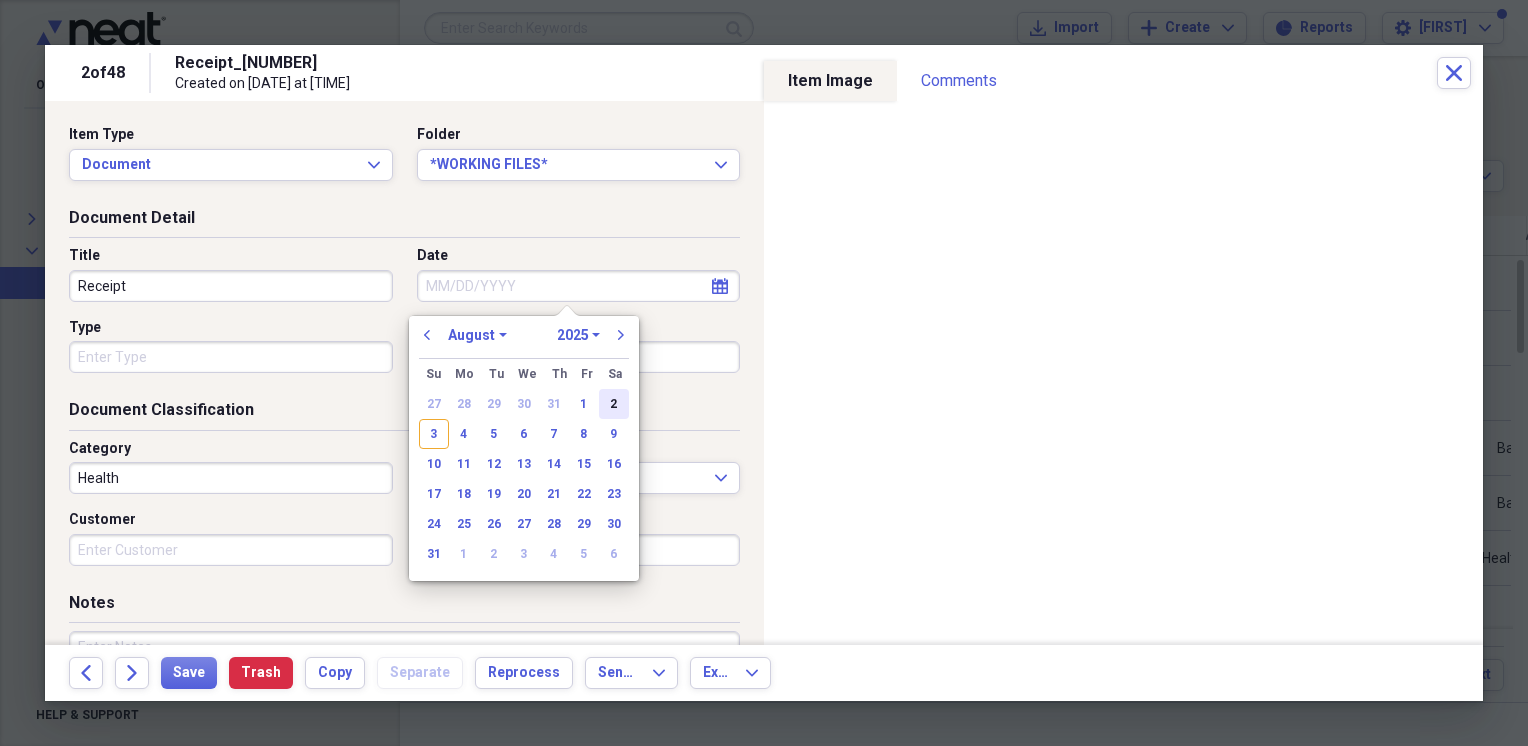 click on "2" at bounding box center [614, 404] 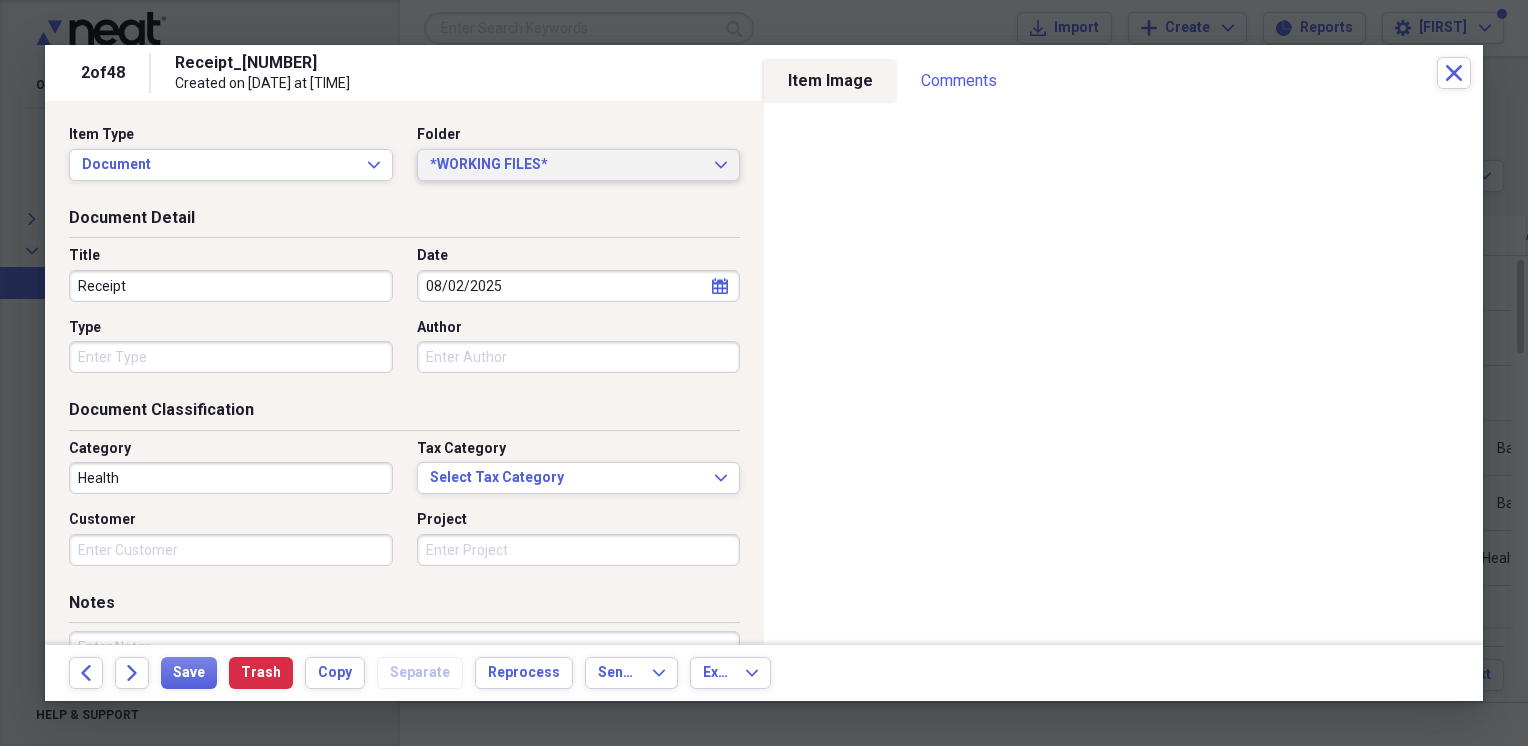 click on "Expand" 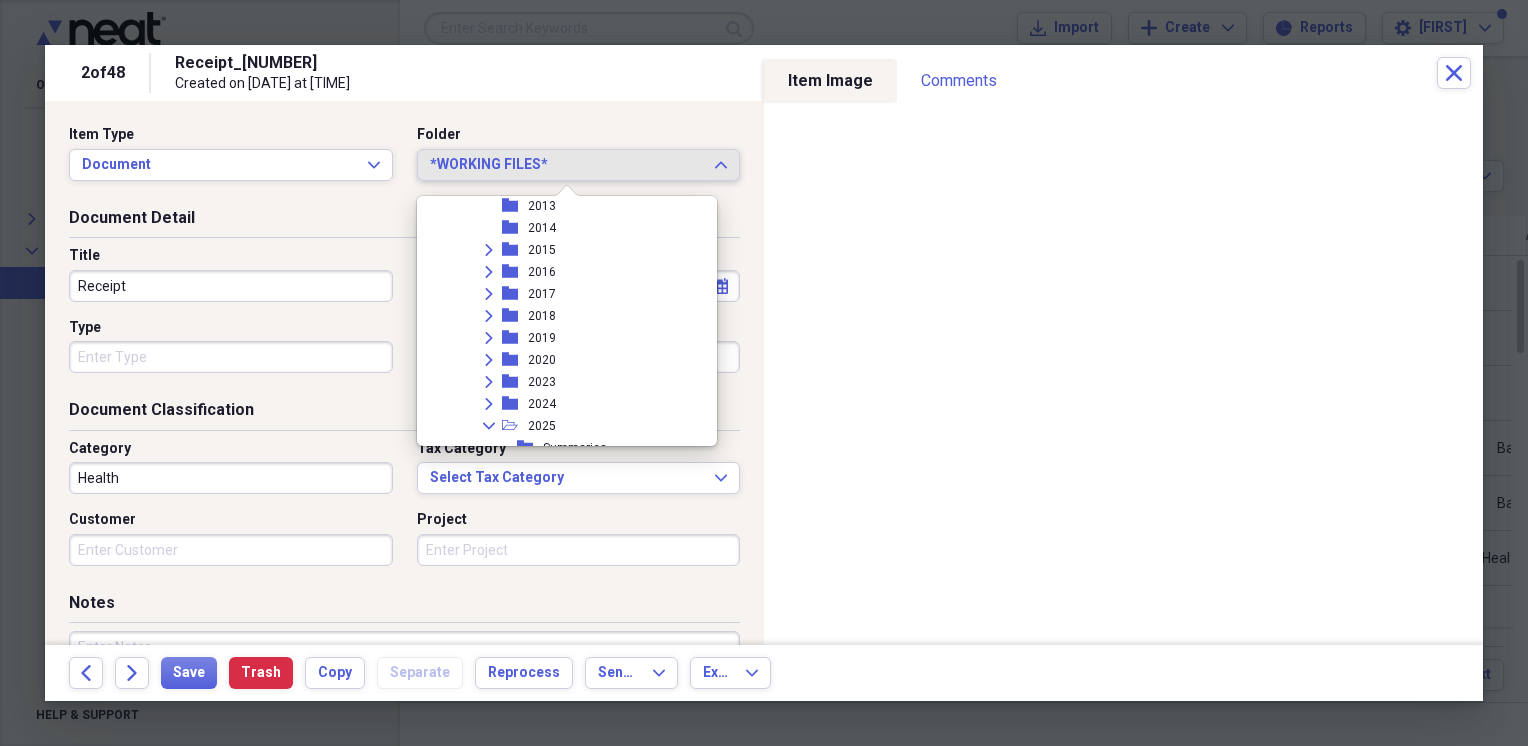 scroll, scrollTop: 4536, scrollLeft: 0, axis: vertical 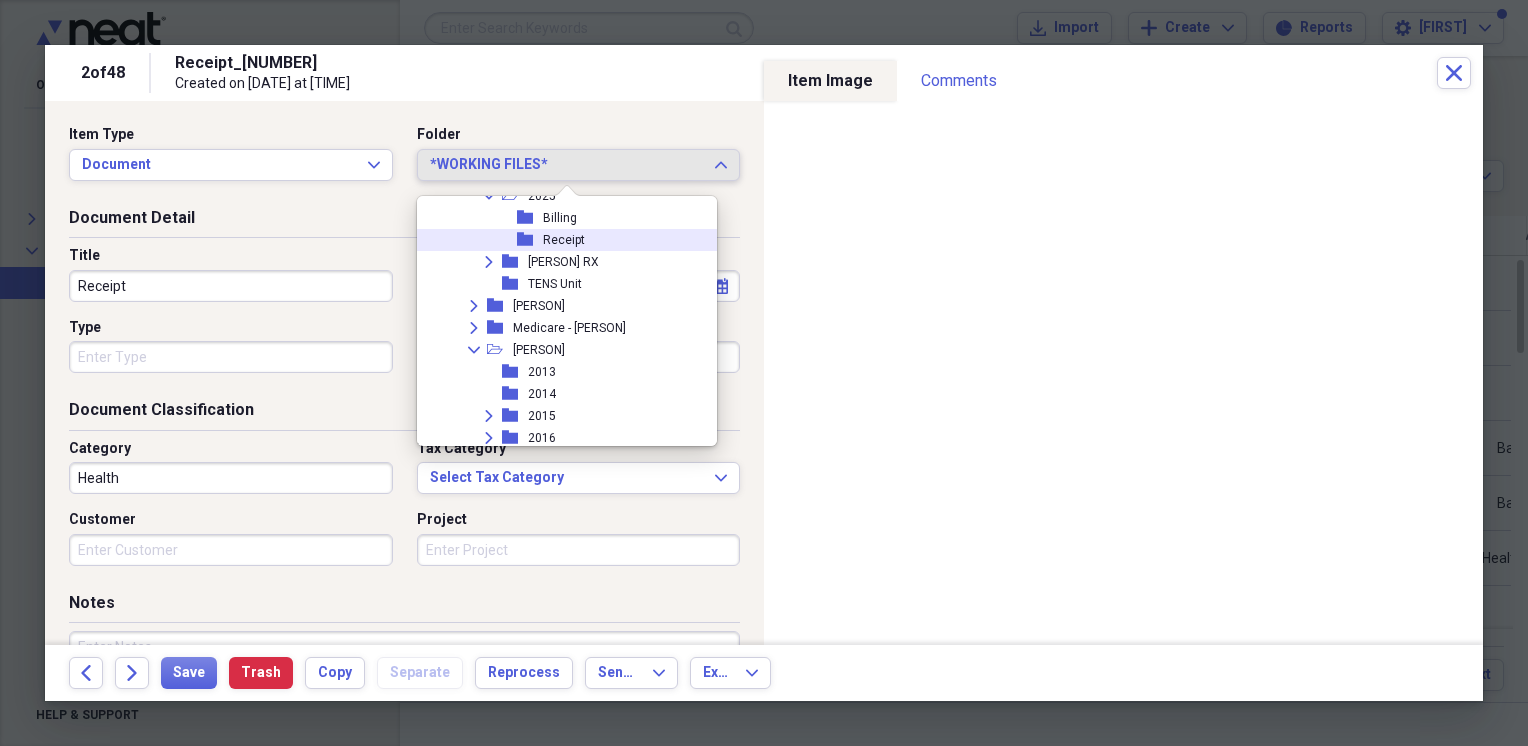 click on "Receipt" at bounding box center [564, 240] 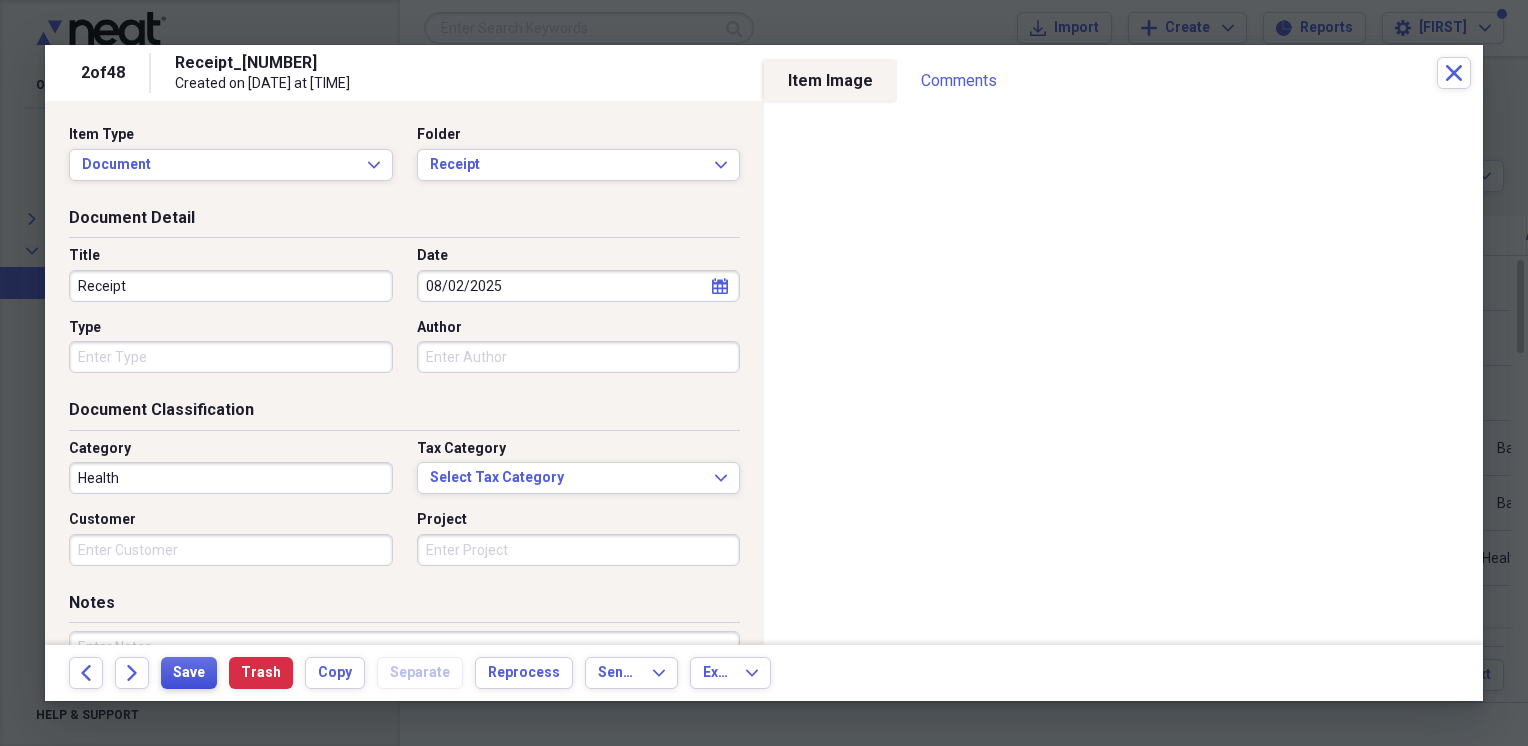 click on "Save" at bounding box center [189, 673] 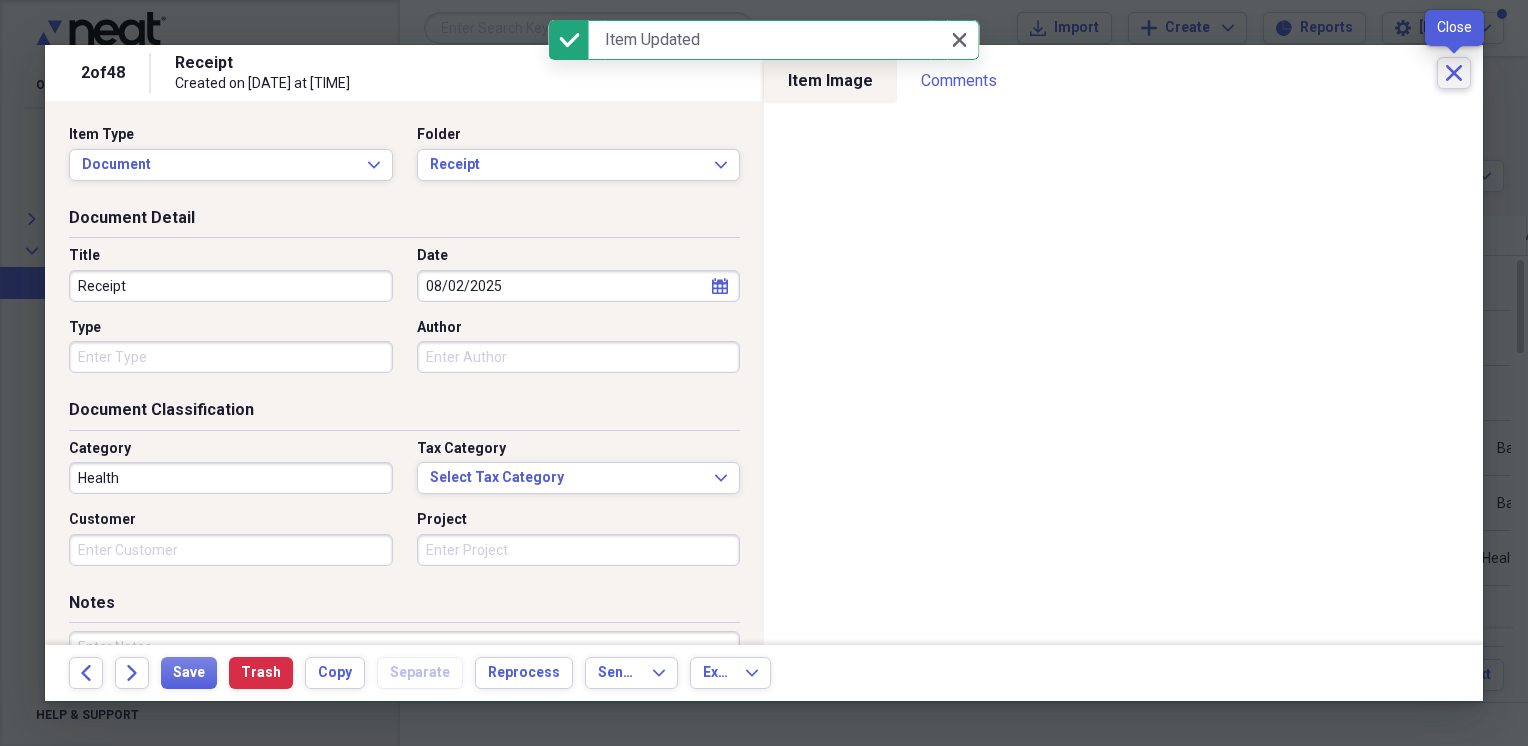 click on "Close" 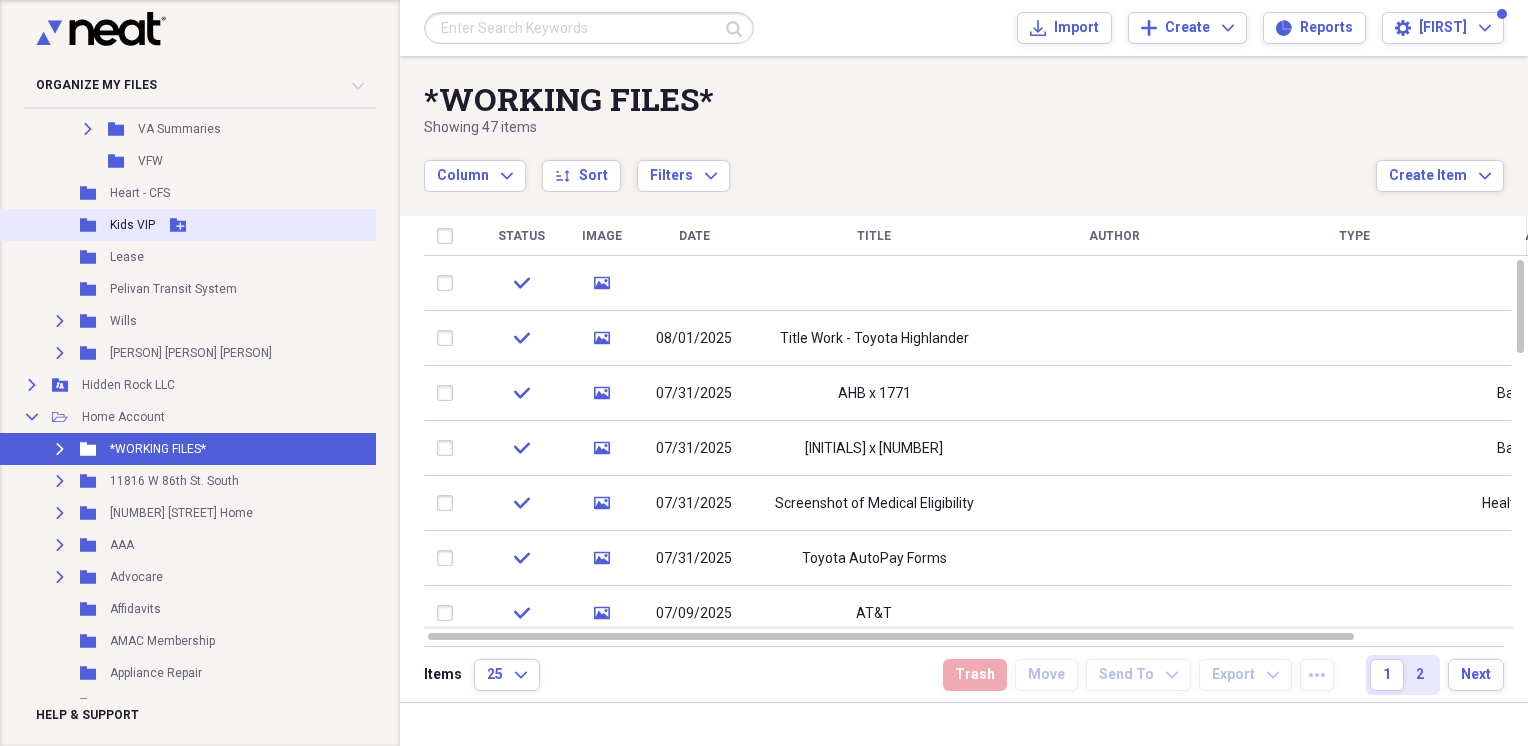 scroll, scrollTop: 2333, scrollLeft: 12, axis: both 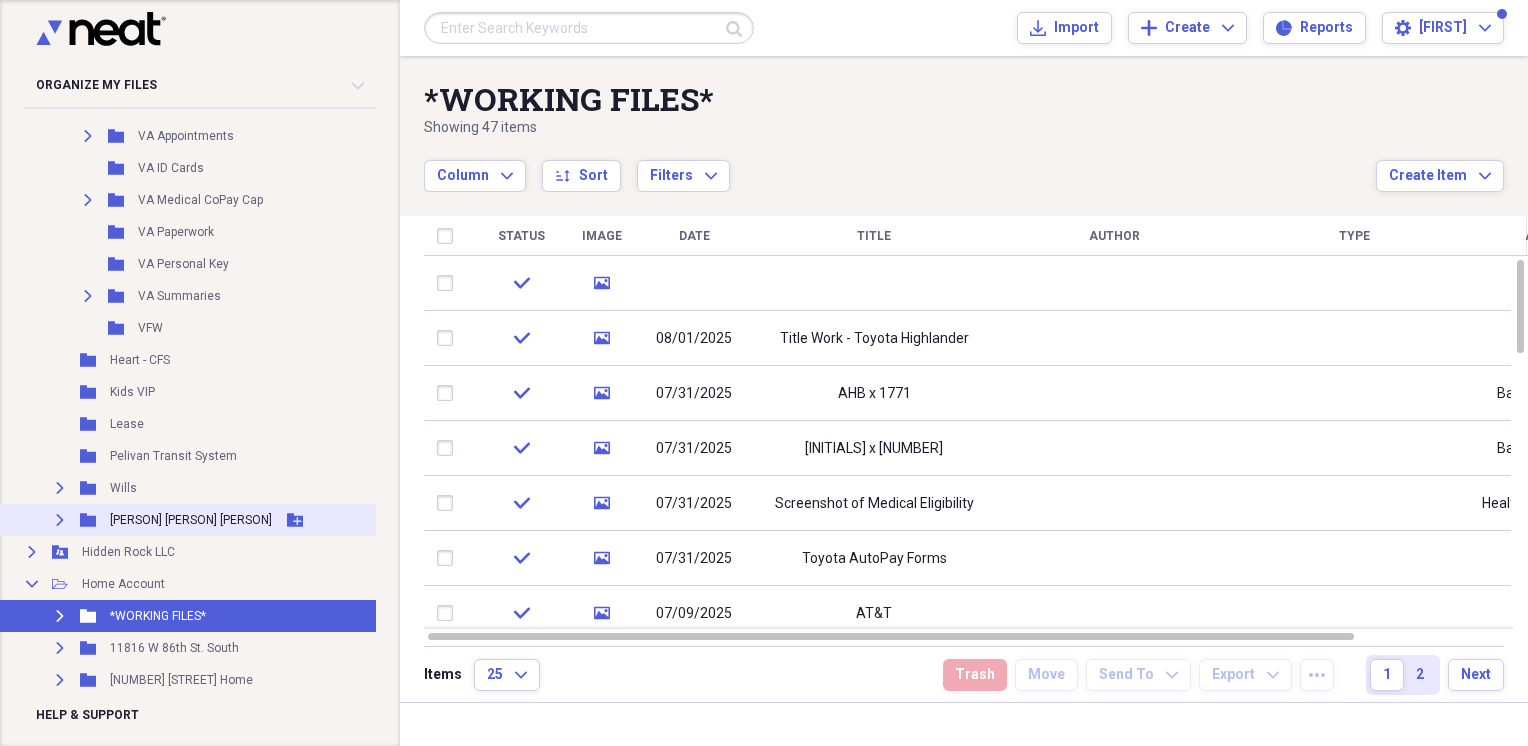 click 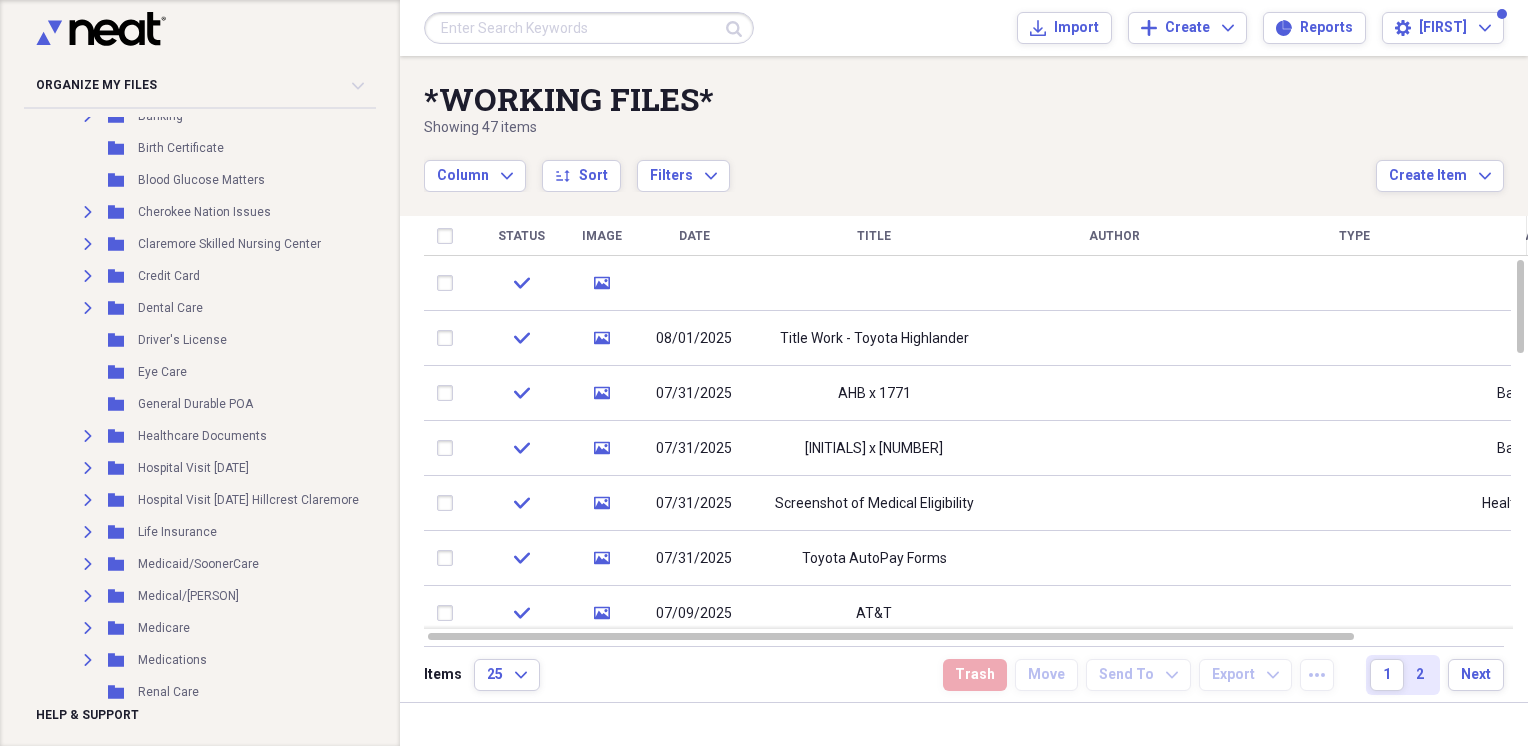 scroll, scrollTop: 3000, scrollLeft: 12, axis: both 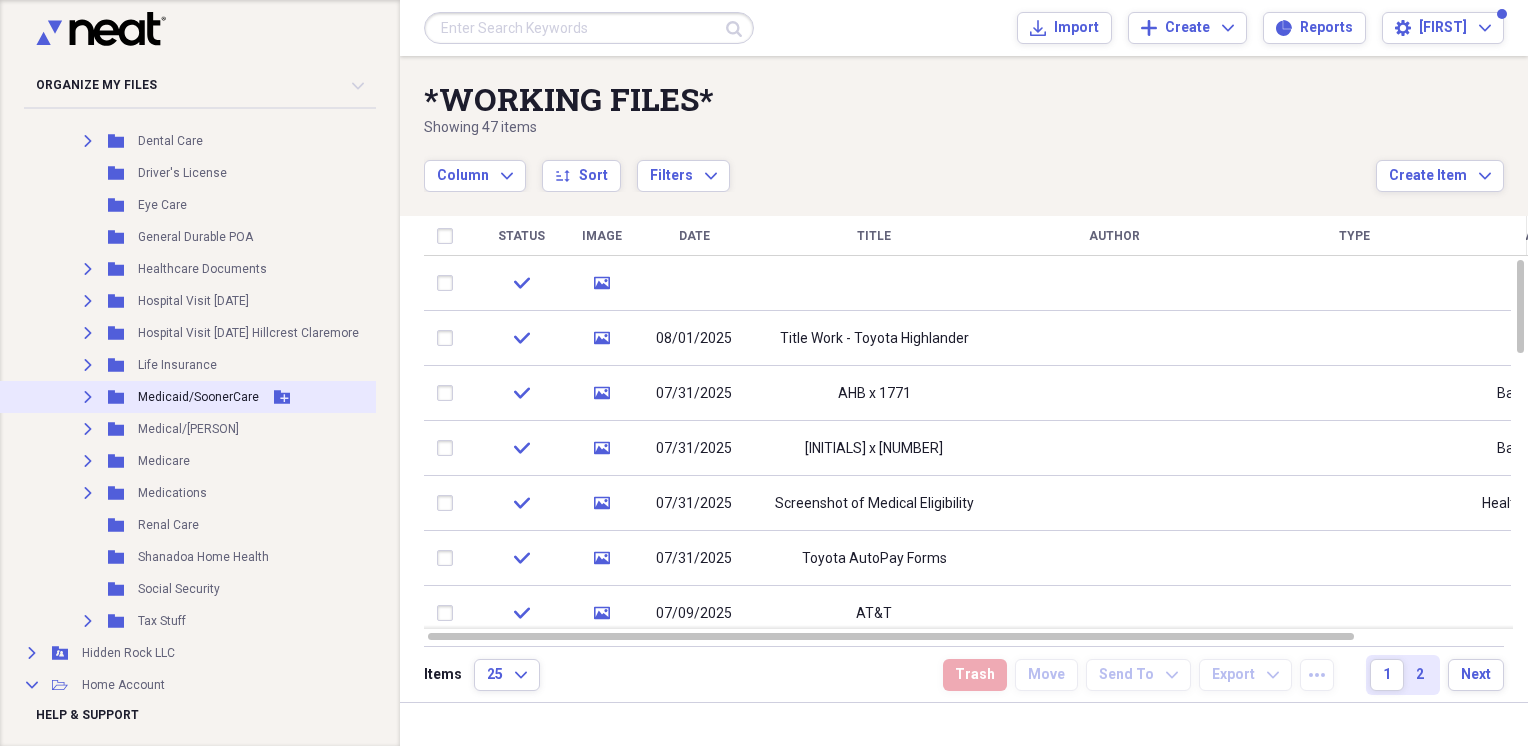click on "Expand" at bounding box center [88, 397] 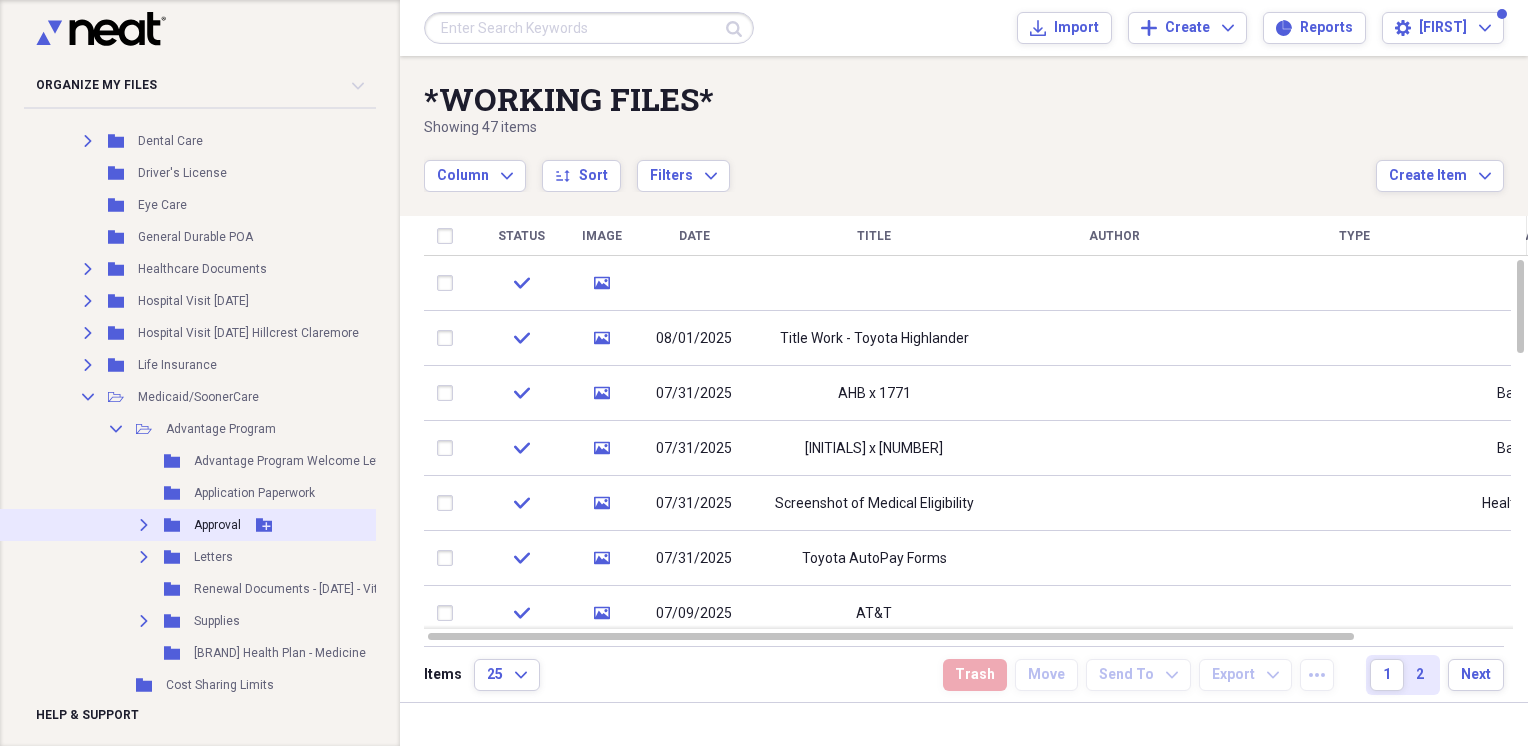scroll, scrollTop: 3166, scrollLeft: 12, axis: both 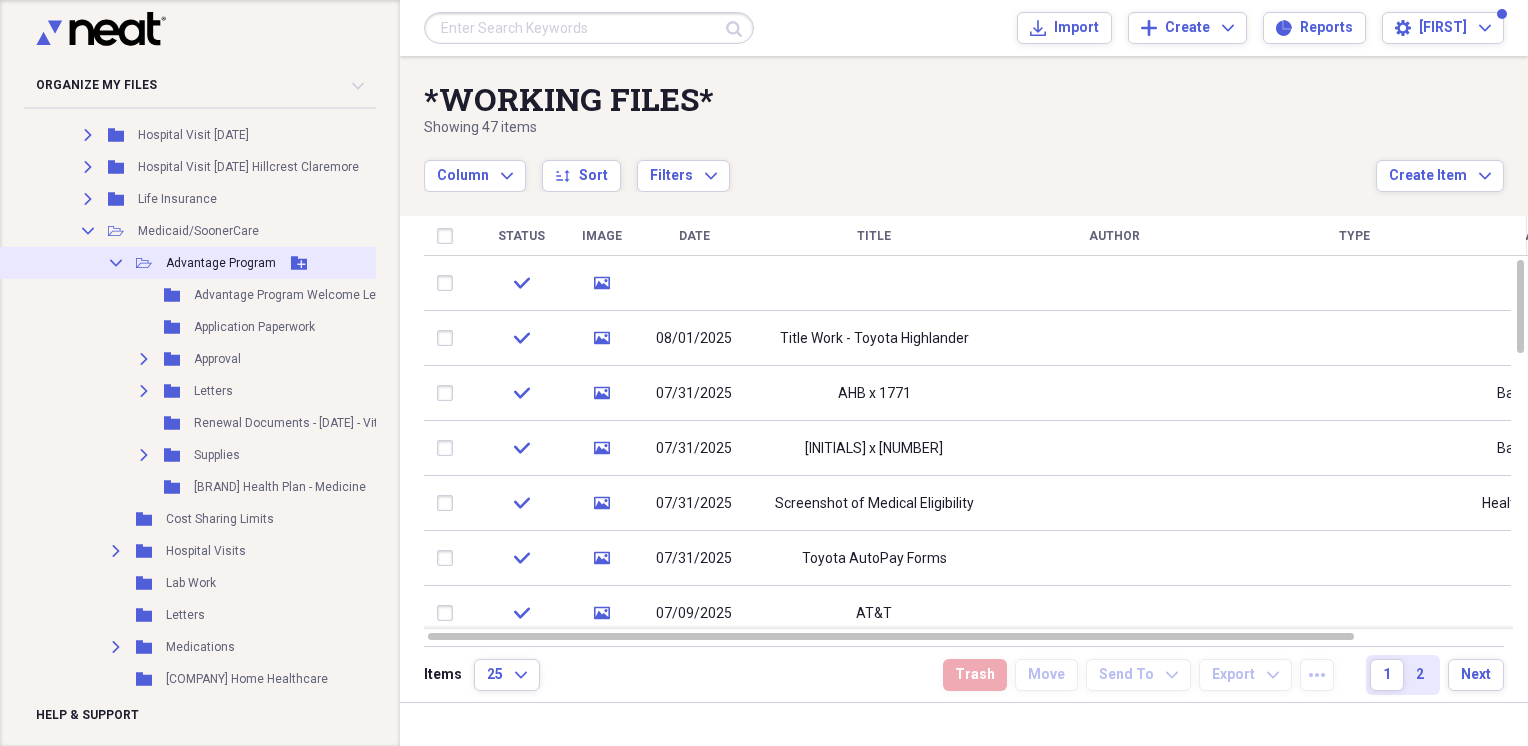 click 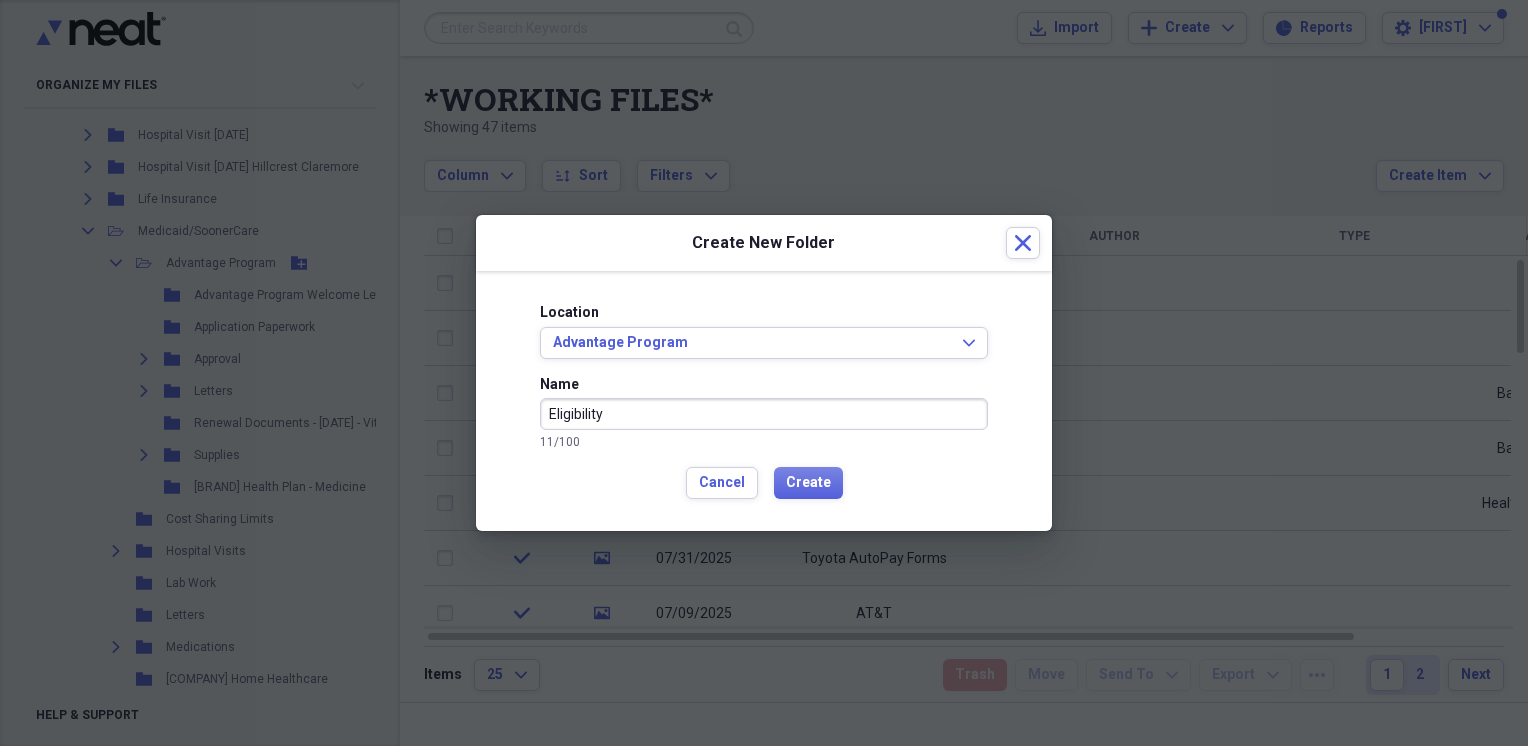 type on "Eligibility" 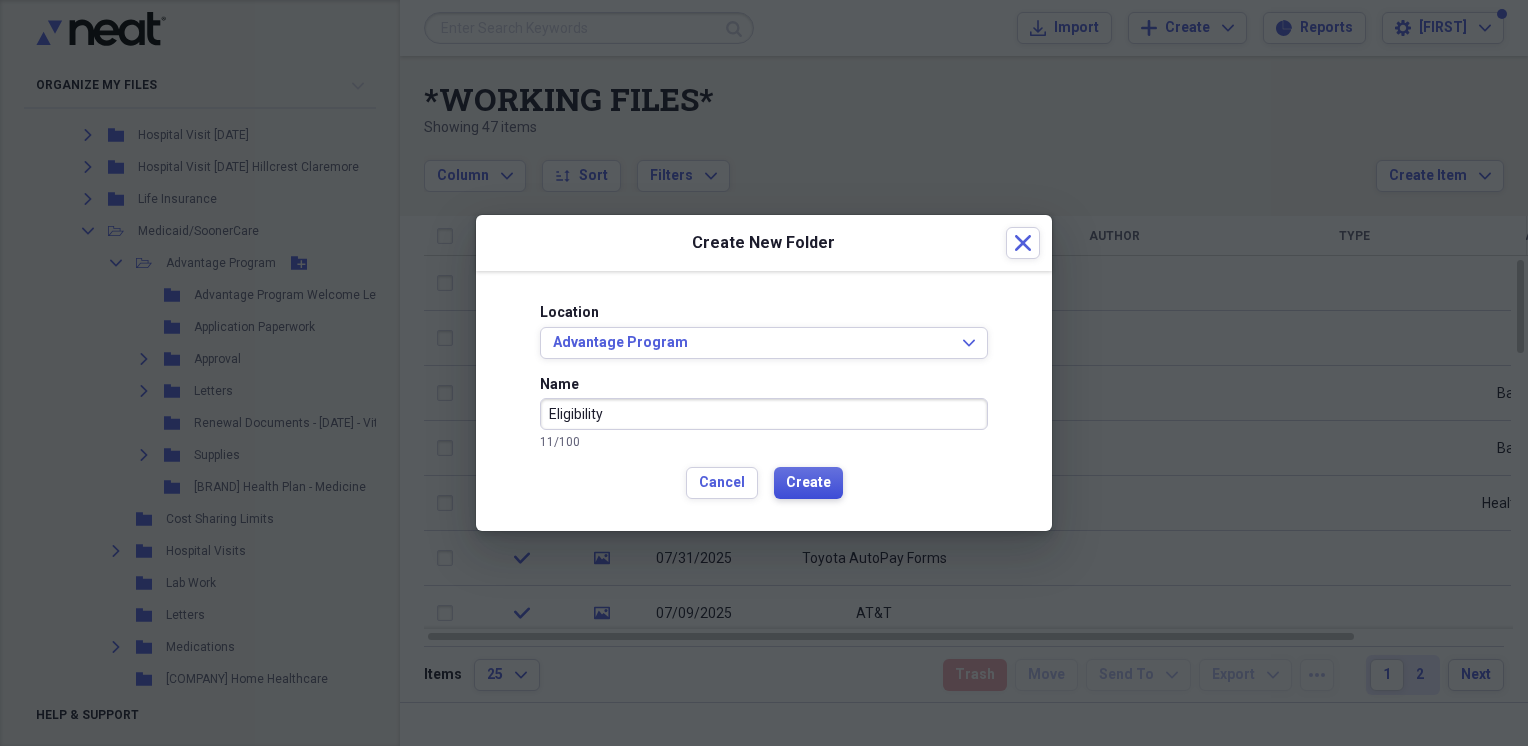 click on "Create" at bounding box center (808, 483) 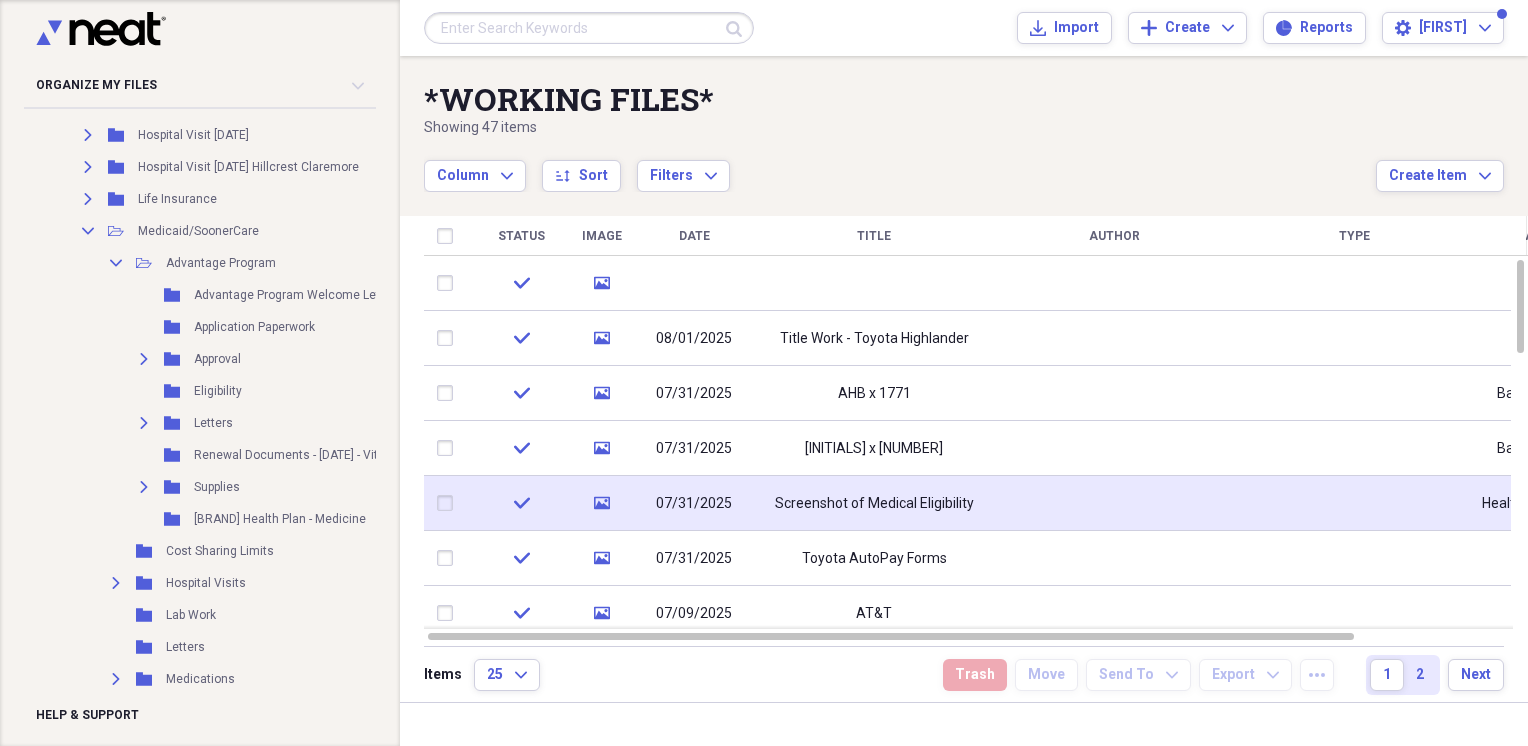 click at bounding box center [449, 503] 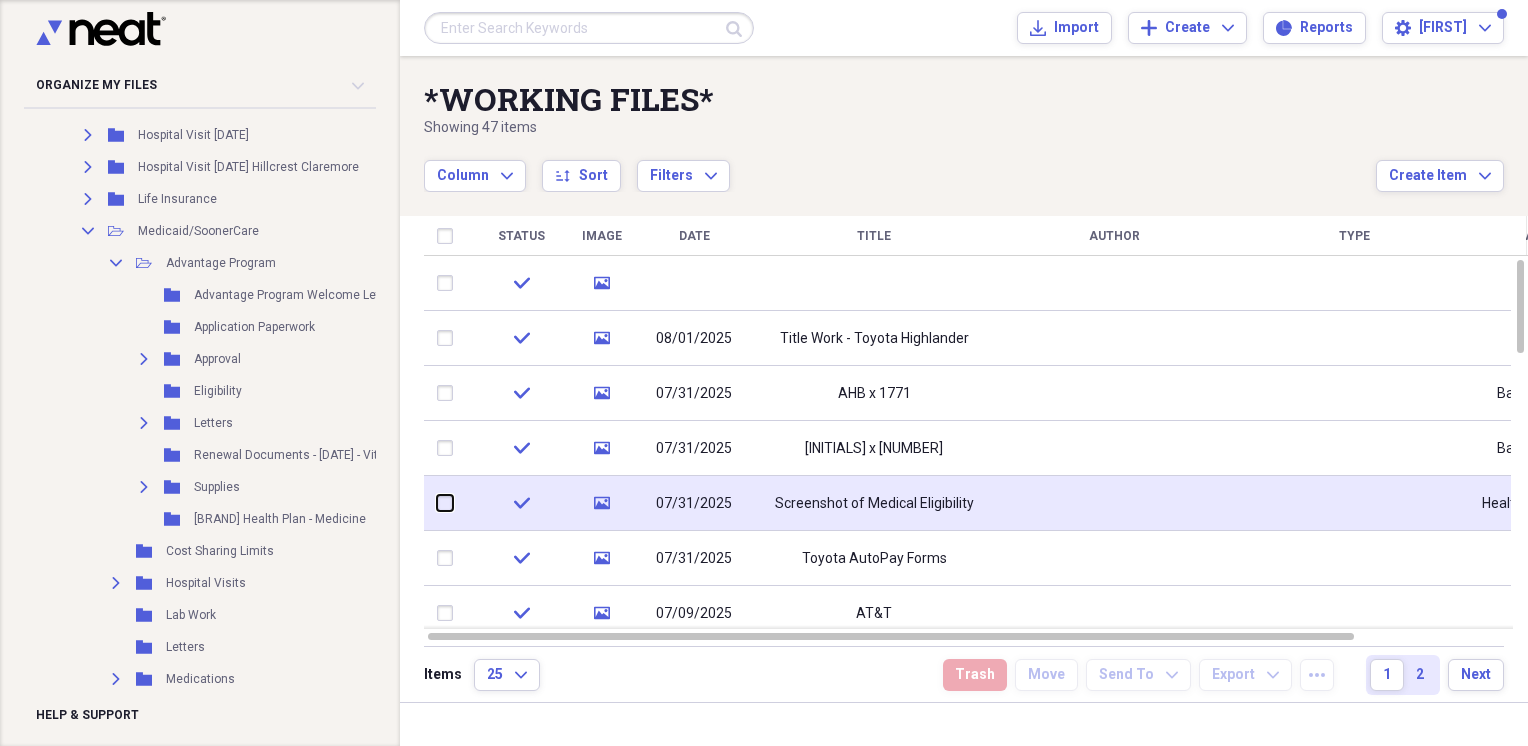 click at bounding box center (437, 503) 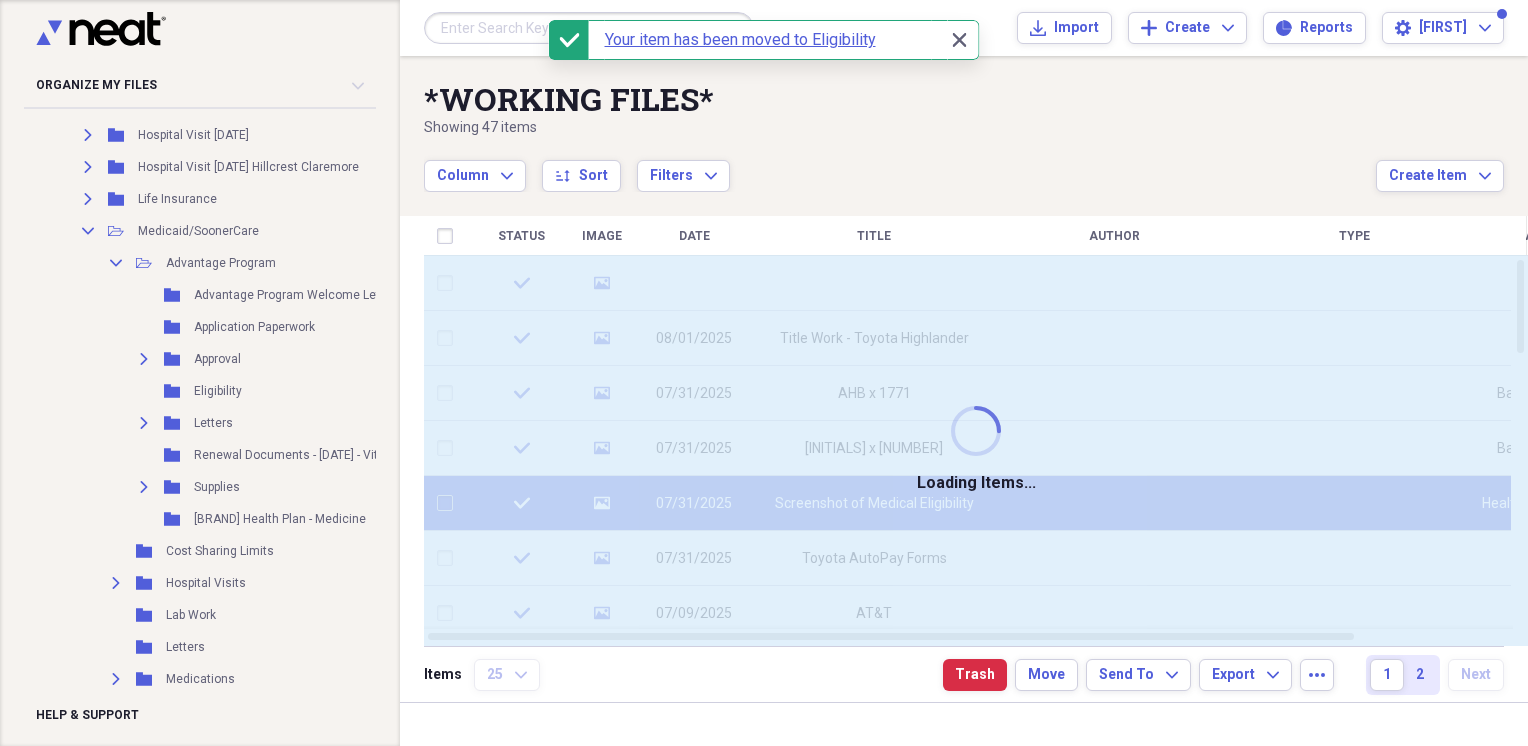 checkbox on "false" 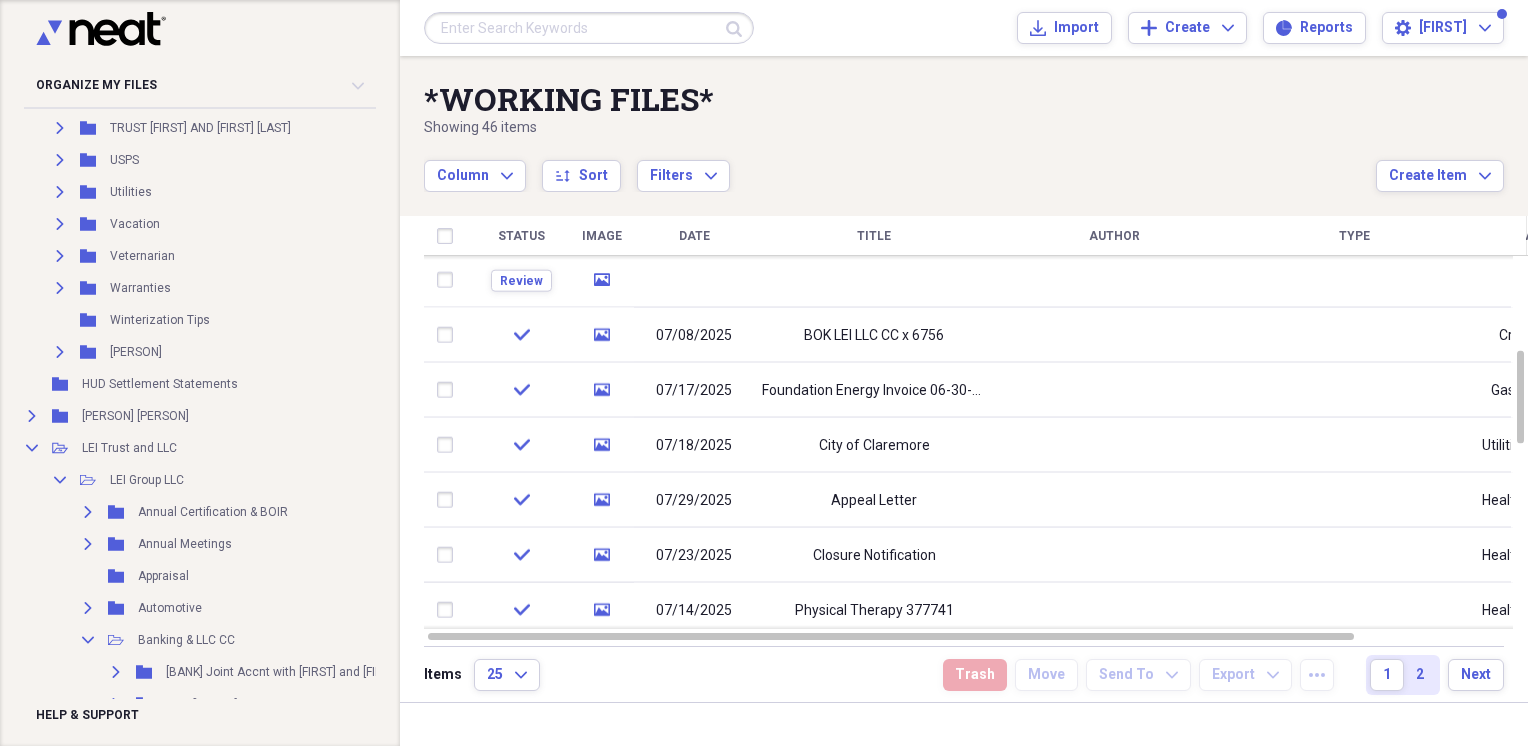 scroll, scrollTop: 7666, scrollLeft: 12, axis: both 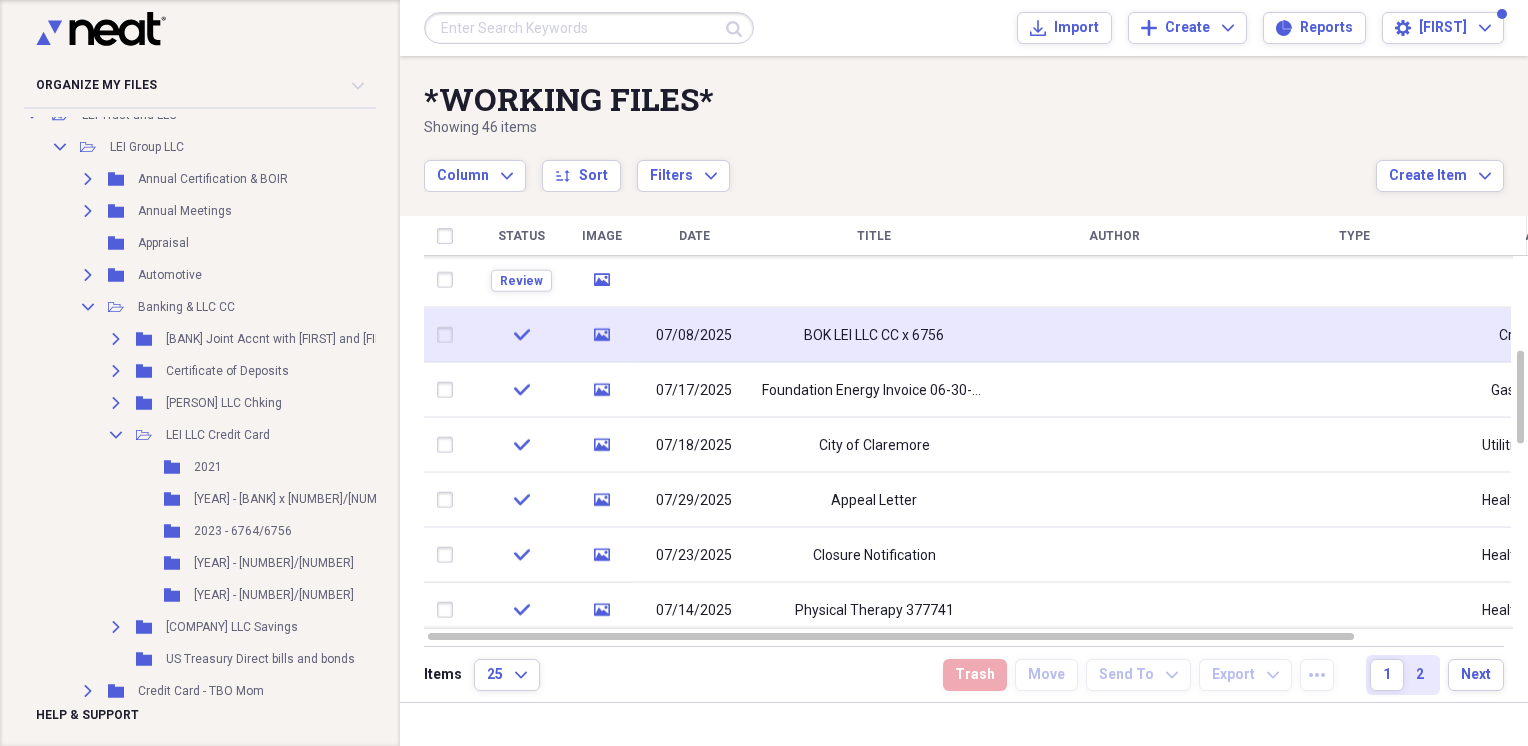 click at bounding box center [449, 335] 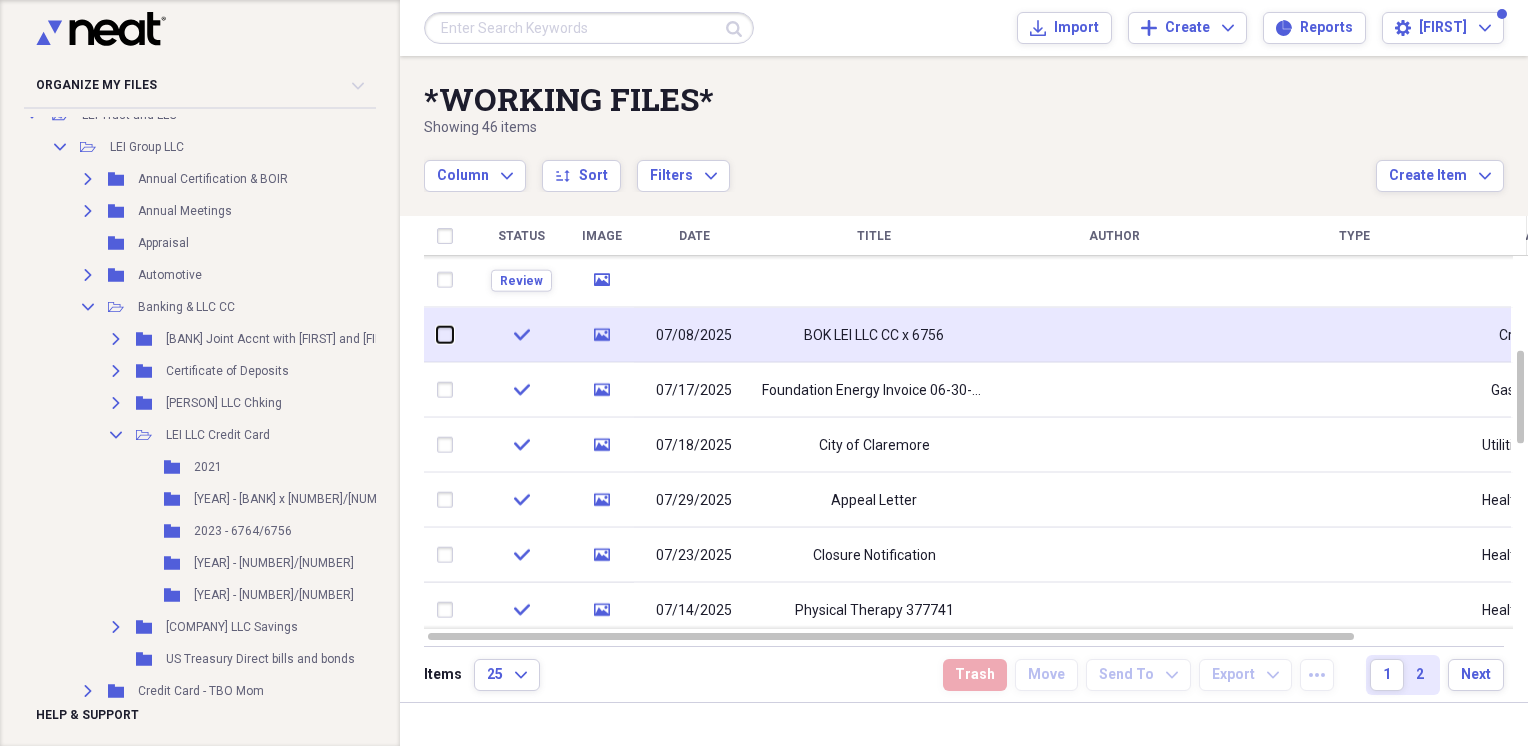 click at bounding box center (437, 335) 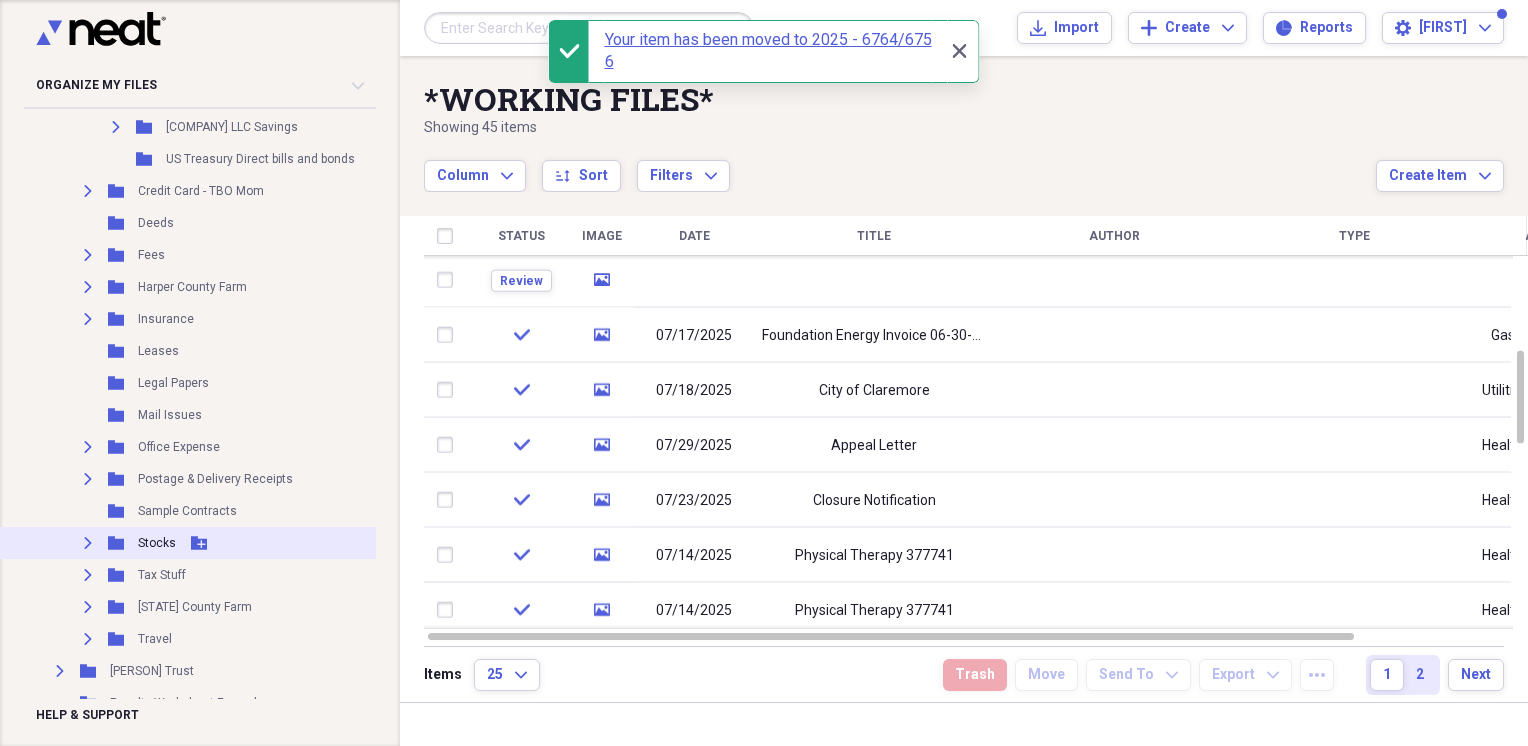 scroll, scrollTop: 8333, scrollLeft: 12, axis: both 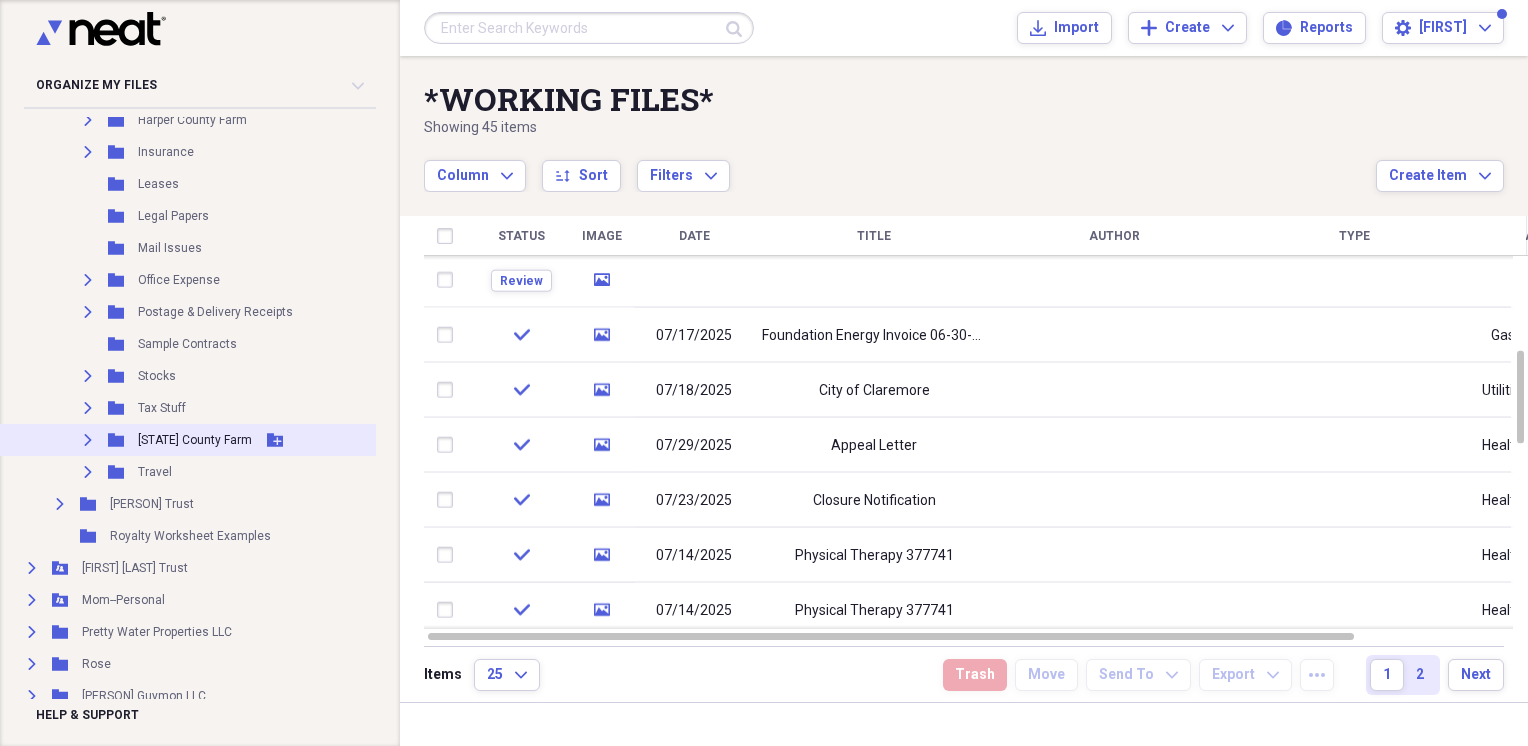 click on "Expand" 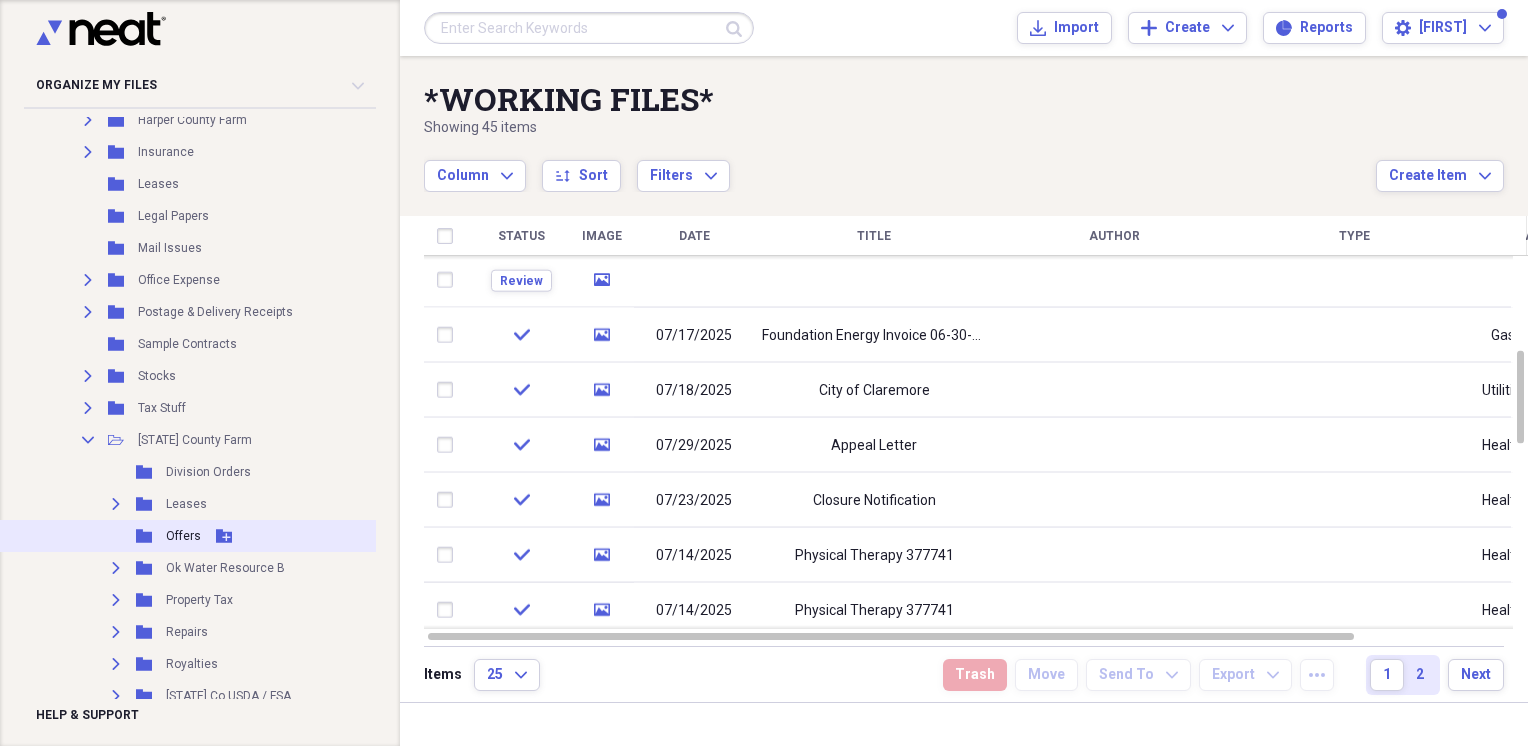 scroll, scrollTop: 8500, scrollLeft: 12, axis: both 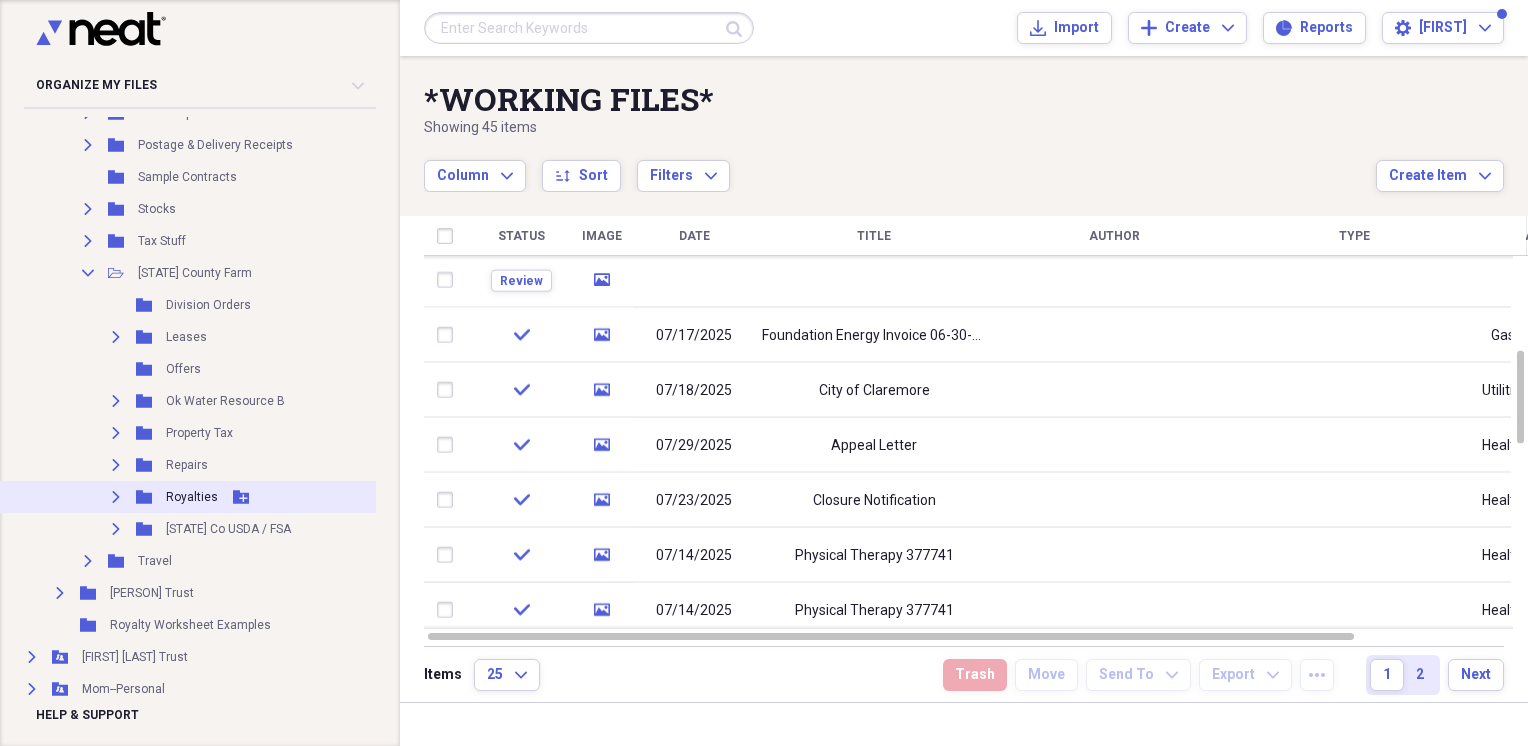 click on "Expand" 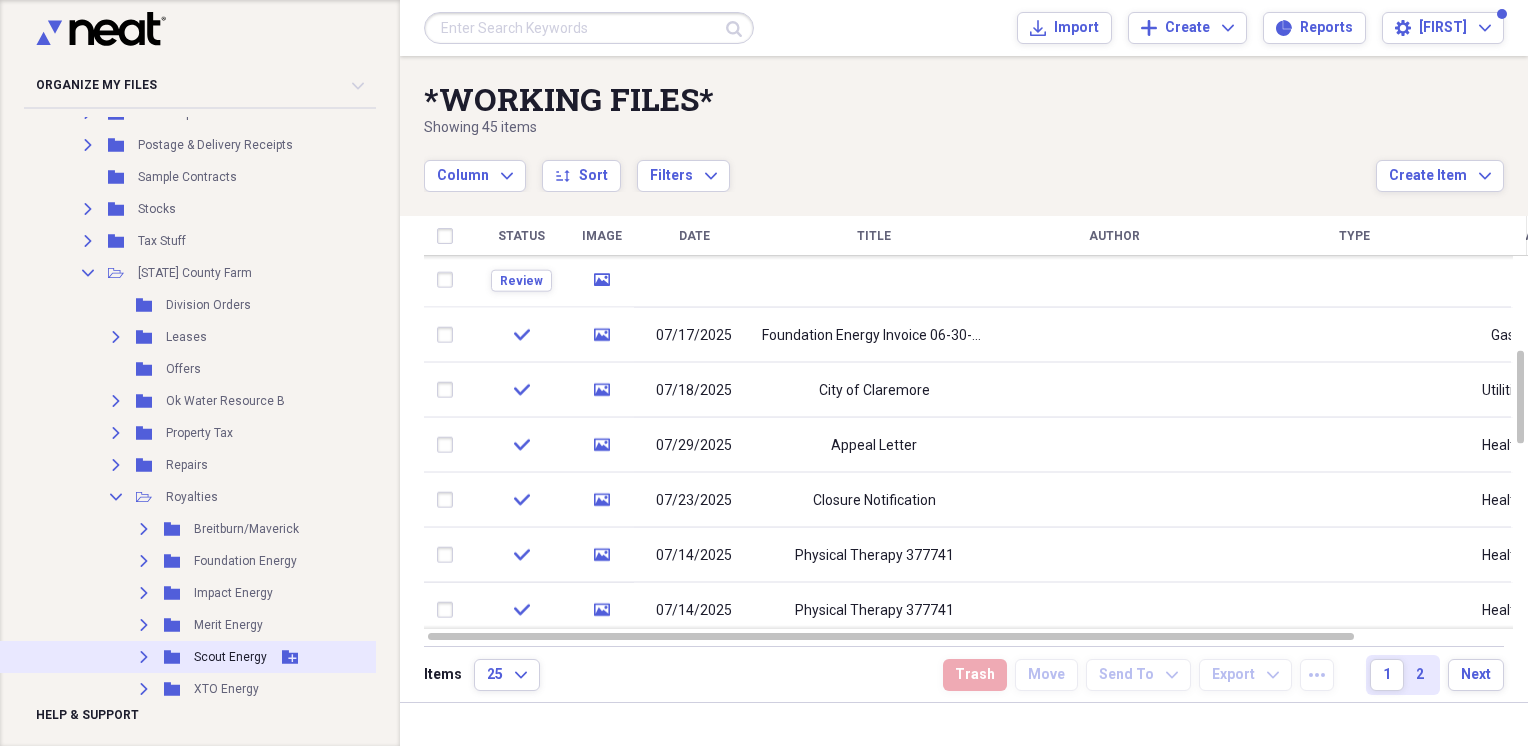 scroll, scrollTop: 8666, scrollLeft: 12, axis: both 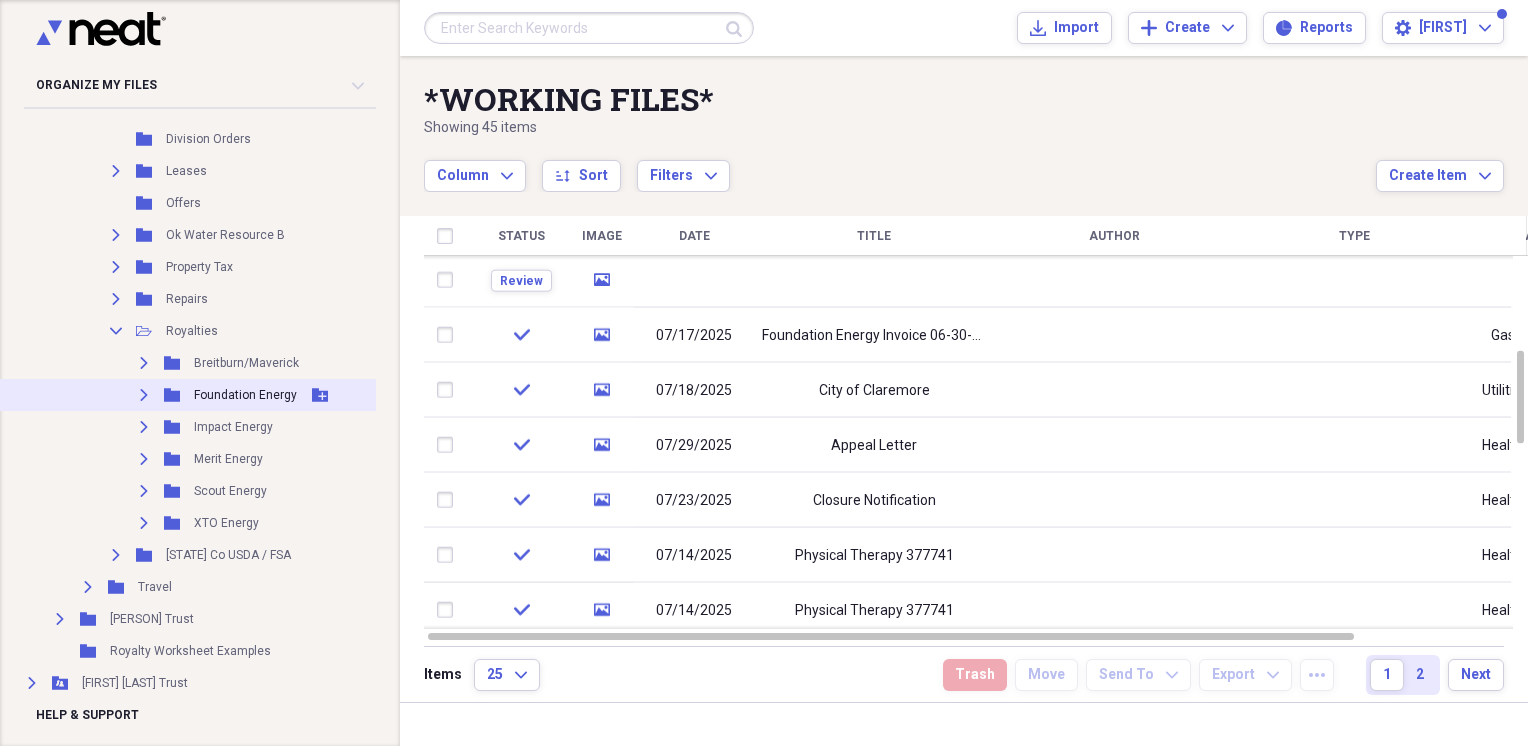 click on "Expand" at bounding box center [144, 395] 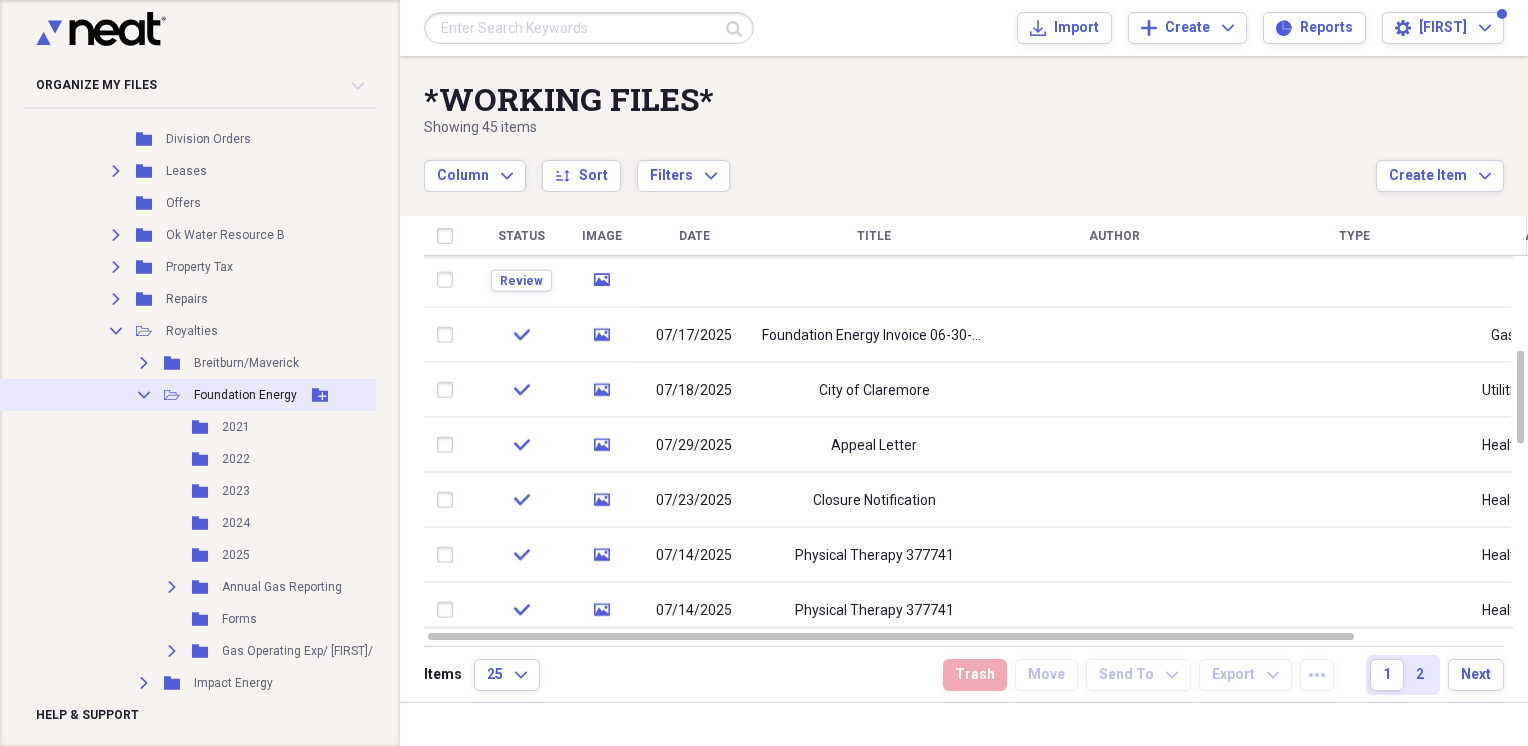 scroll, scrollTop: 8833, scrollLeft: 12, axis: both 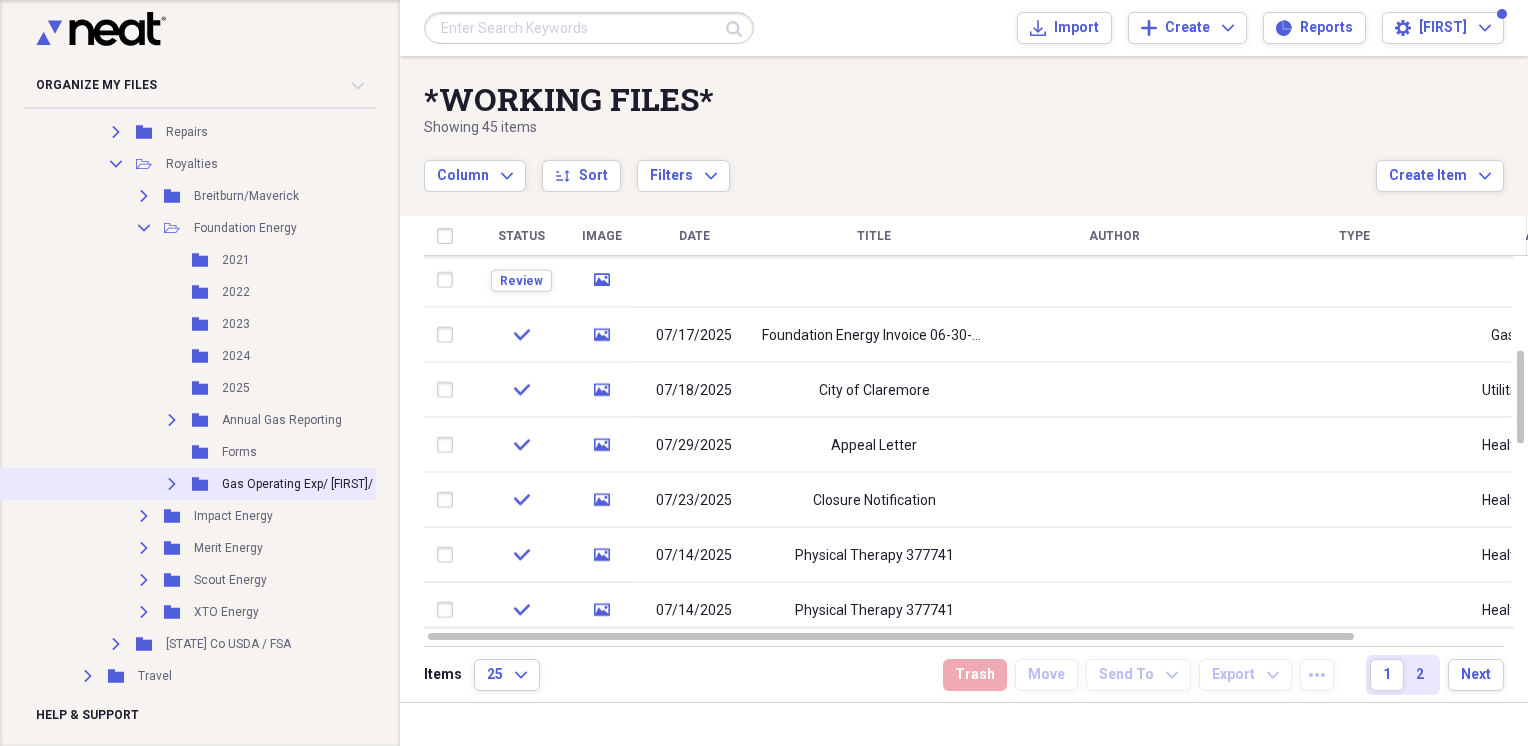 click on "Expand" 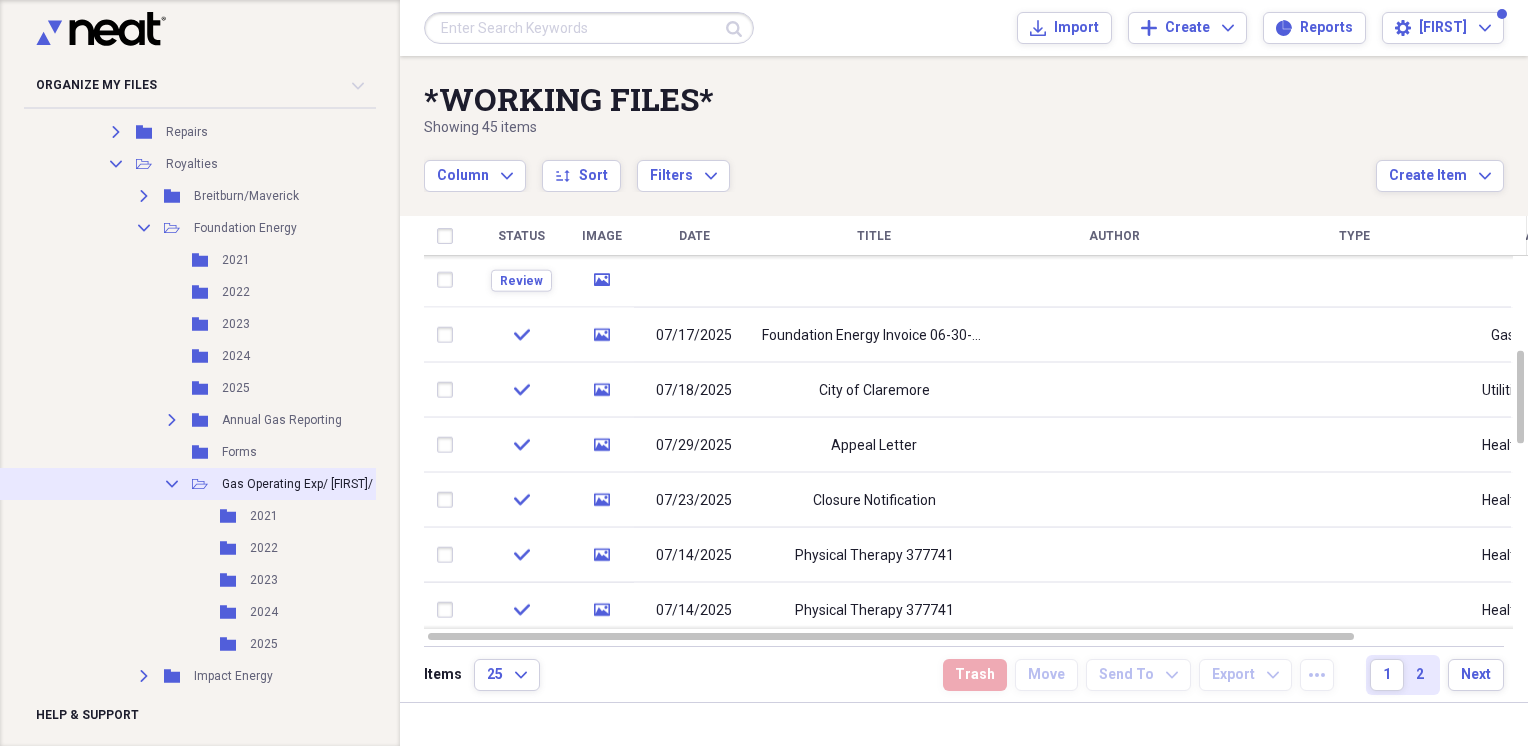 scroll, scrollTop: 9000, scrollLeft: 12, axis: both 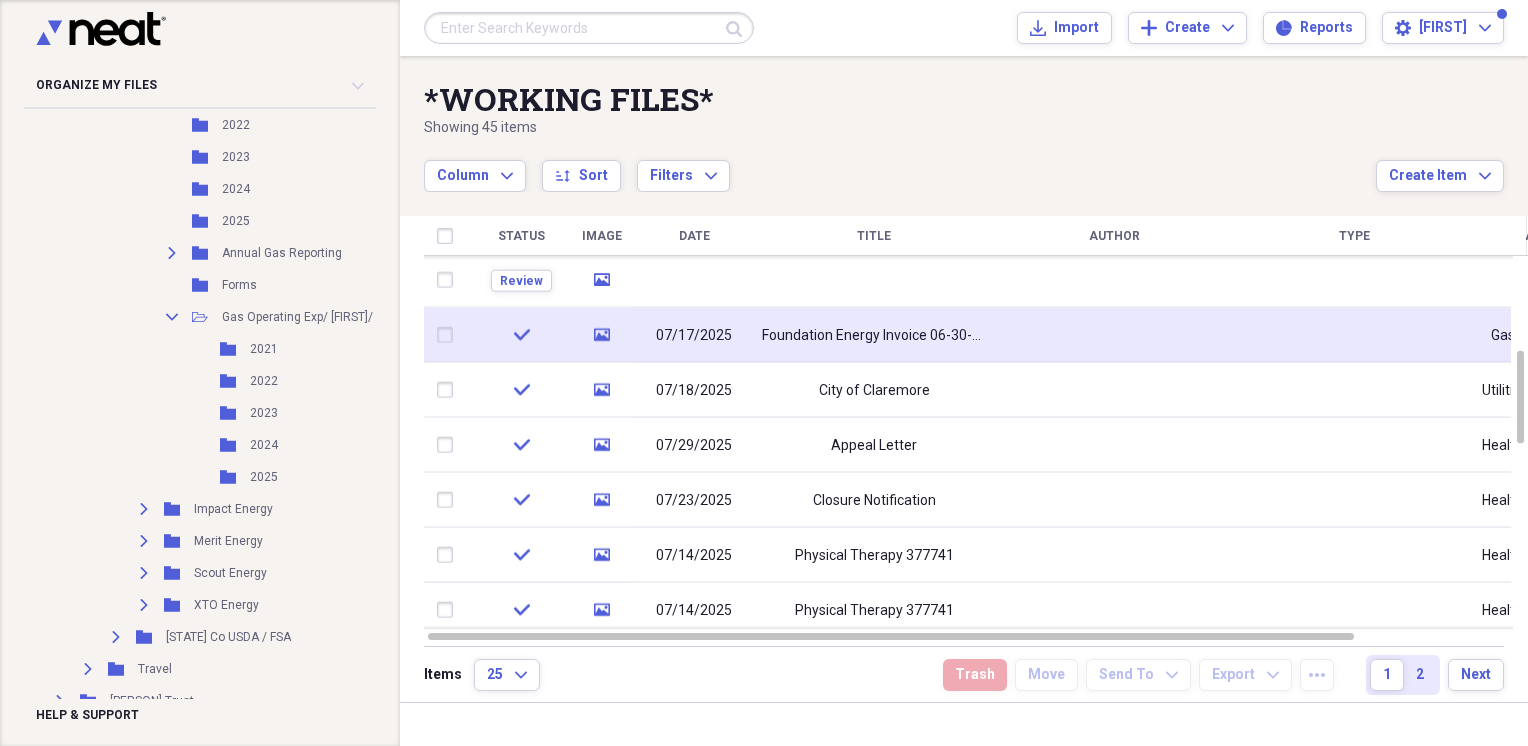 click at bounding box center [449, 335] 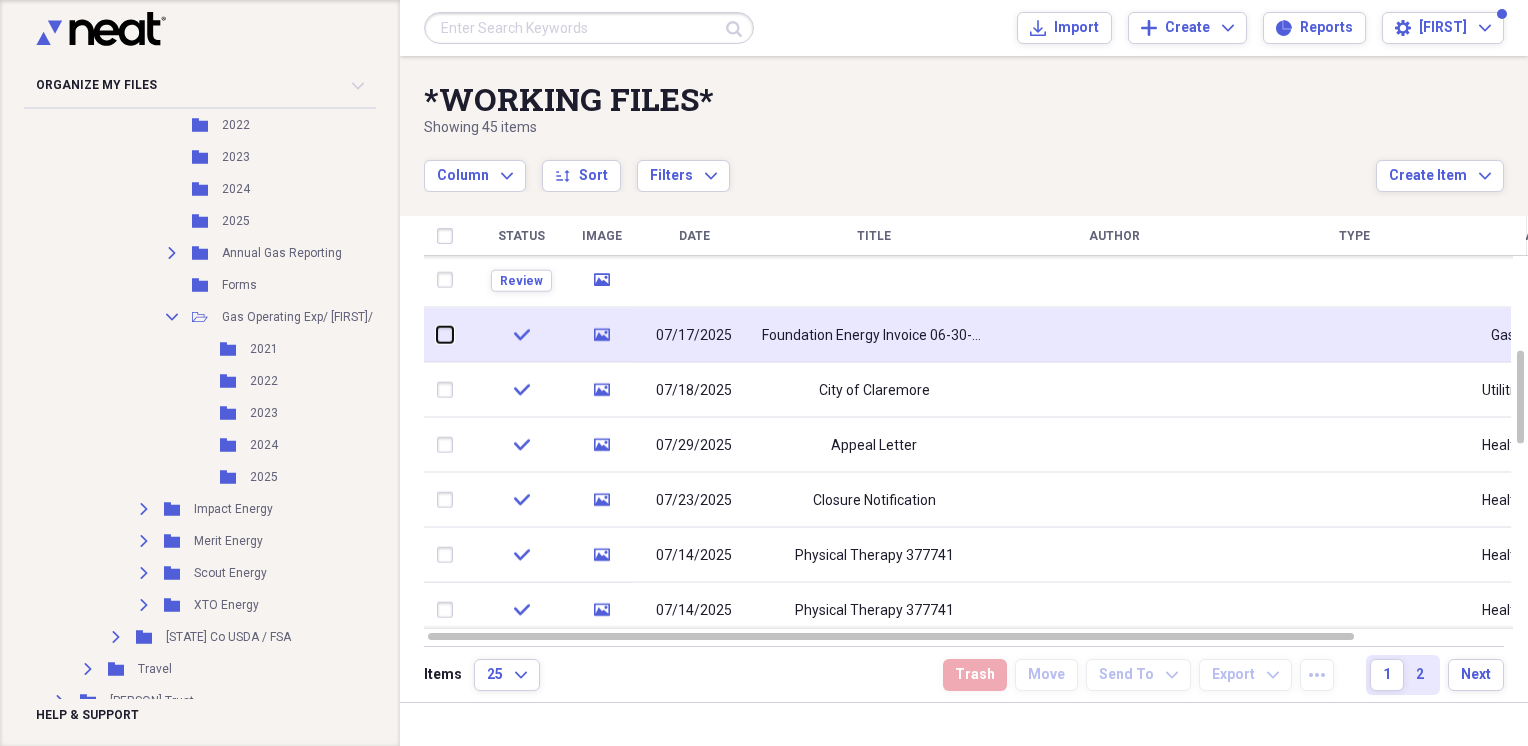 click at bounding box center [437, 335] 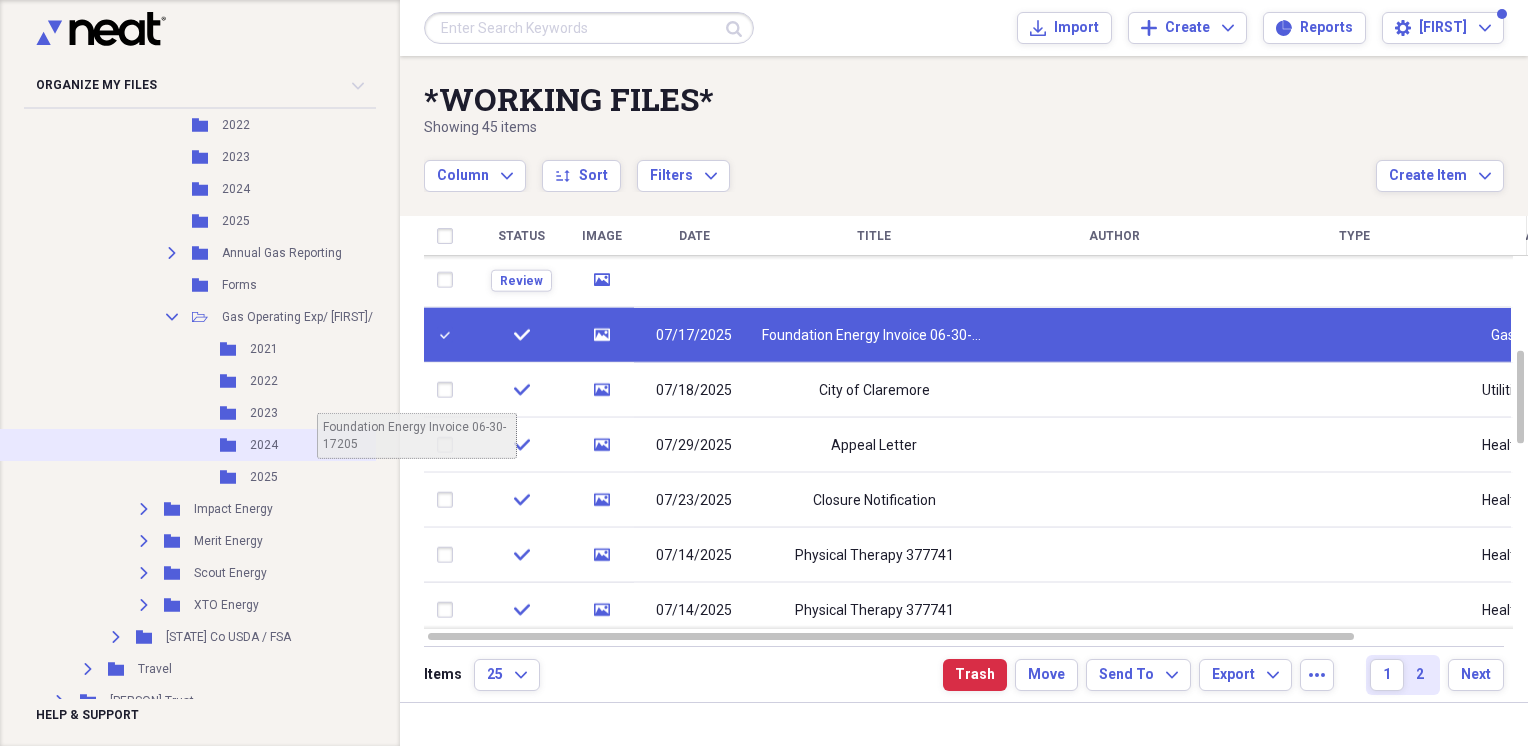 scroll, scrollTop: 9000, scrollLeft: 16, axis: both 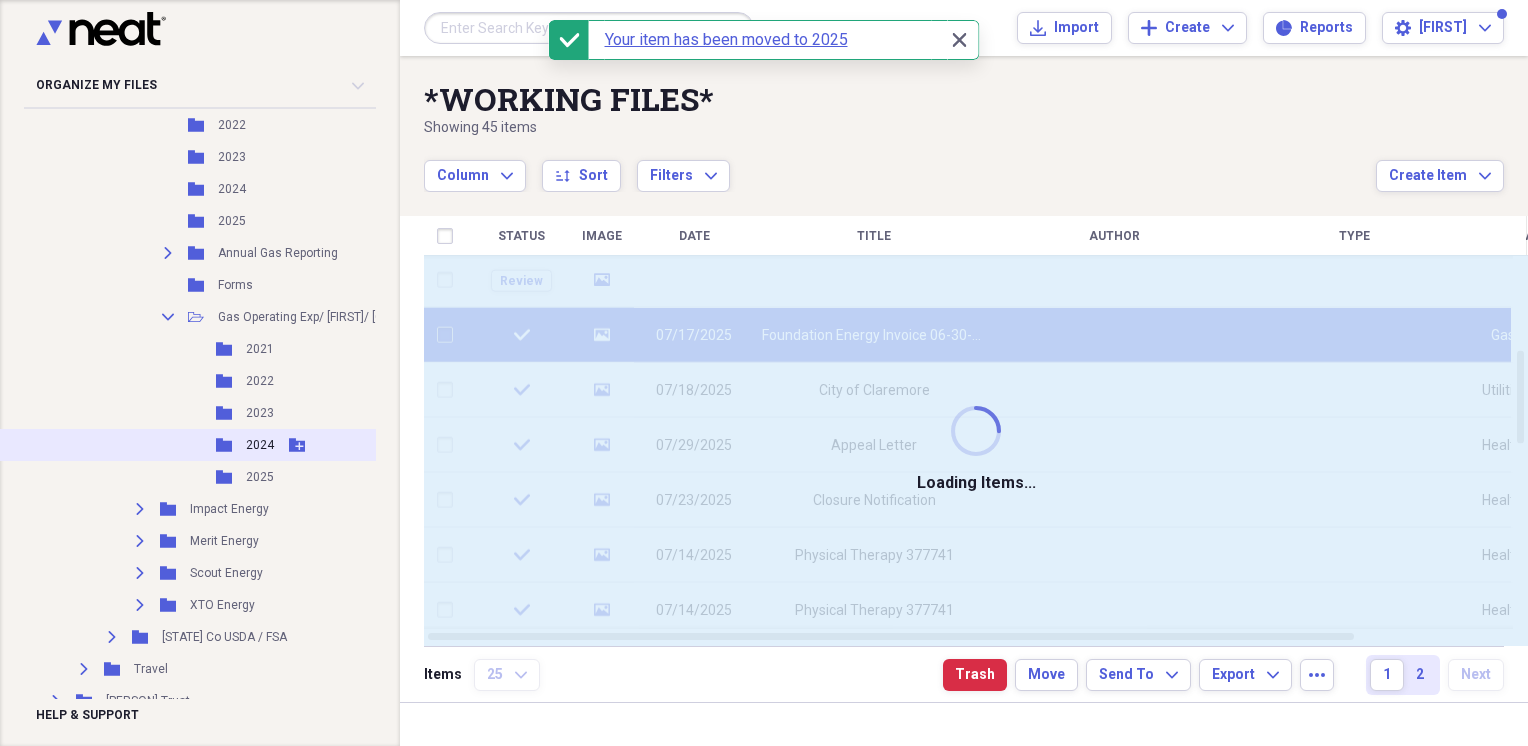 checkbox on "false" 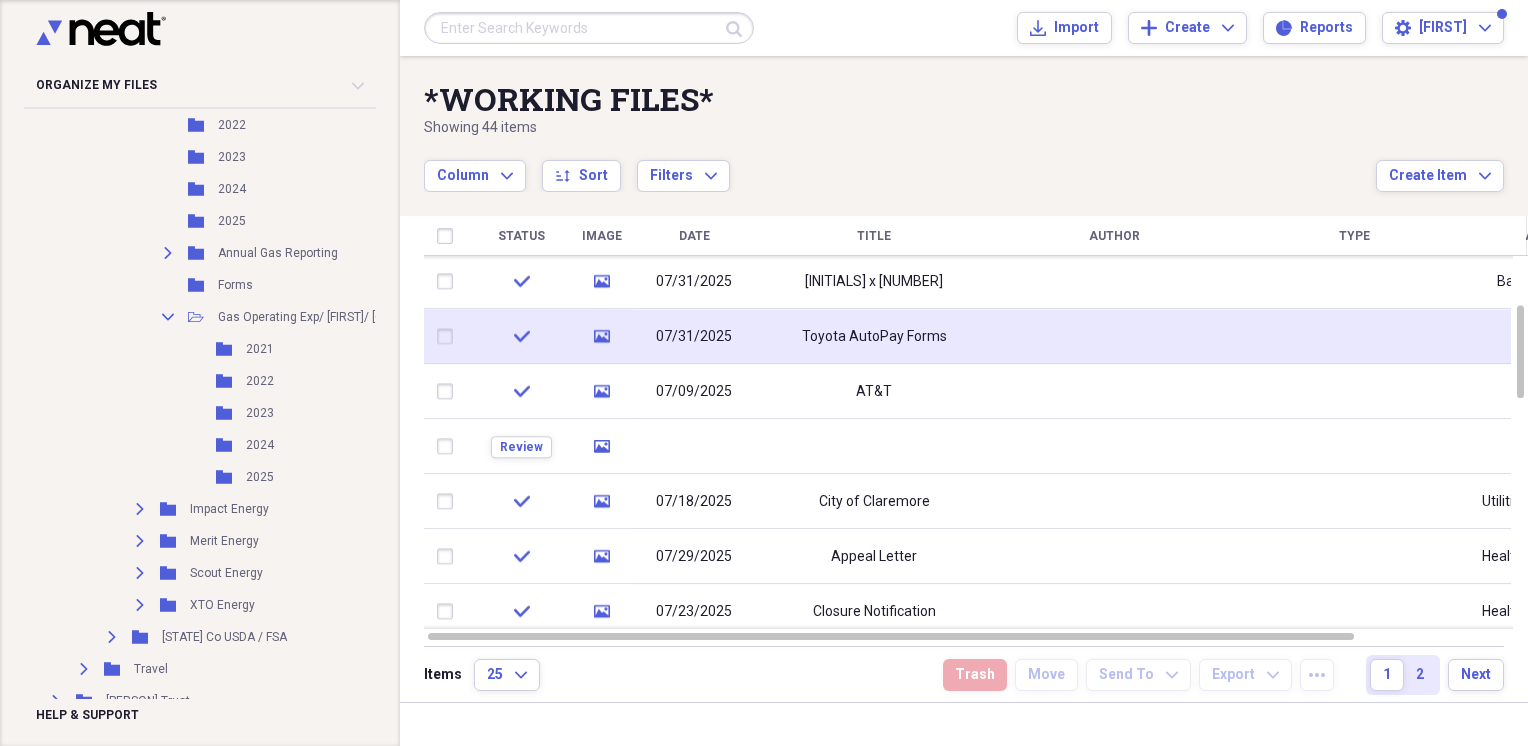 click on "Toyota AutoPay Forms" at bounding box center (874, 336) 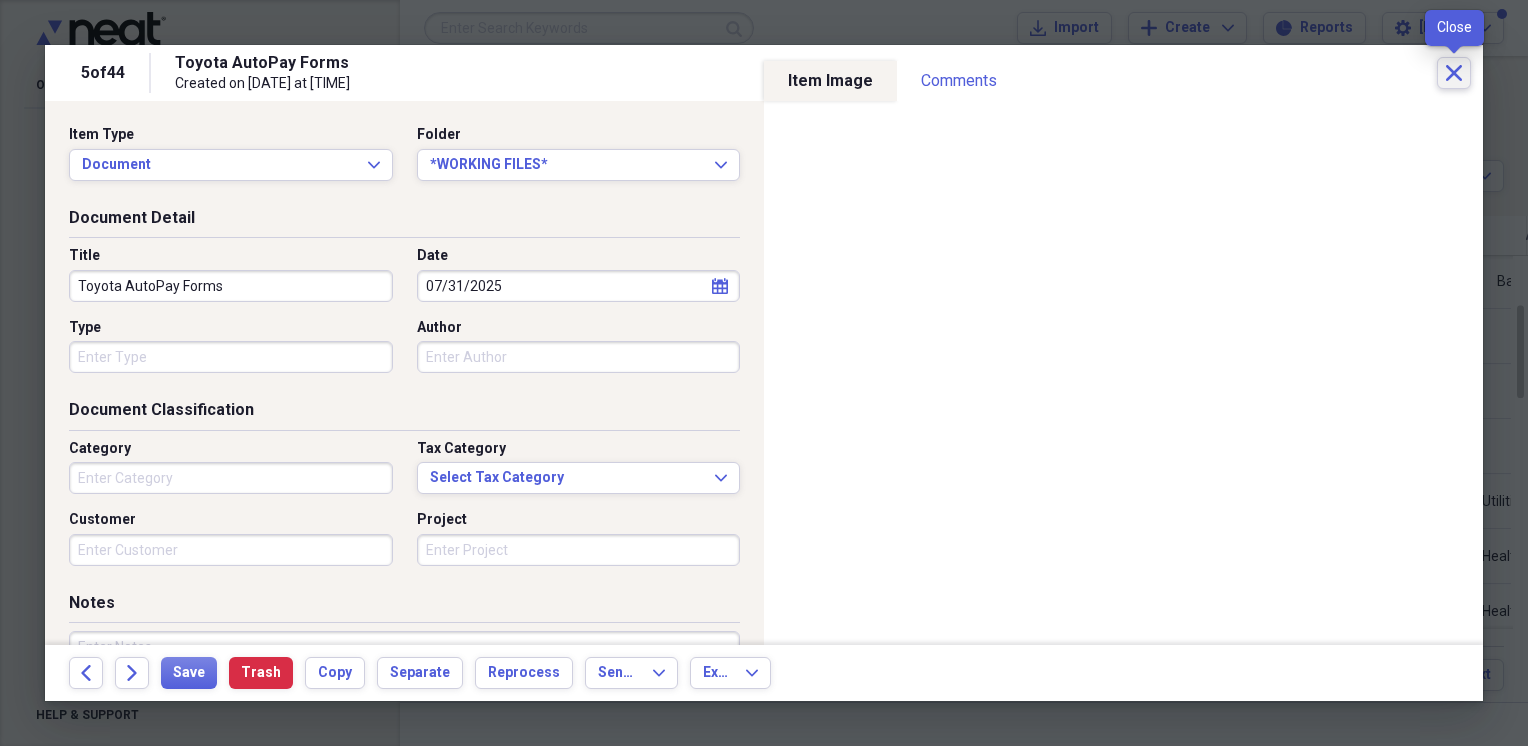 click on "Close" at bounding box center (1454, 73) 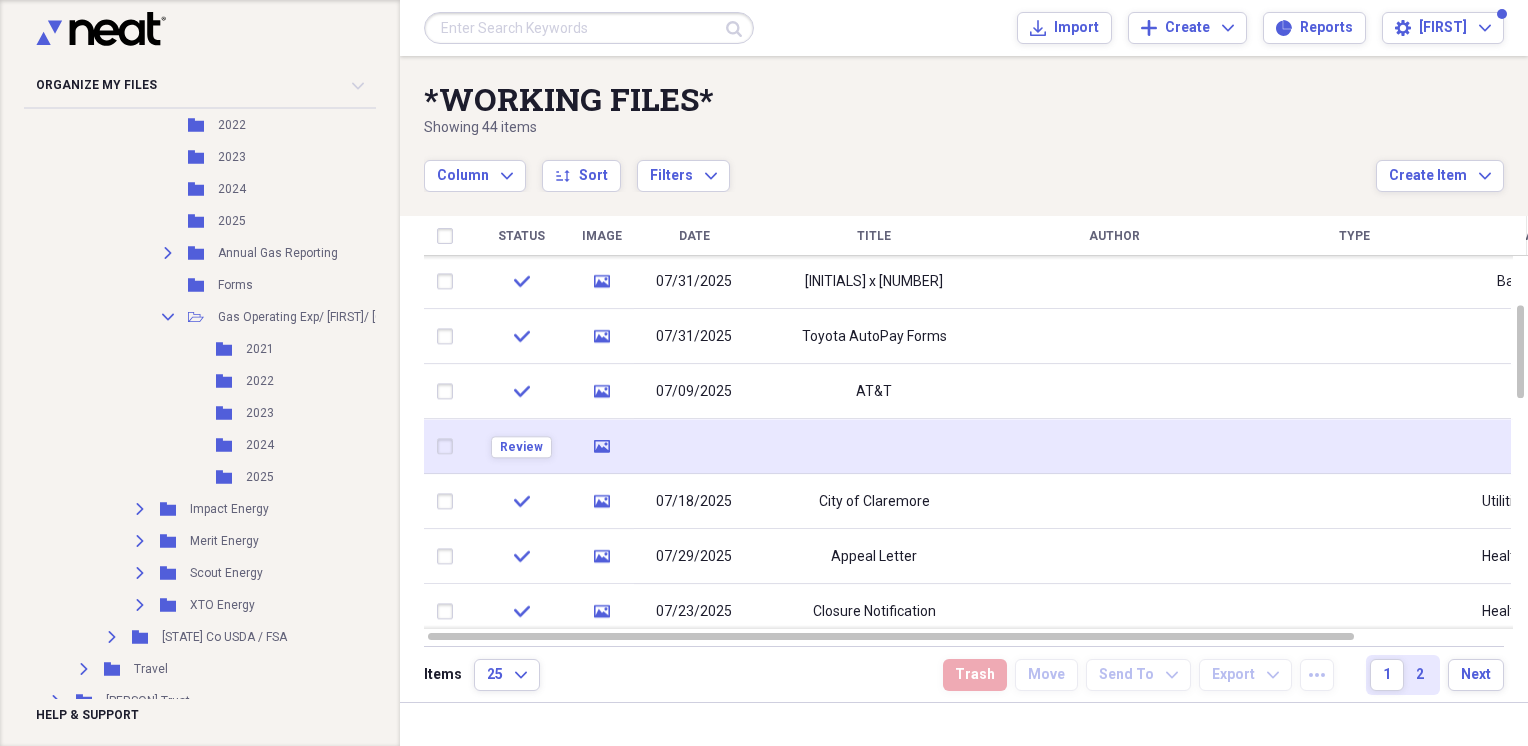 click at bounding box center (874, 446) 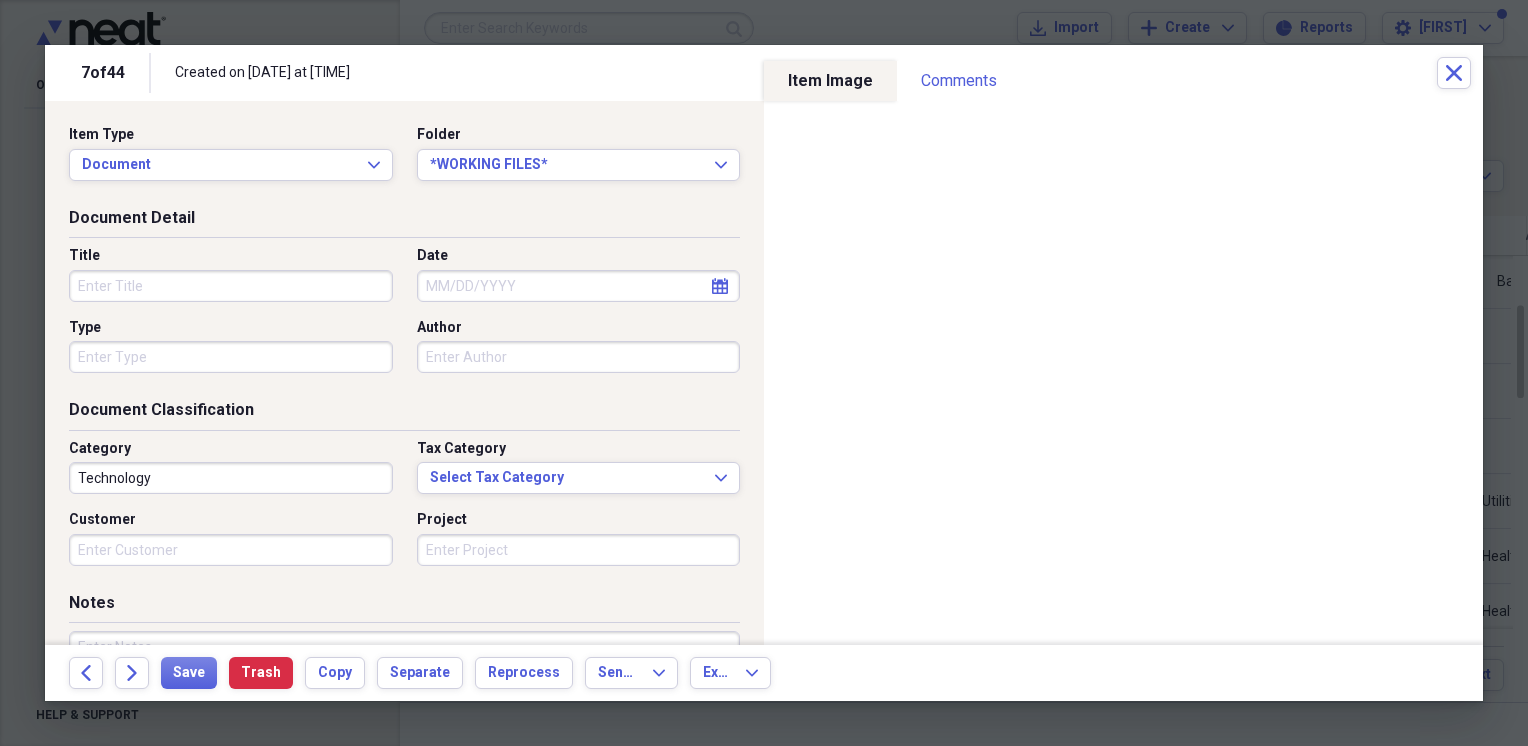 click on "Title" at bounding box center [231, 286] 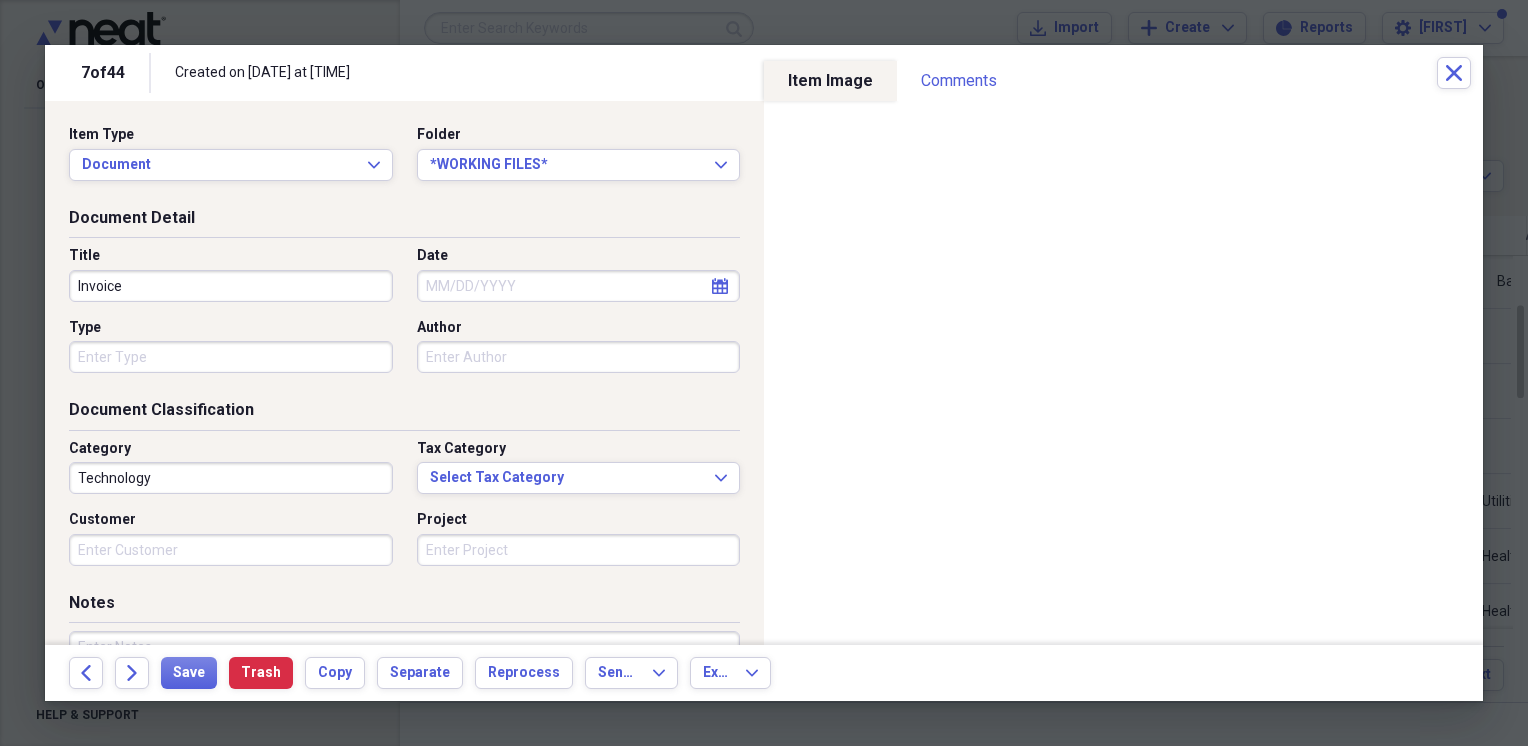 type on "Invoice" 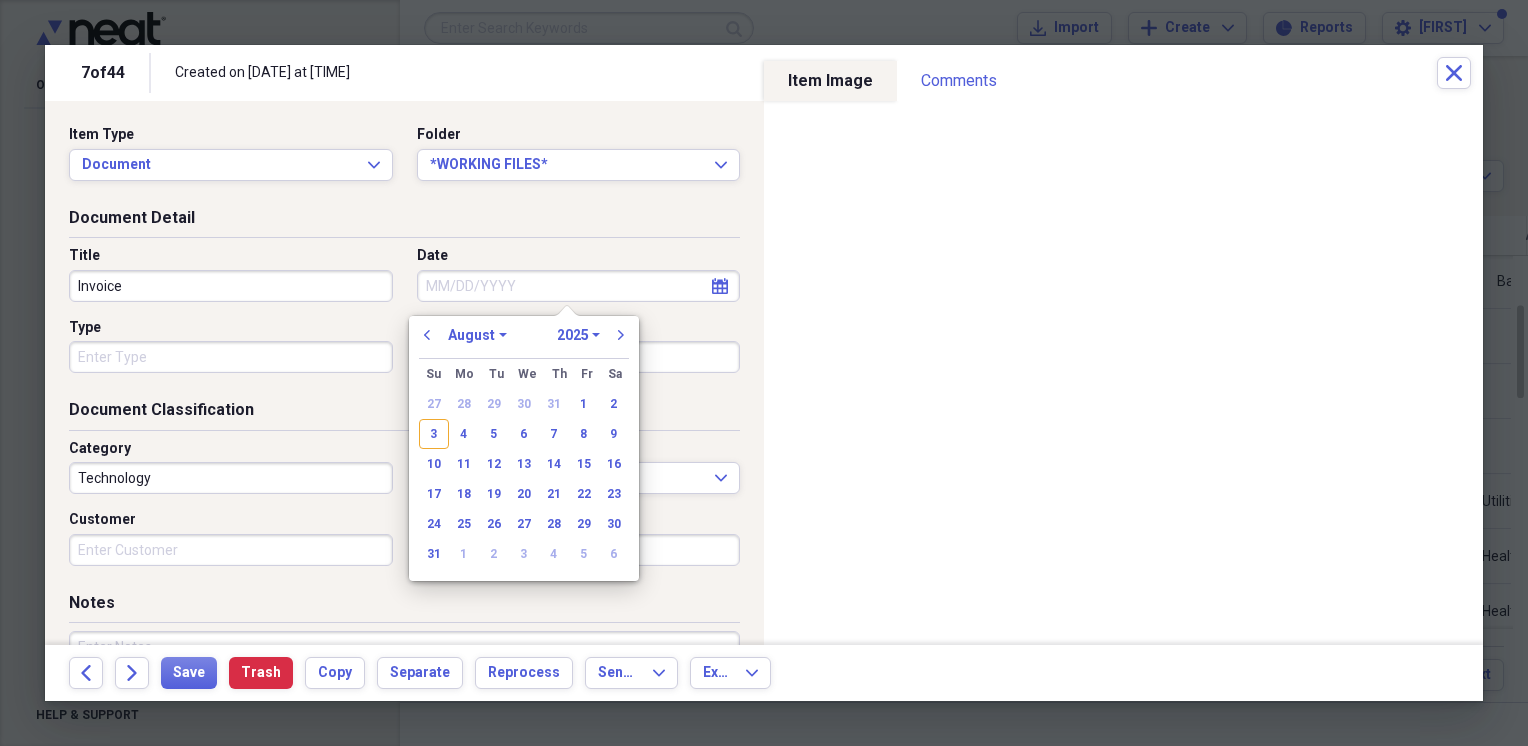 click on "January February March April May June July August September October November December" at bounding box center (477, 335) 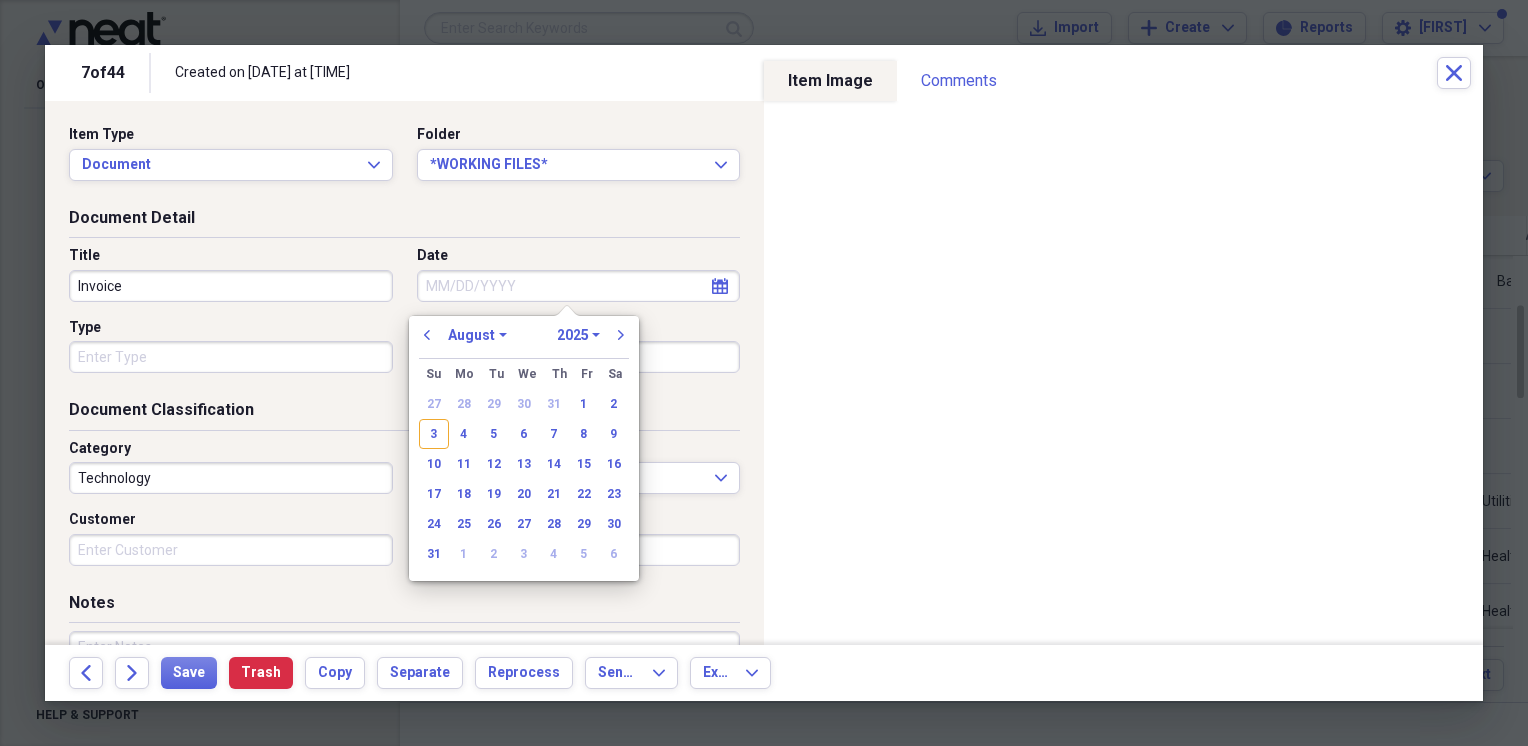 select on "6" 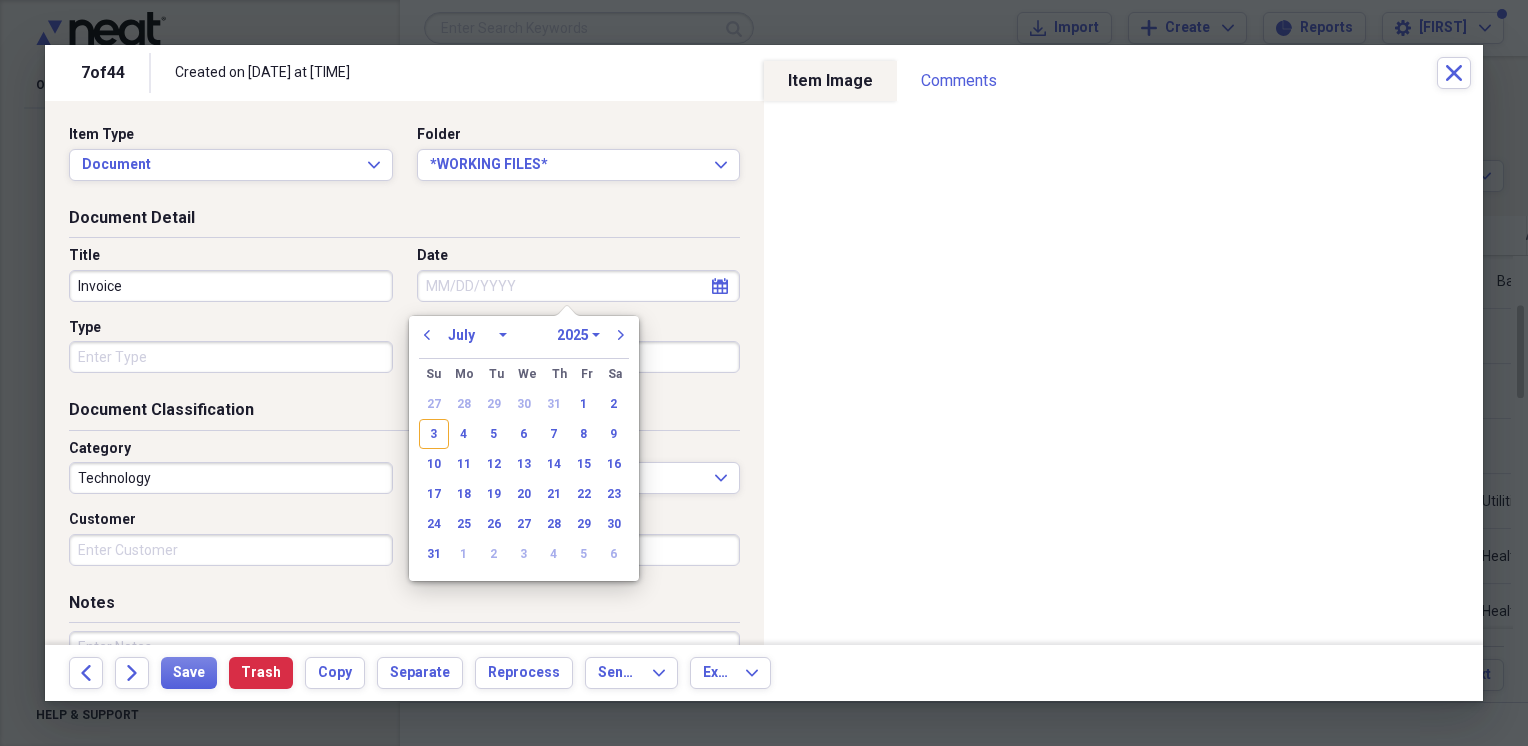 click on "January February March April May June July August September October November December" at bounding box center (477, 335) 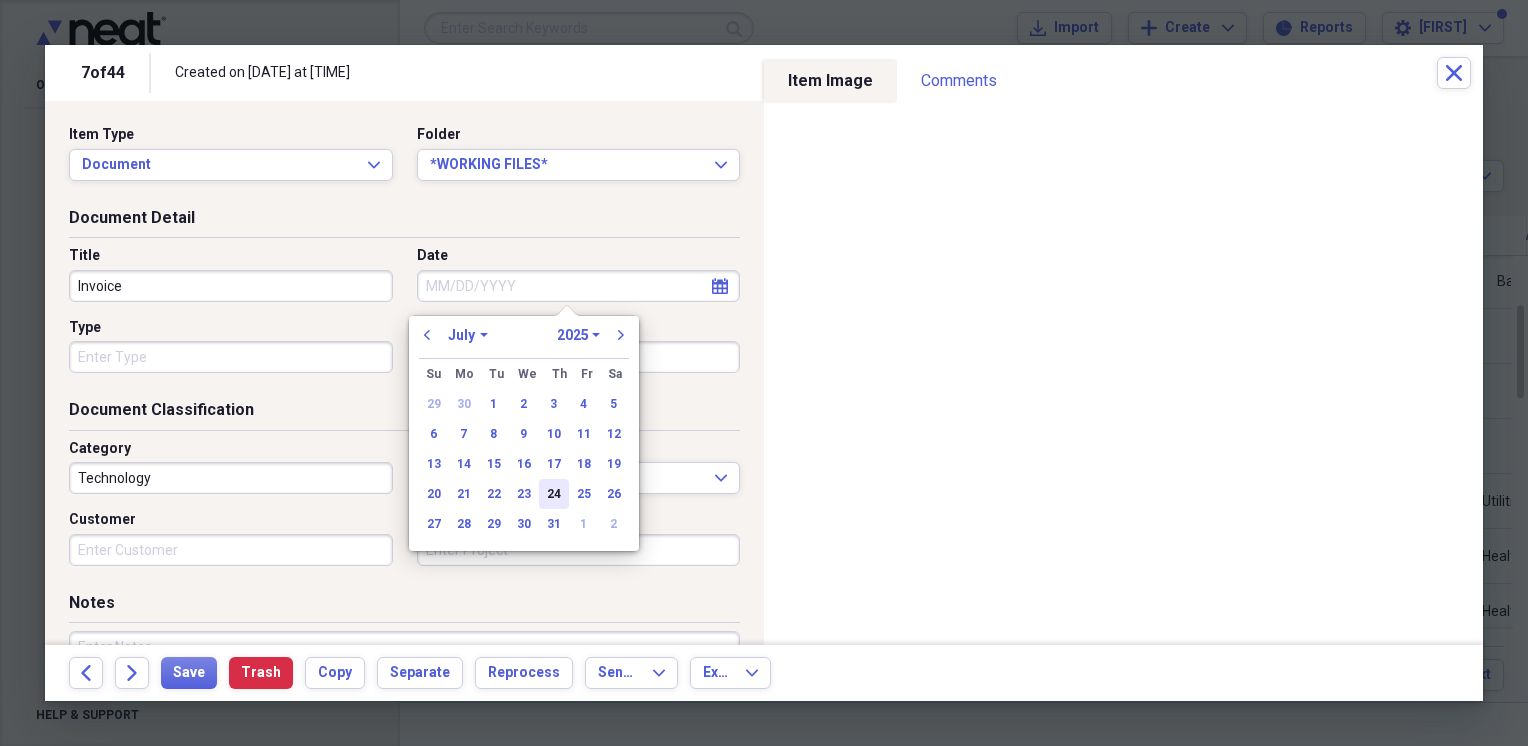click on "24" at bounding box center (554, 494) 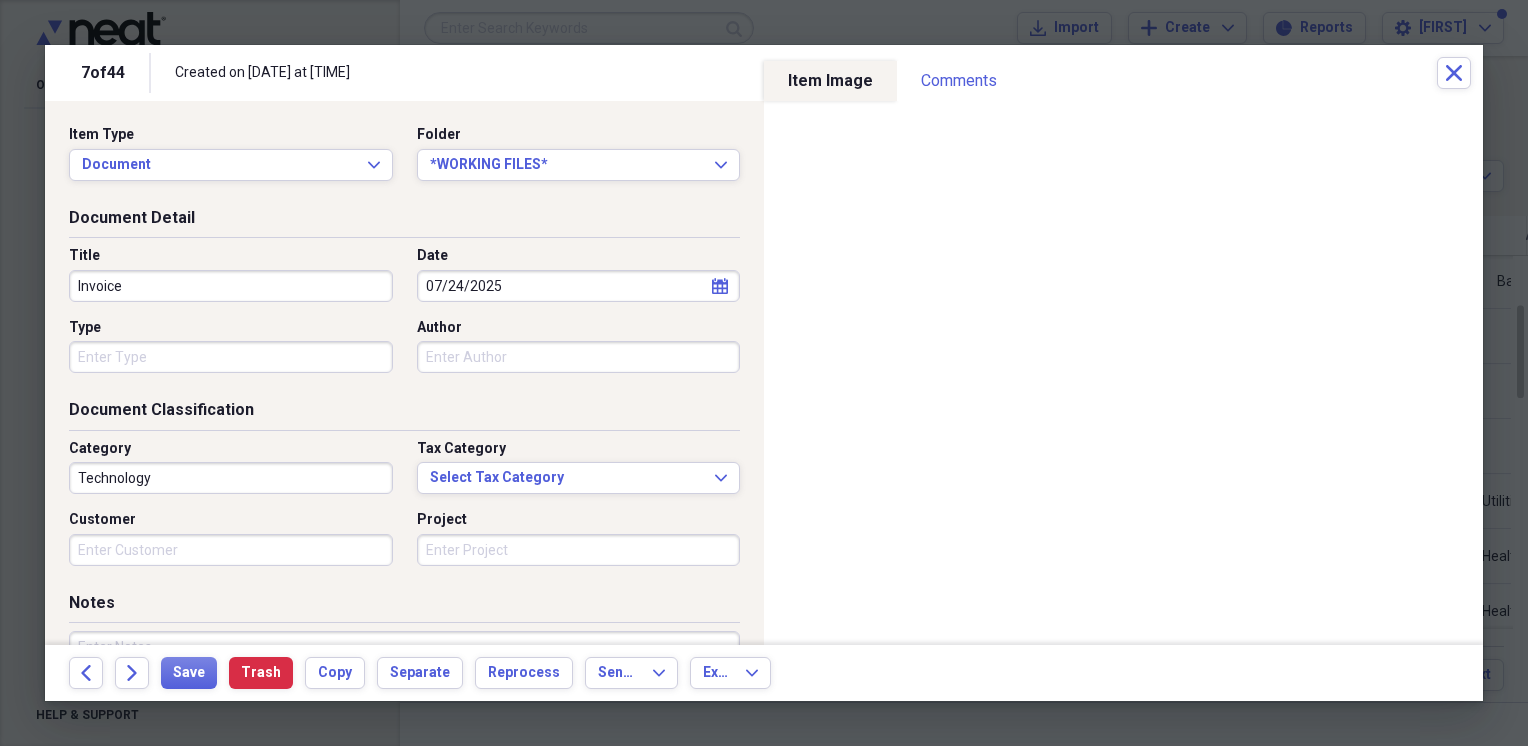 click on "Technology" at bounding box center [231, 478] 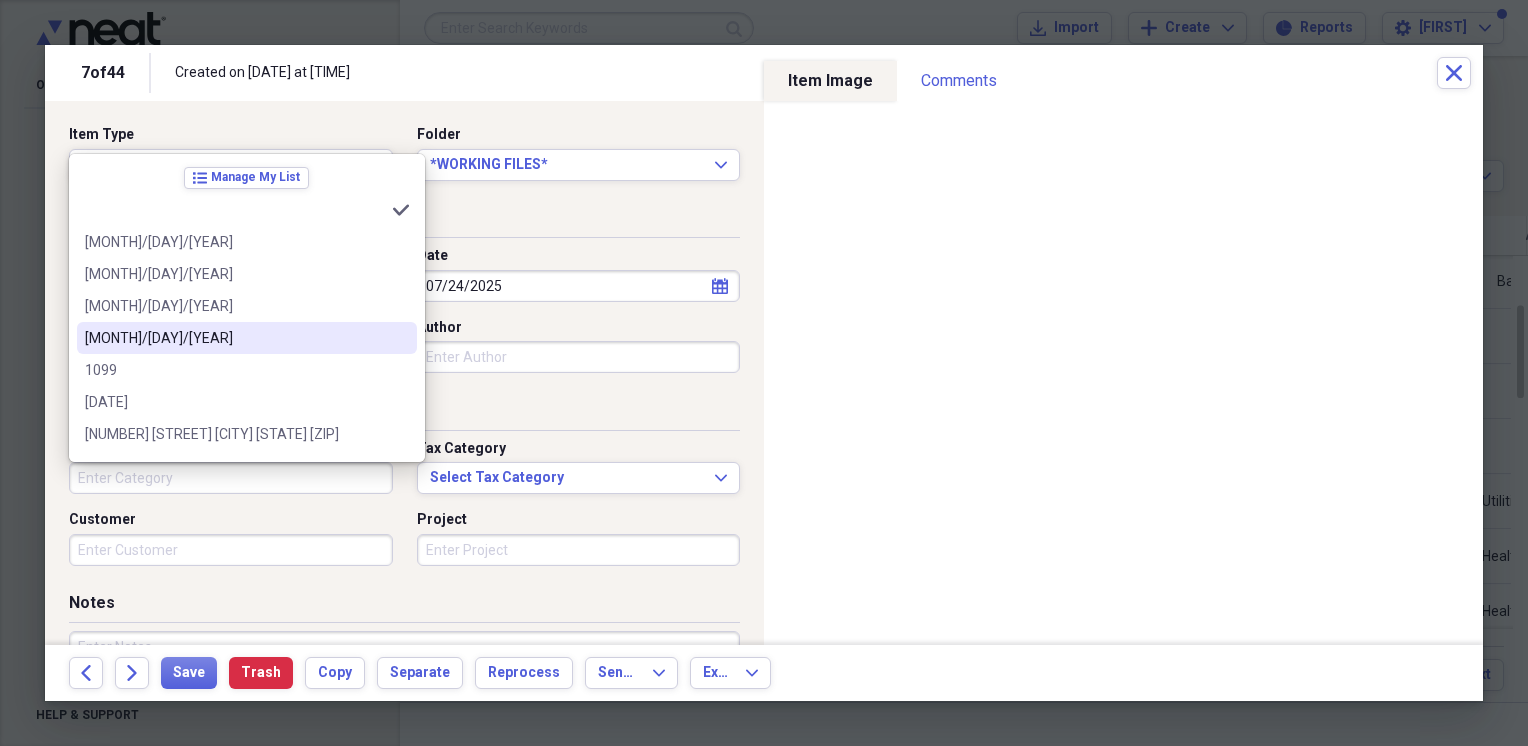 type 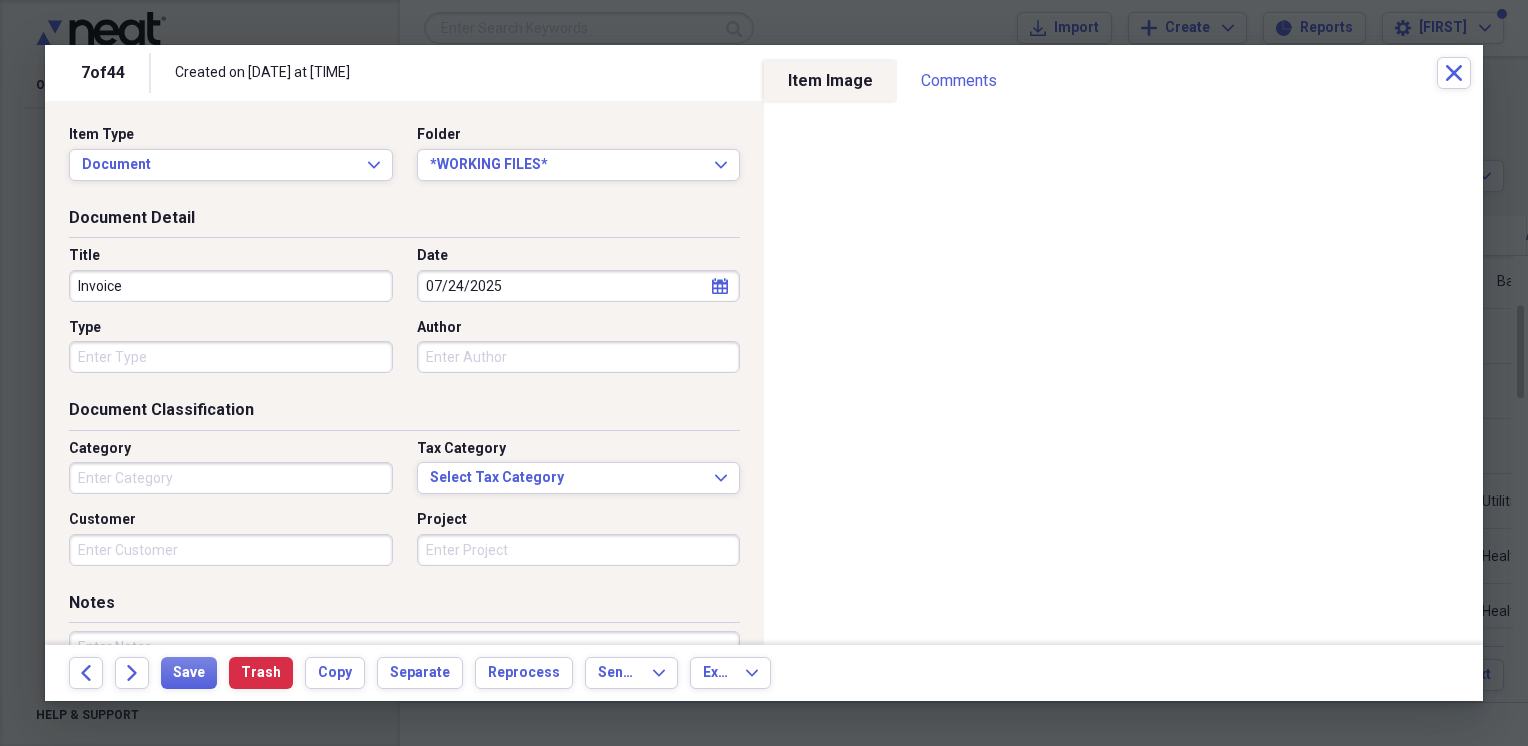 click on "Date" at bounding box center (579, 256) 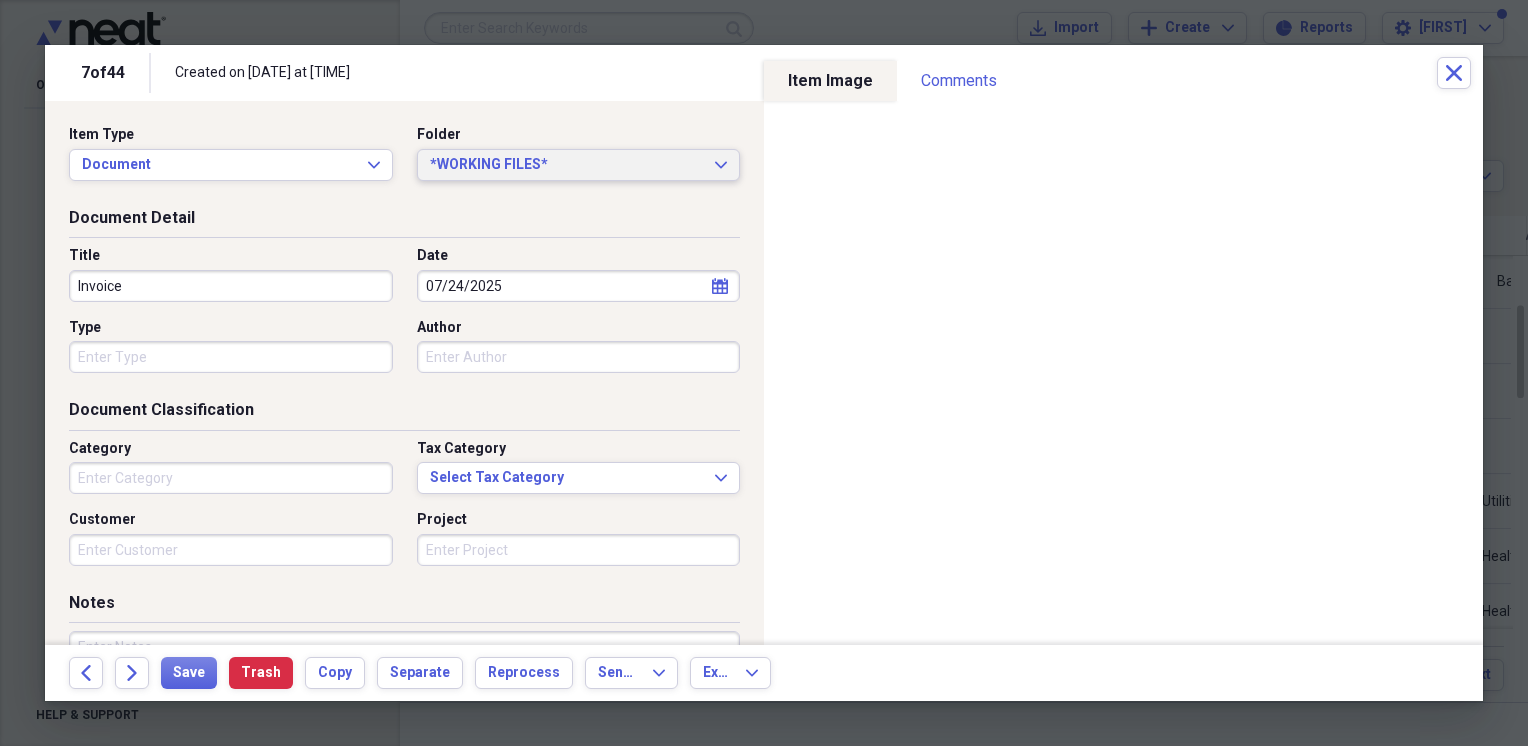click on "Expand" 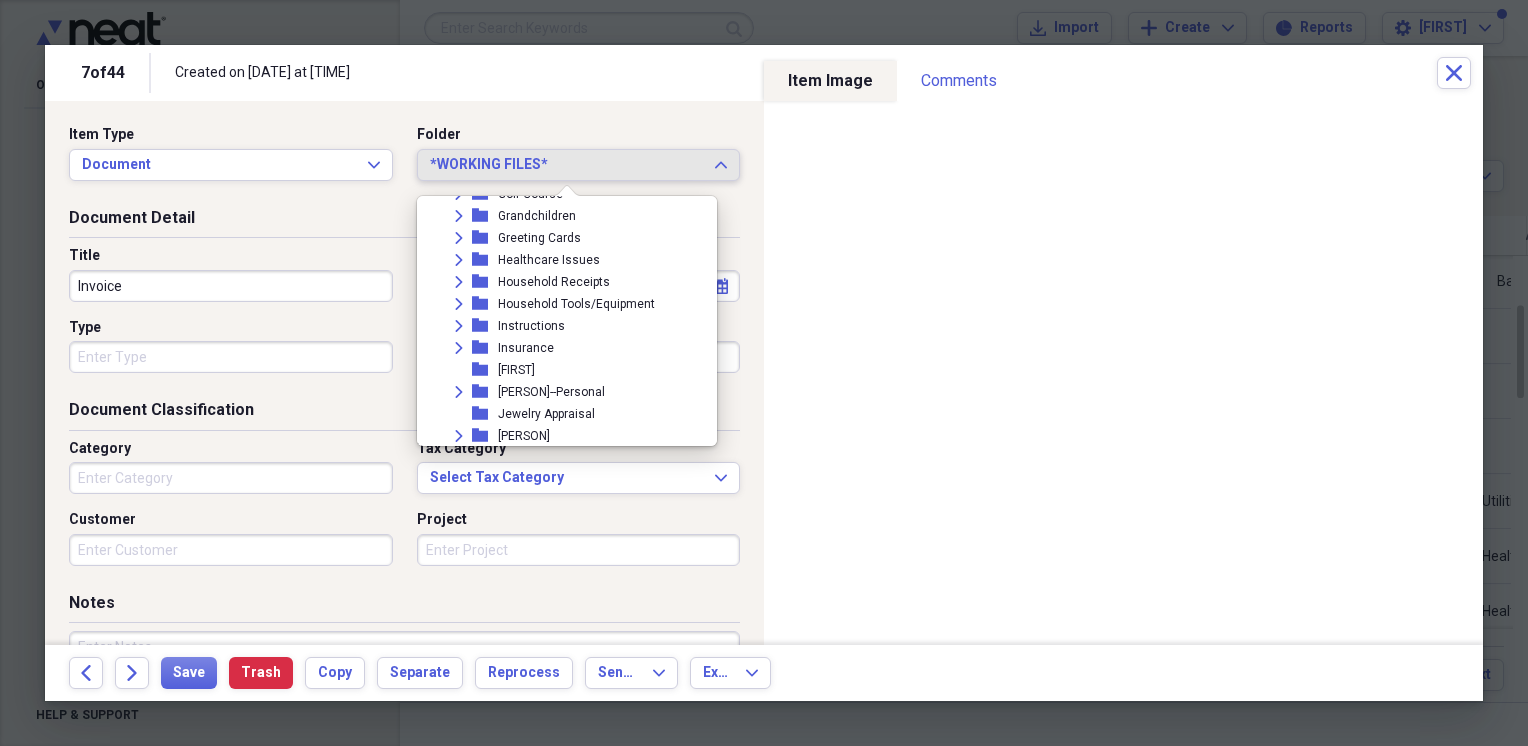 scroll, scrollTop: 3891, scrollLeft: 0, axis: vertical 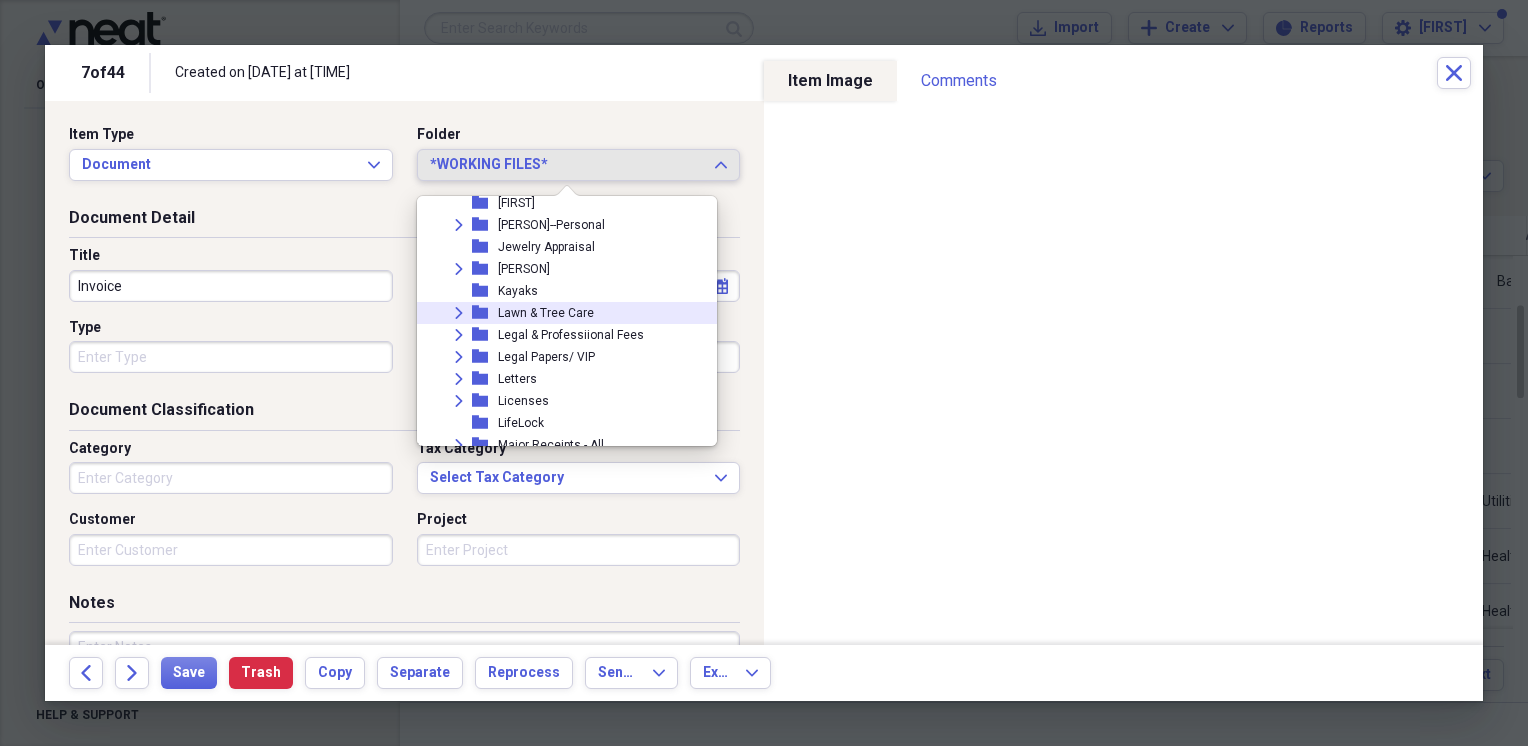click on "Expand" 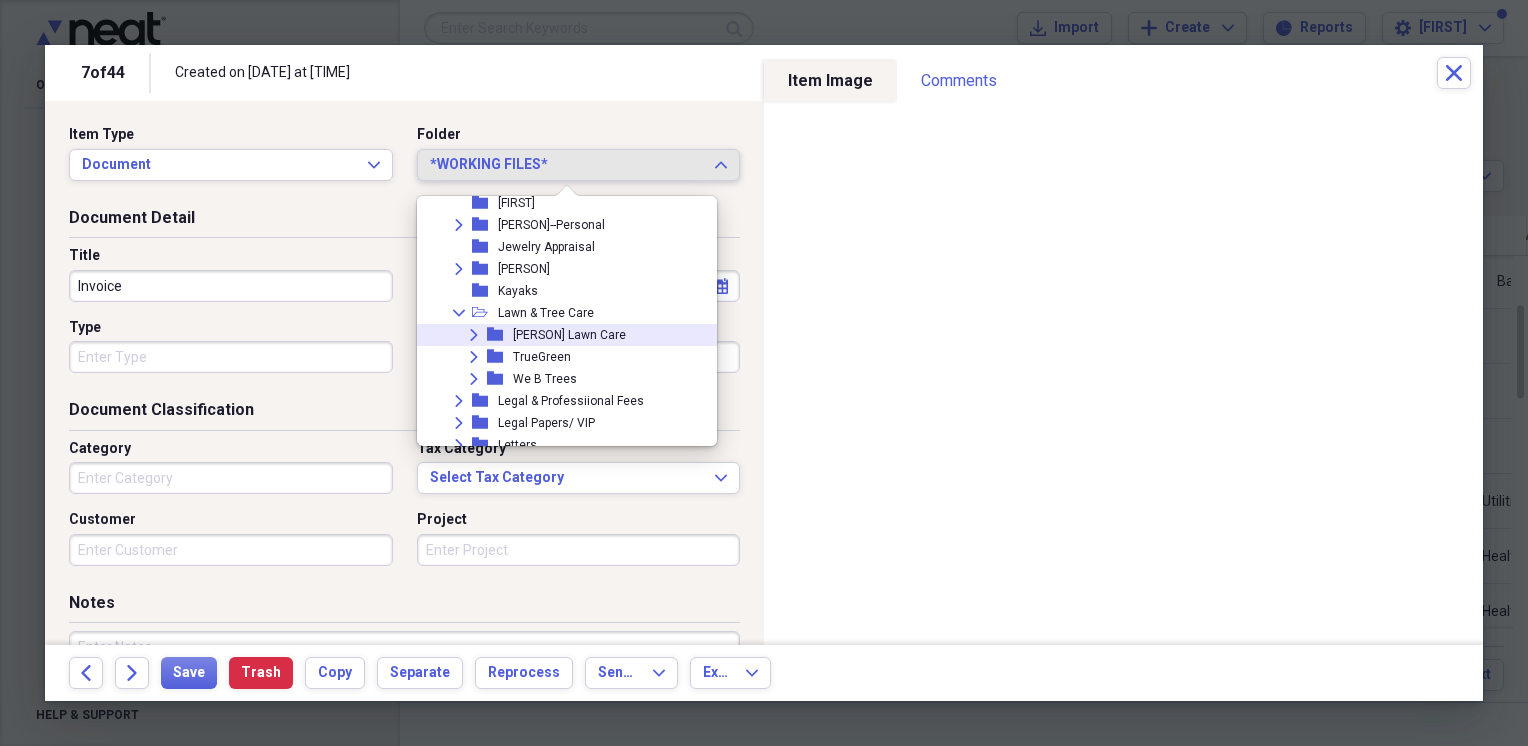 click on "Expand" 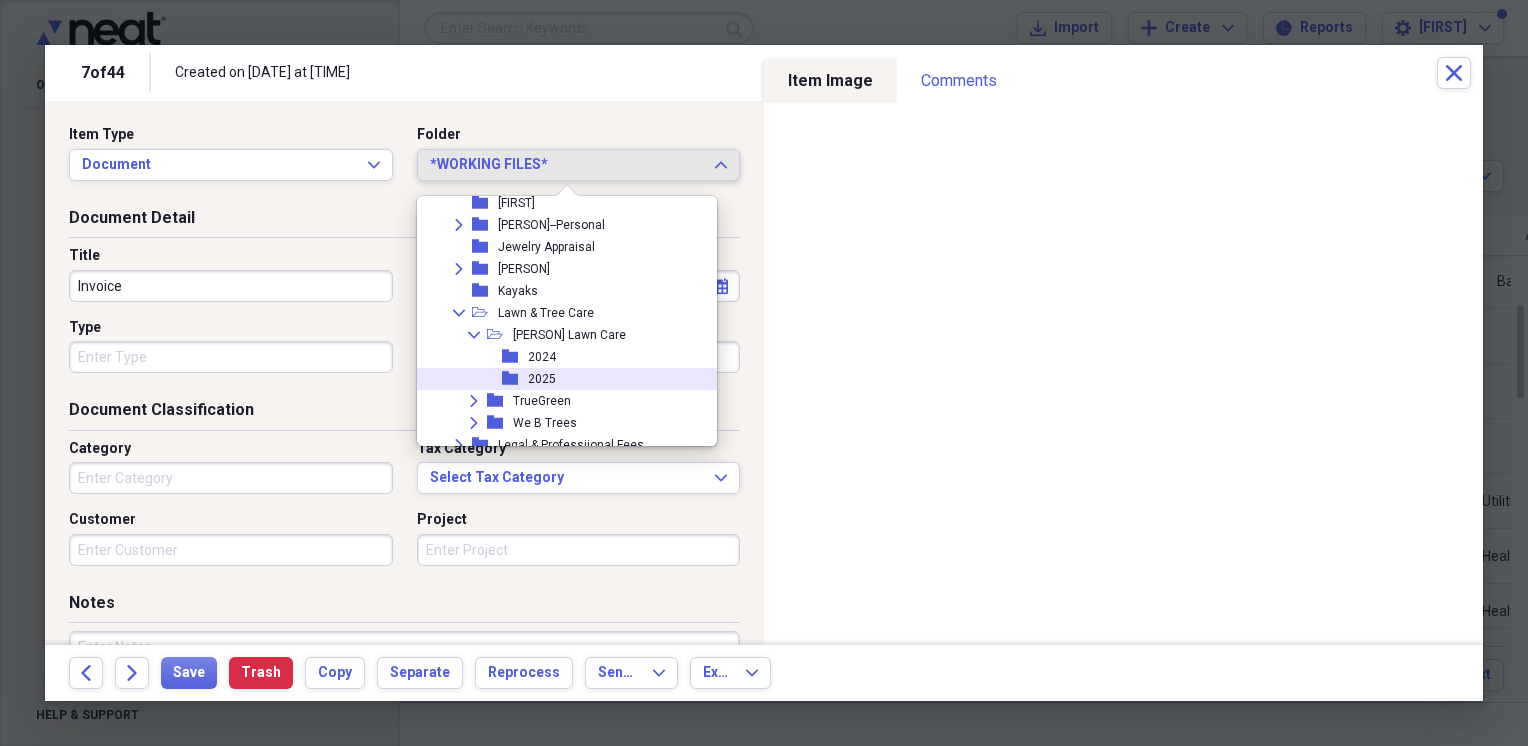 click on "folder" at bounding box center (515, 379) 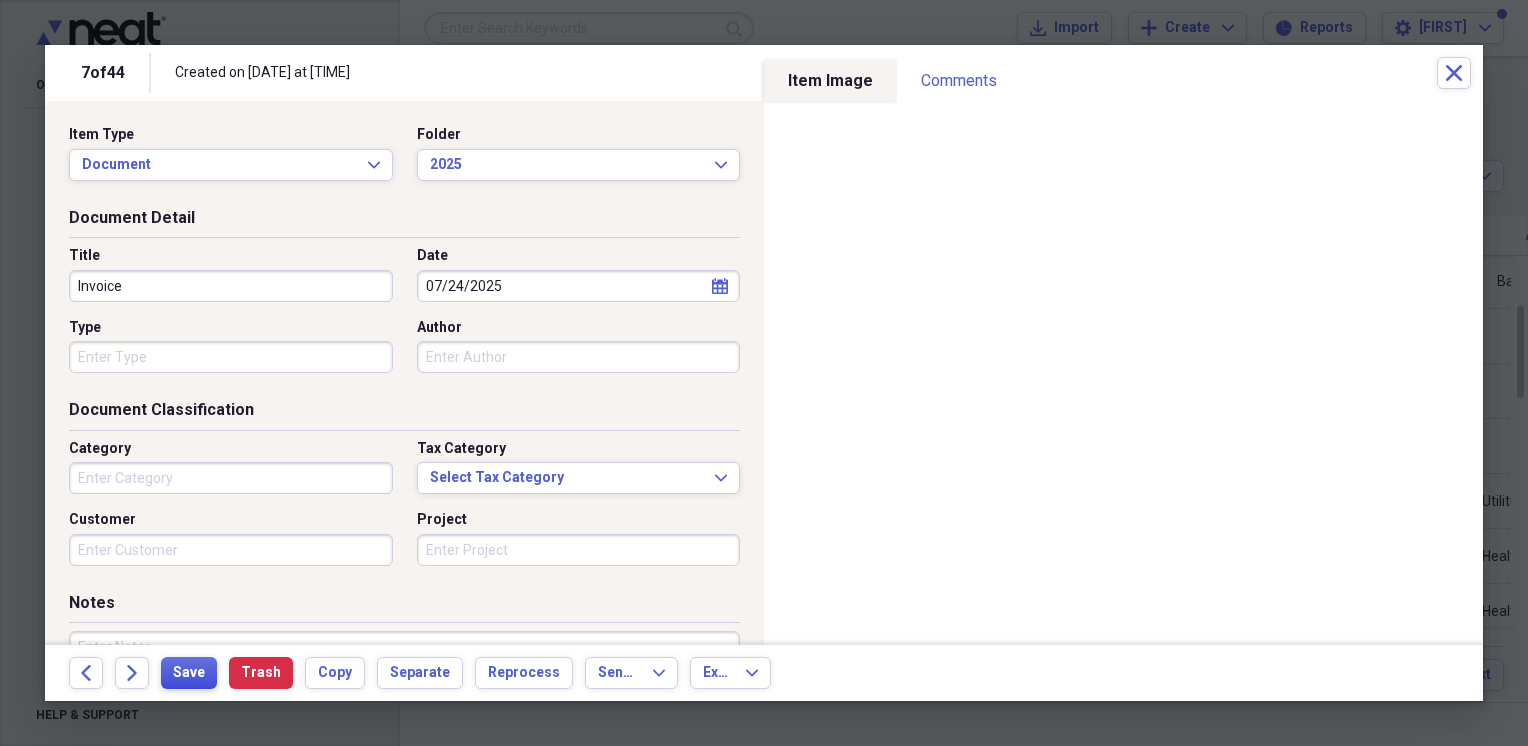 click on "Save" at bounding box center [189, 673] 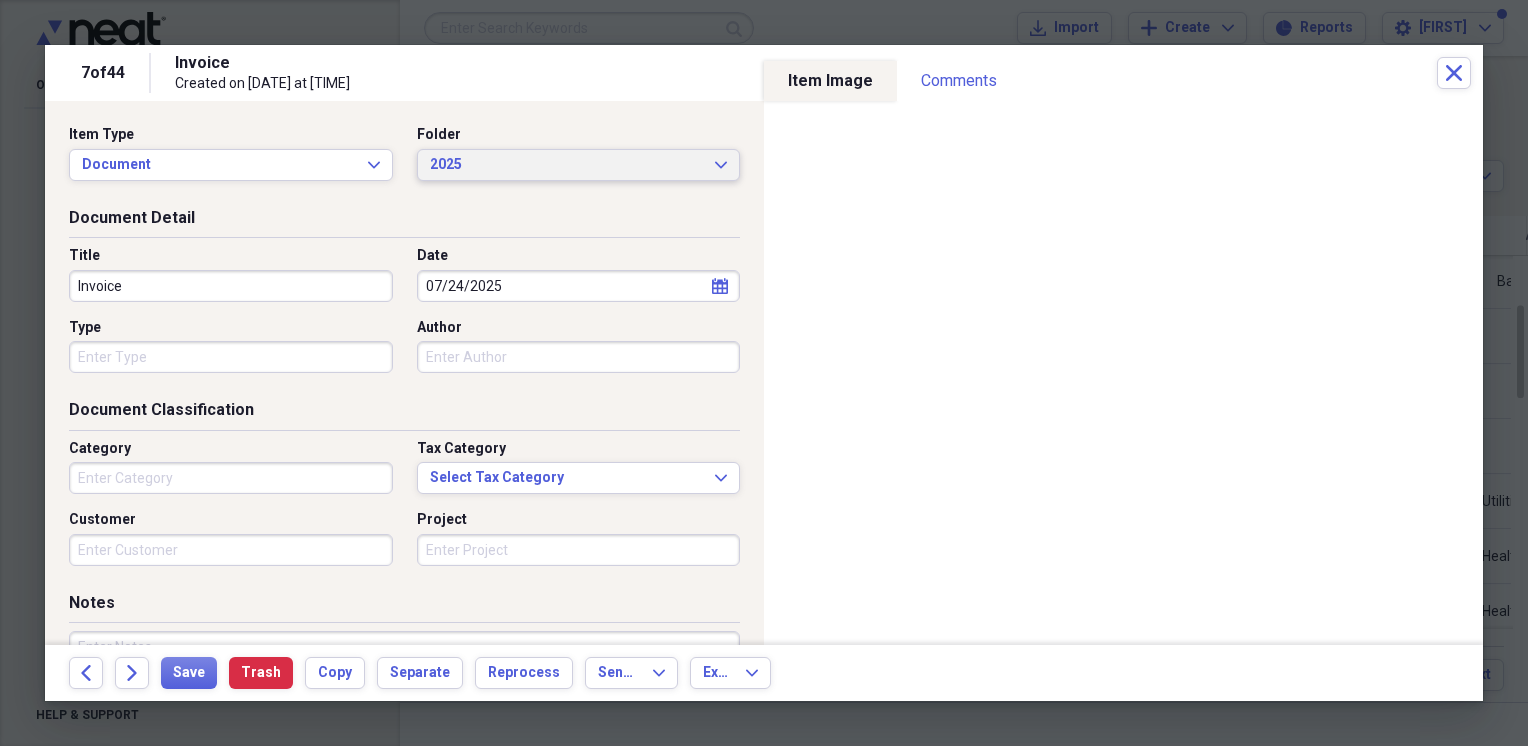 click on "Expand" 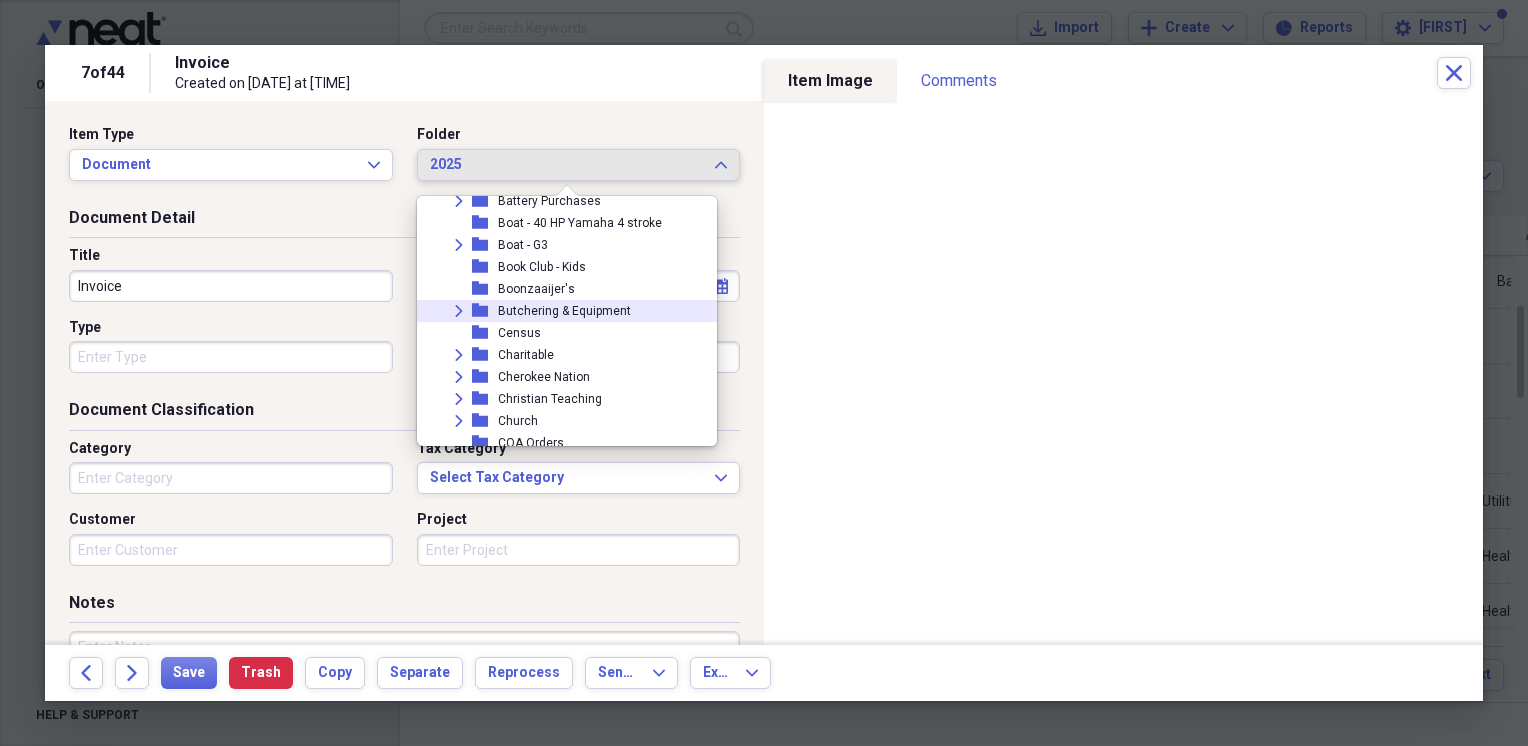 scroll, scrollTop: 2790, scrollLeft: 0, axis: vertical 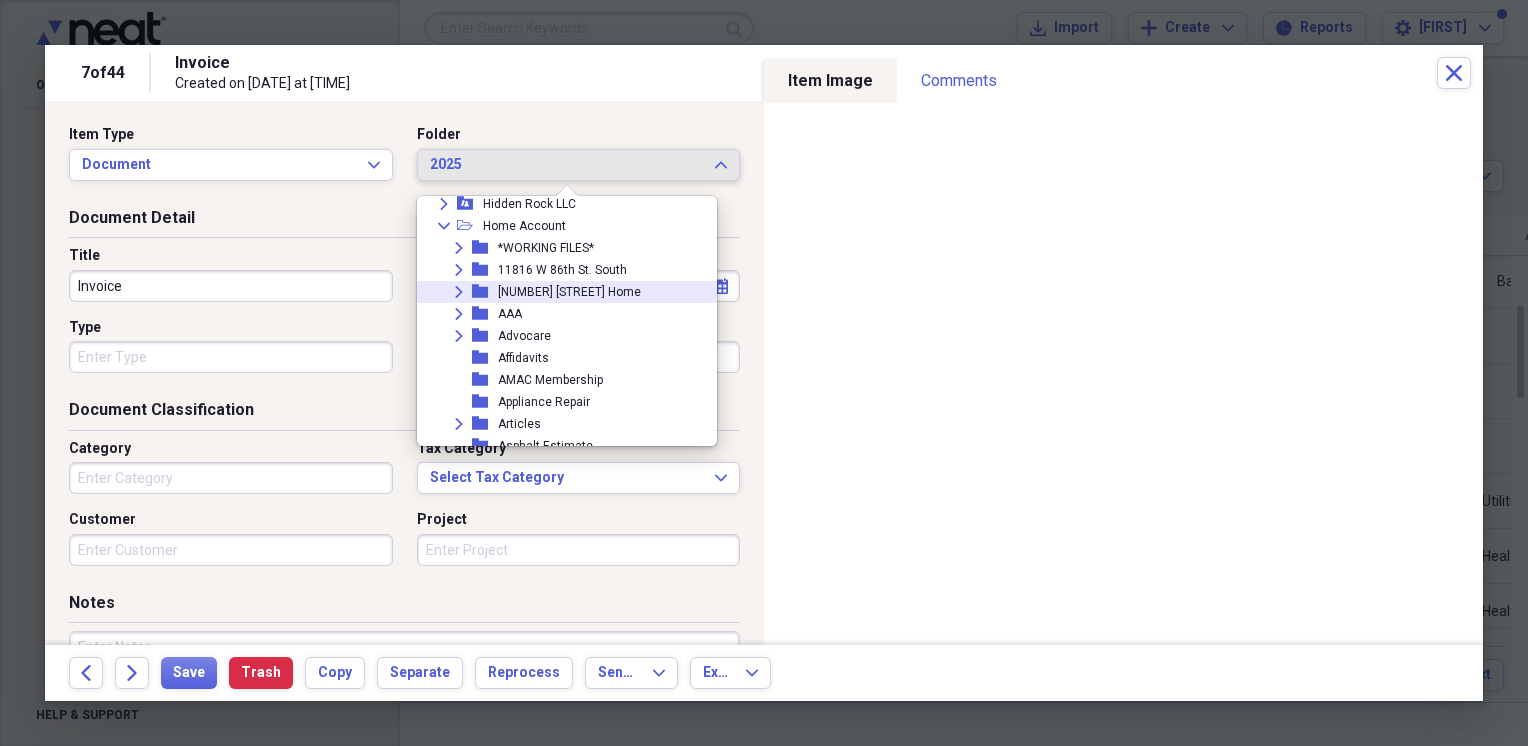 click on "Expand" 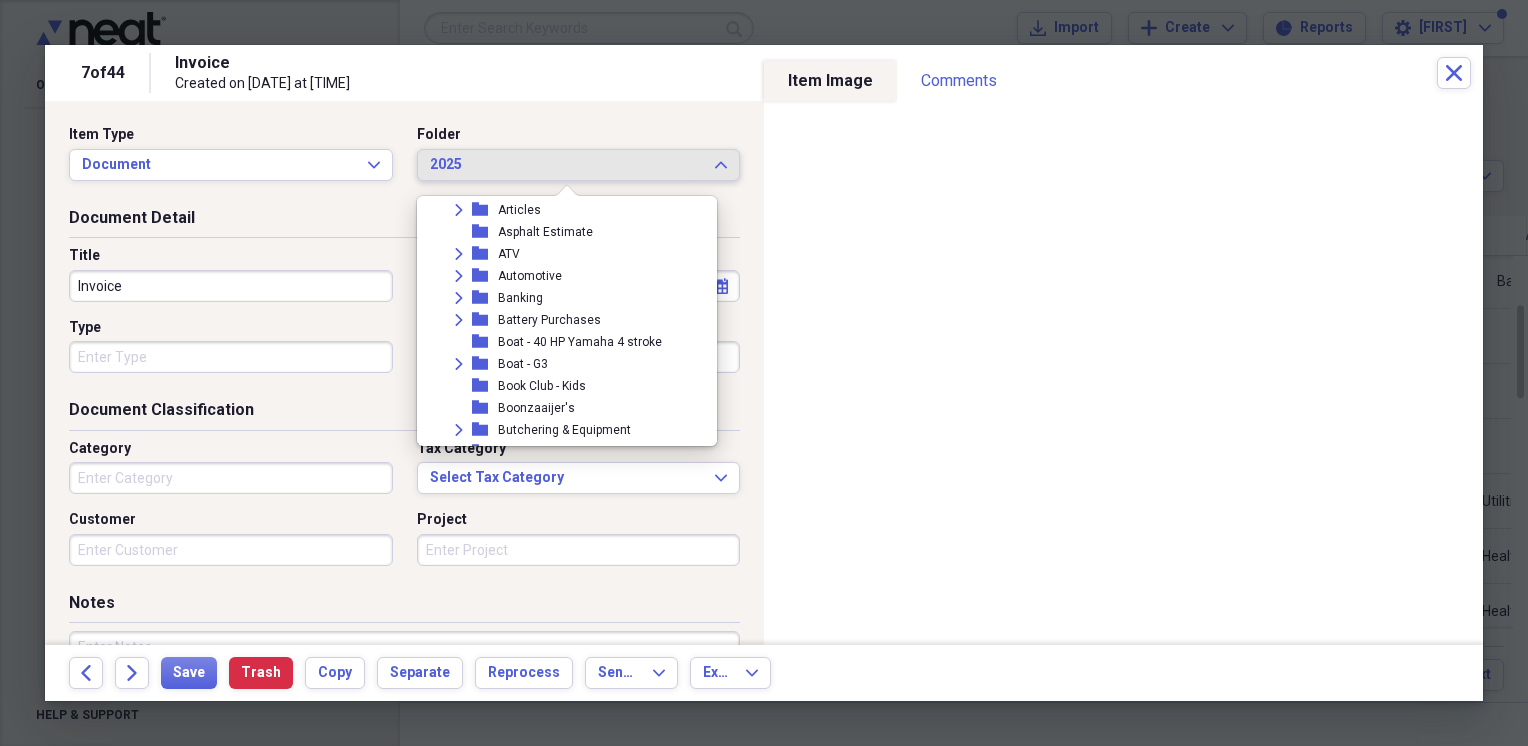 scroll, scrollTop: 3123, scrollLeft: 0, axis: vertical 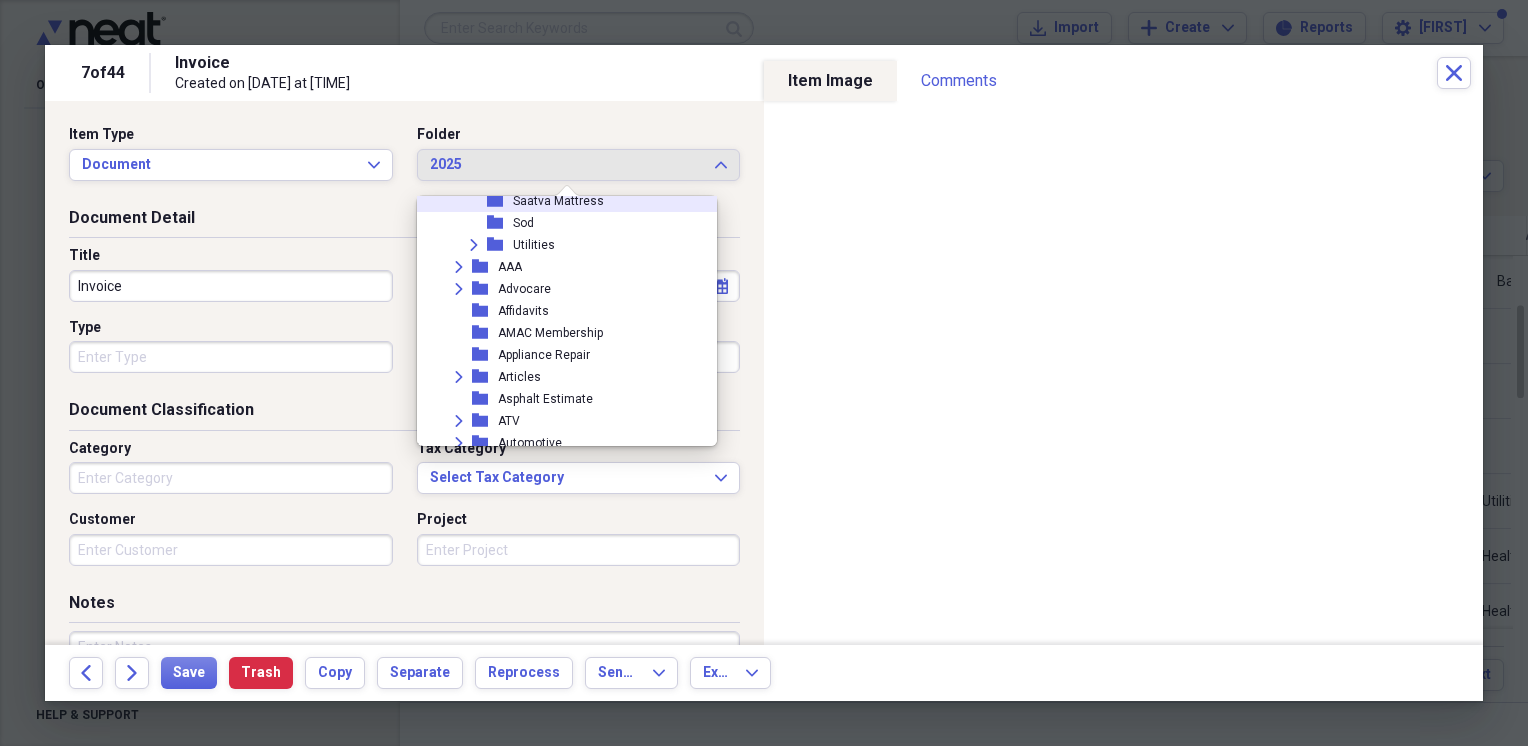 click on "Item Type Document Expand Folder [YEAR] Expand Document Detail Title Invoice Date [DATE] calendar Calendar Type Author Document Classification Category Tax Category Select Tax Category Expand Customer Project Notes Additional Information Subject Topic Action Type Application Received calendar Calendar Date Sent calendar Calendar From To Date Due calendar Calendar" at bounding box center [404, 373] 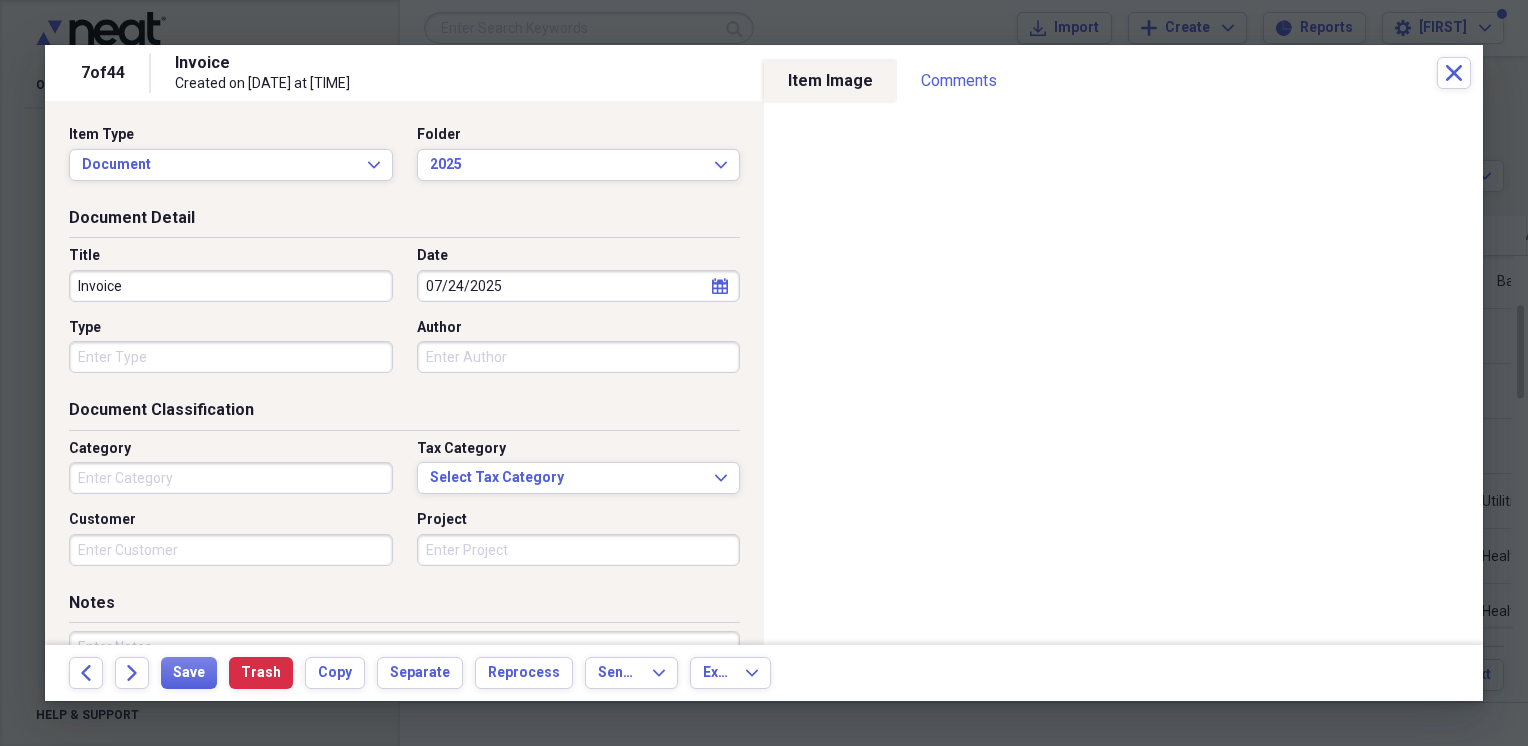 scroll, scrollTop: 4242, scrollLeft: 0, axis: vertical 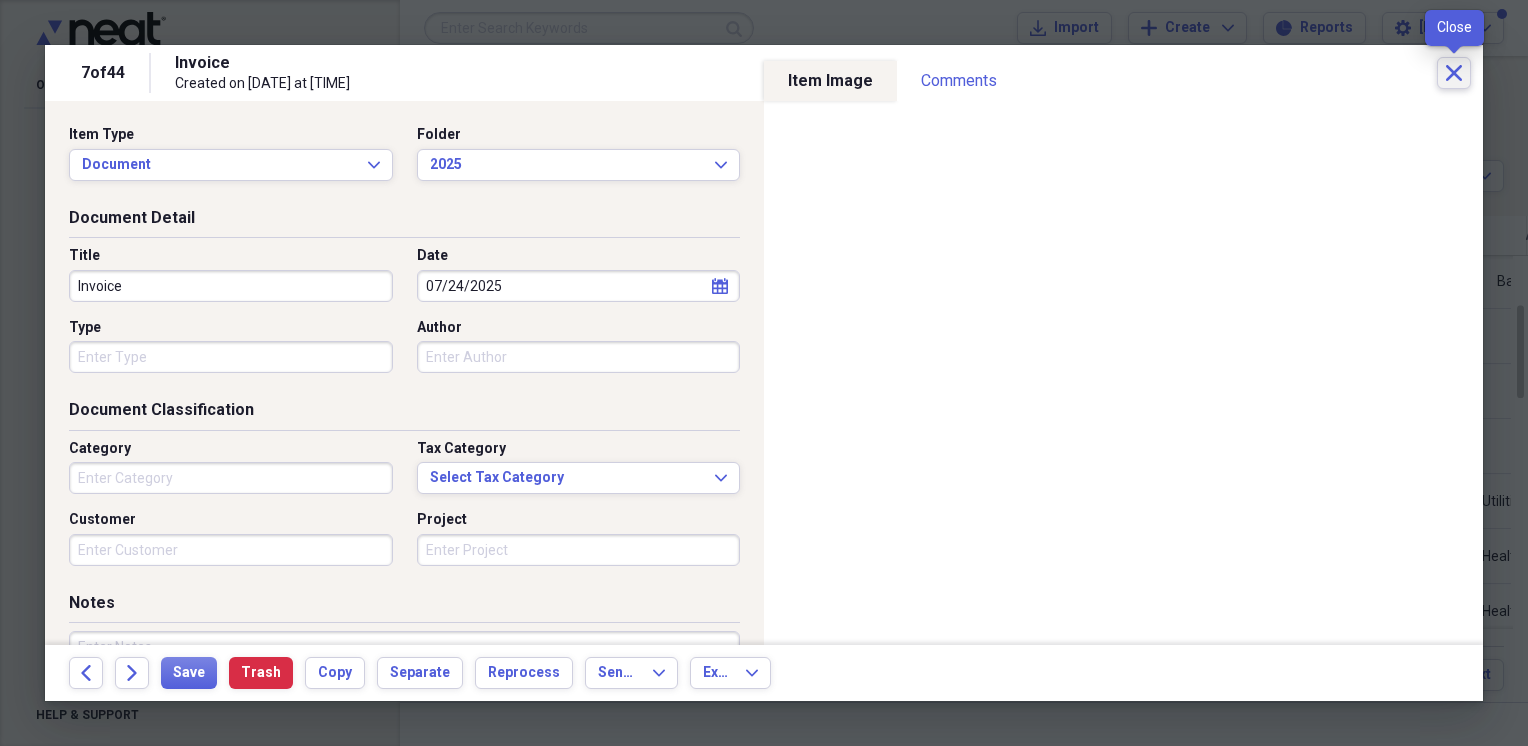 click 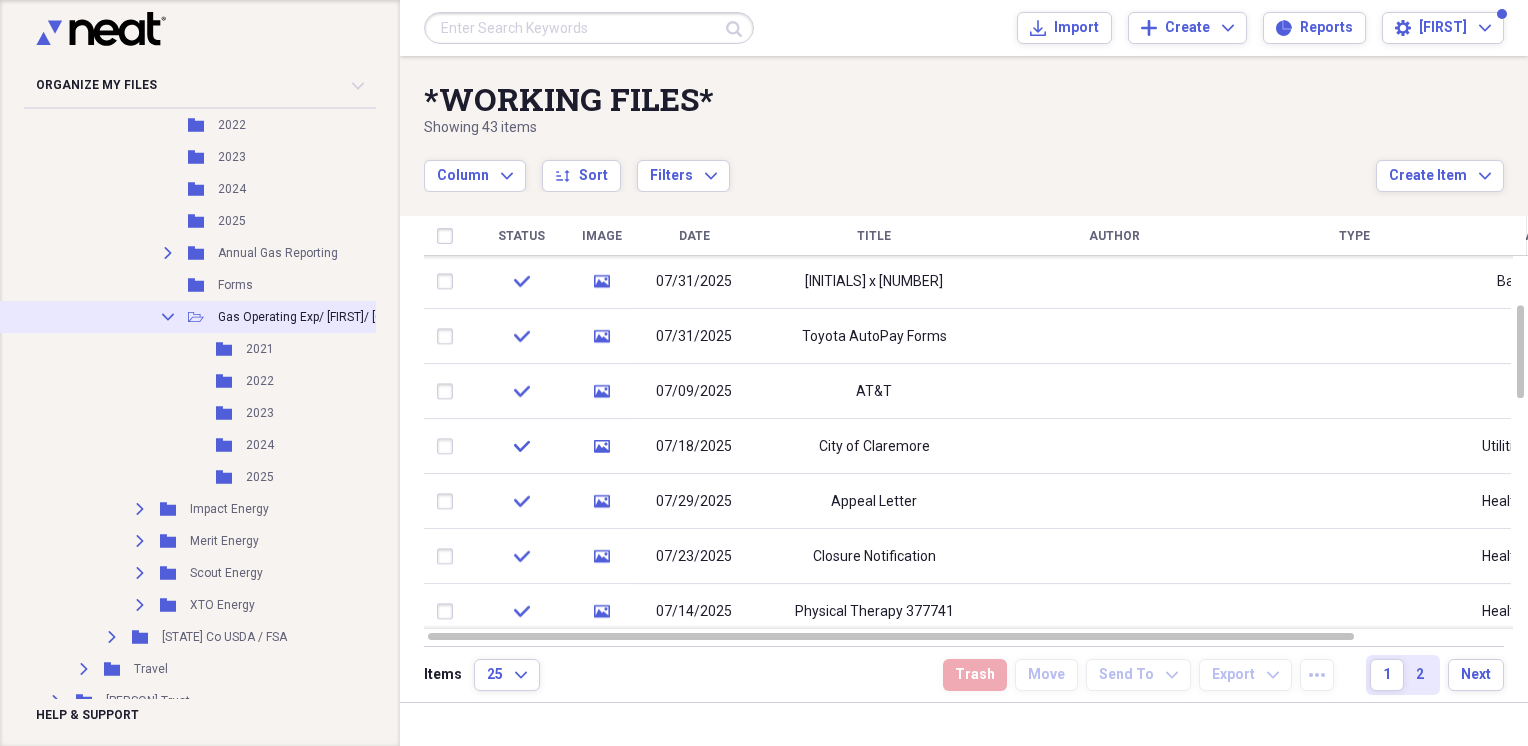 click on "Collapse" at bounding box center (168, 317) 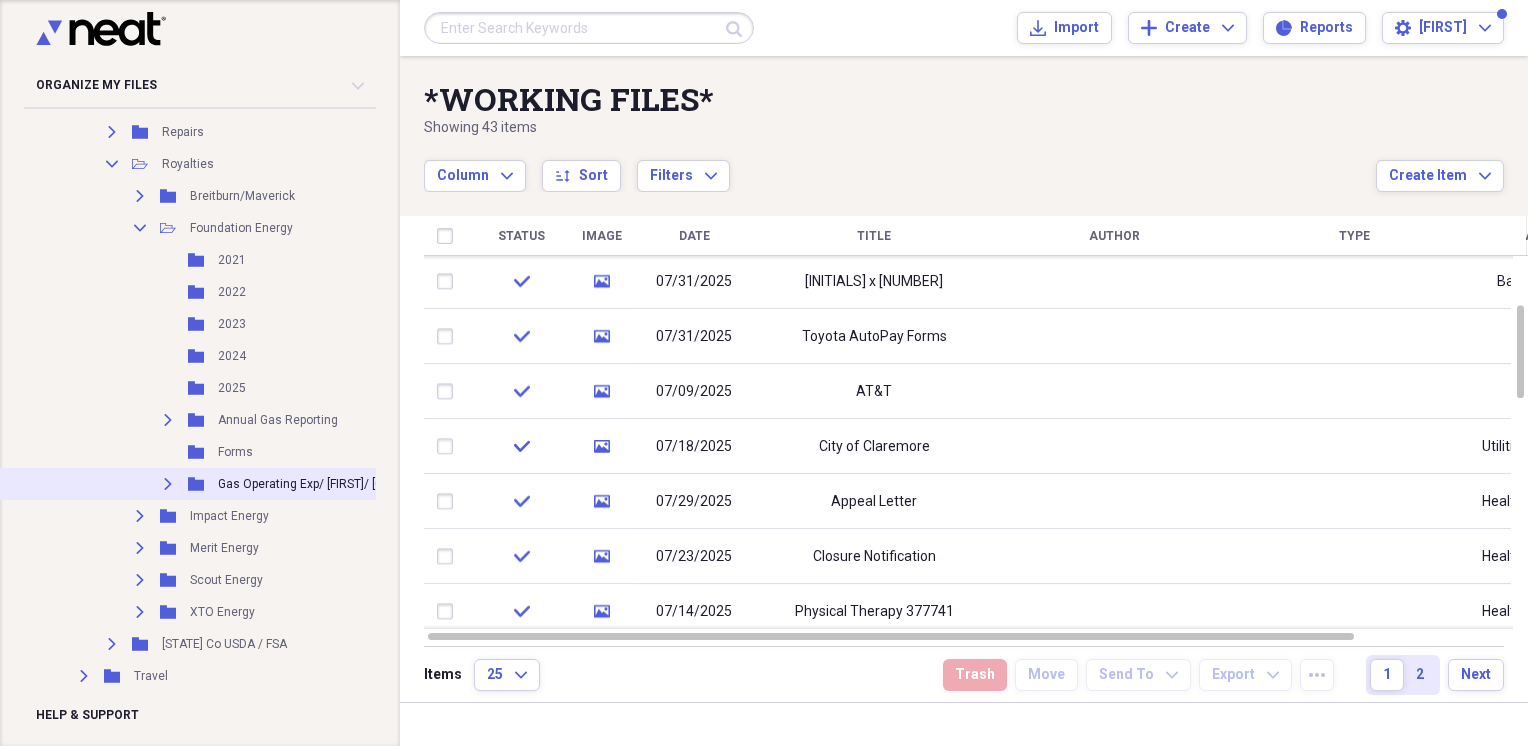 scroll, scrollTop: 8666, scrollLeft: 16, axis: both 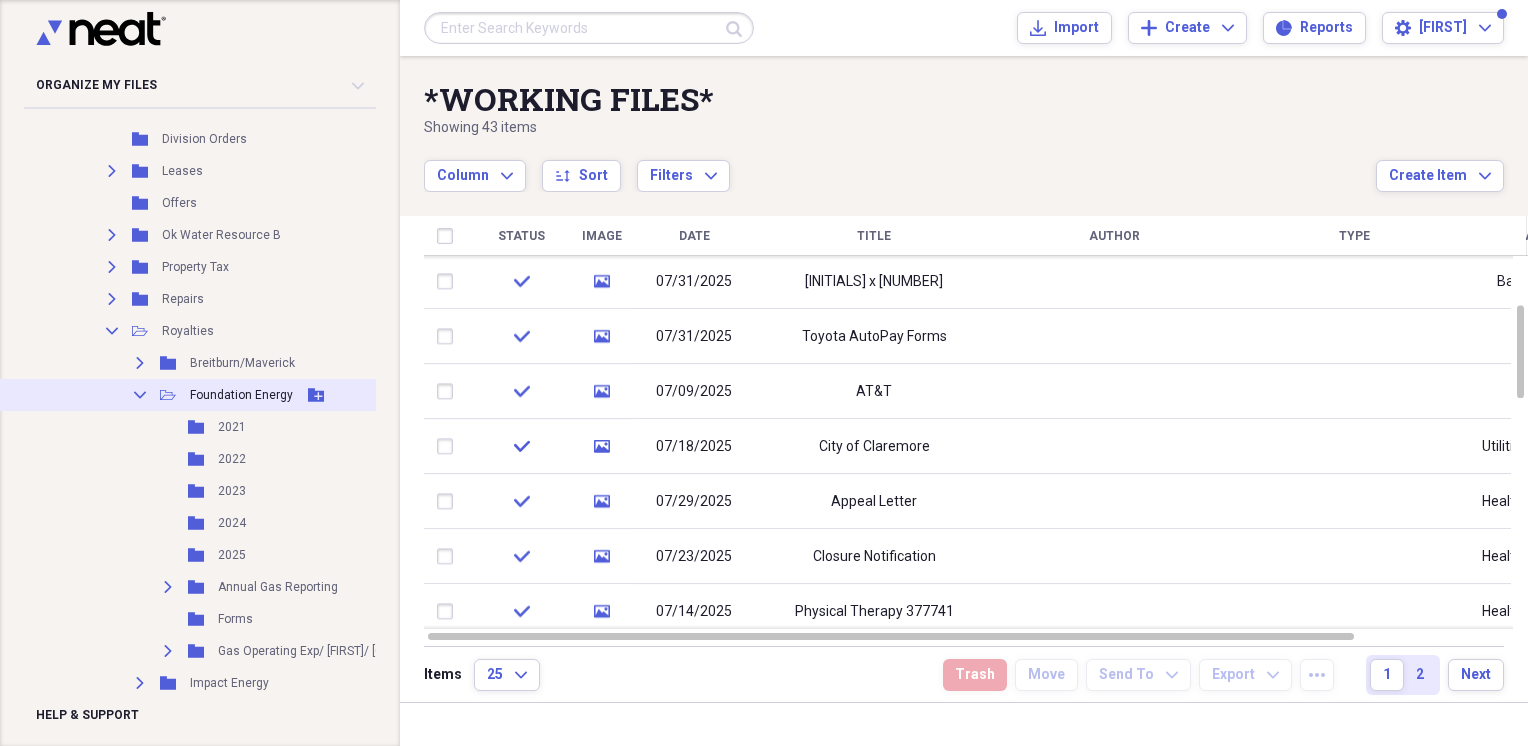 click on "Collapse" 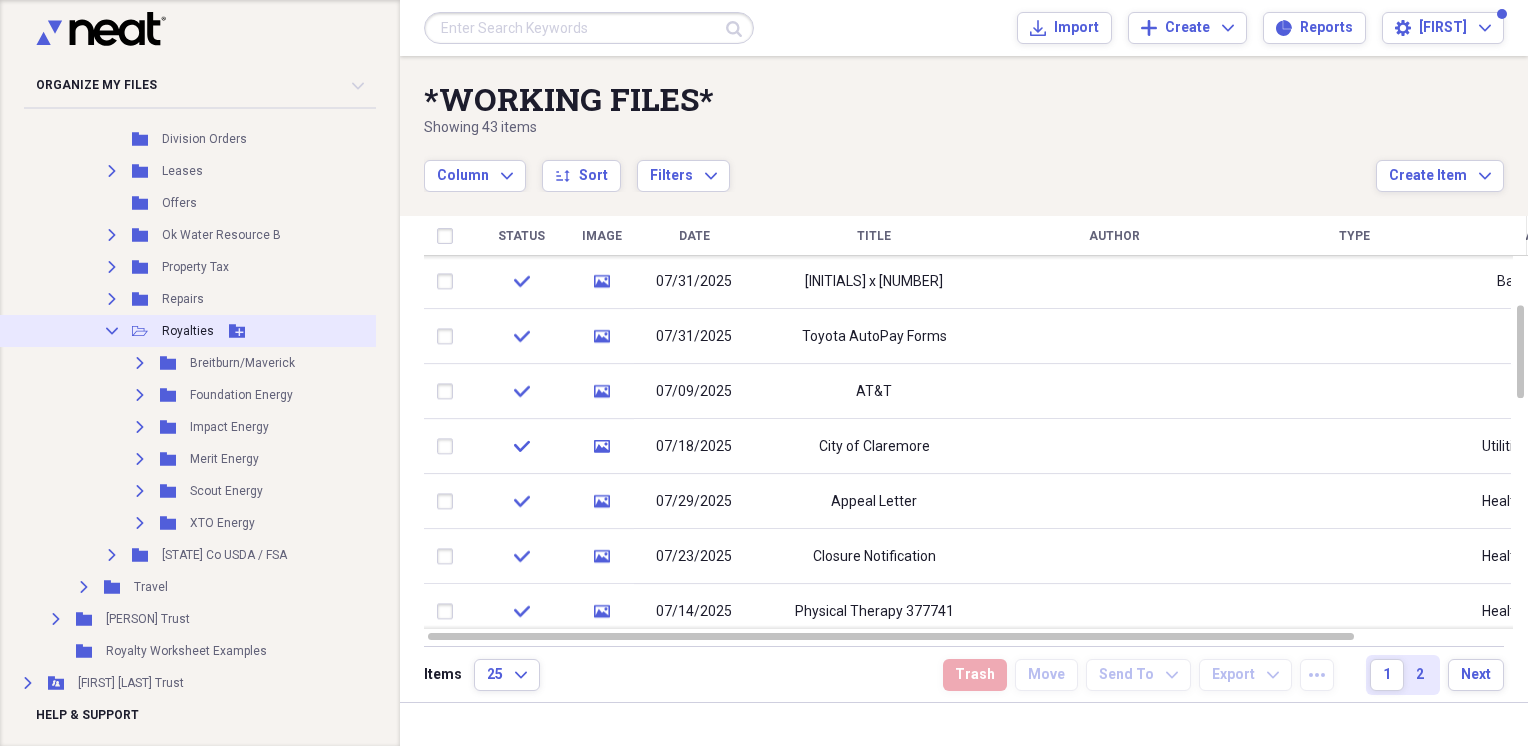 click on "Collapse" at bounding box center [112, 331] 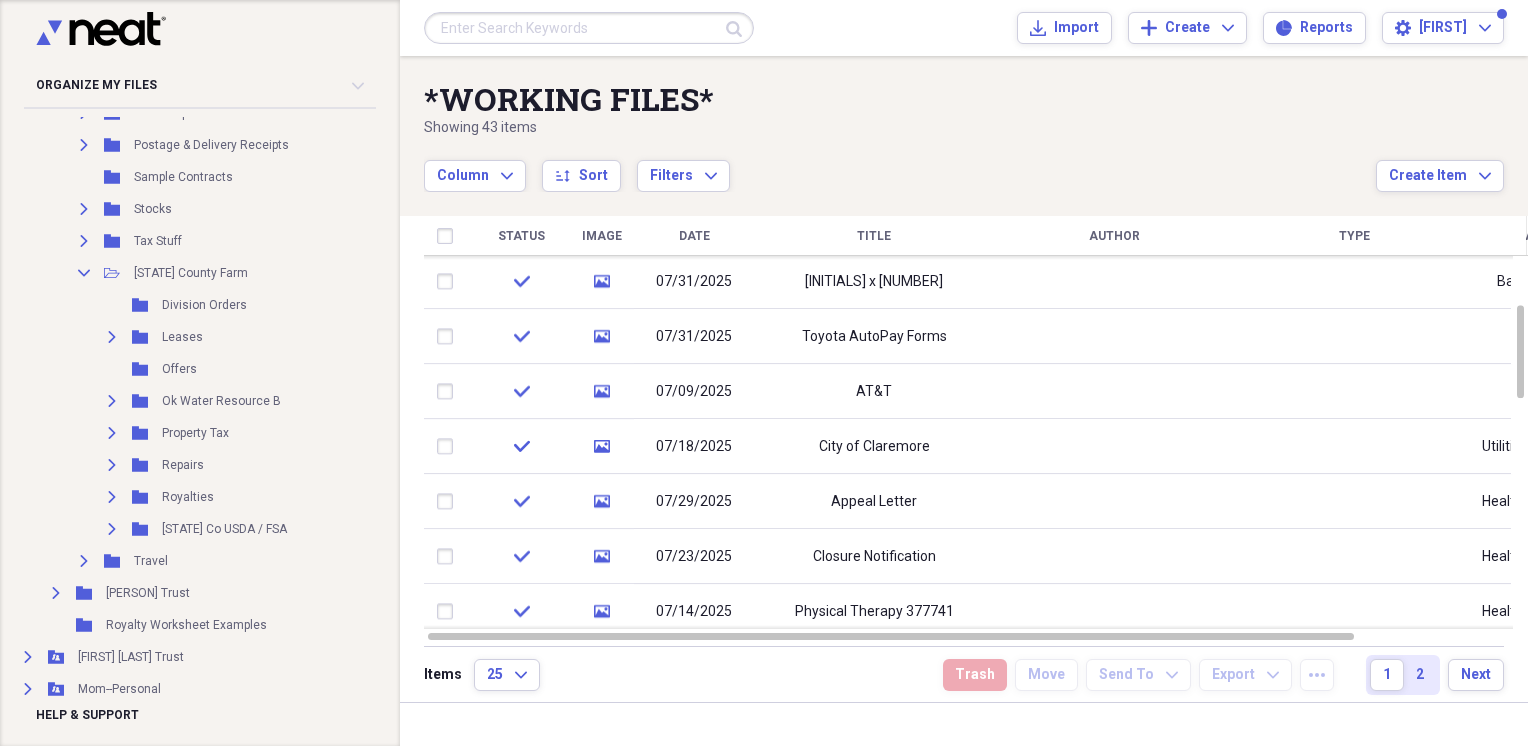 scroll, scrollTop: 8333, scrollLeft: 16, axis: both 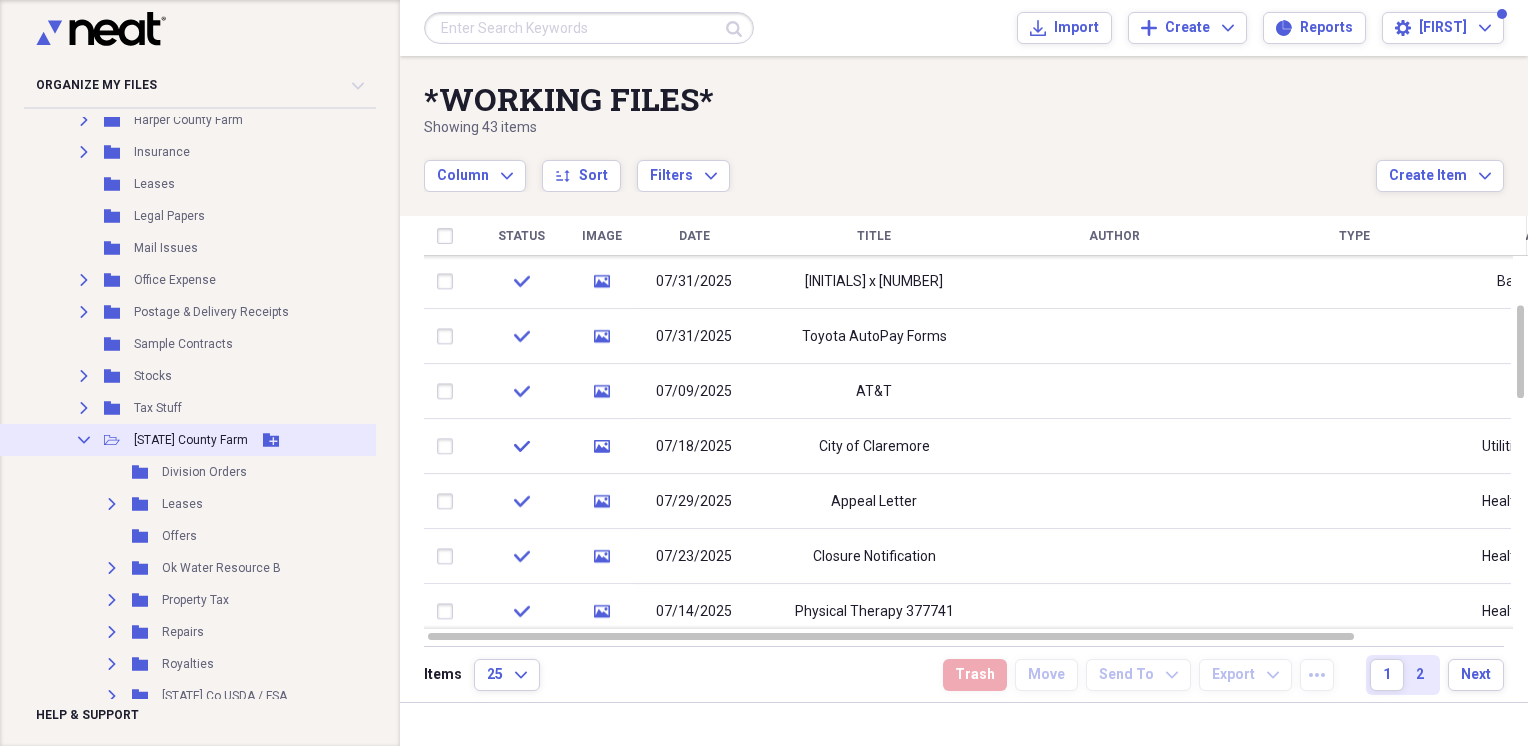 click on "Collapse" at bounding box center [84, 440] 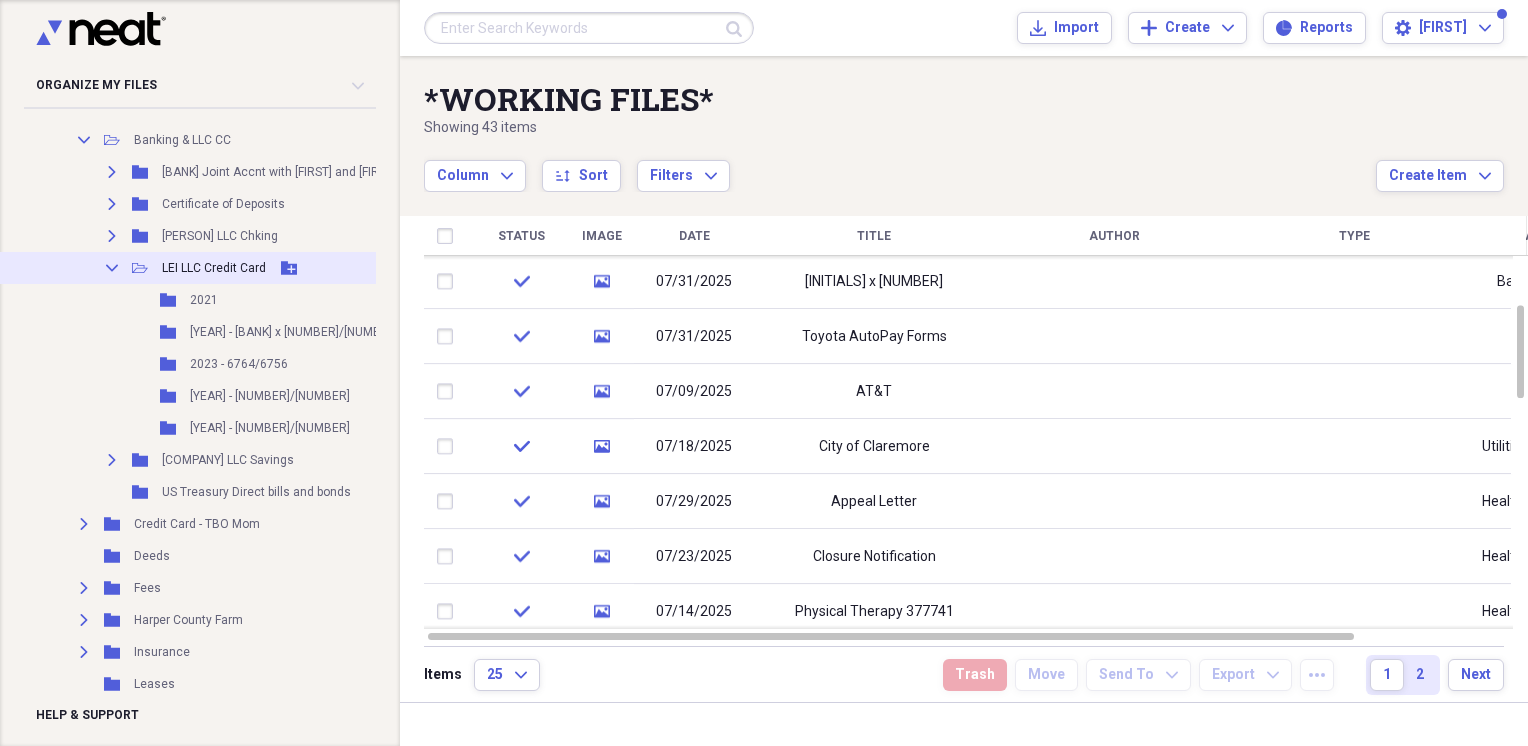 scroll, scrollTop: 7666, scrollLeft: 16, axis: both 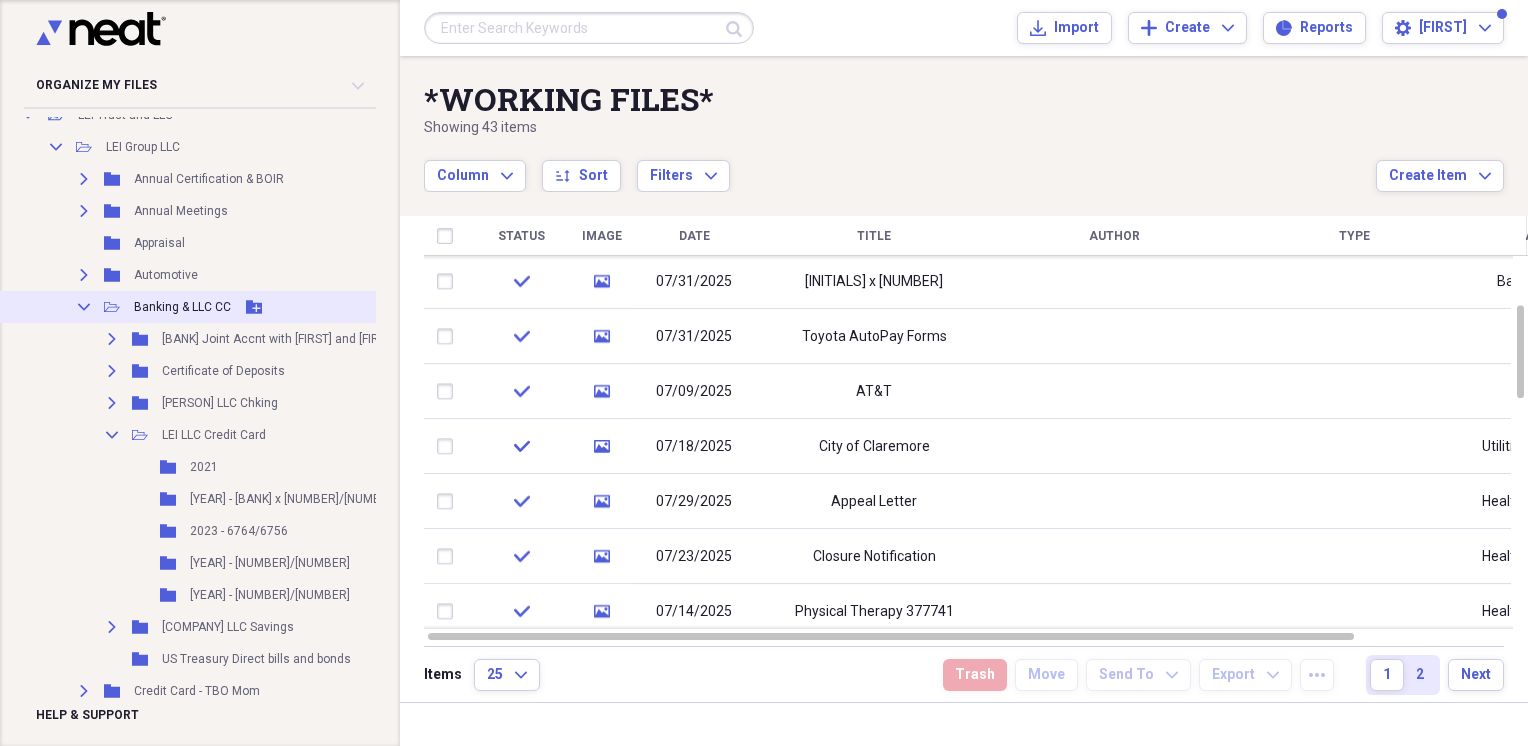 click 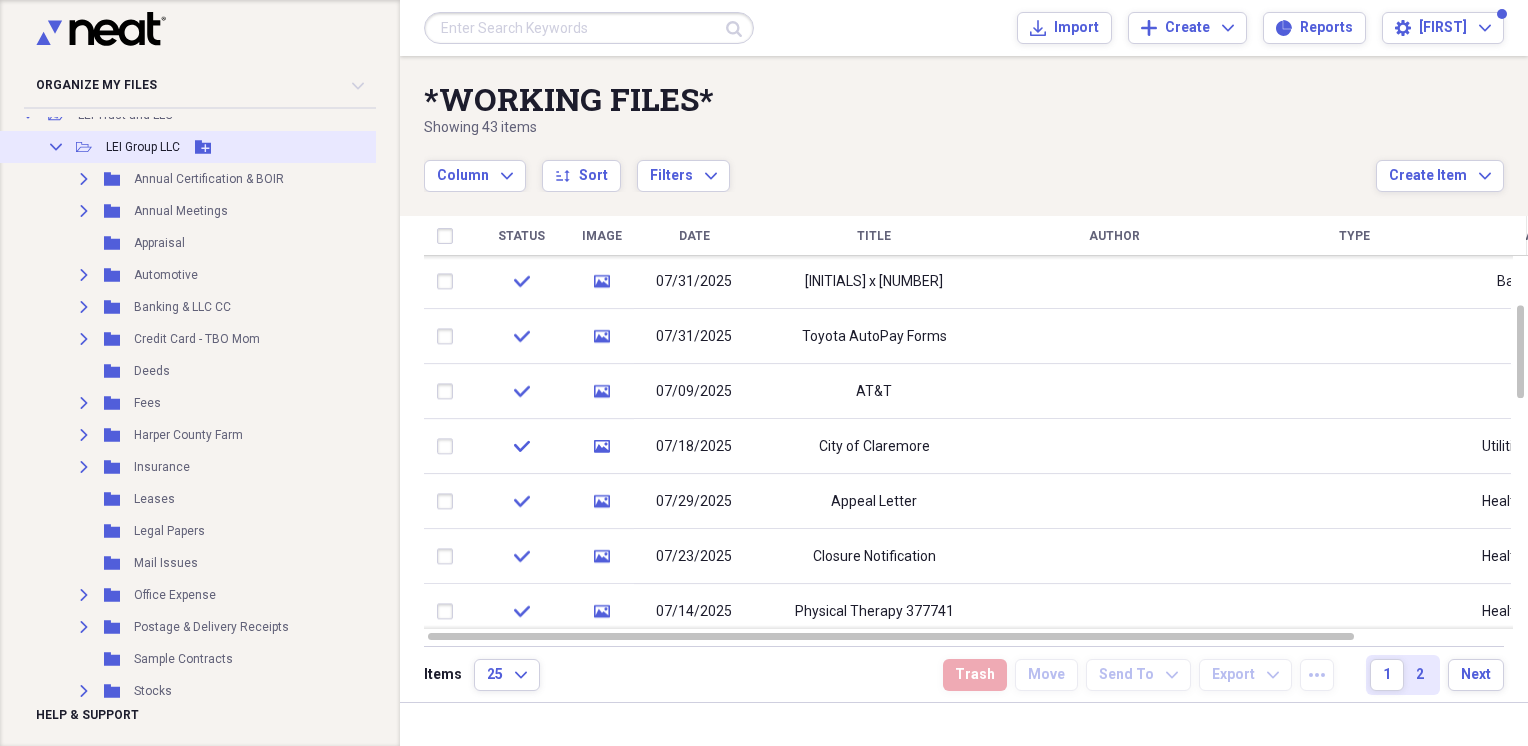 click 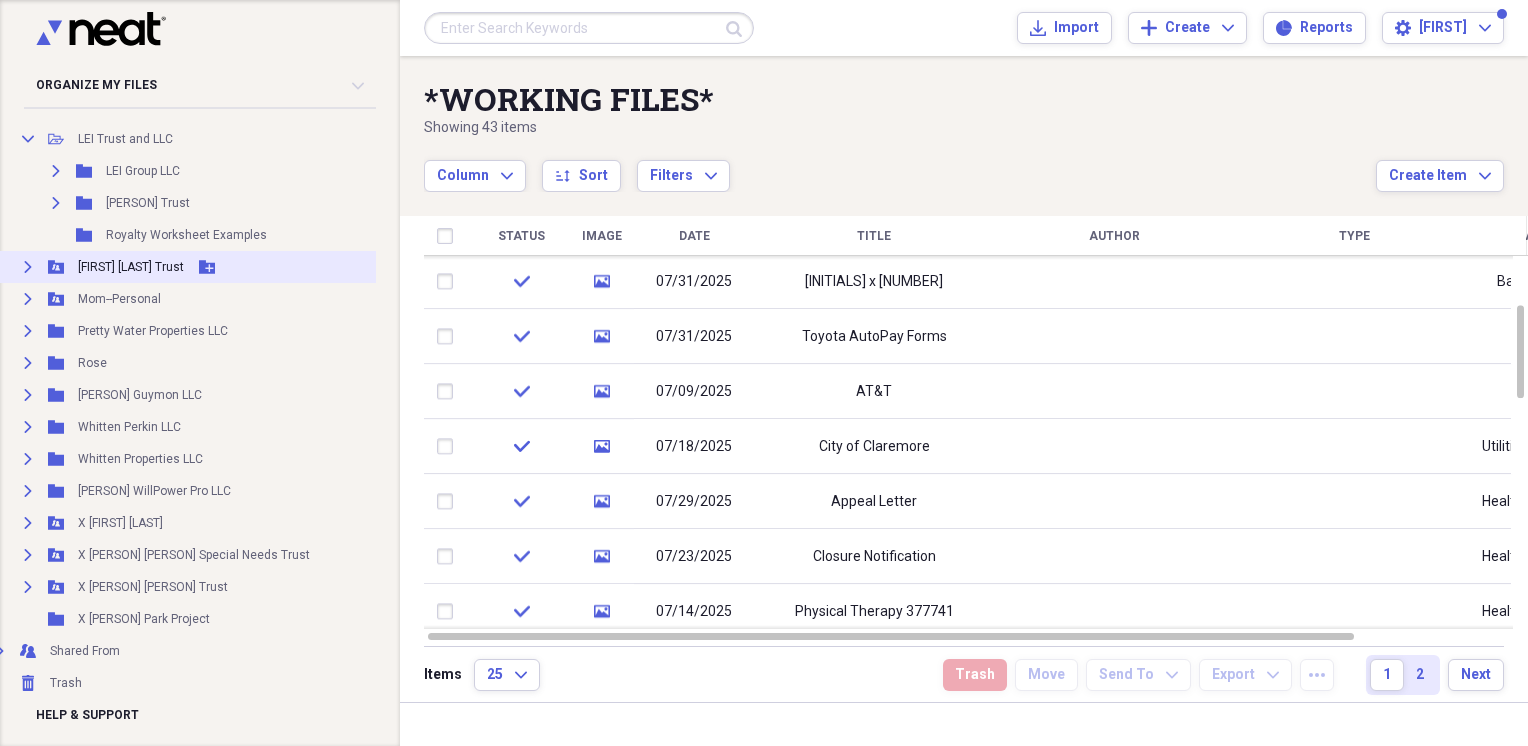 scroll, scrollTop: 7488, scrollLeft: 16, axis: both 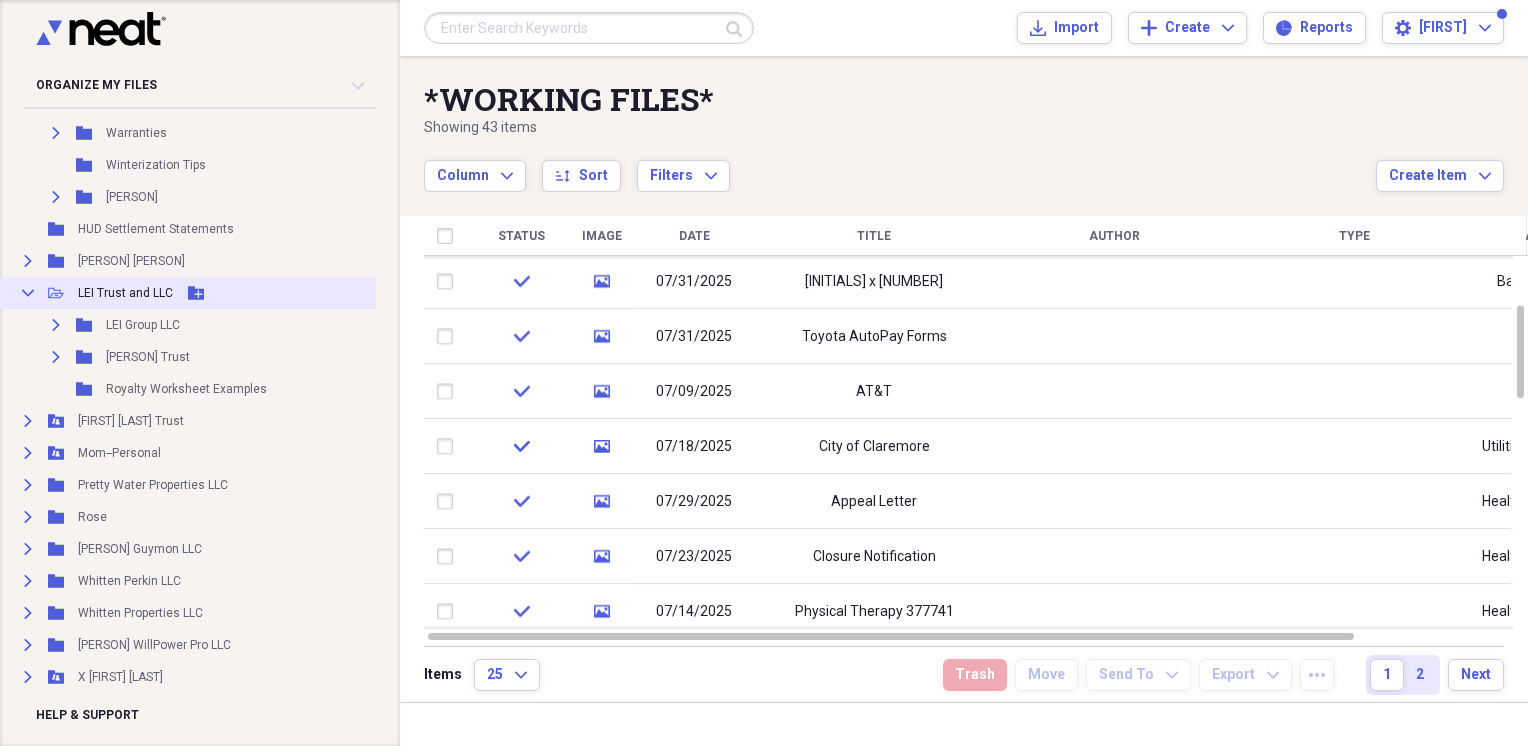 click 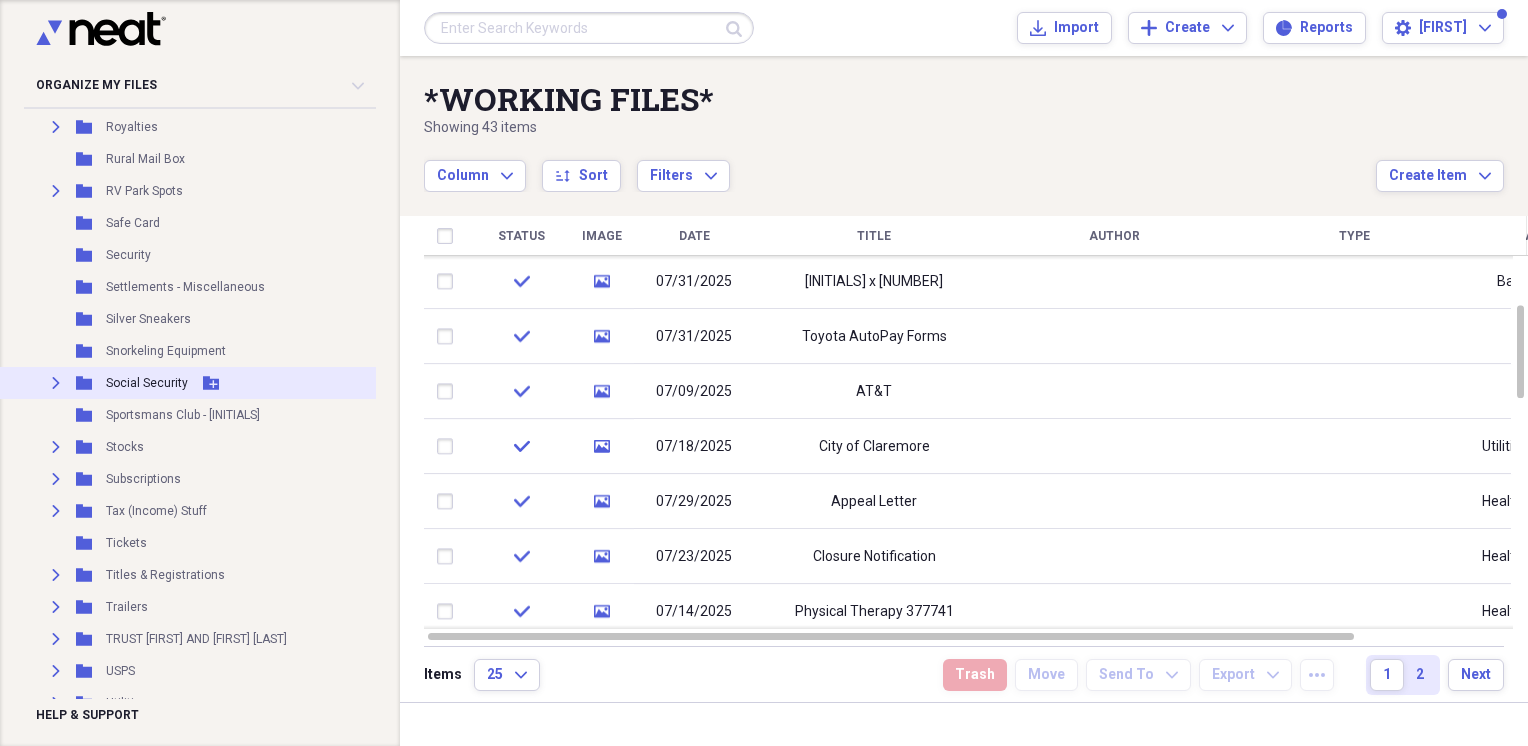 scroll, scrollTop: 6488, scrollLeft: 16, axis: both 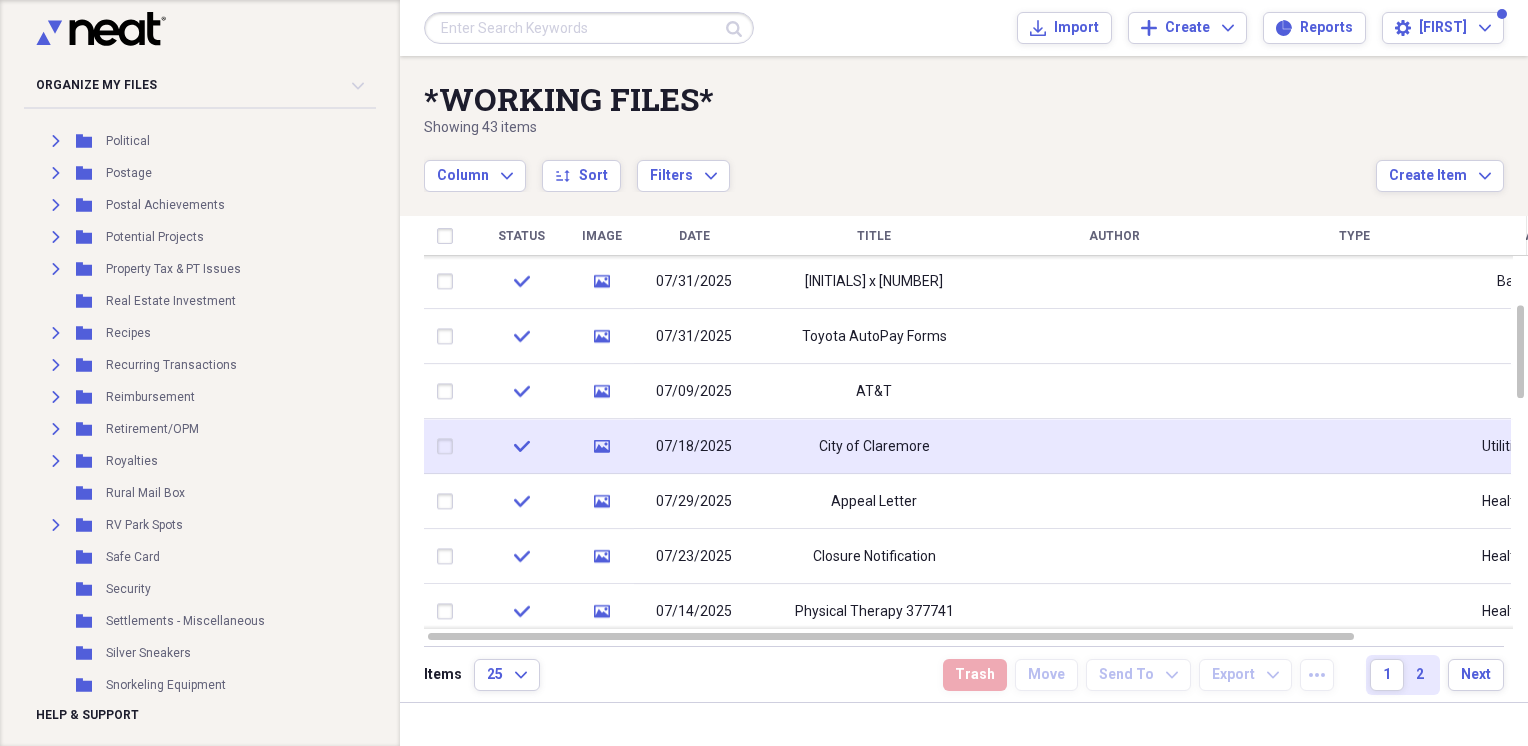 click on "City of Claremore" at bounding box center (874, 446) 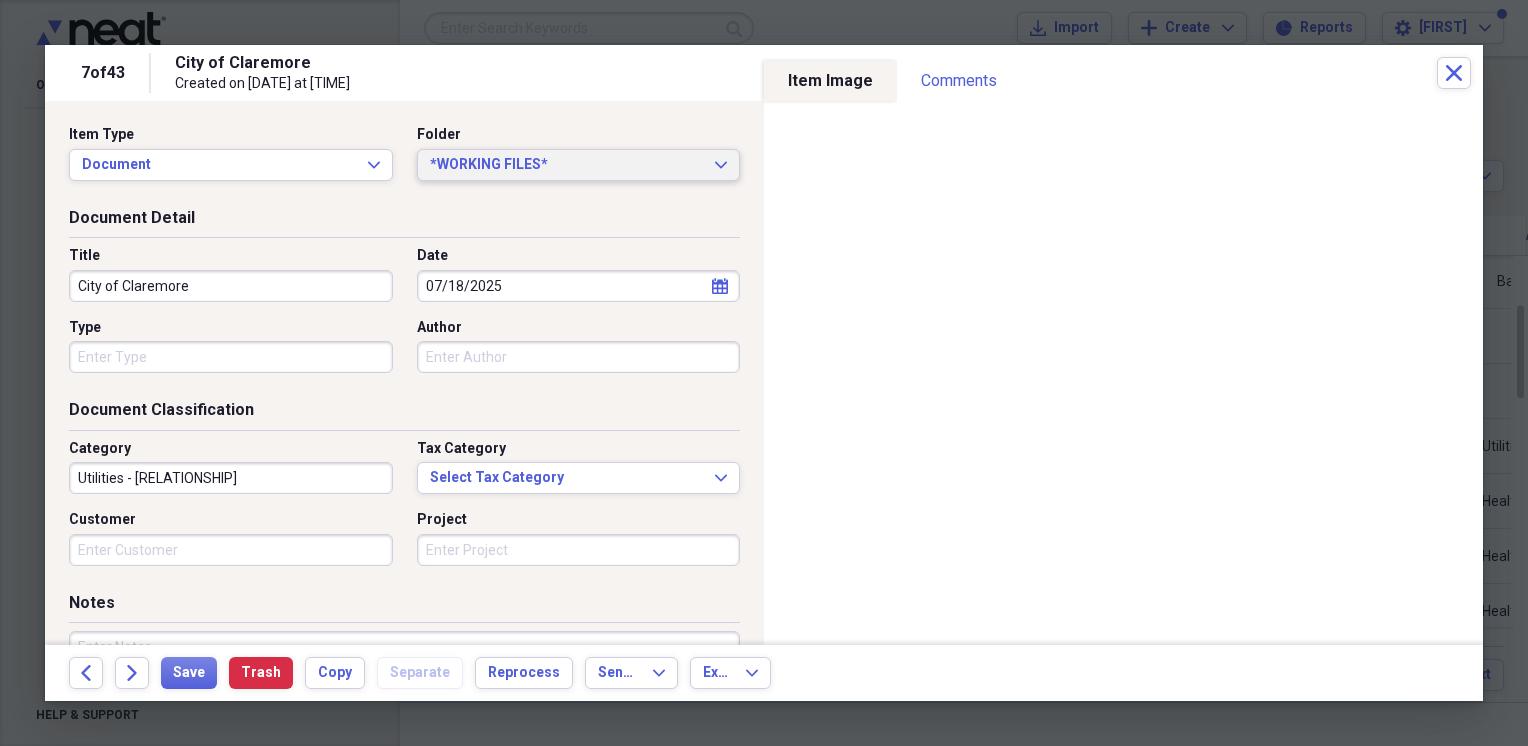 click on "*WORKING FILES* Expand" at bounding box center (579, 165) 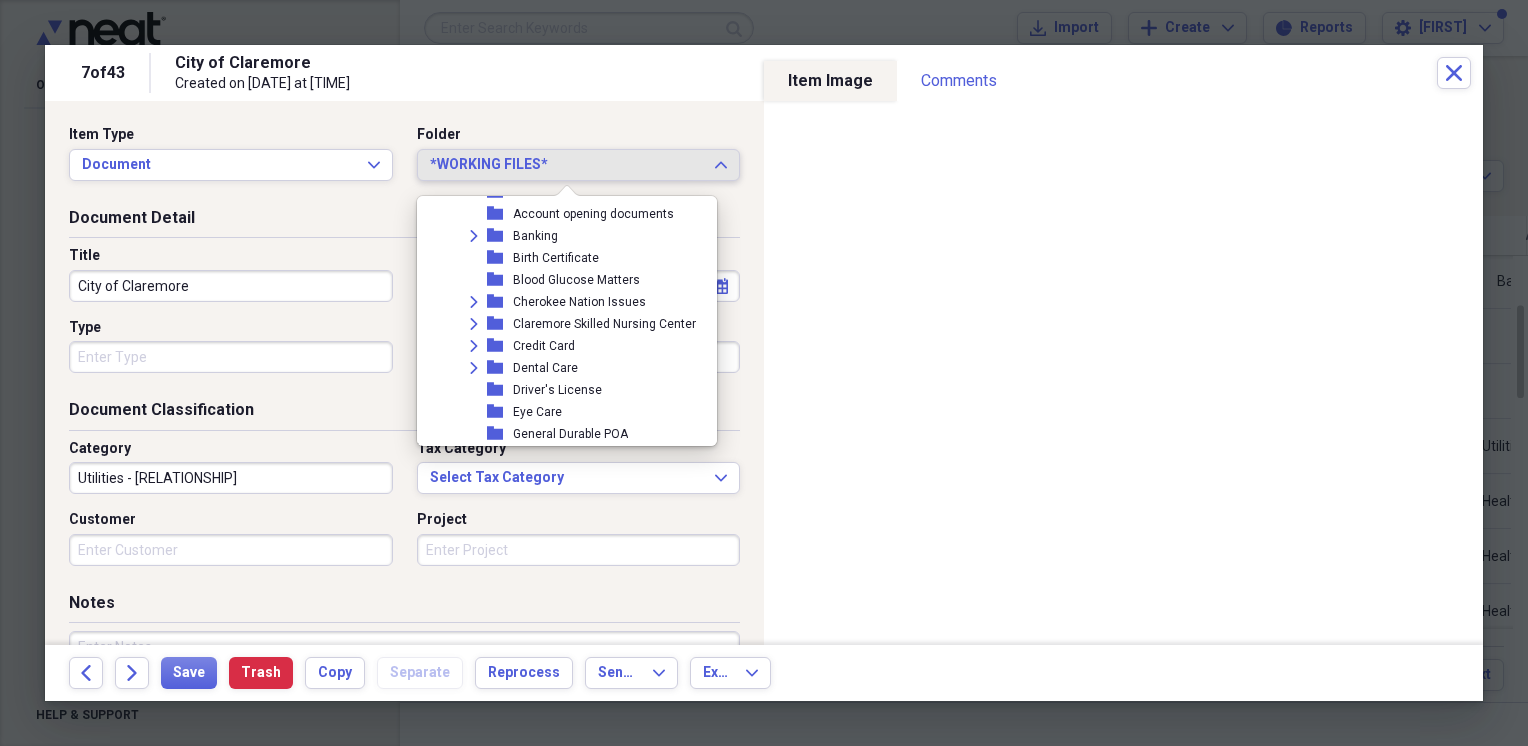 scroll, scrollTop: 1558, scrollLeft: 0, axis: vertical 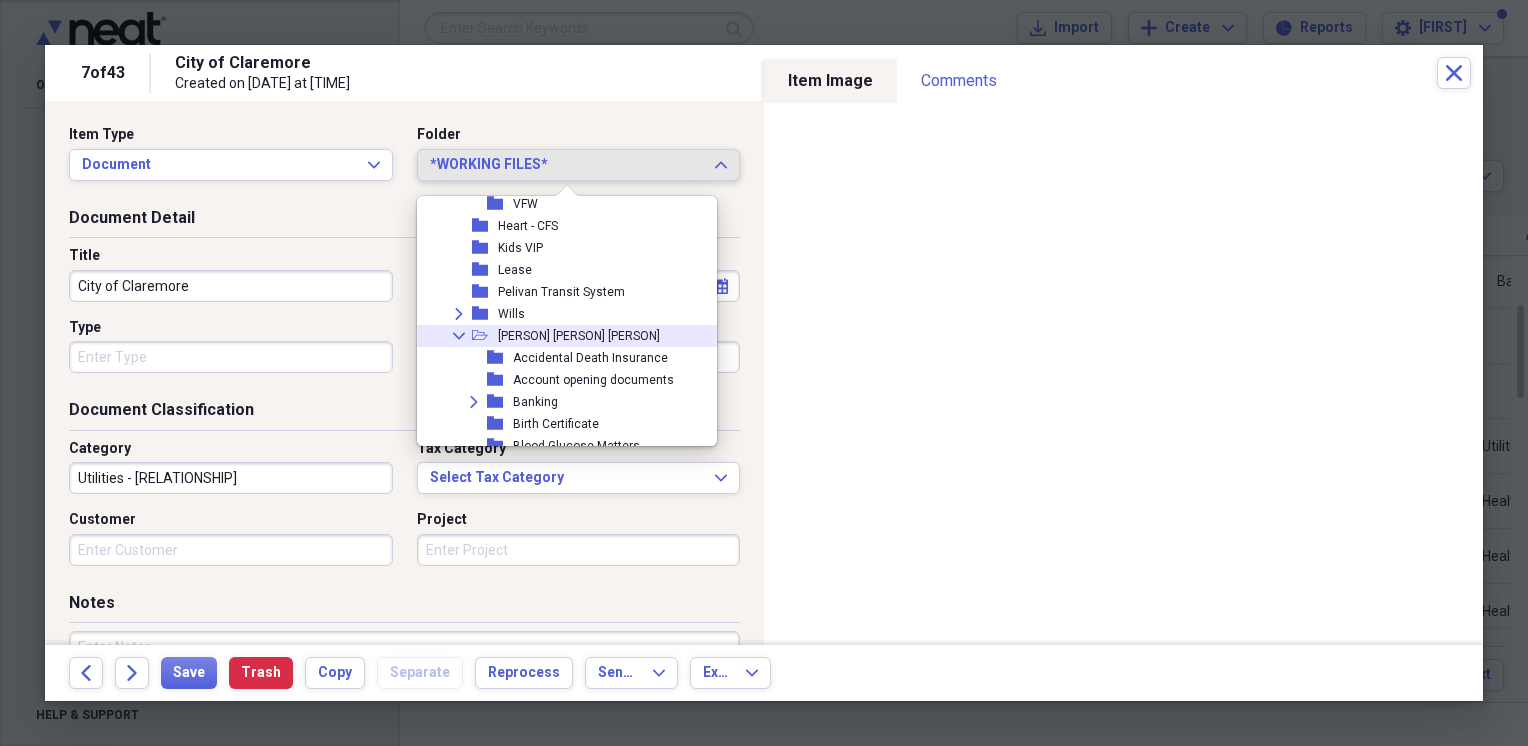 click on "Collapse" 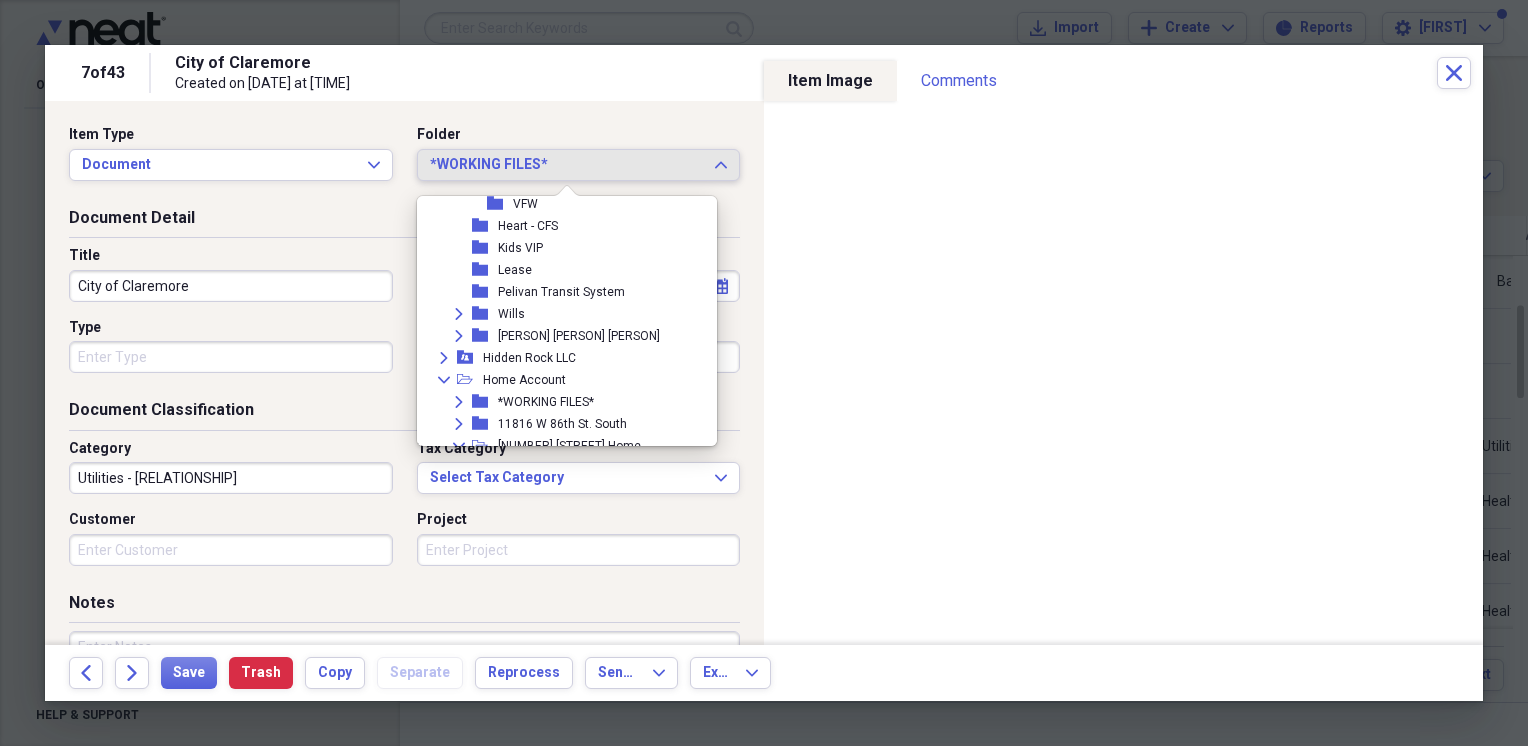 scroll, scrollTop: 1224, scrollLeft: 0, axis: vertical 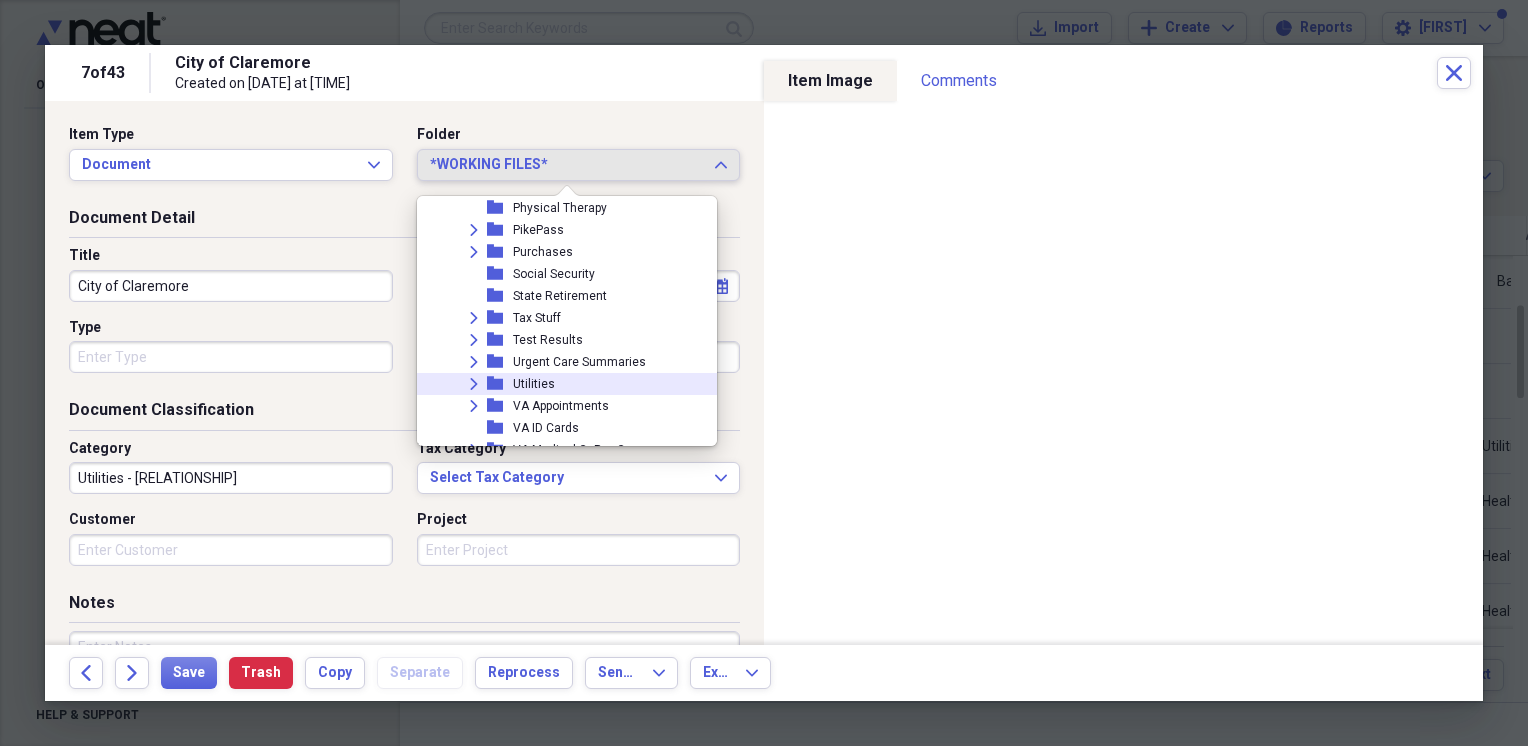 click on "Expand" 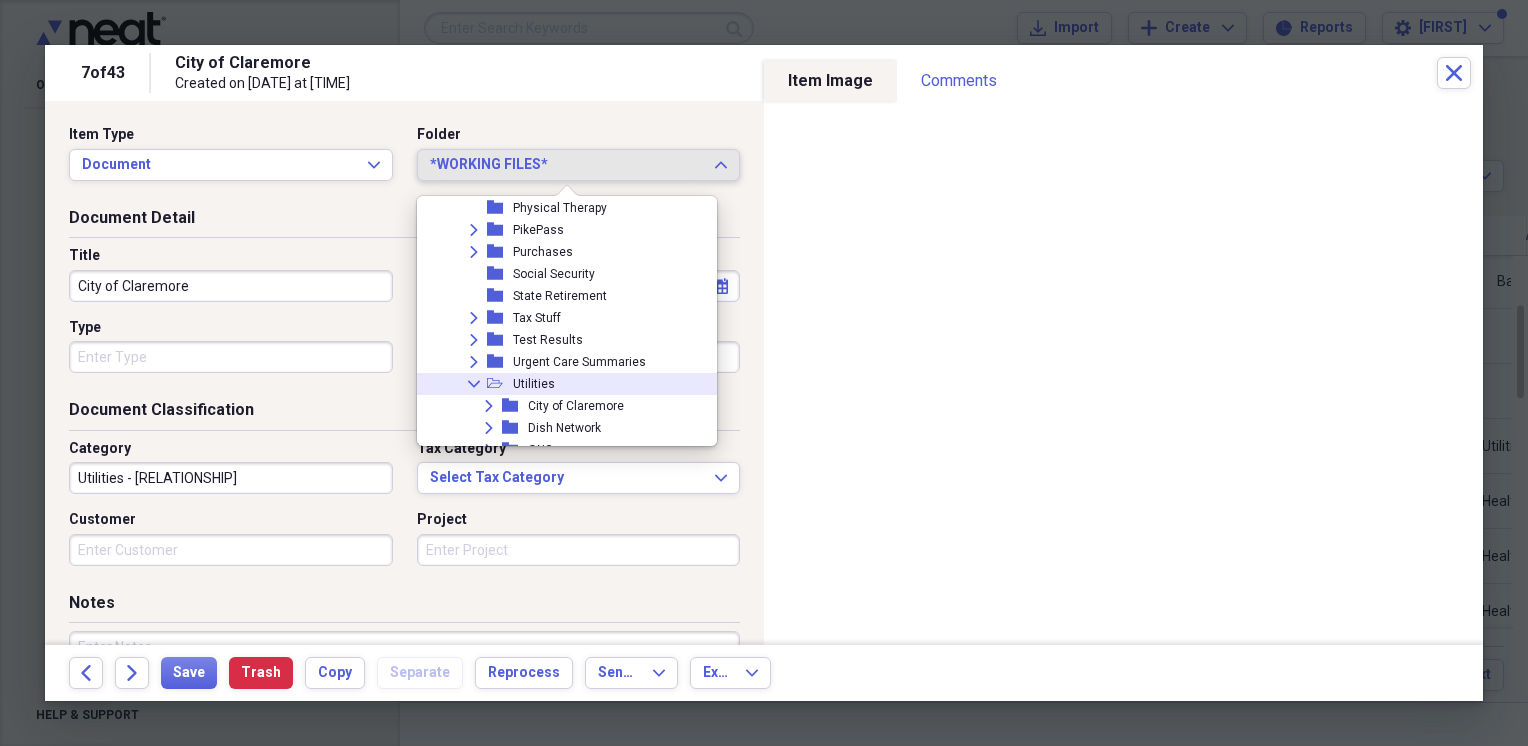 scroll, scrollTop: 1391, scrollLeft: 0, axis: vertical 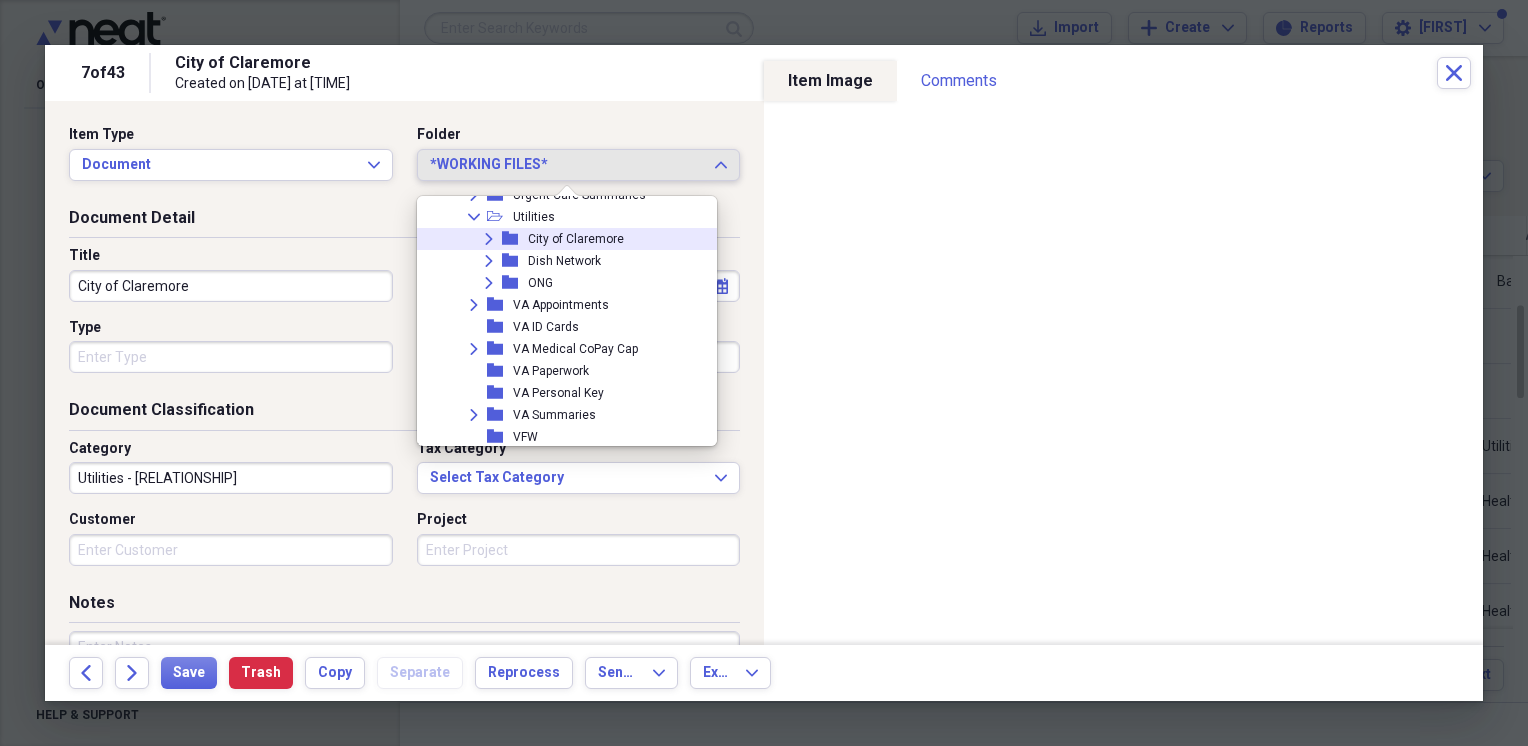 click on "Expand" 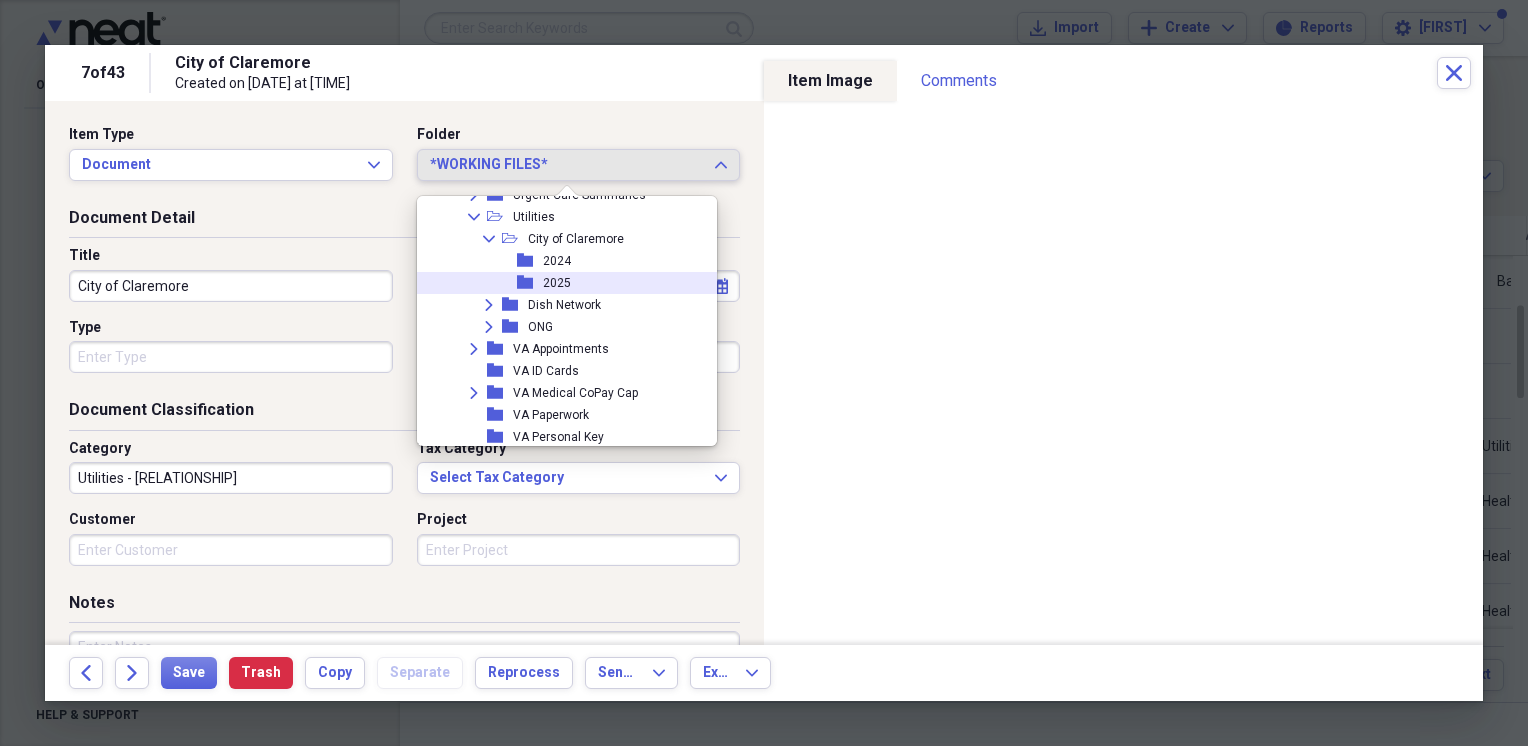 click on "2025" at bounding box center [557, 283] 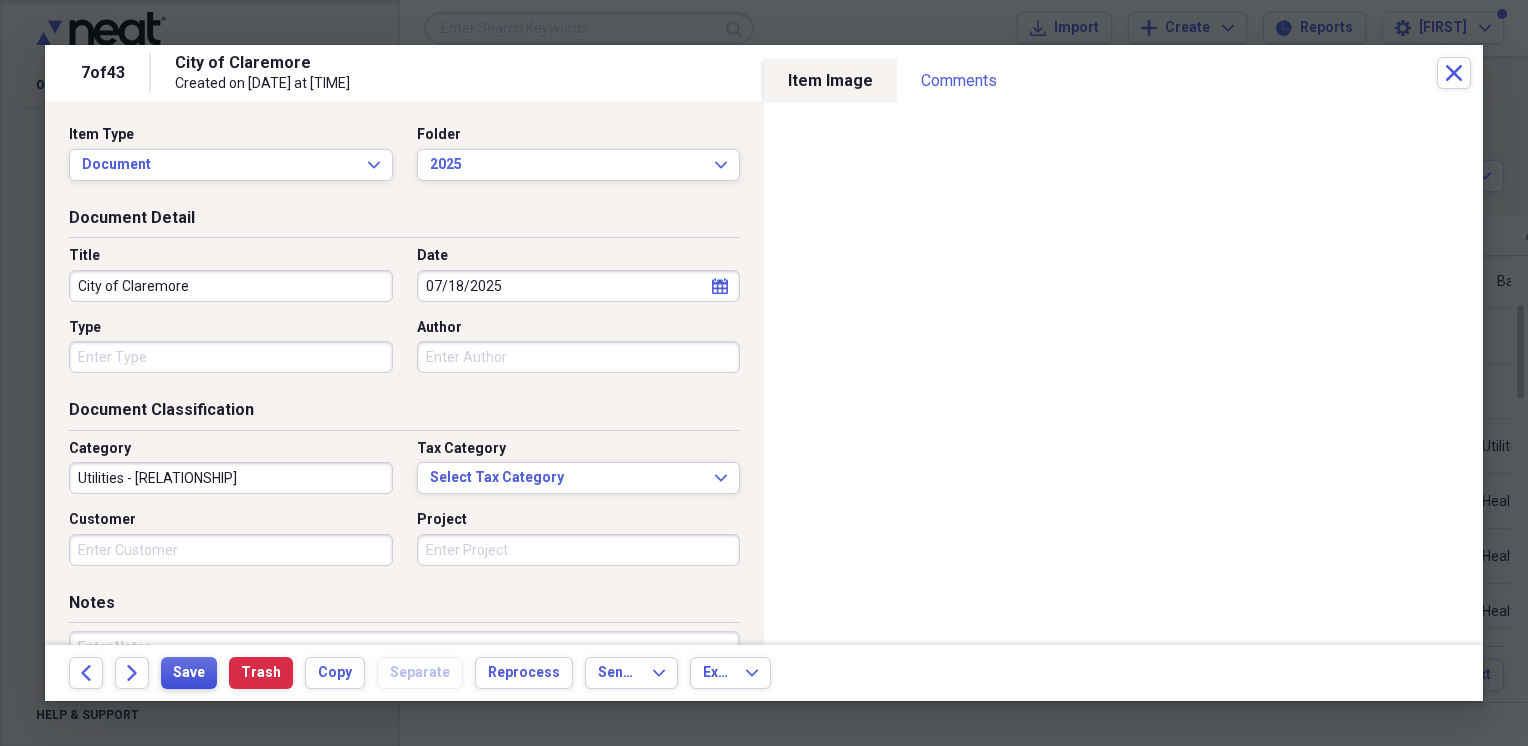click on "Save" at bounding box center (189, 673) 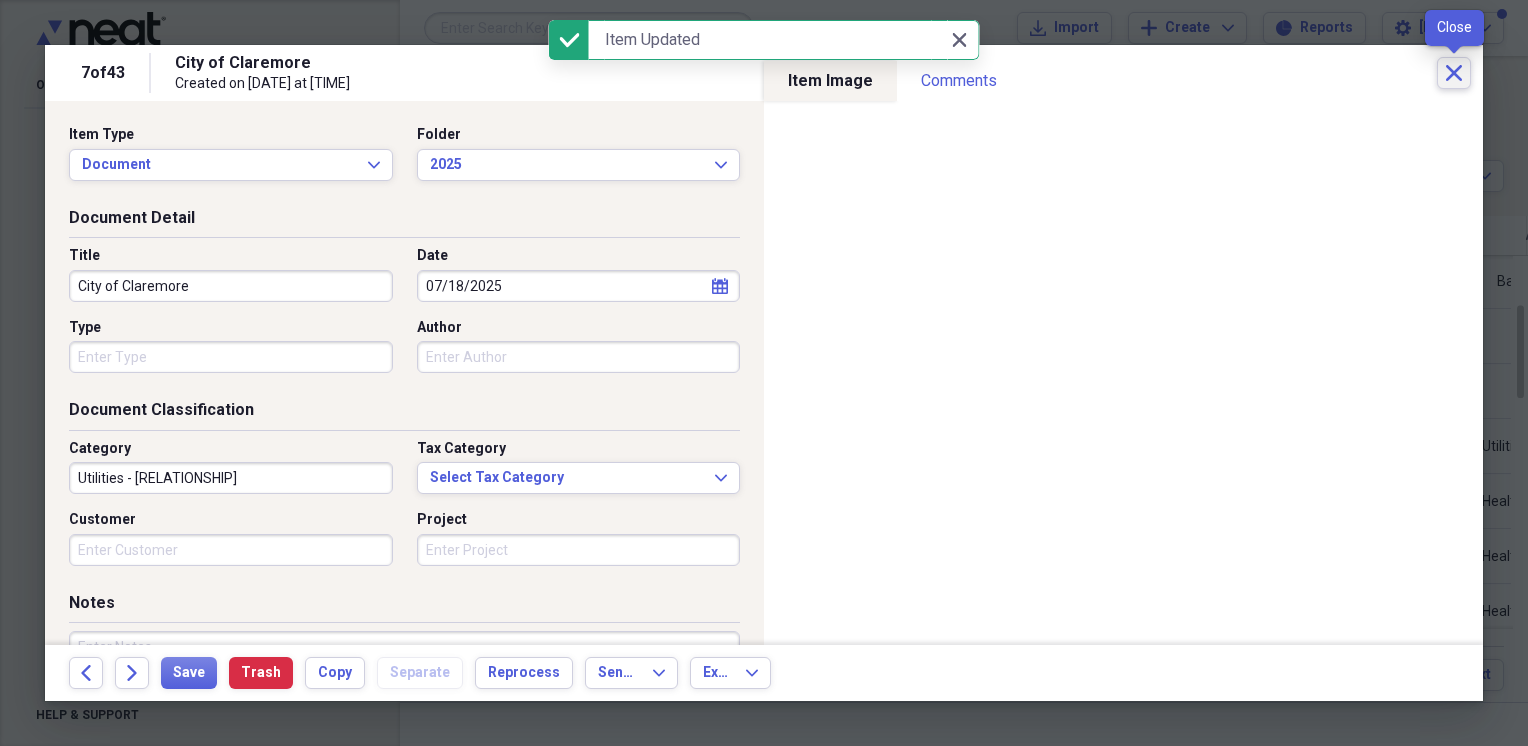 click 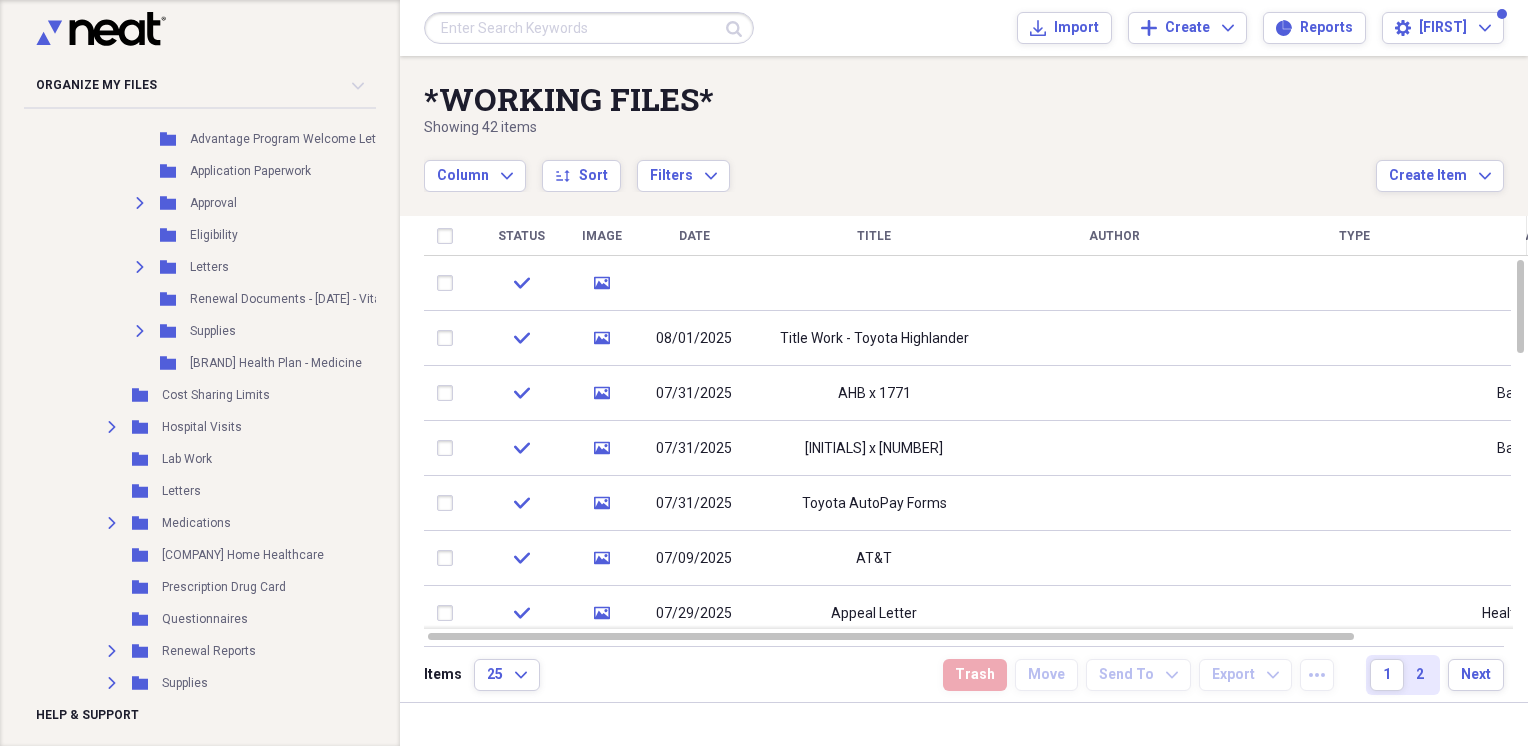 scroll, scrollTop: 2988, scrollLeft: 16, axis: both 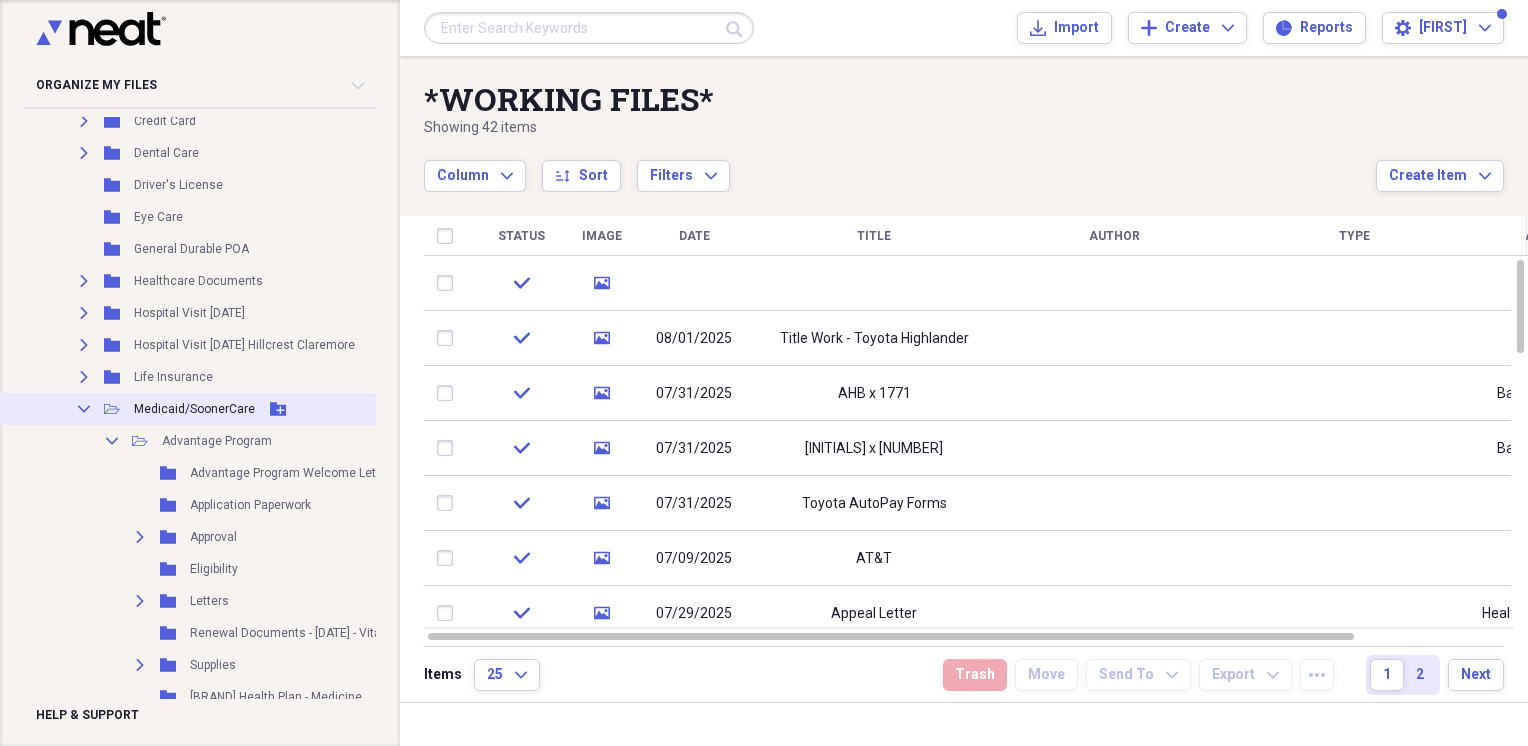 click on "Collapse" 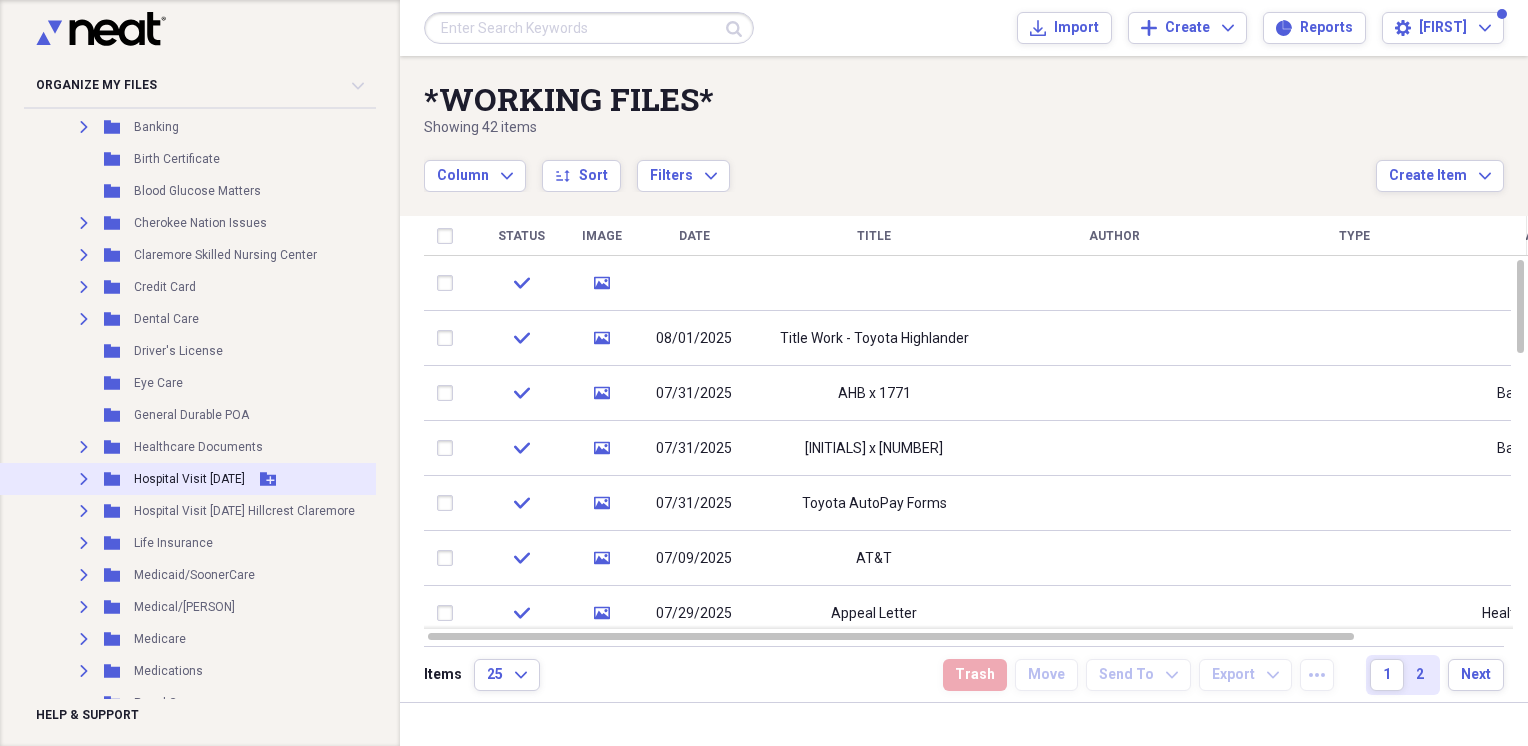 scroll, scrollTop: 2655, scrollLeft: 16, axis: both 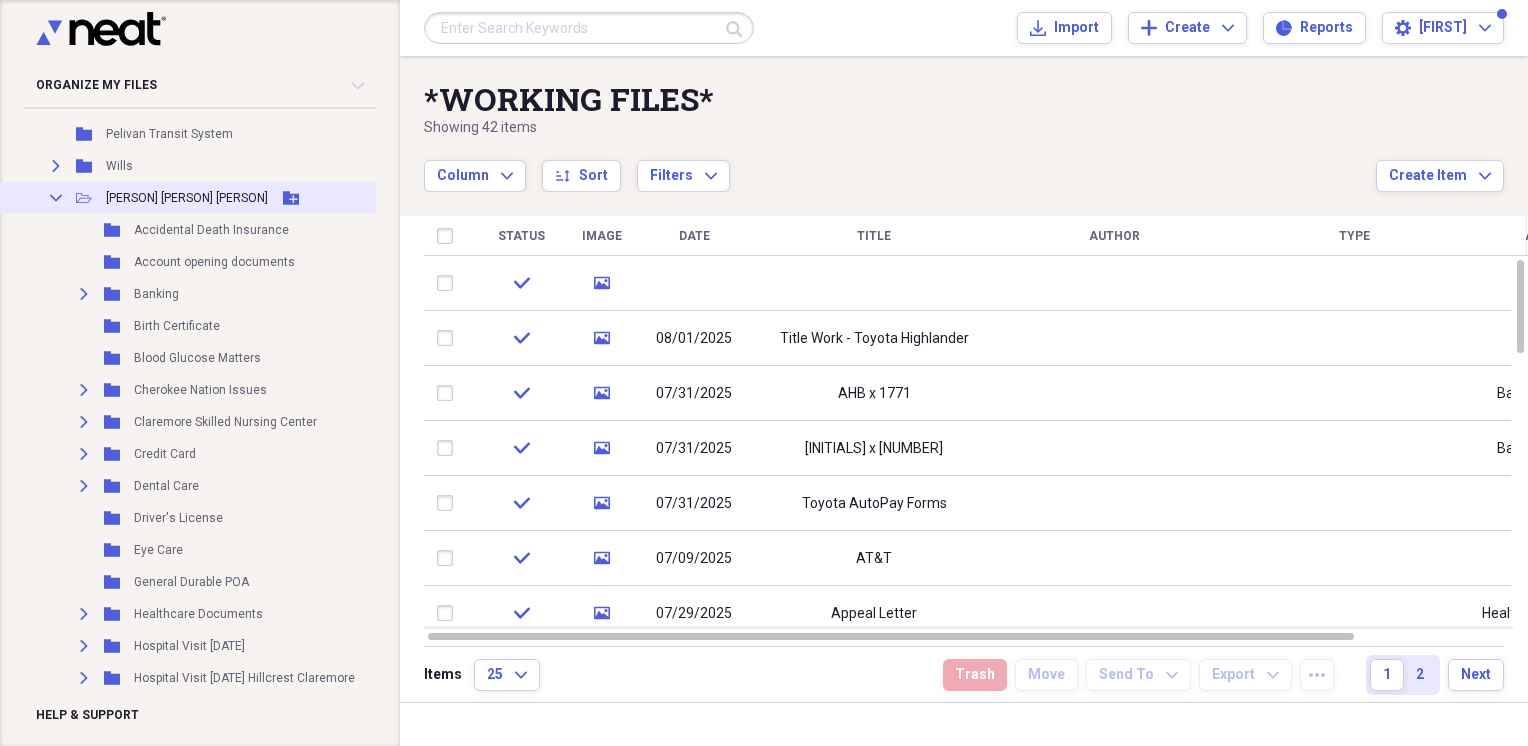 click 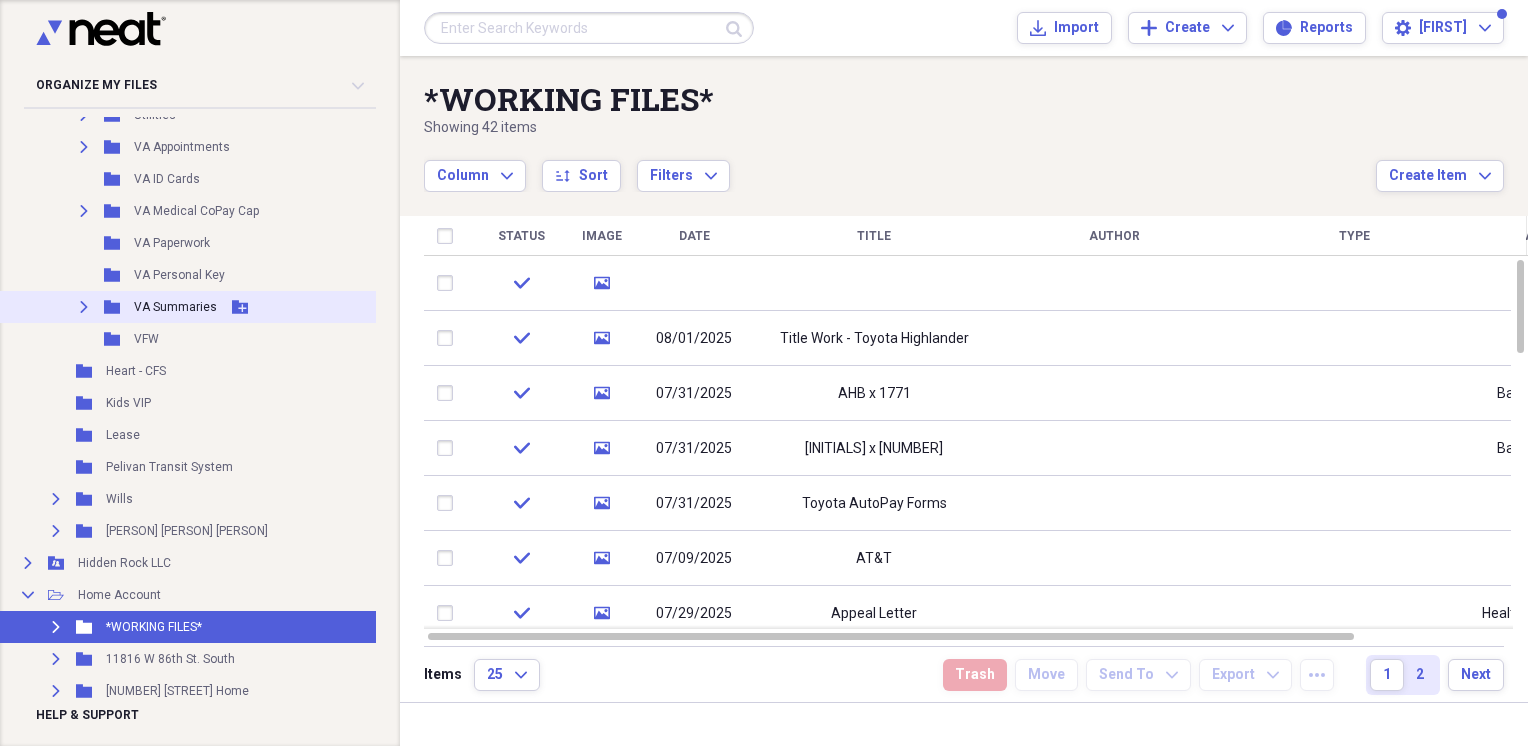scroll, scrollTop: 2155, scrollLeft: 16, axis: both 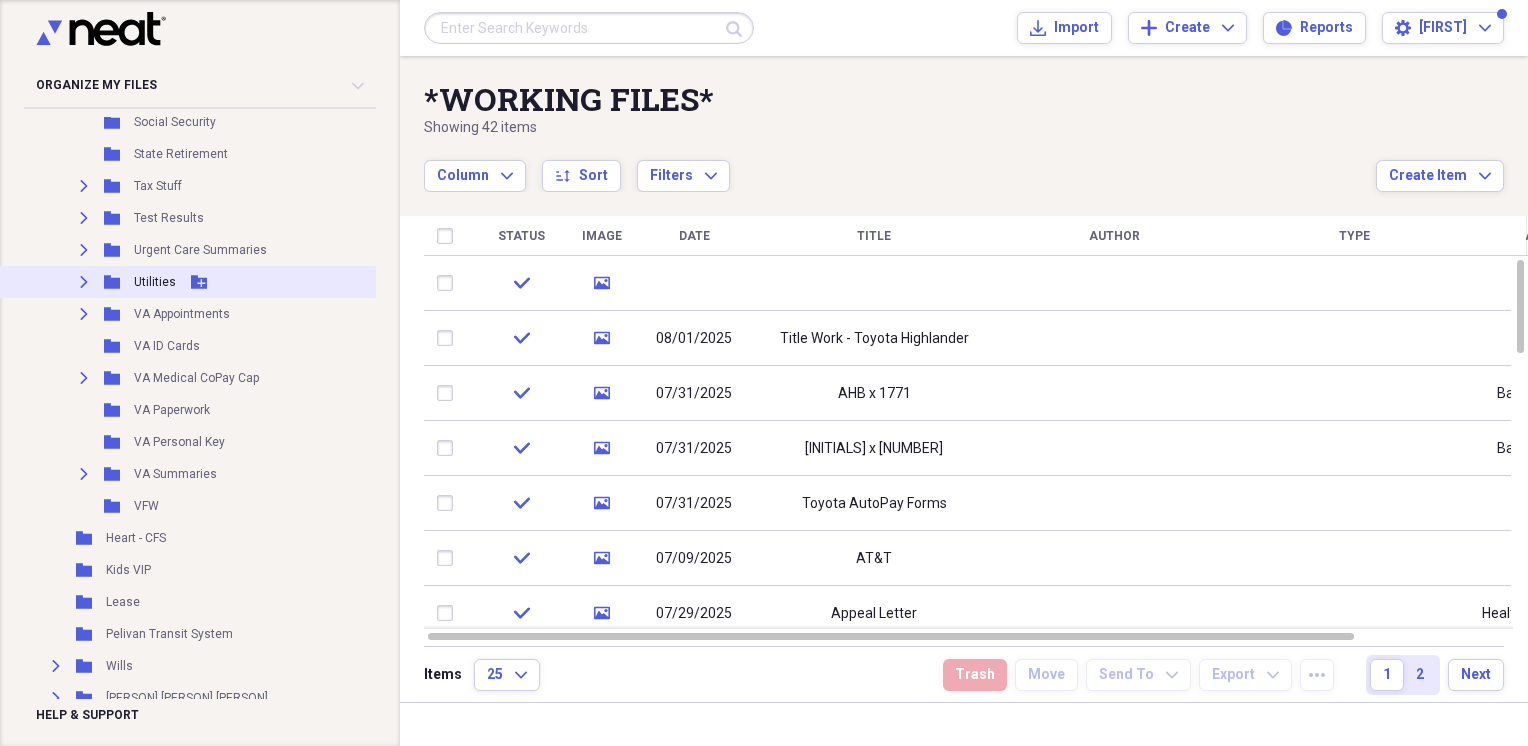 click on "Expand" 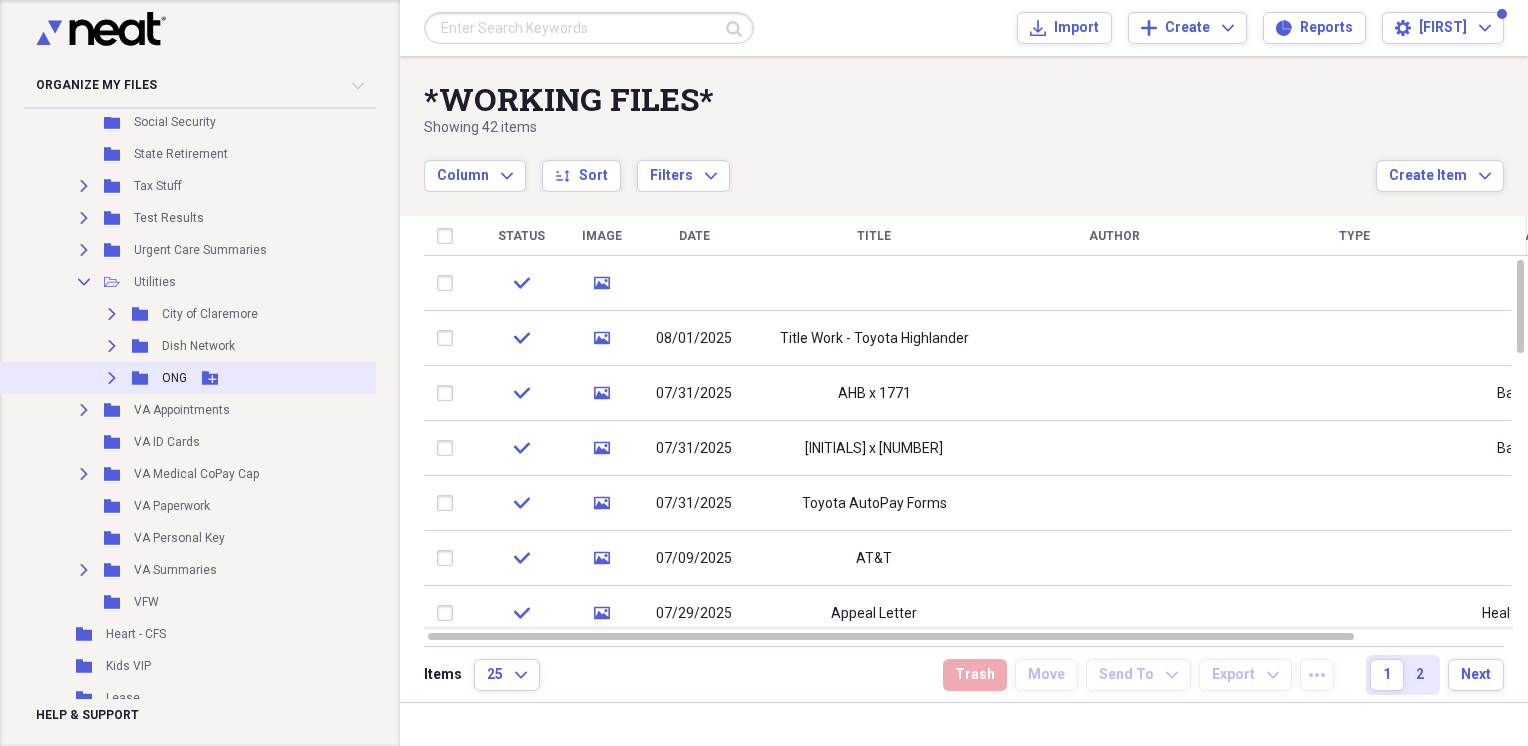 click on "Expand" 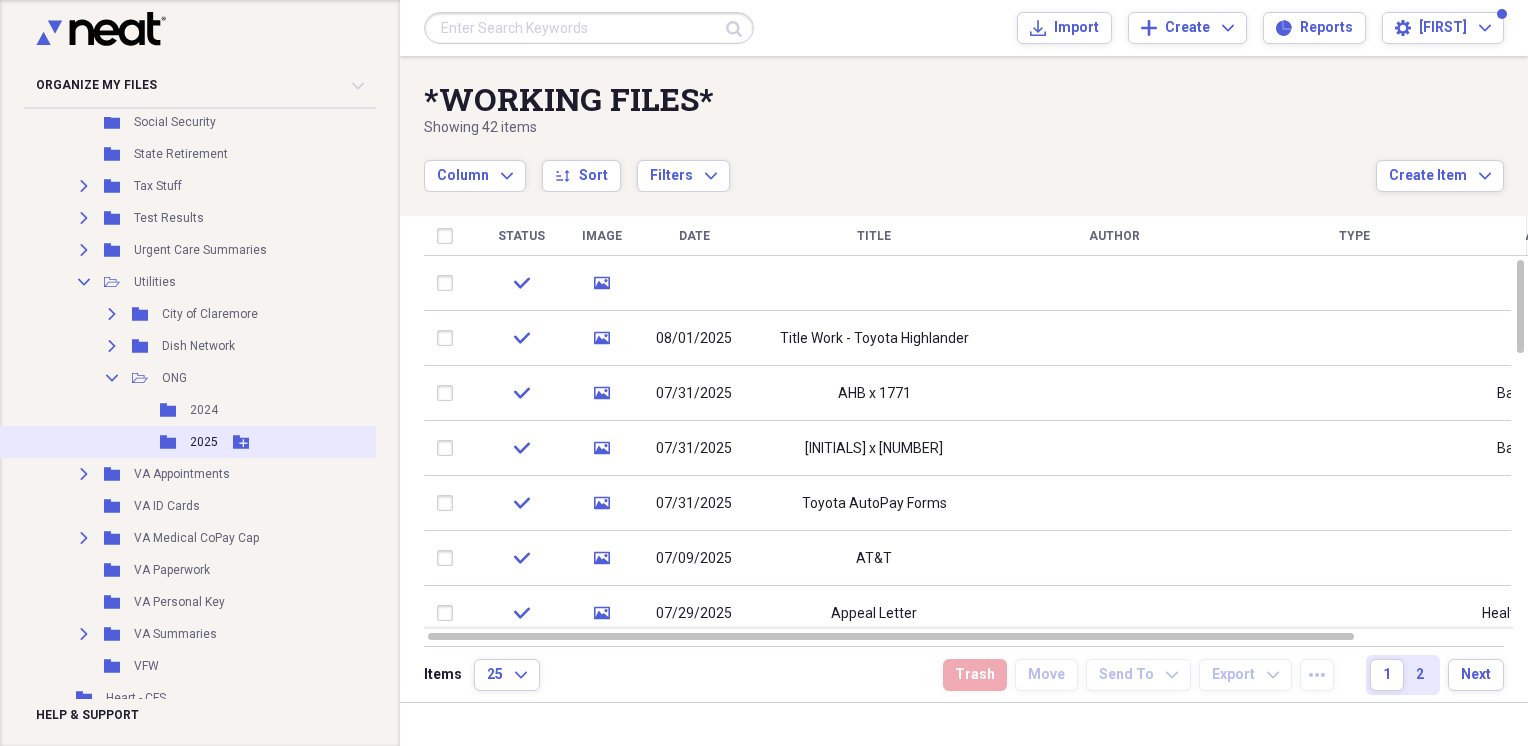click on "2025" at bounding box center (204, 442) 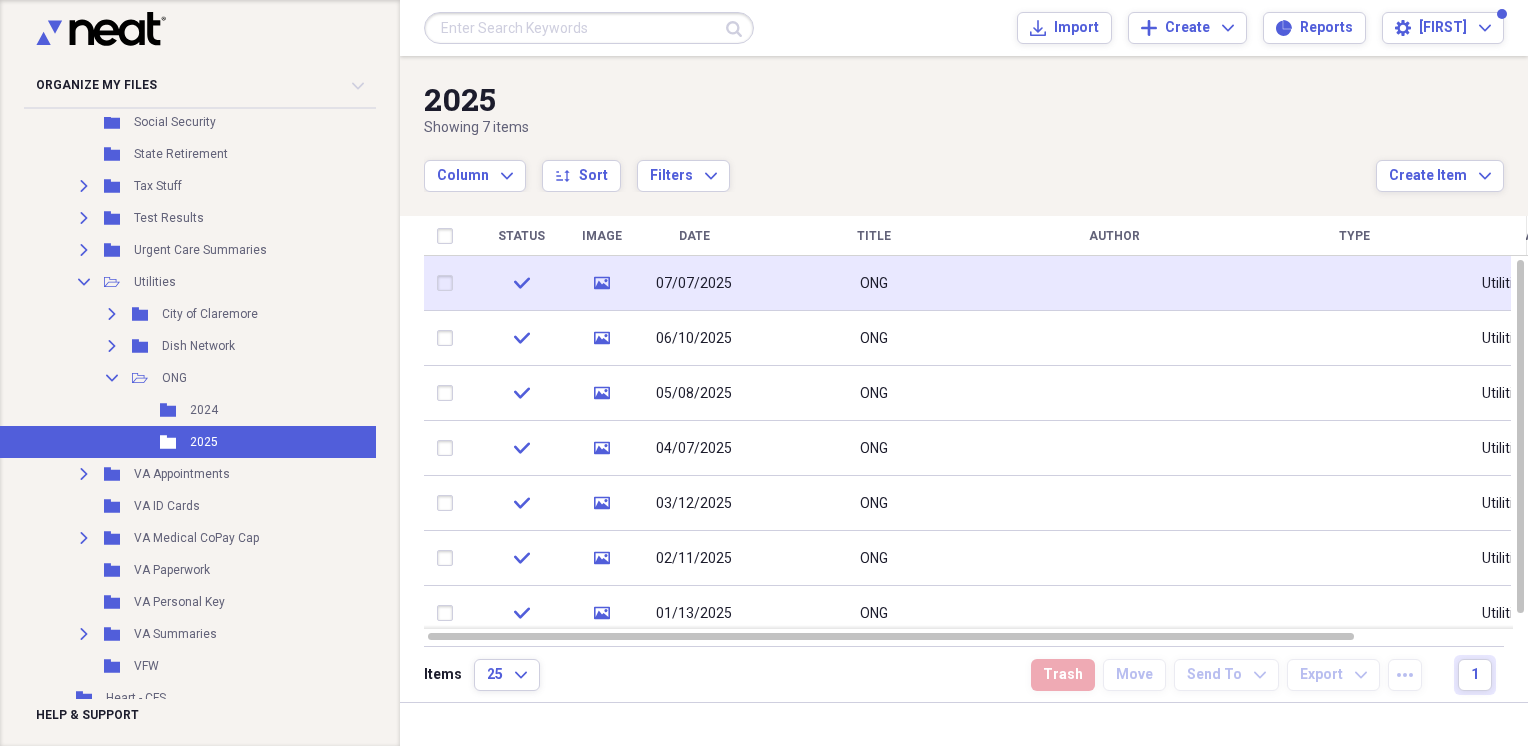 click on "07/07/2025" at bounding box center (694, 283) 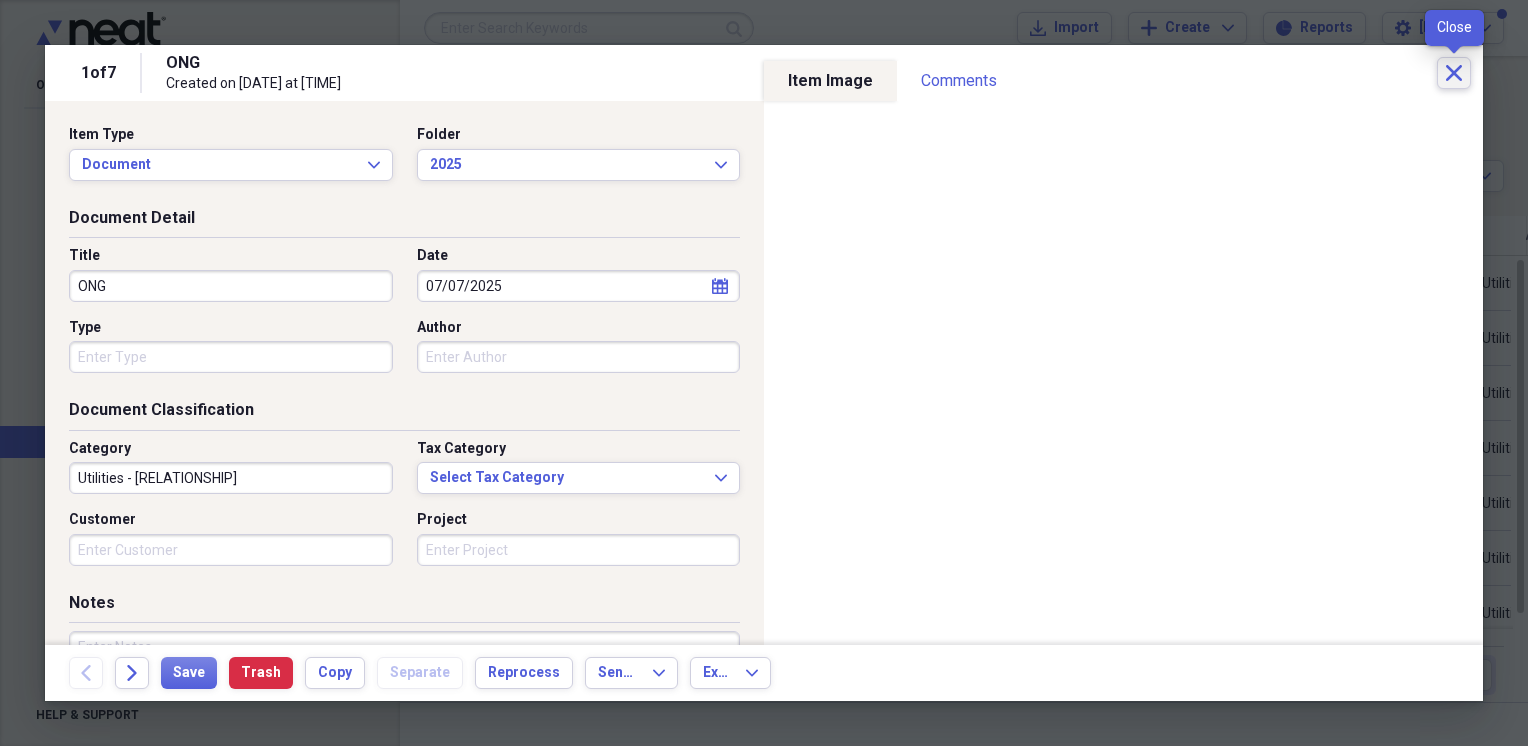 click on "Close" at bounding box center [1454, 73] 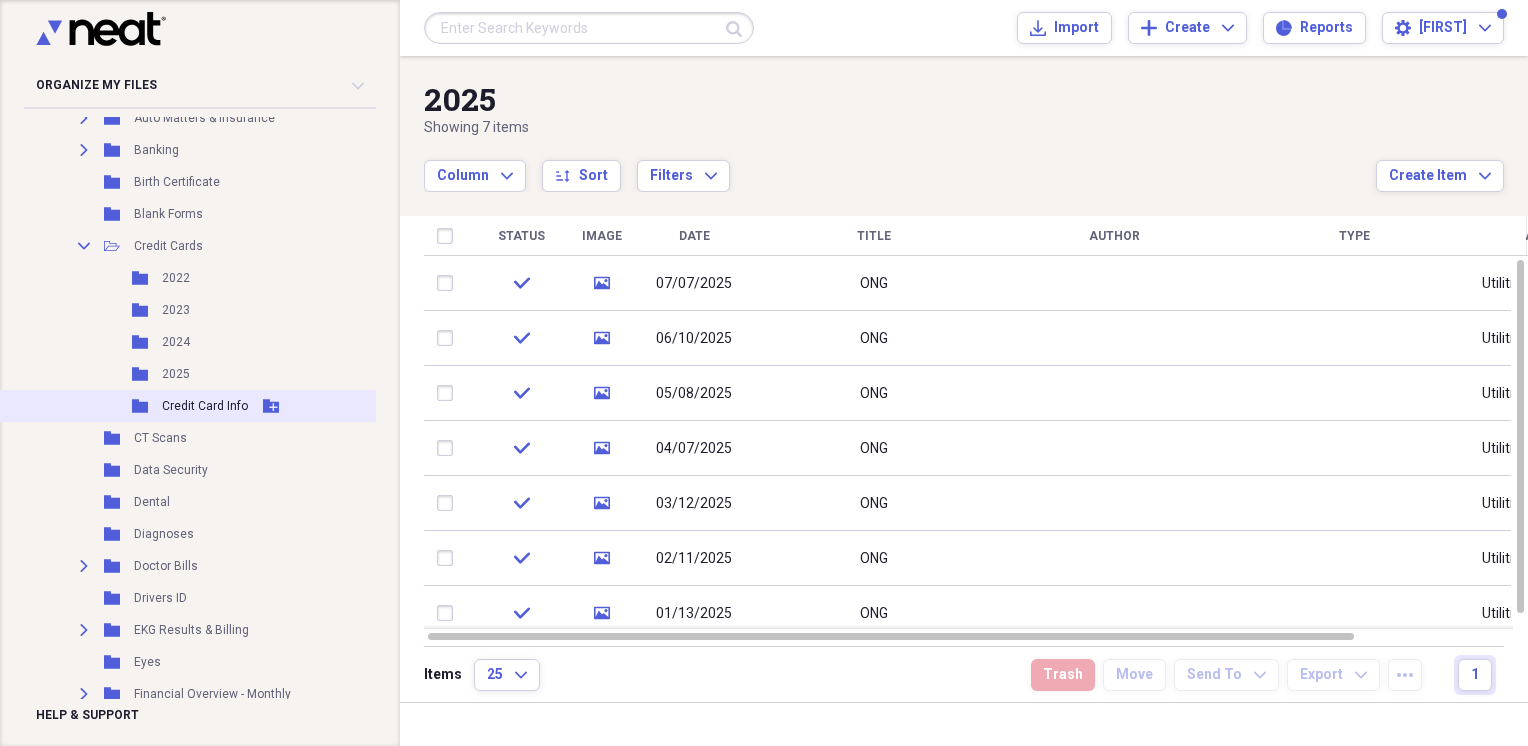 scroll, scrollTop: 322, scrollLeft: 16, axis: both 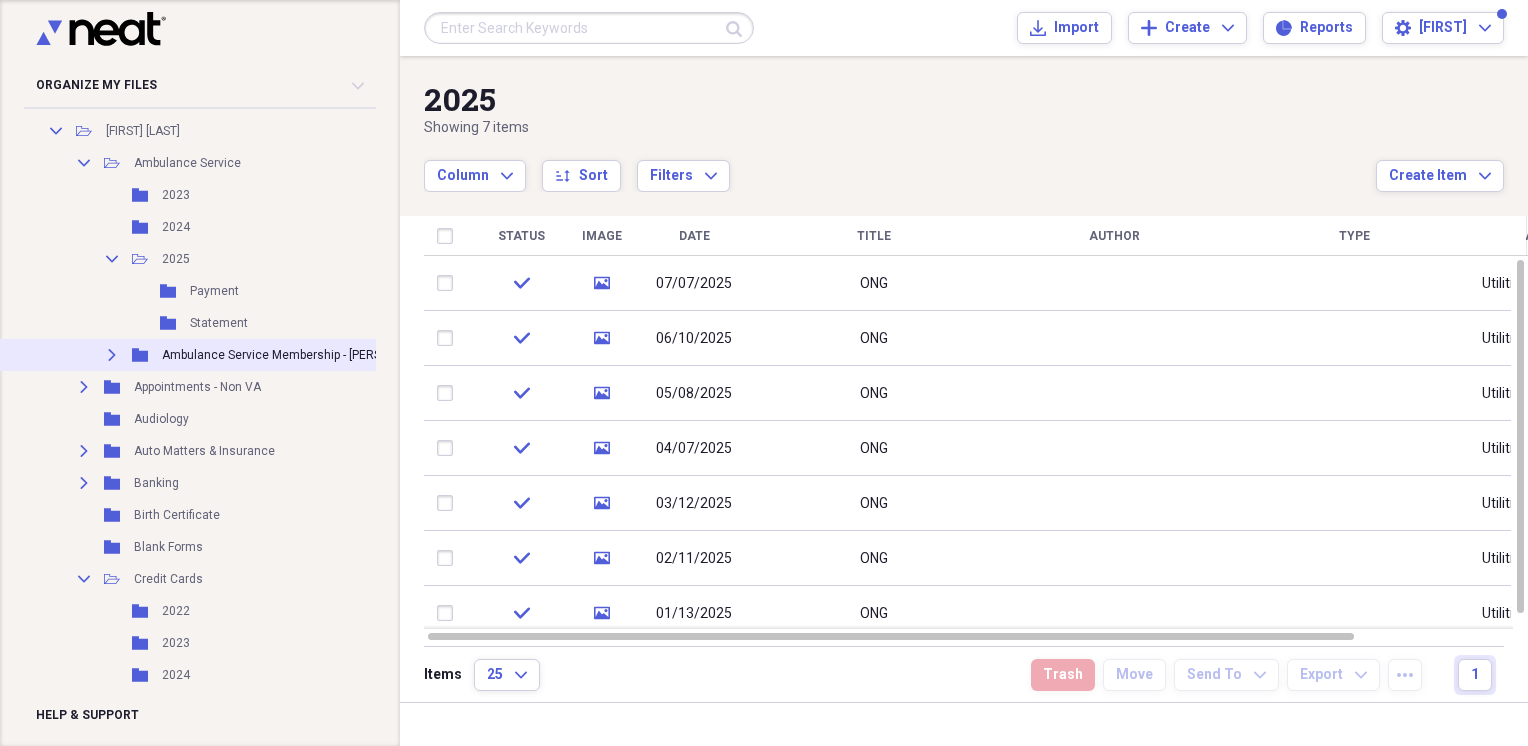click on "Expand" 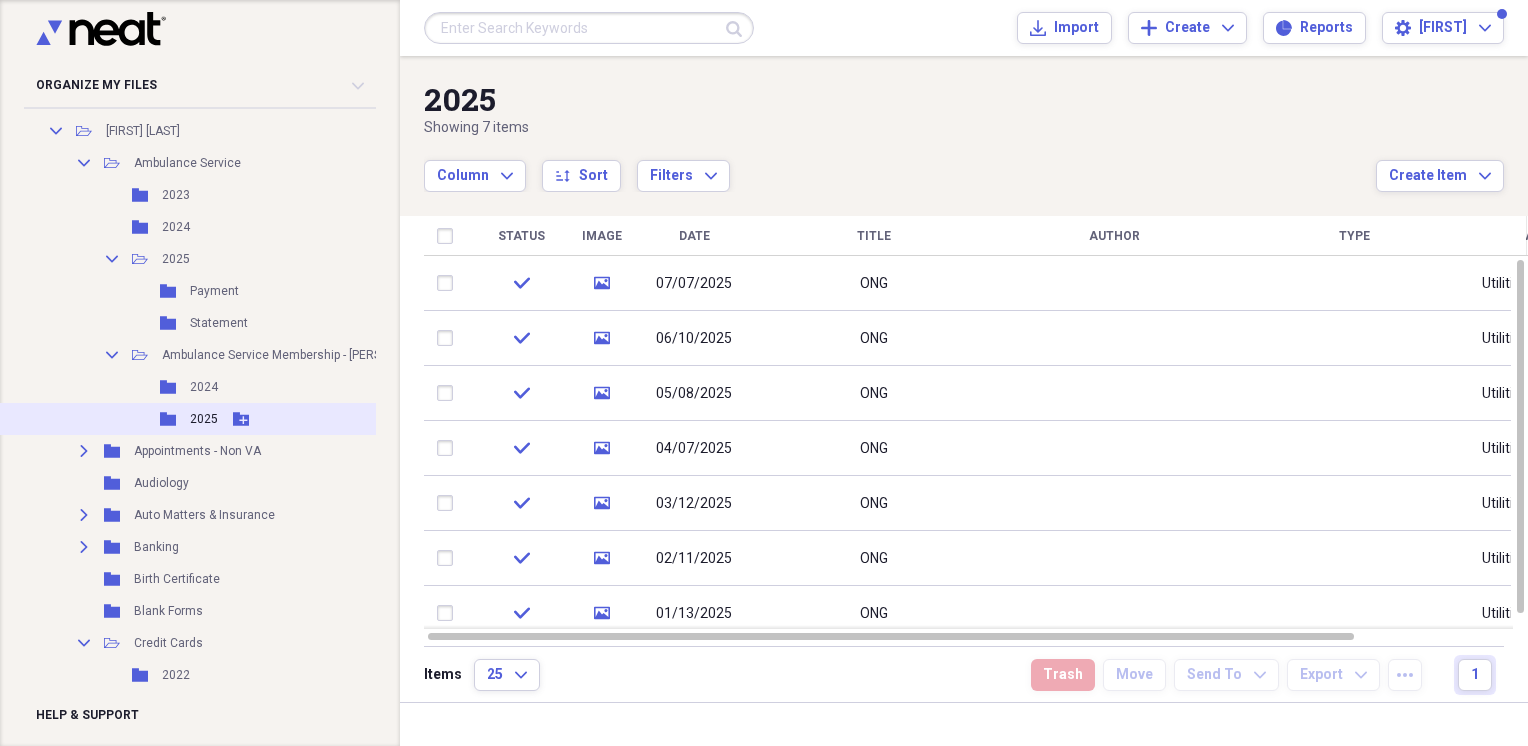 click on "2025" at bounding box center (204, 419) 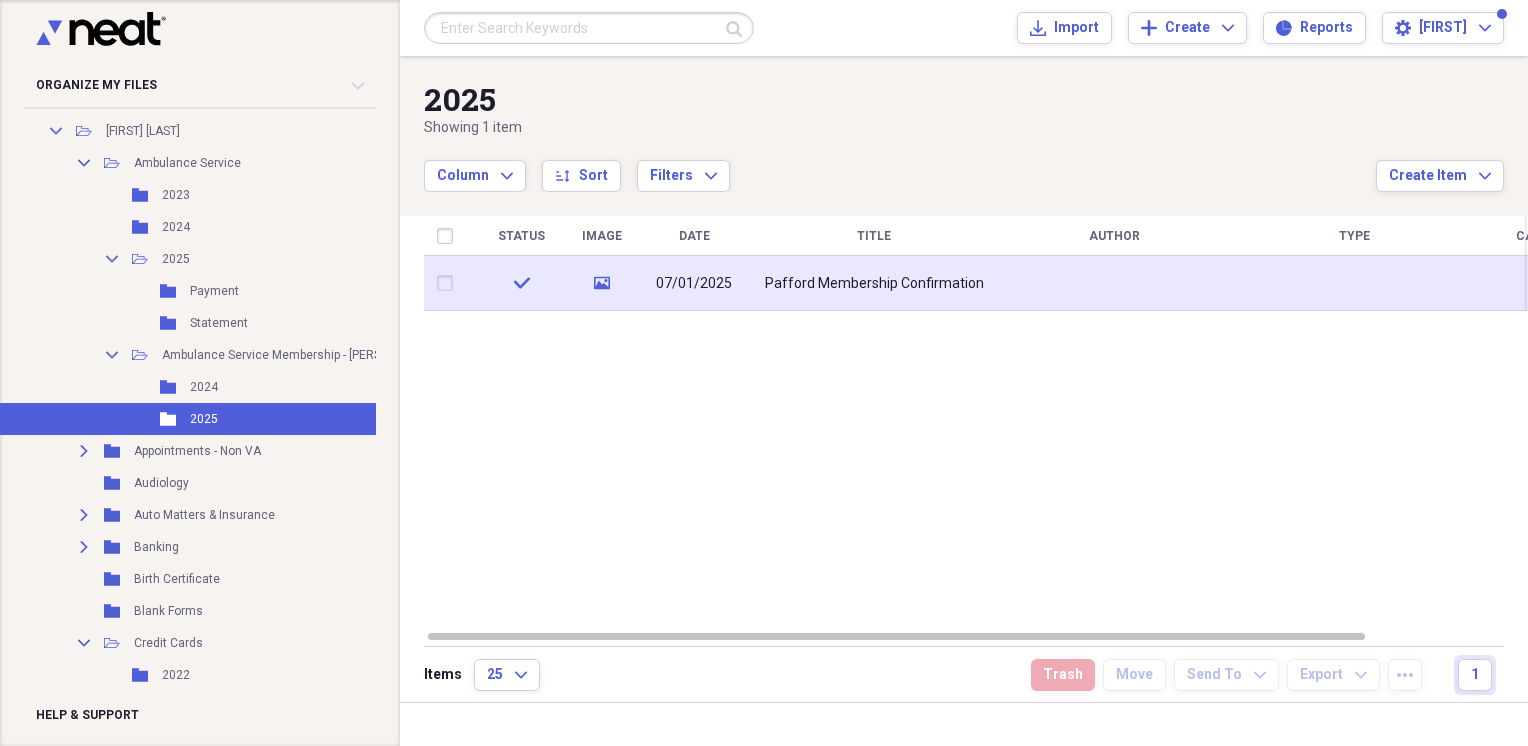 click on "Pafford Membership Confirmation" at bounding box center [874, 284] 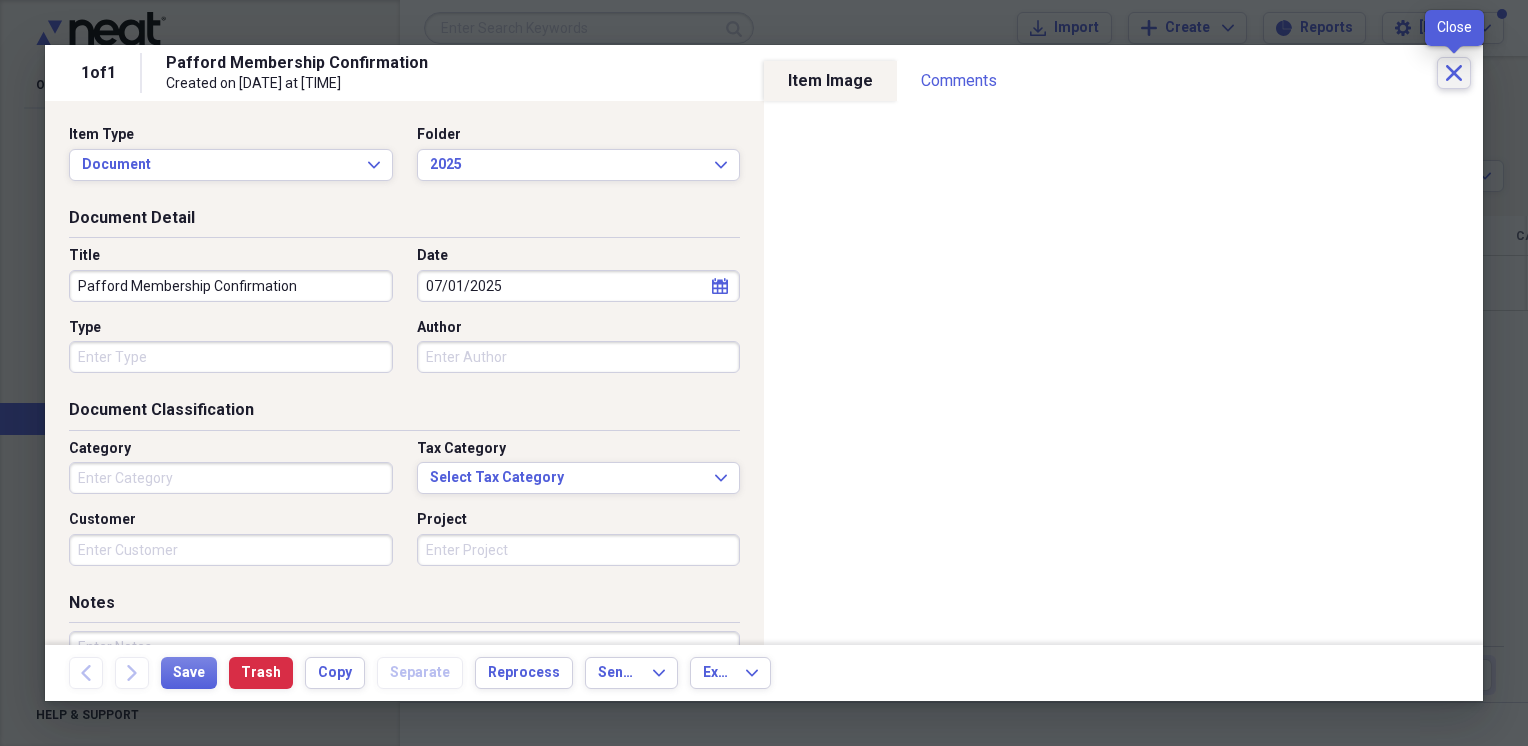 click on "Close" at bounding box center (1454, 73) 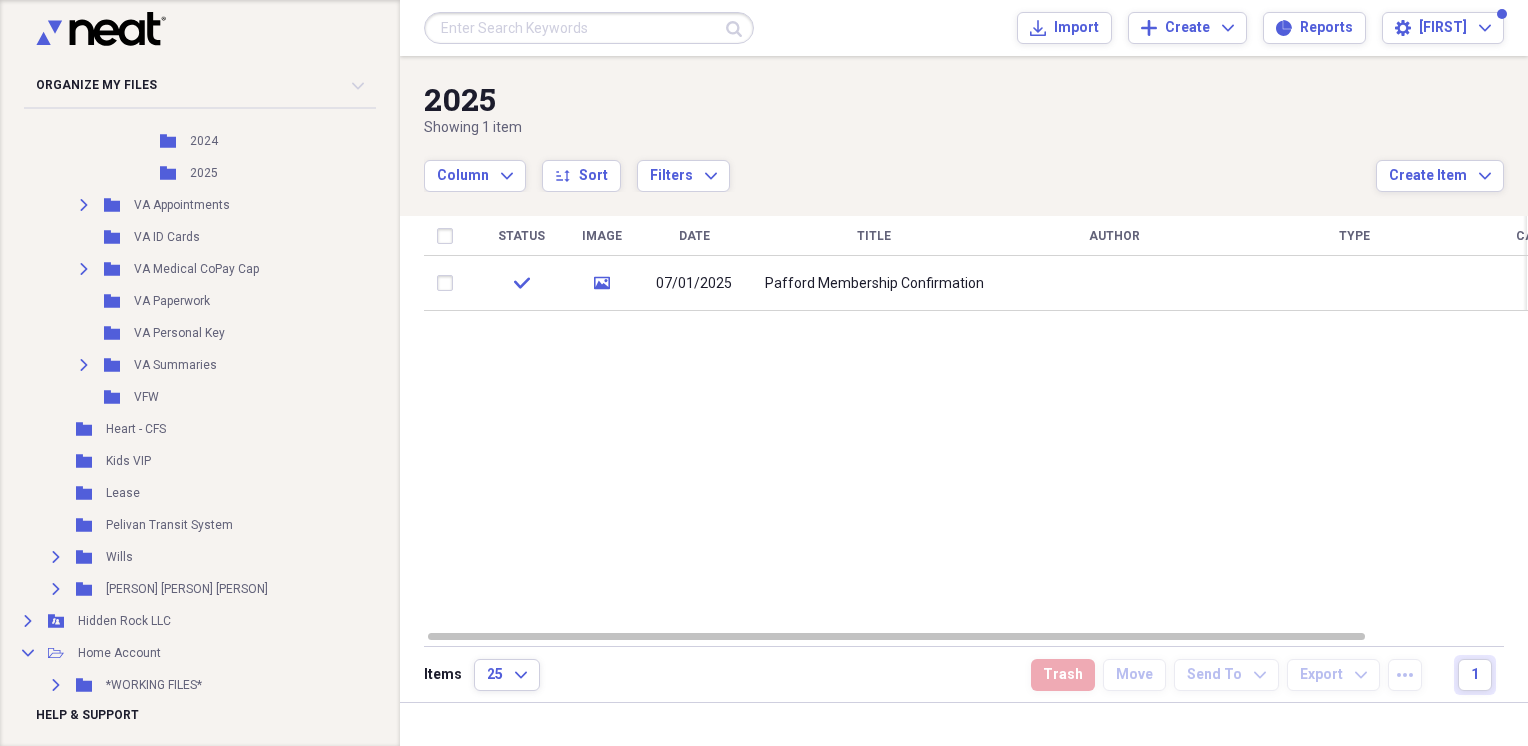 scroll, scrollTop: 2655, scrollLeft: 16, axis: both 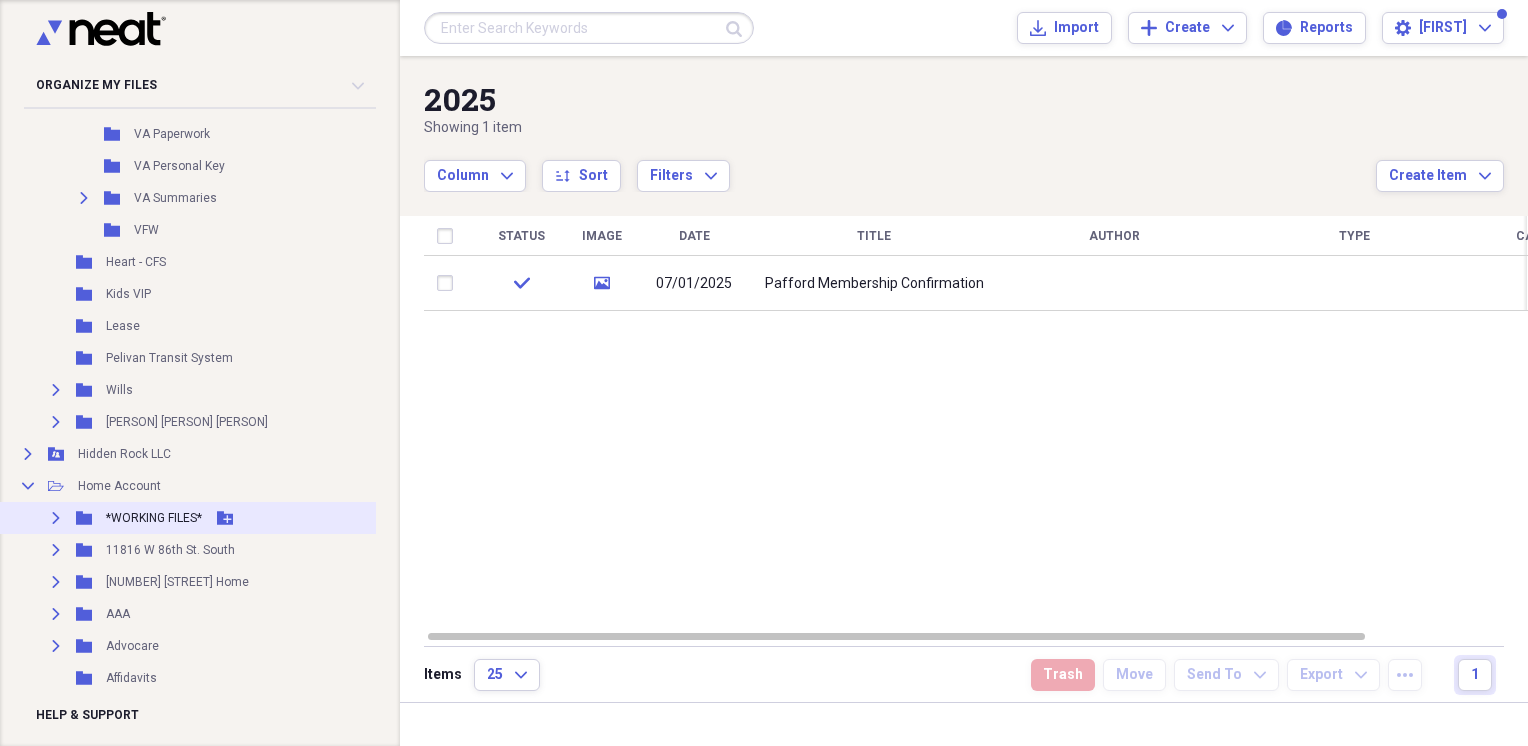 click on "*WORKING FILES*" at bounding box center [154, 518] 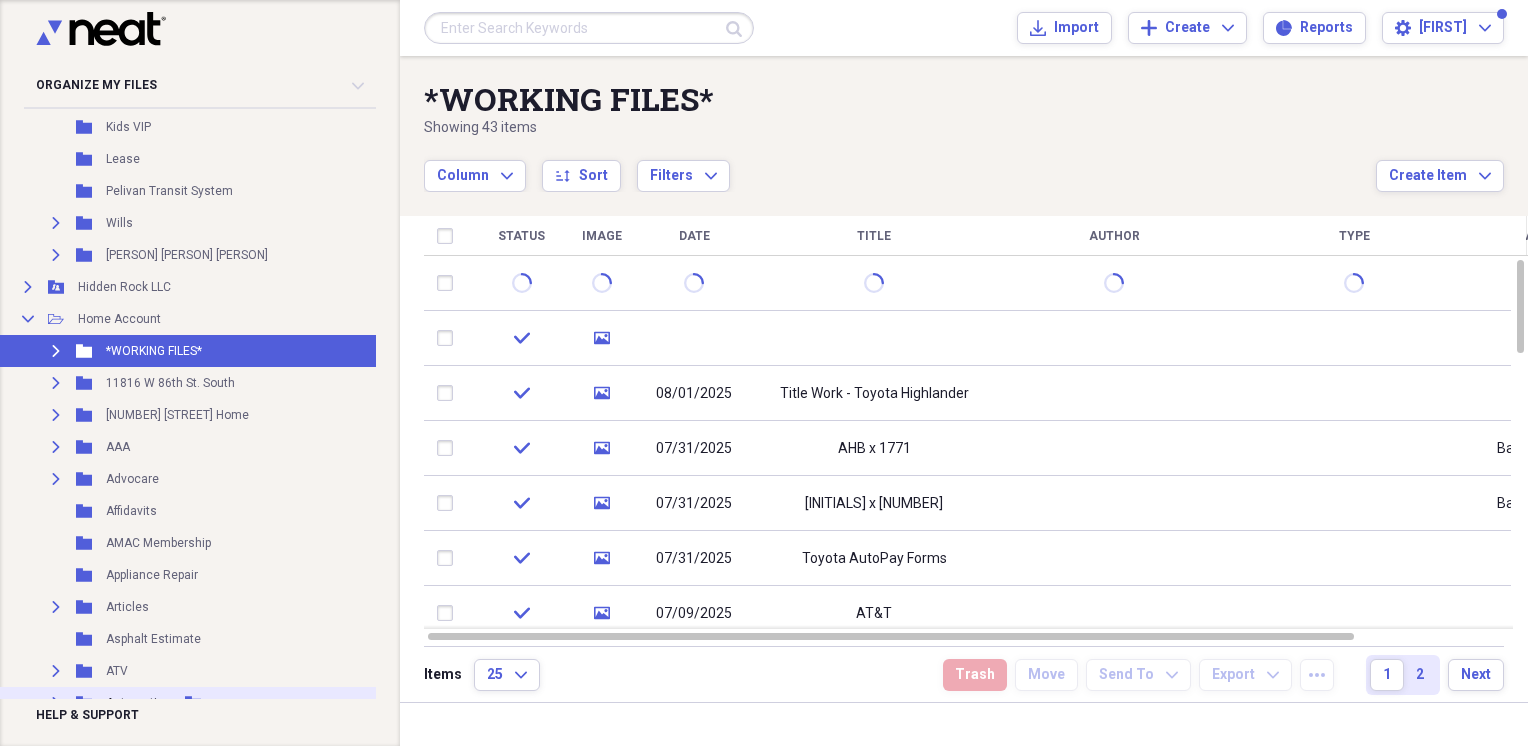 scroll, scrollTop: 2988, scrollLeft: 16, axis: both 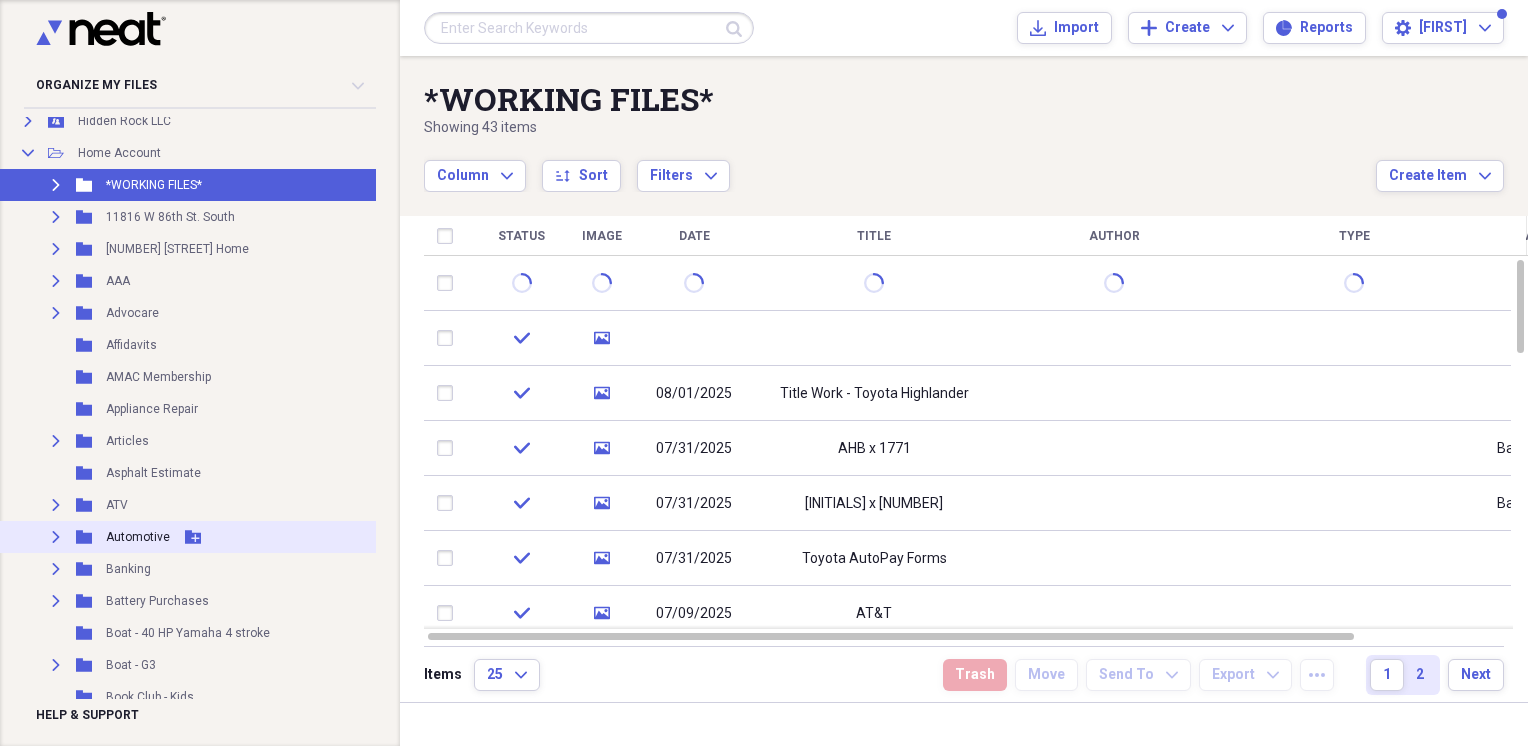 click on "Expand" at bounding box center [56, 537] 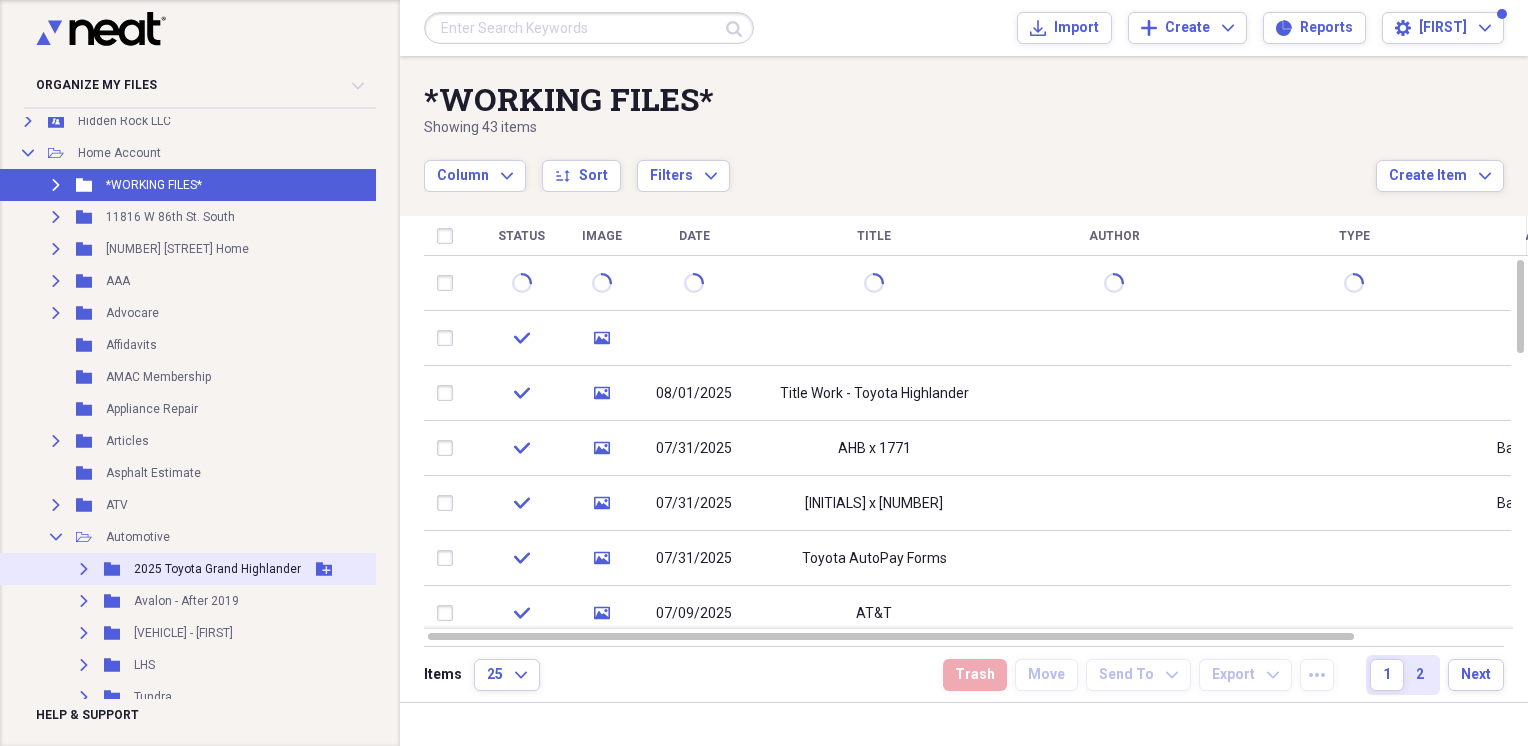 click on "Expand" at bounding box center (84, 569) 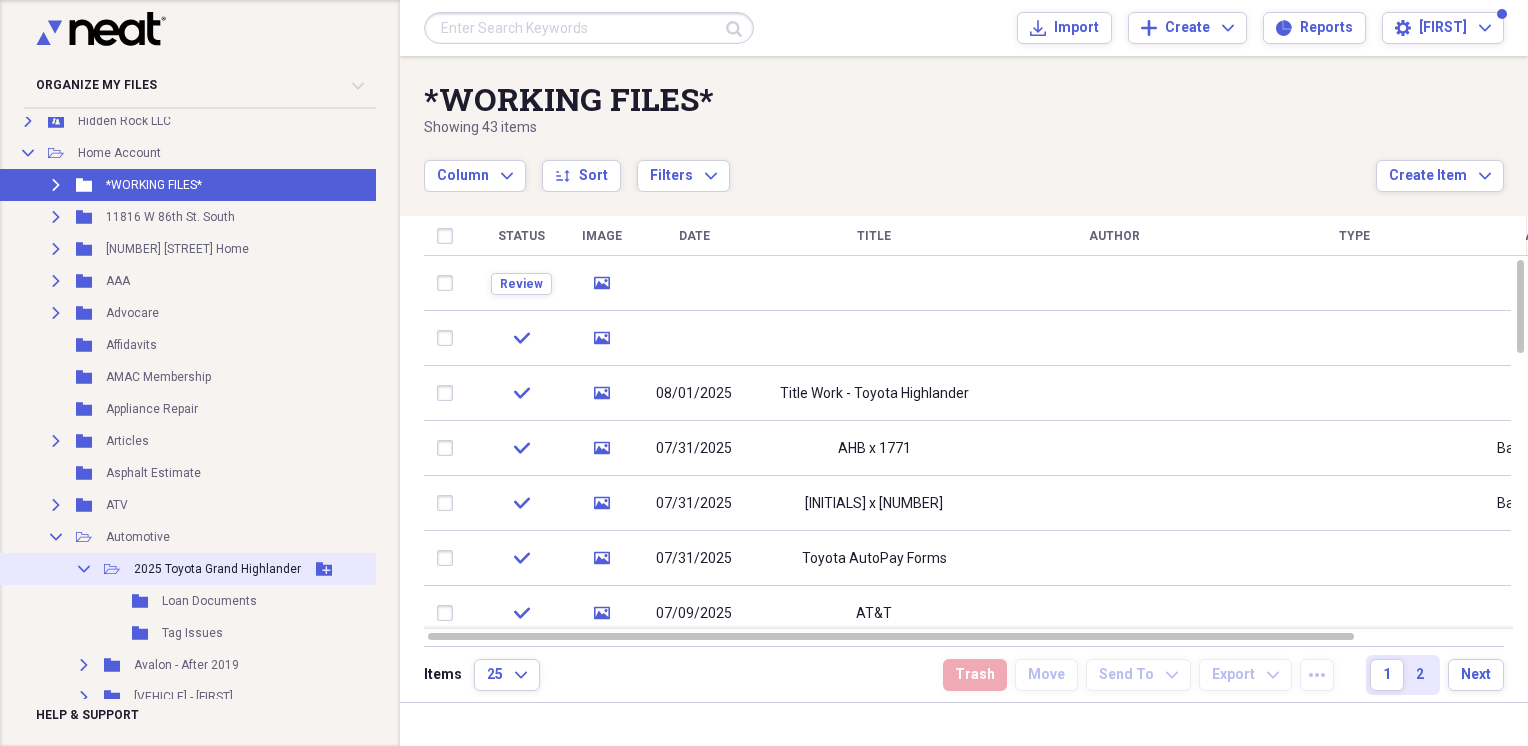 scroll, scrollTop: 3155, scrollLeft: 16, axis: both 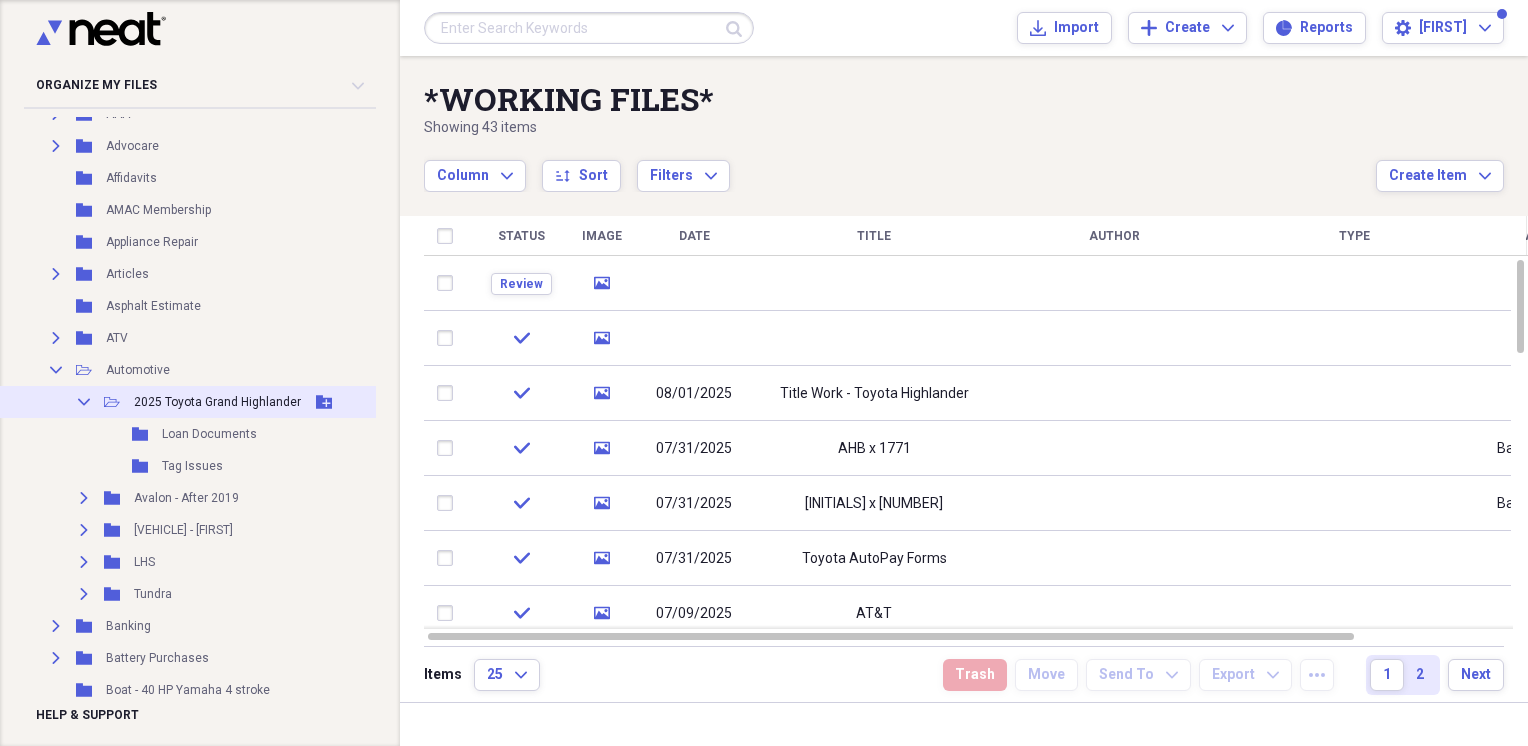 click on "Add Folder" 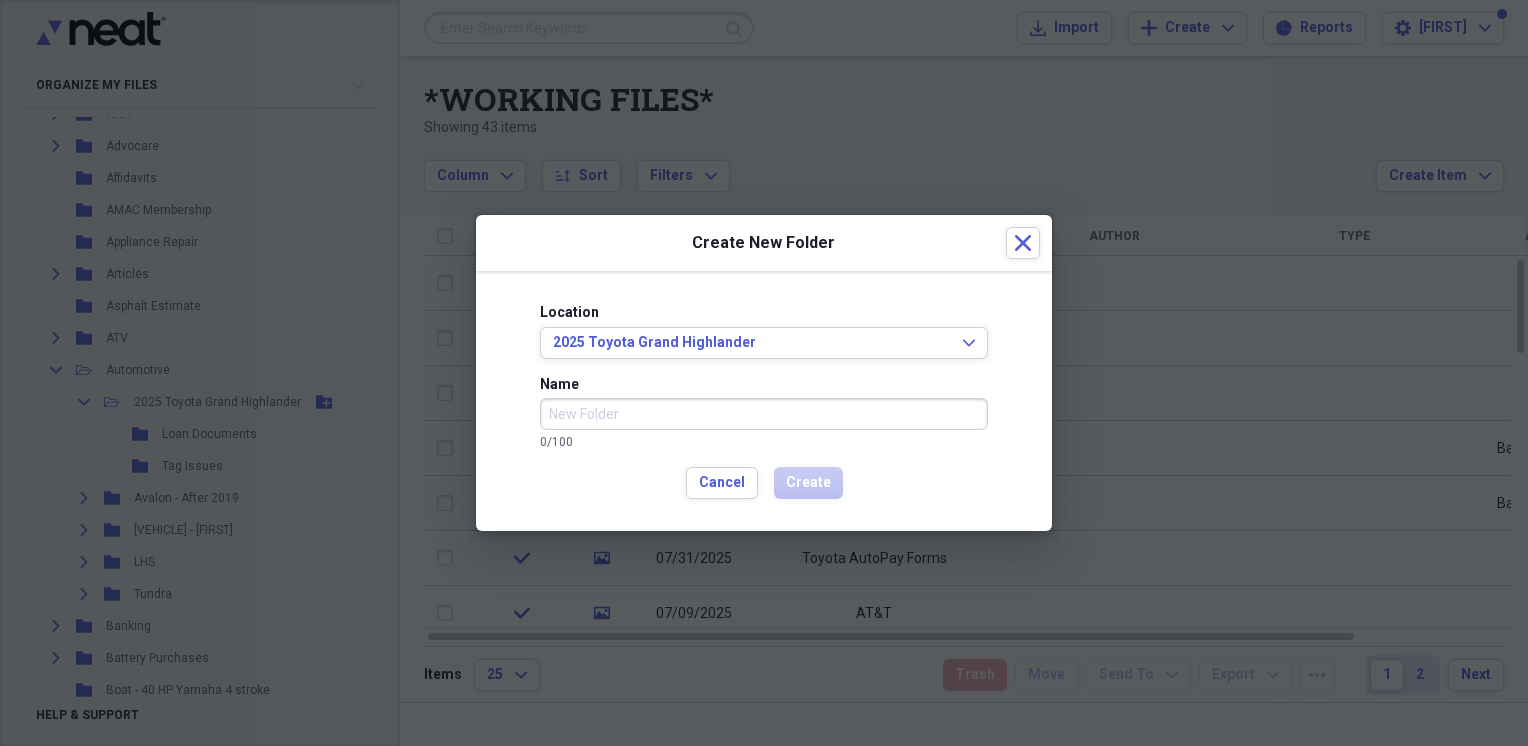 click on "Name" at bounding box center (764, 414) 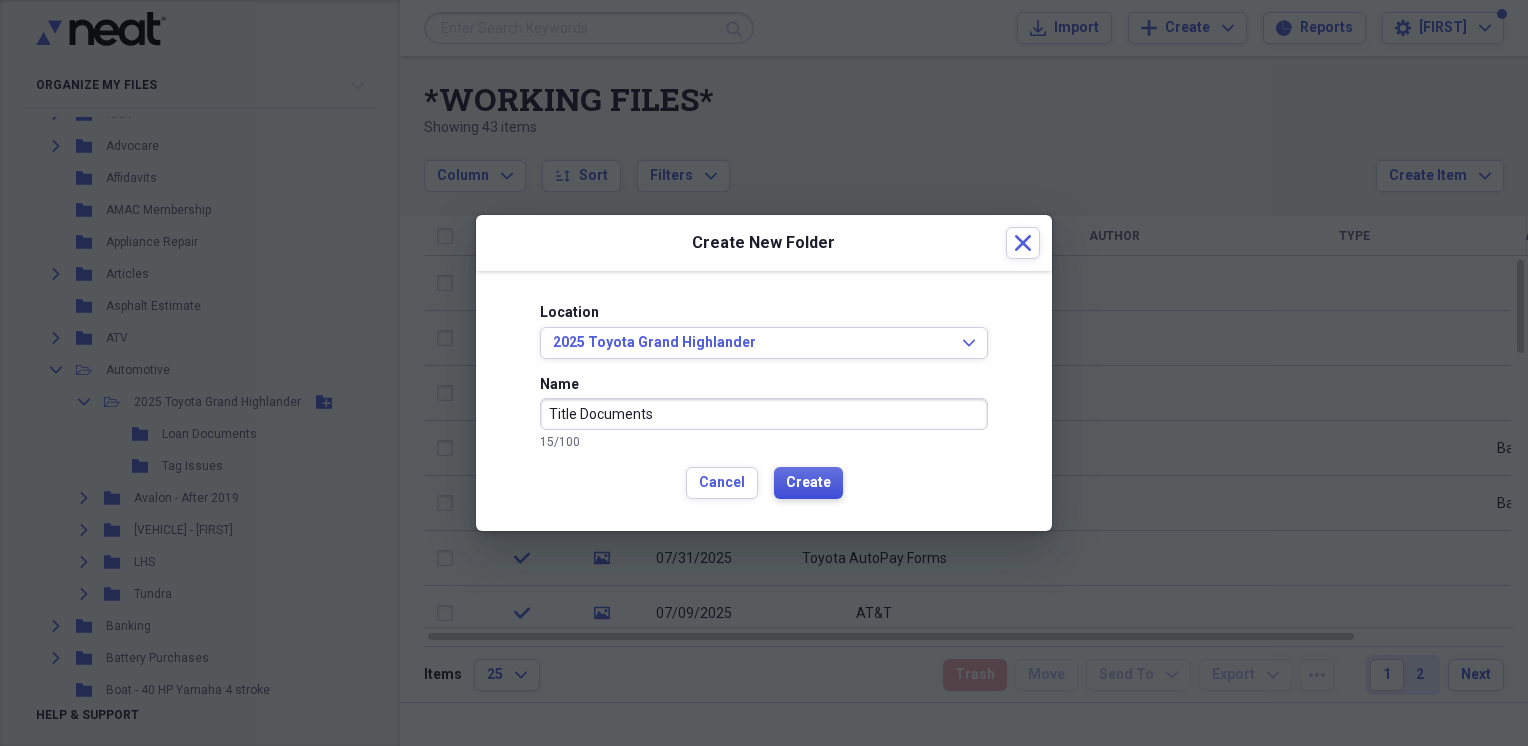 type on "Title Documents" 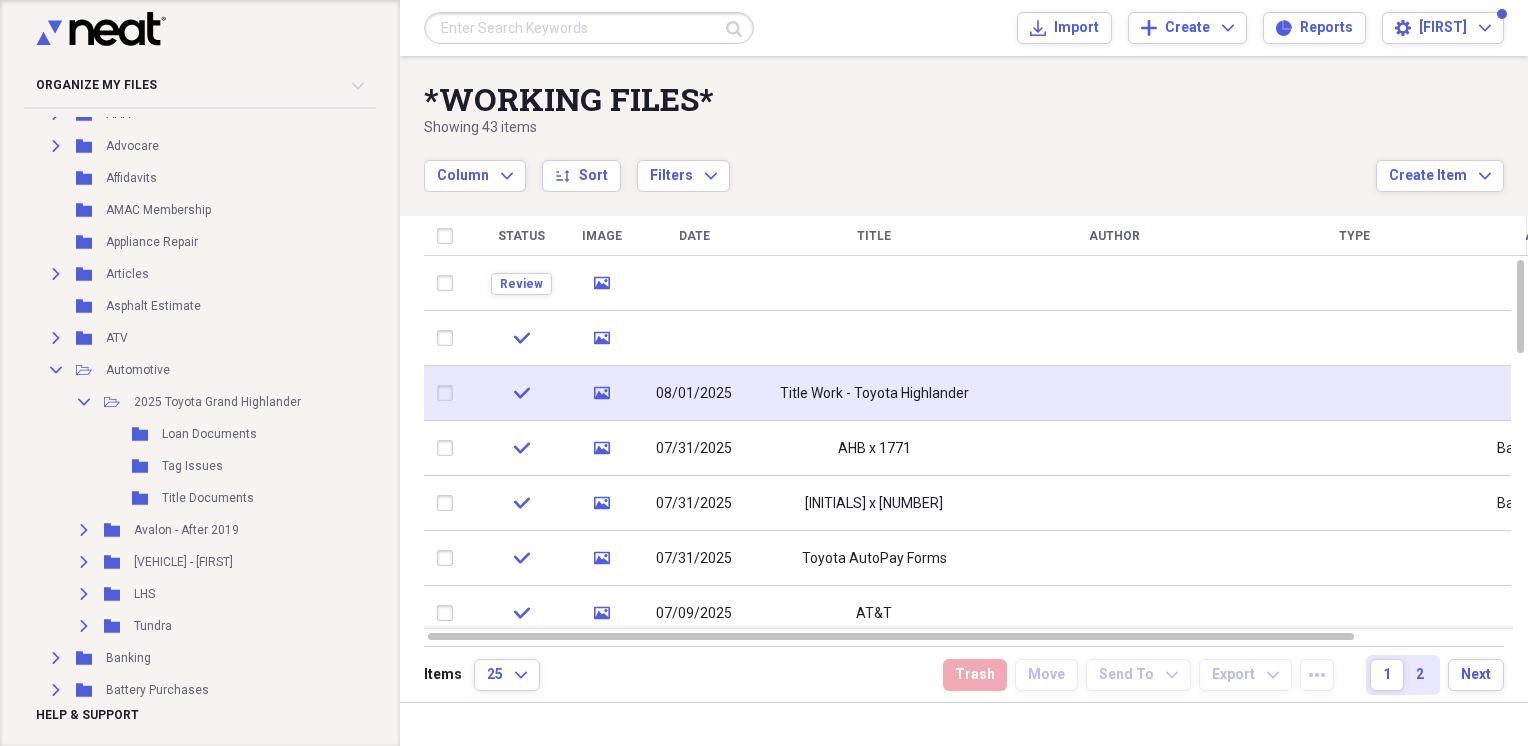 click at bounding box center [449, 393] 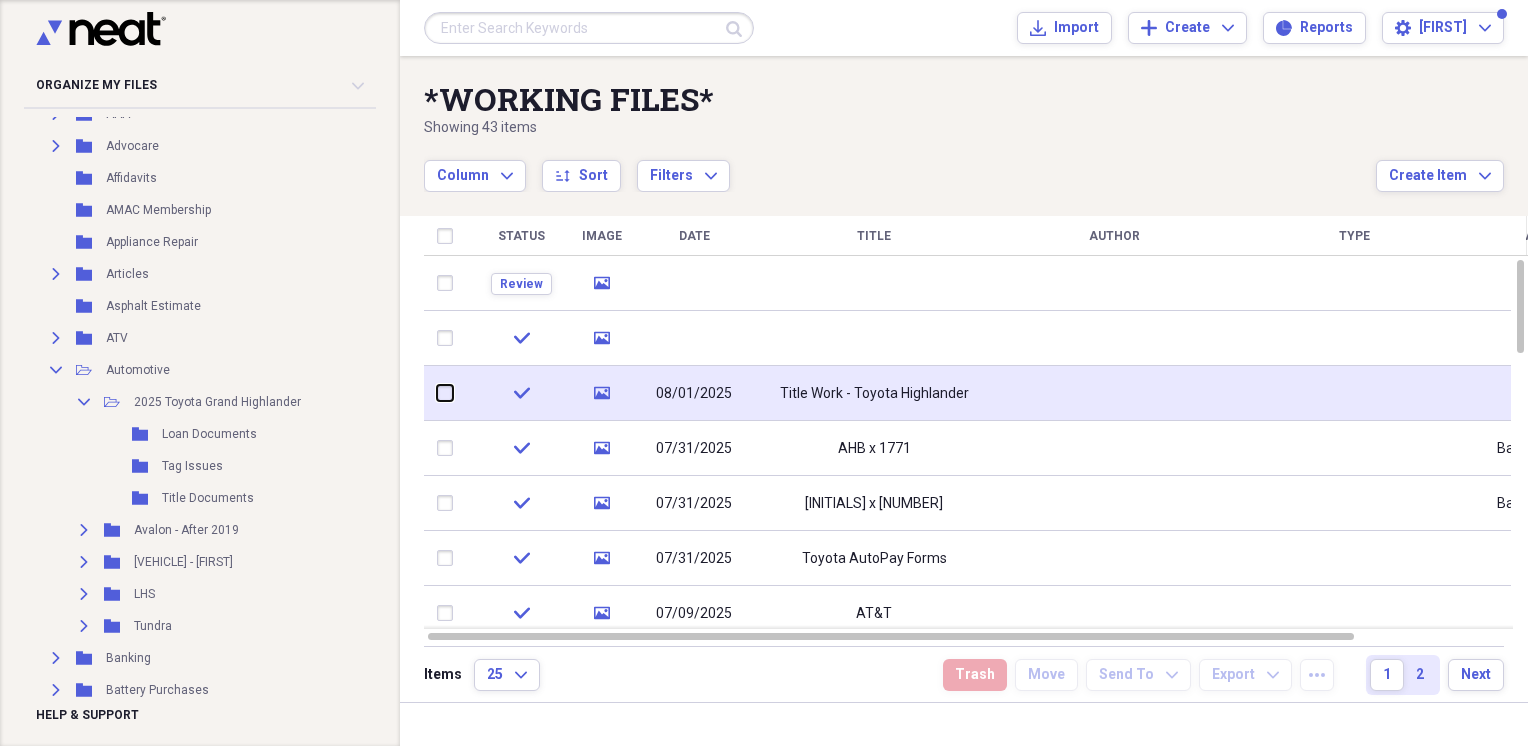 click at bounding box center (437, 393) 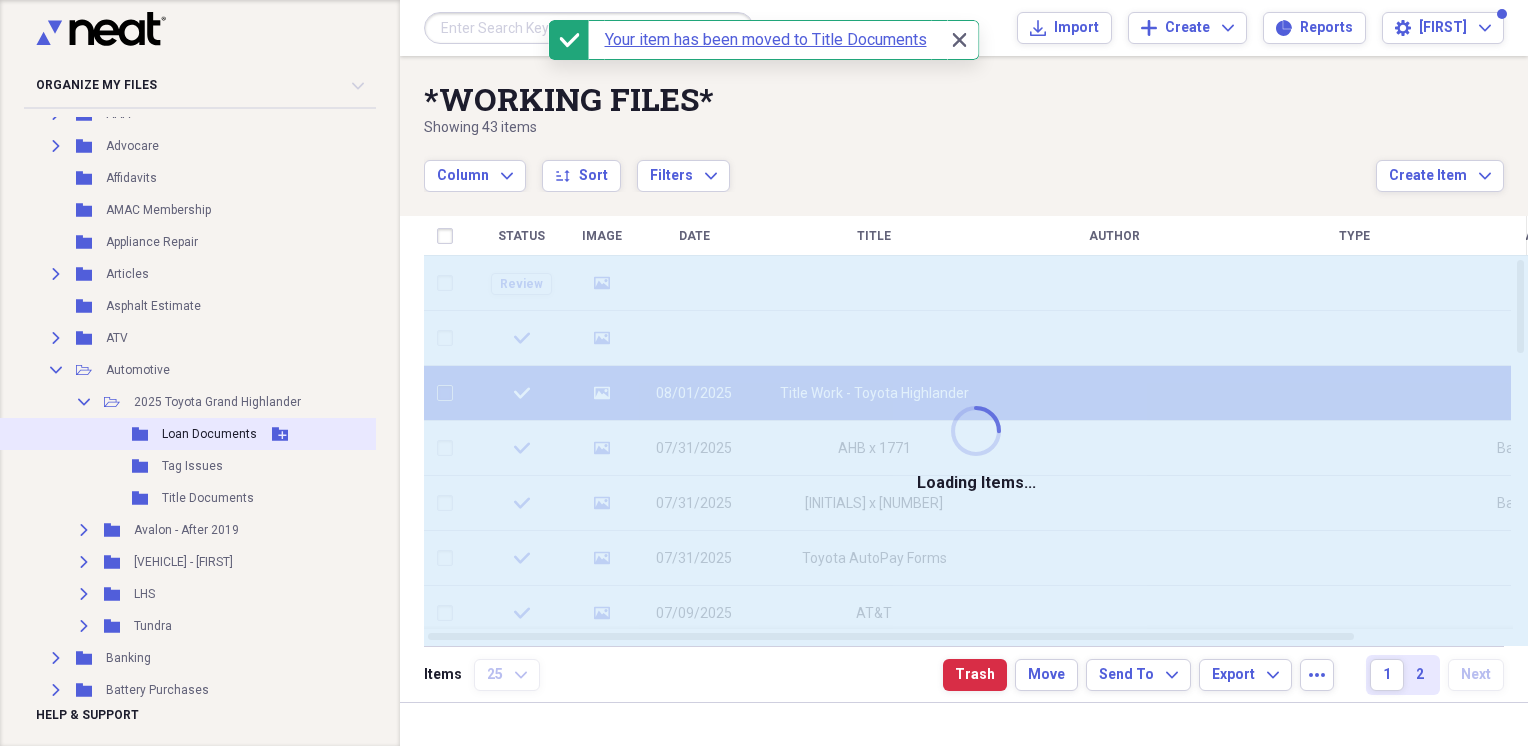 checkbox on "false" 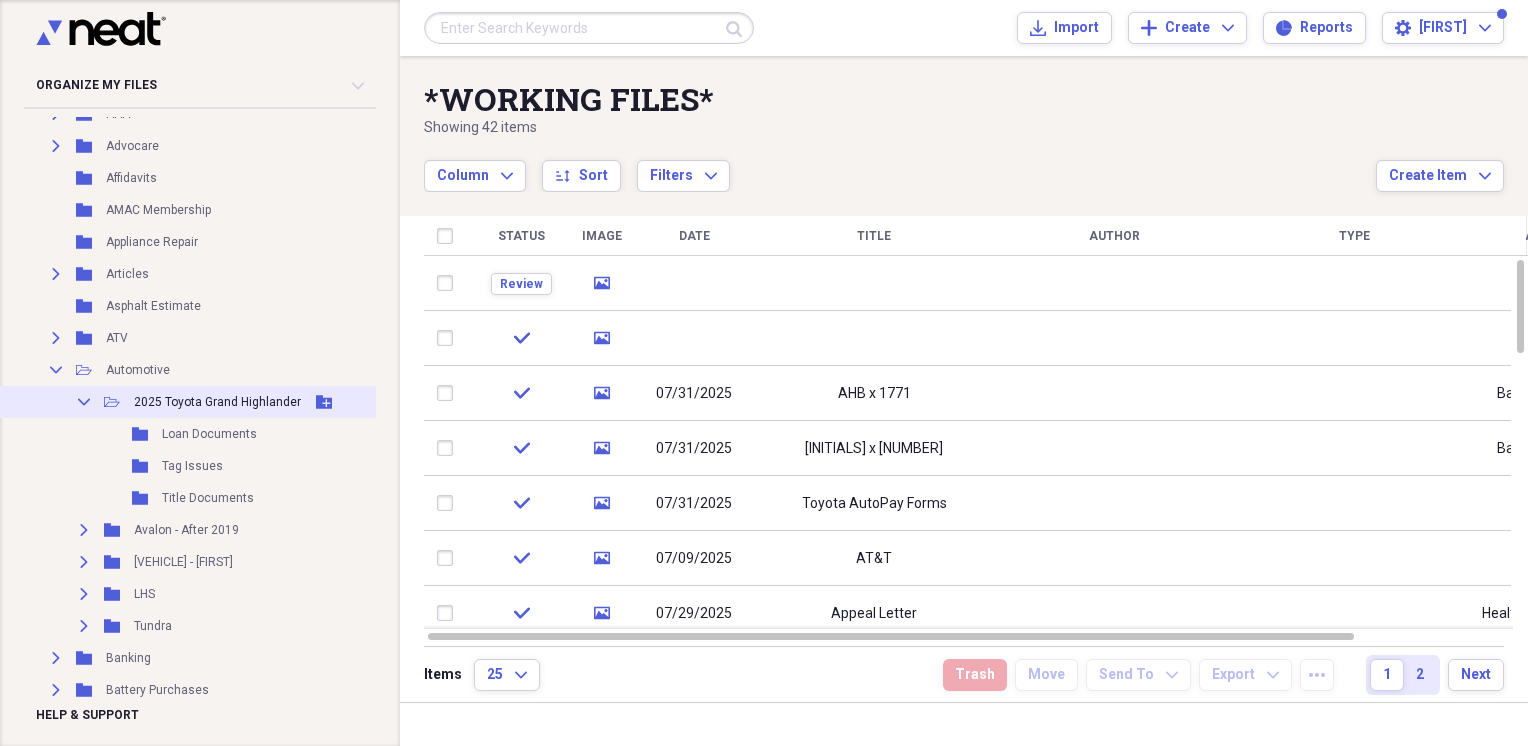 click on "Add Folder" 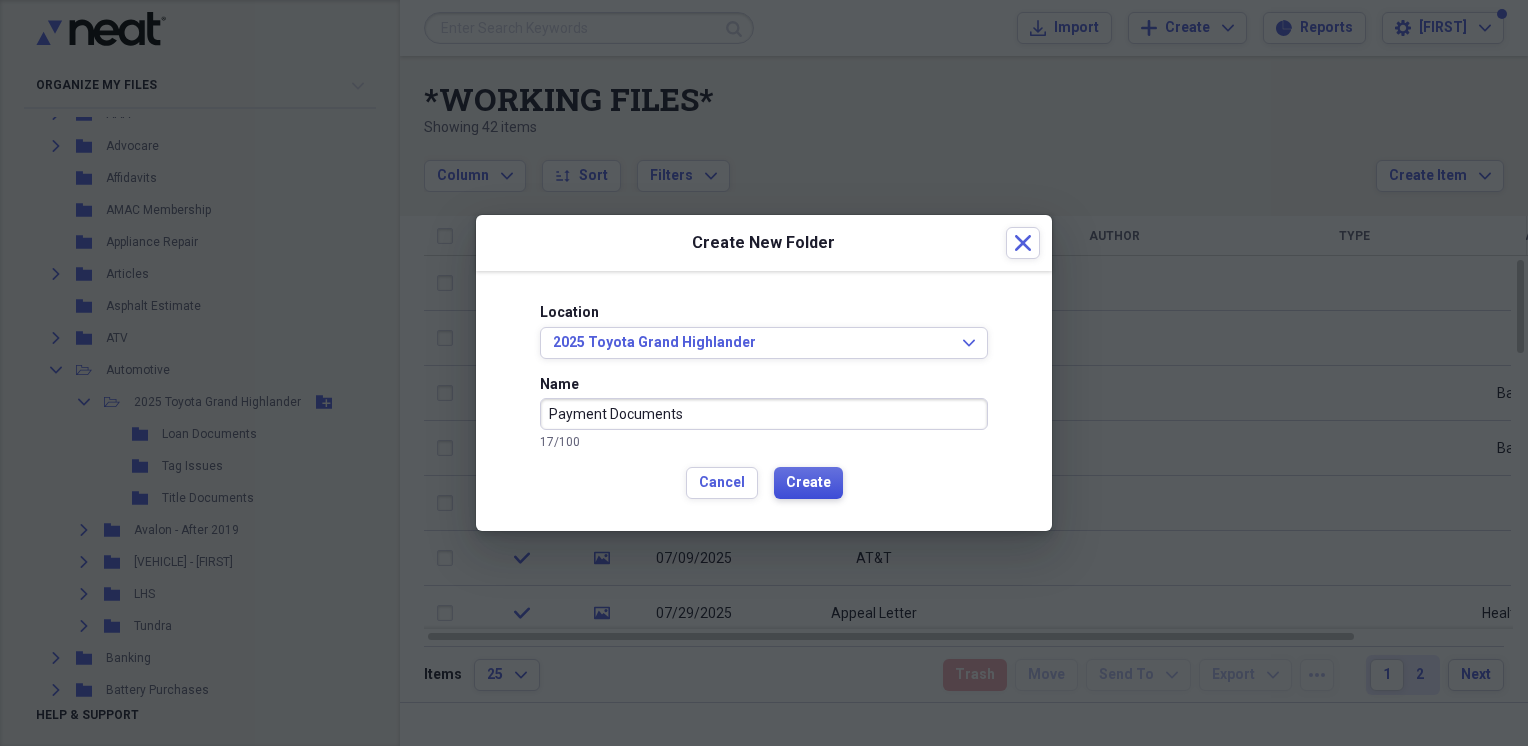 type on "Payment Documents" 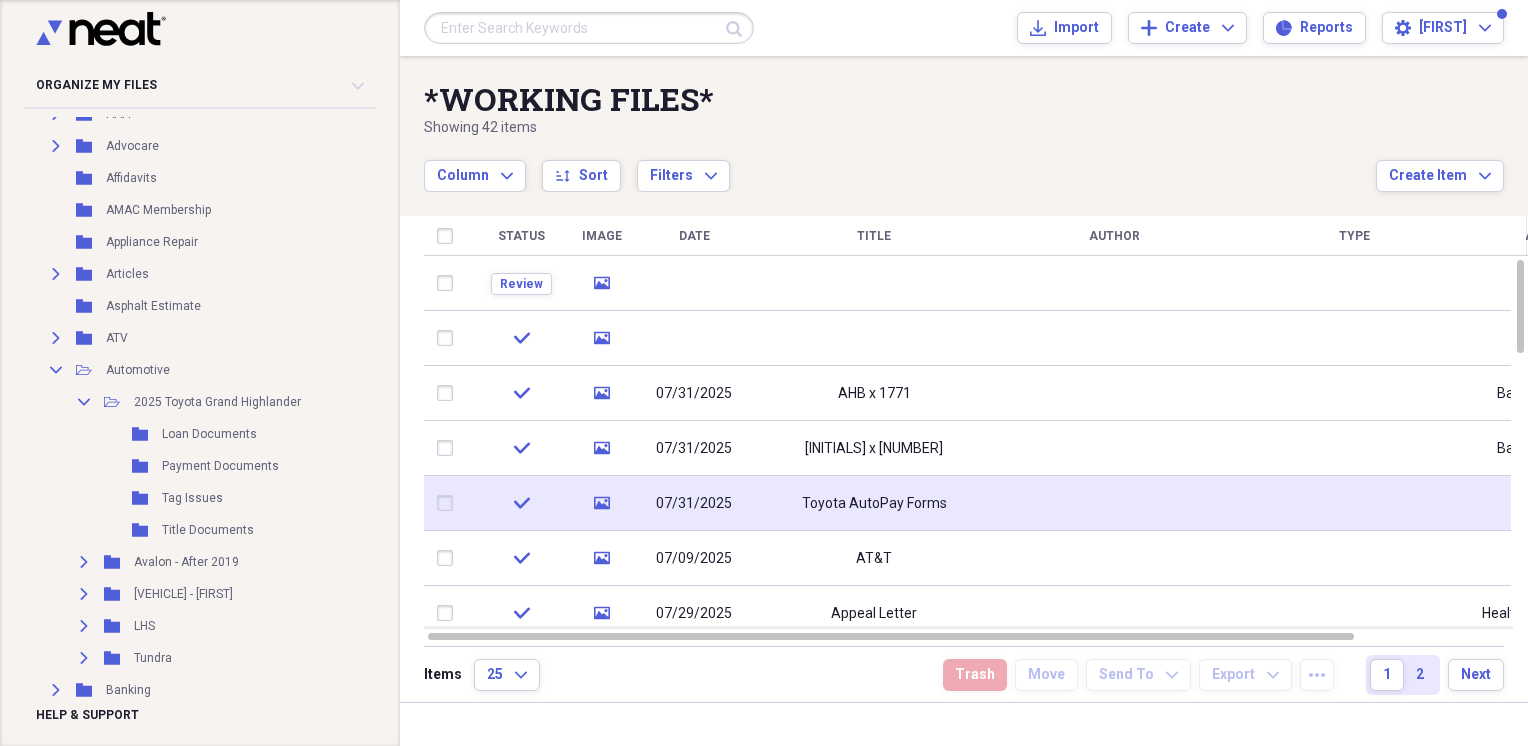 click at bounding box center (449, 503) 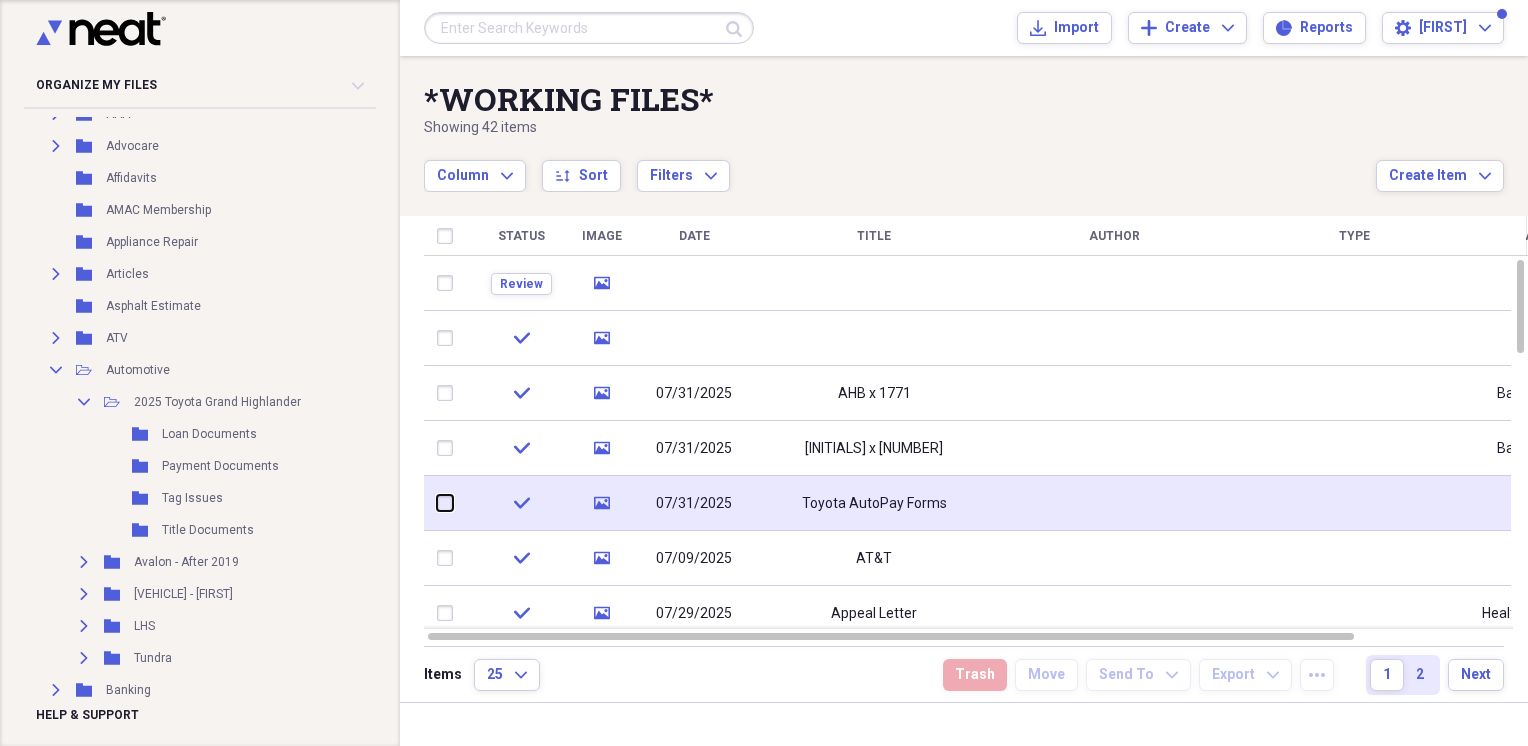 click at bounding box center (437, 503) 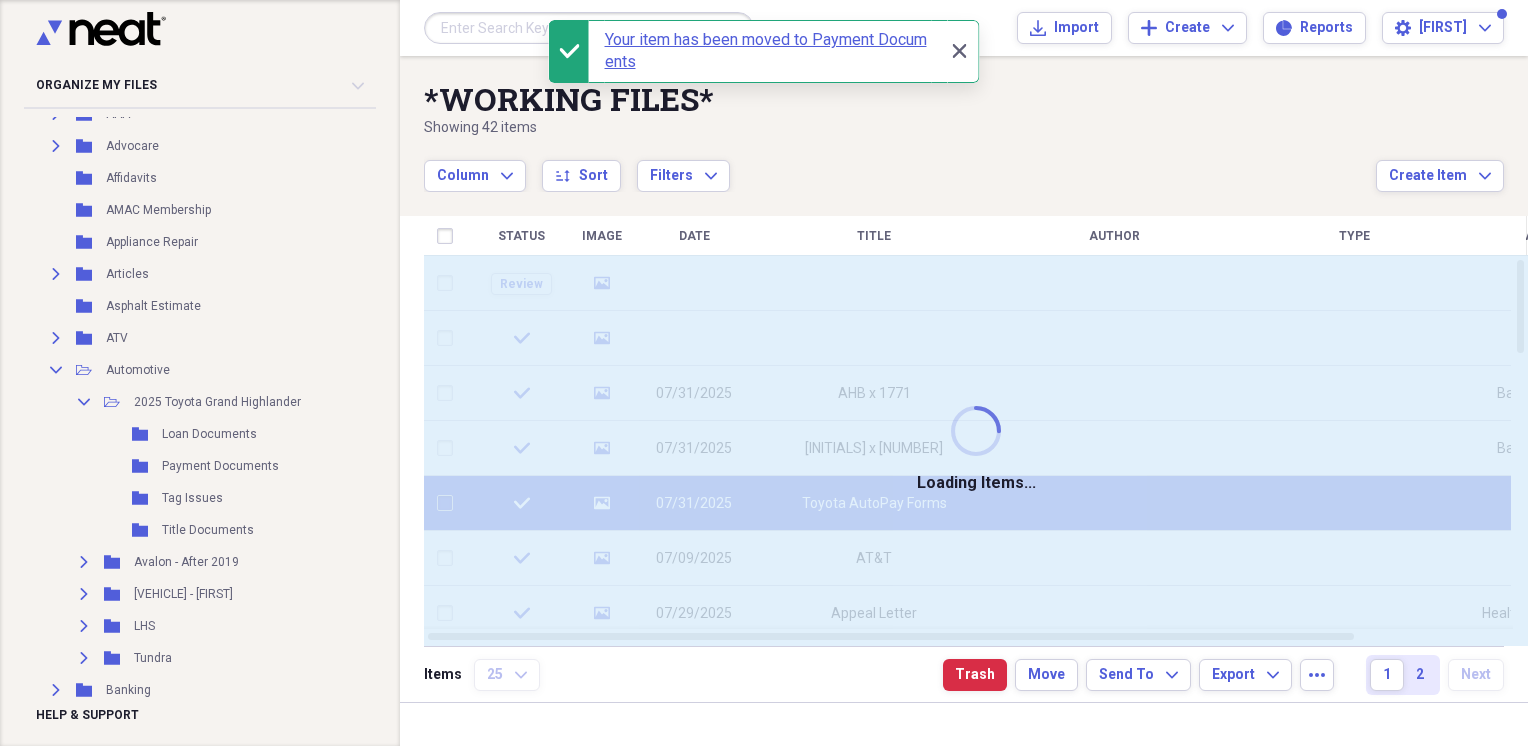checkbox on "false" 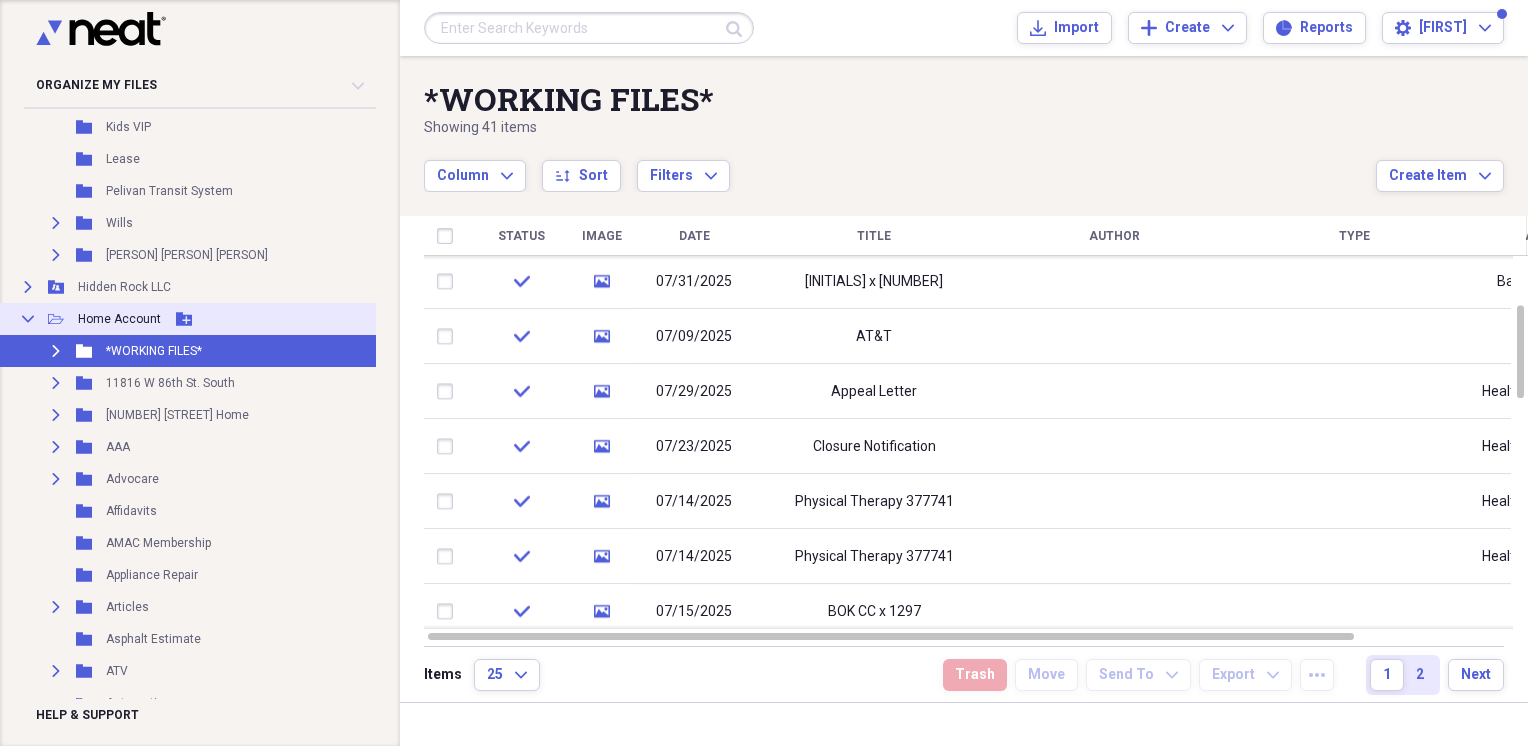 scroll, scrollTop: 2655, scrollLeft: 16, axis: both 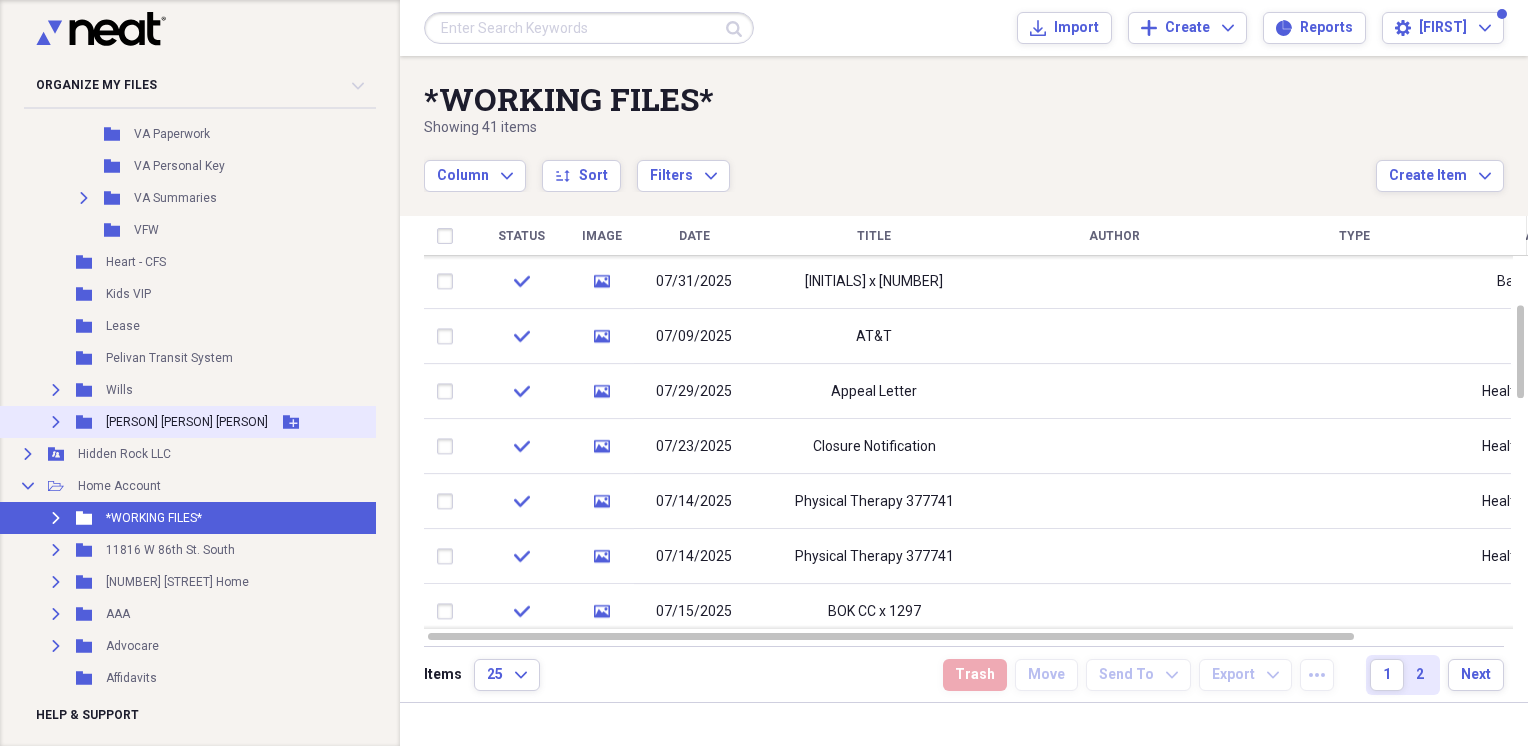 click on "Expand" 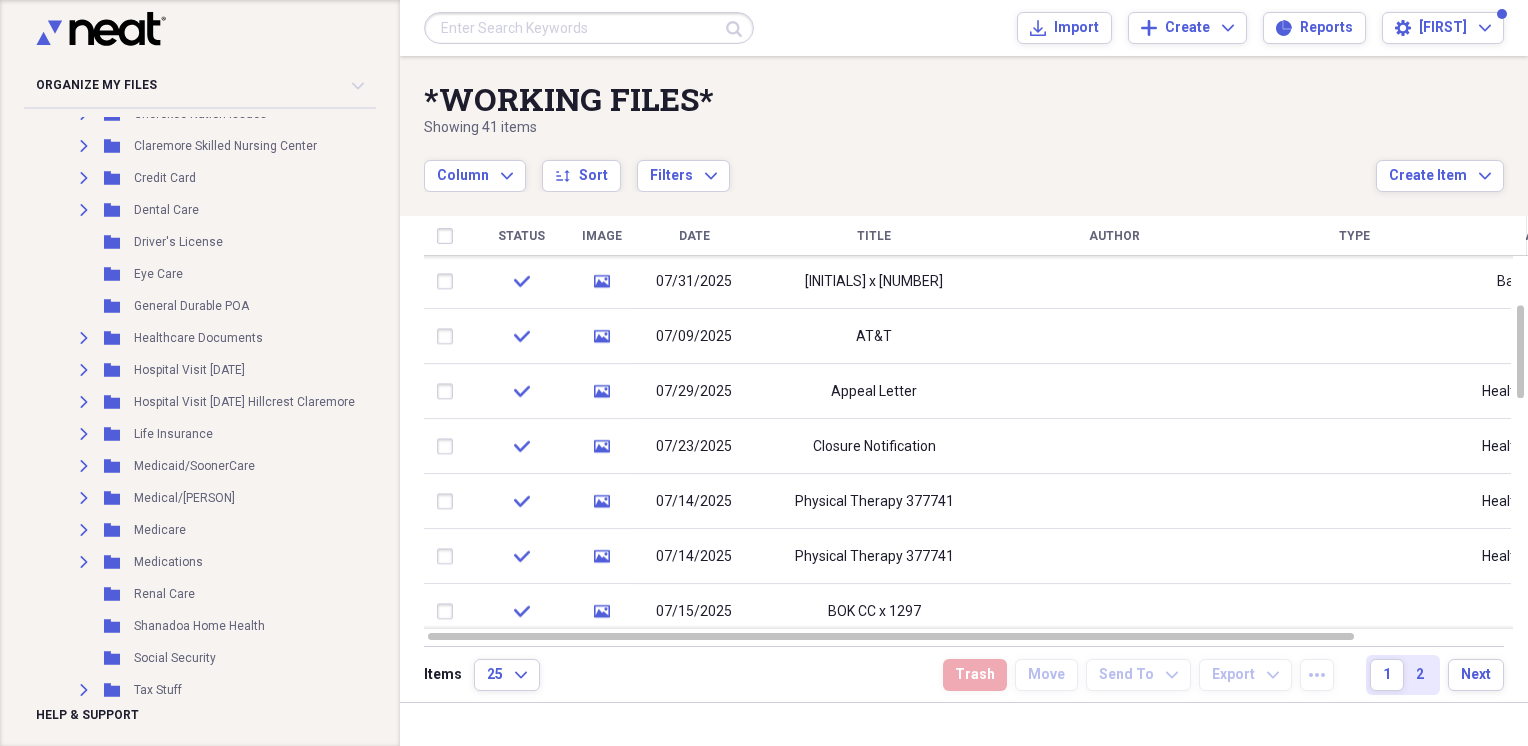 scroll, scrollTop: 3322, scrollLeft: 16, axis: both 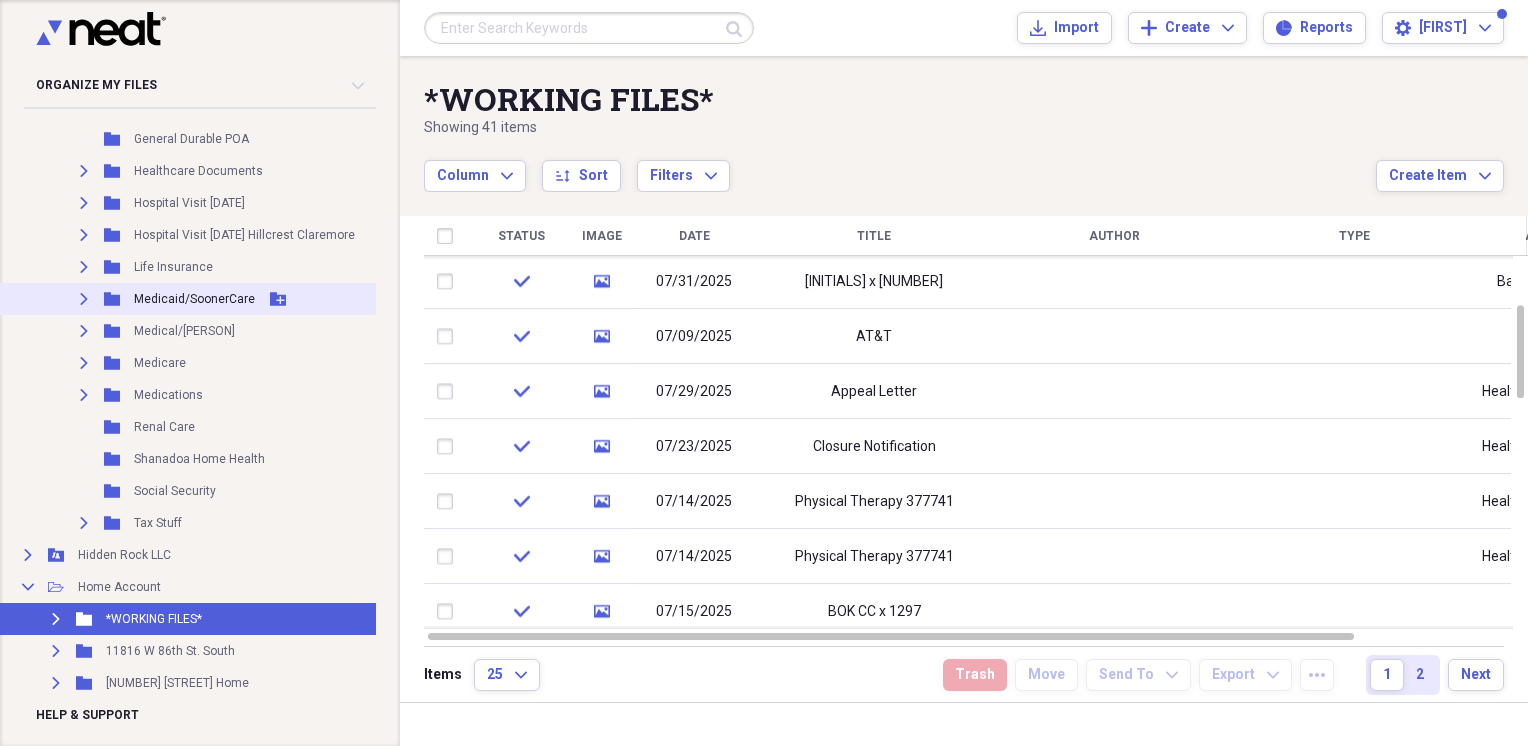 click on "Expand" 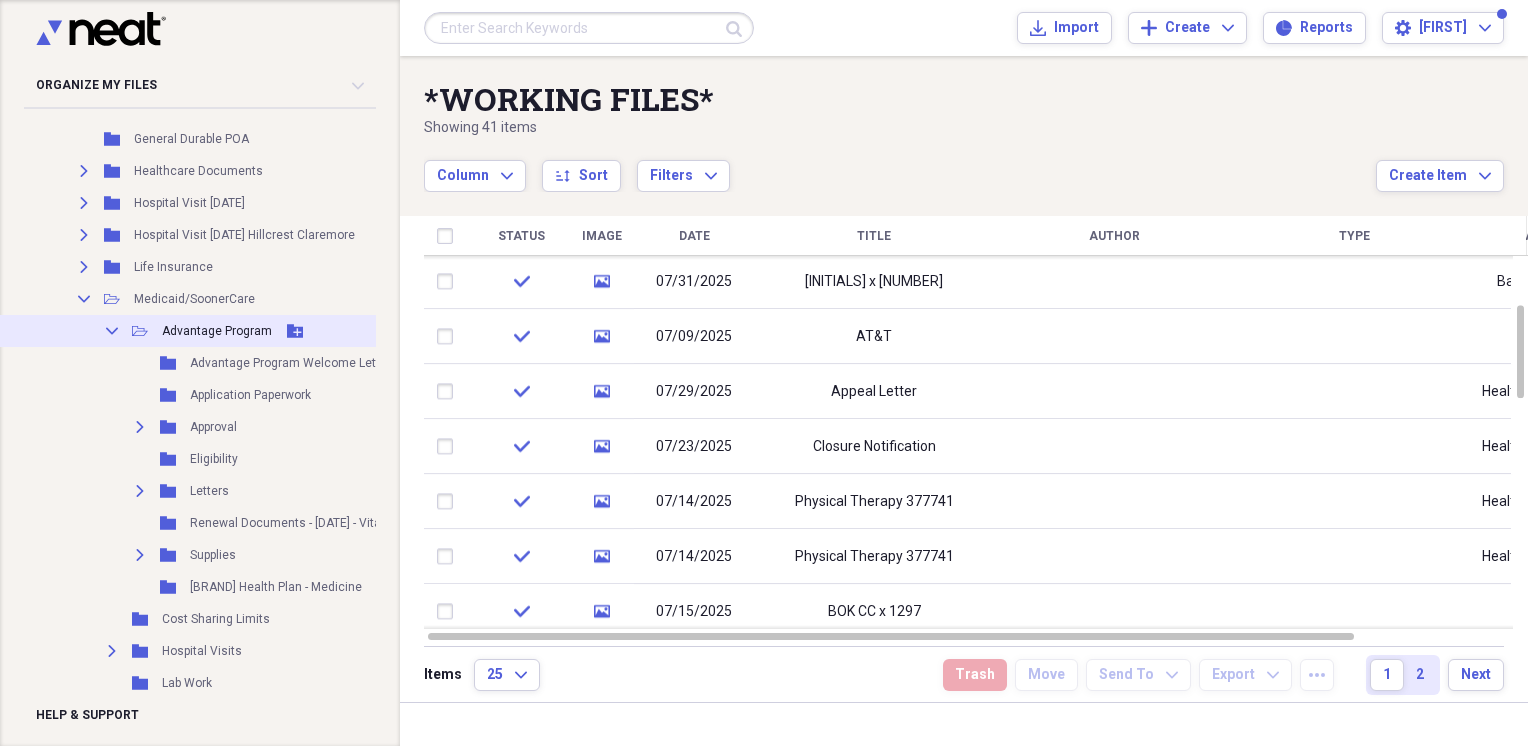 click 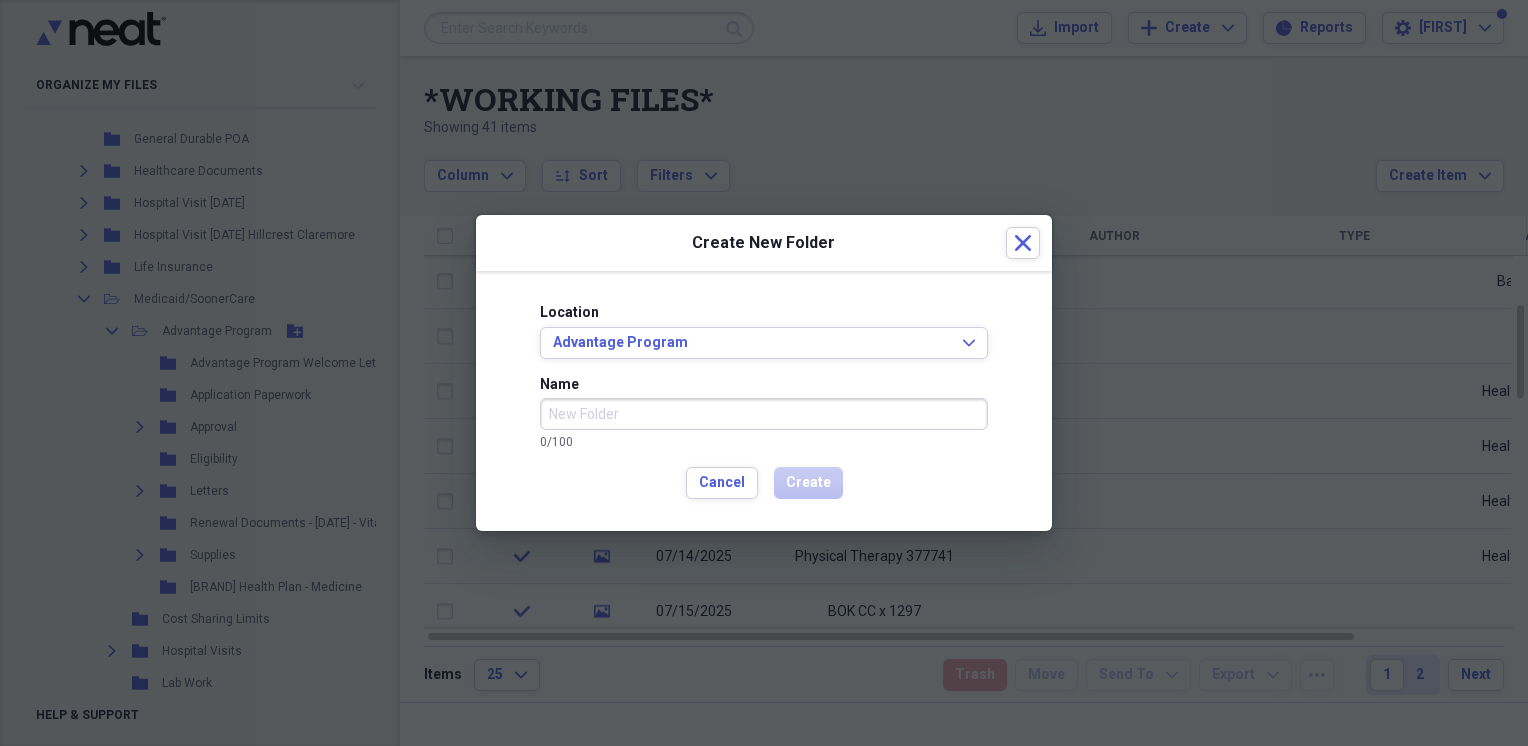 click on "Name" at bounding box center (764, 414) 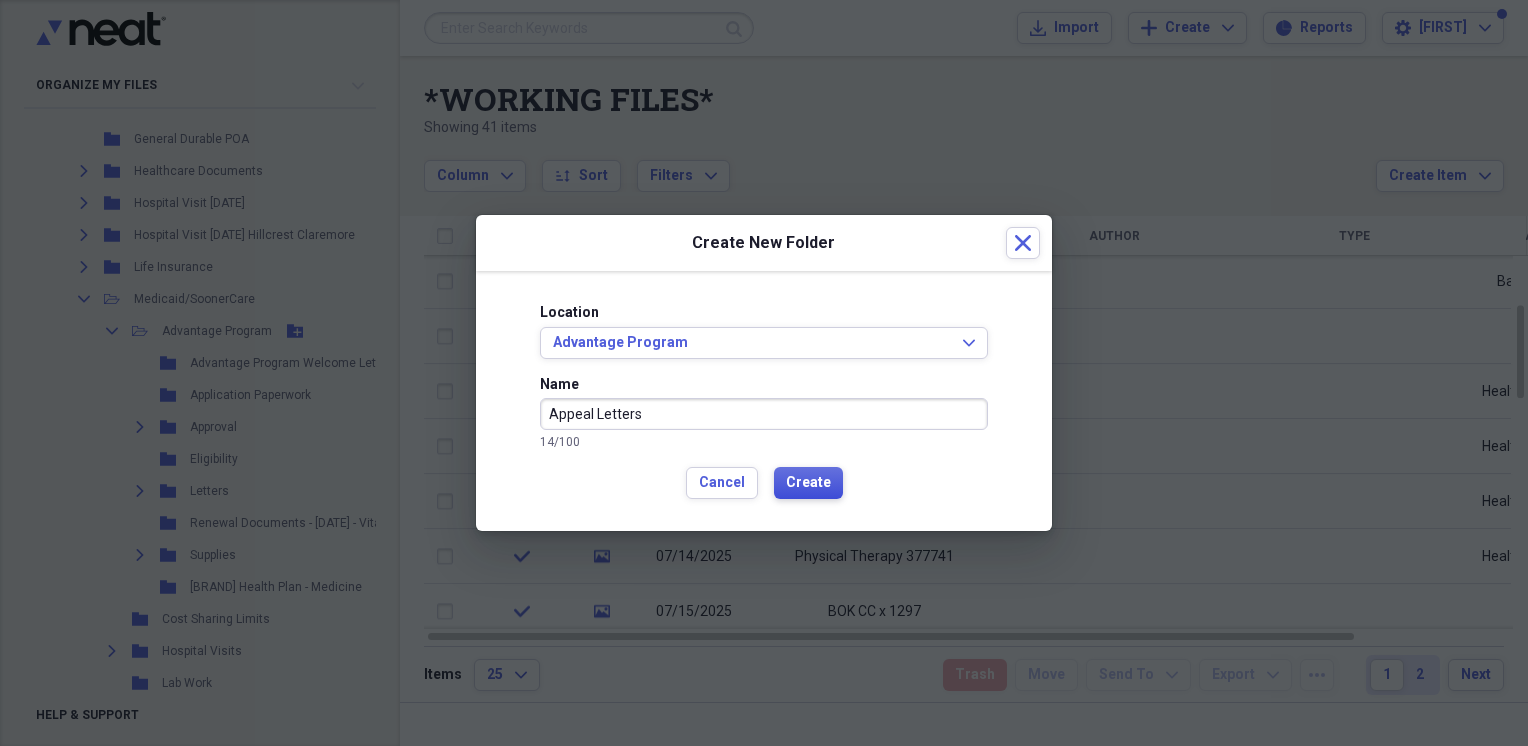 type on "Appeal Letters" 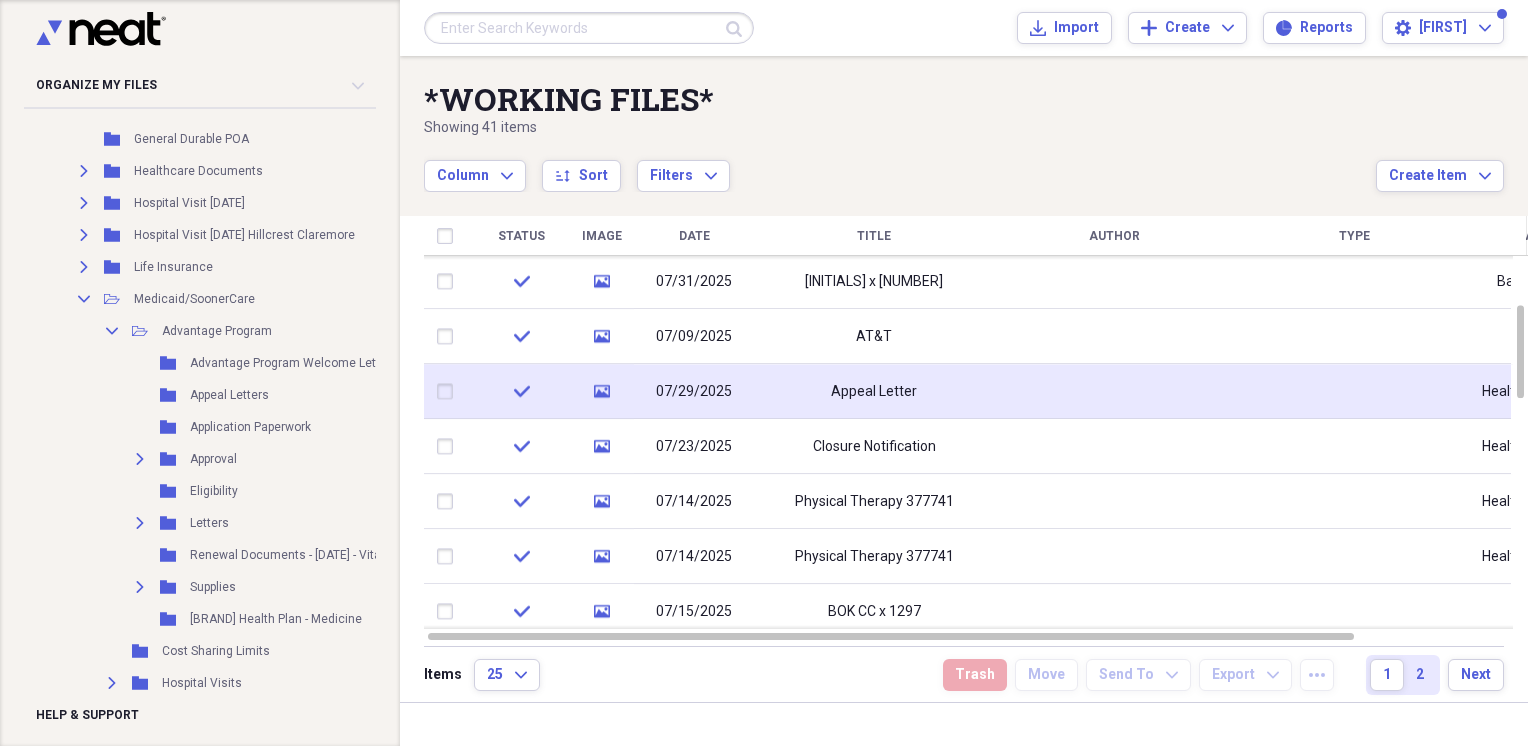 click at bounding box center (449, 392) 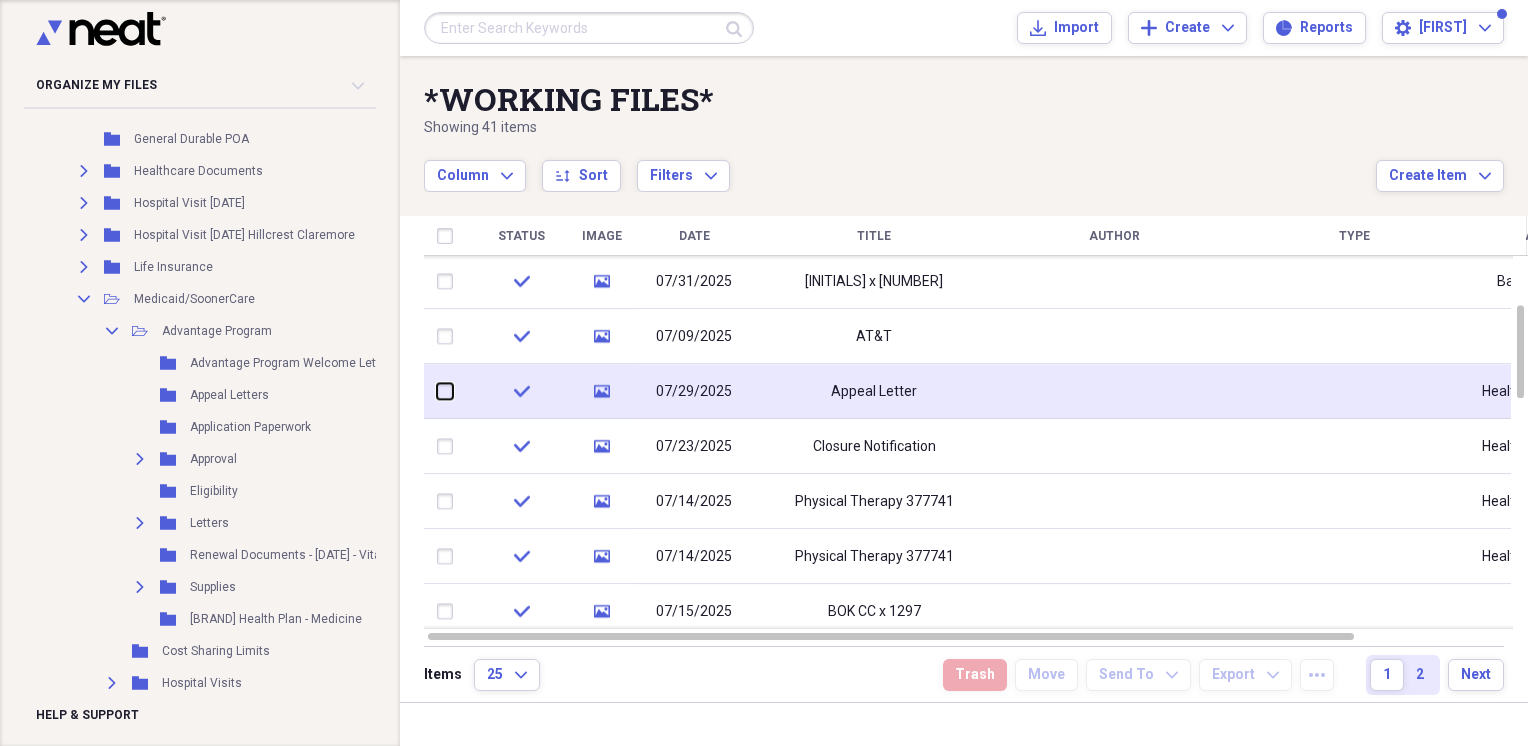 click at bounding box center [437, 391] 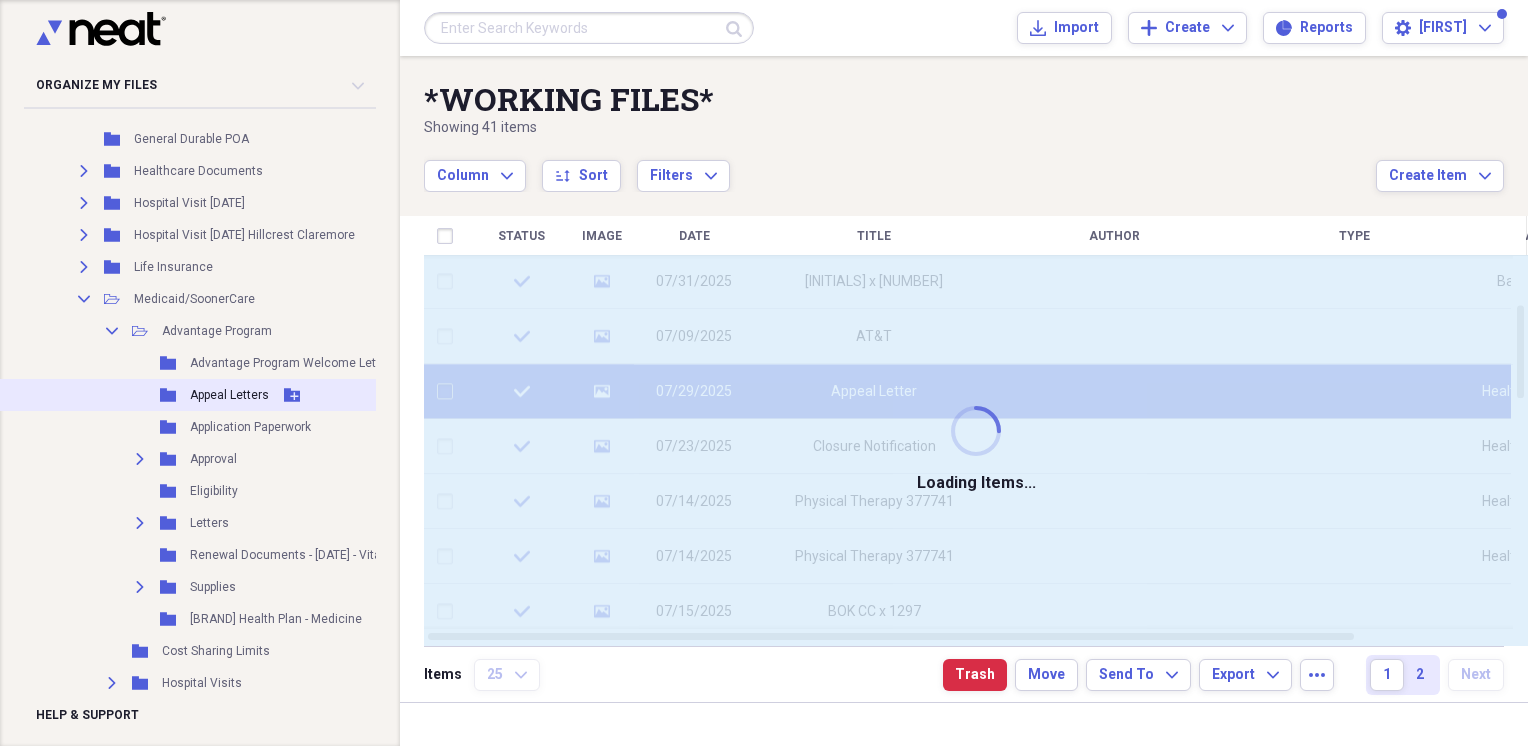 checkbox on "false" 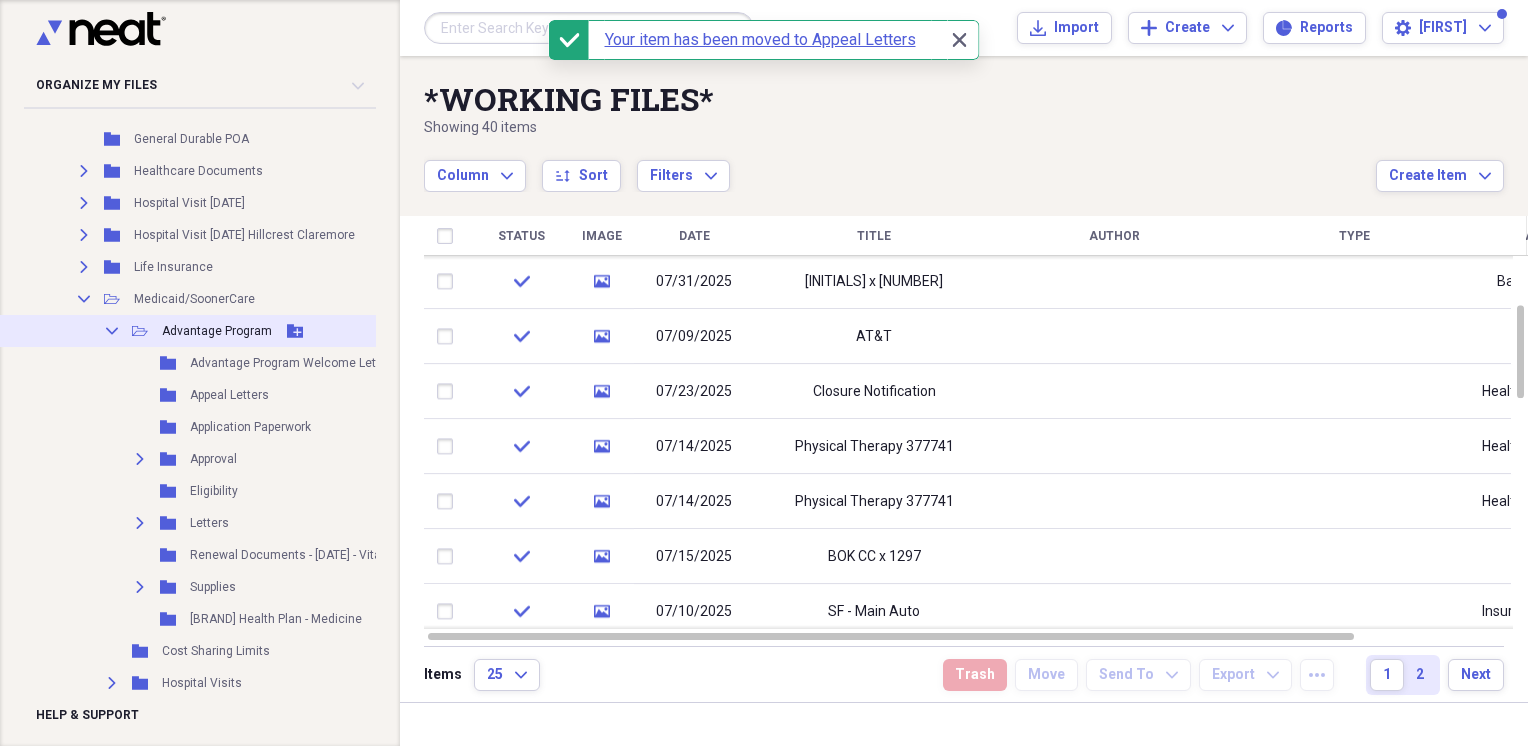 click 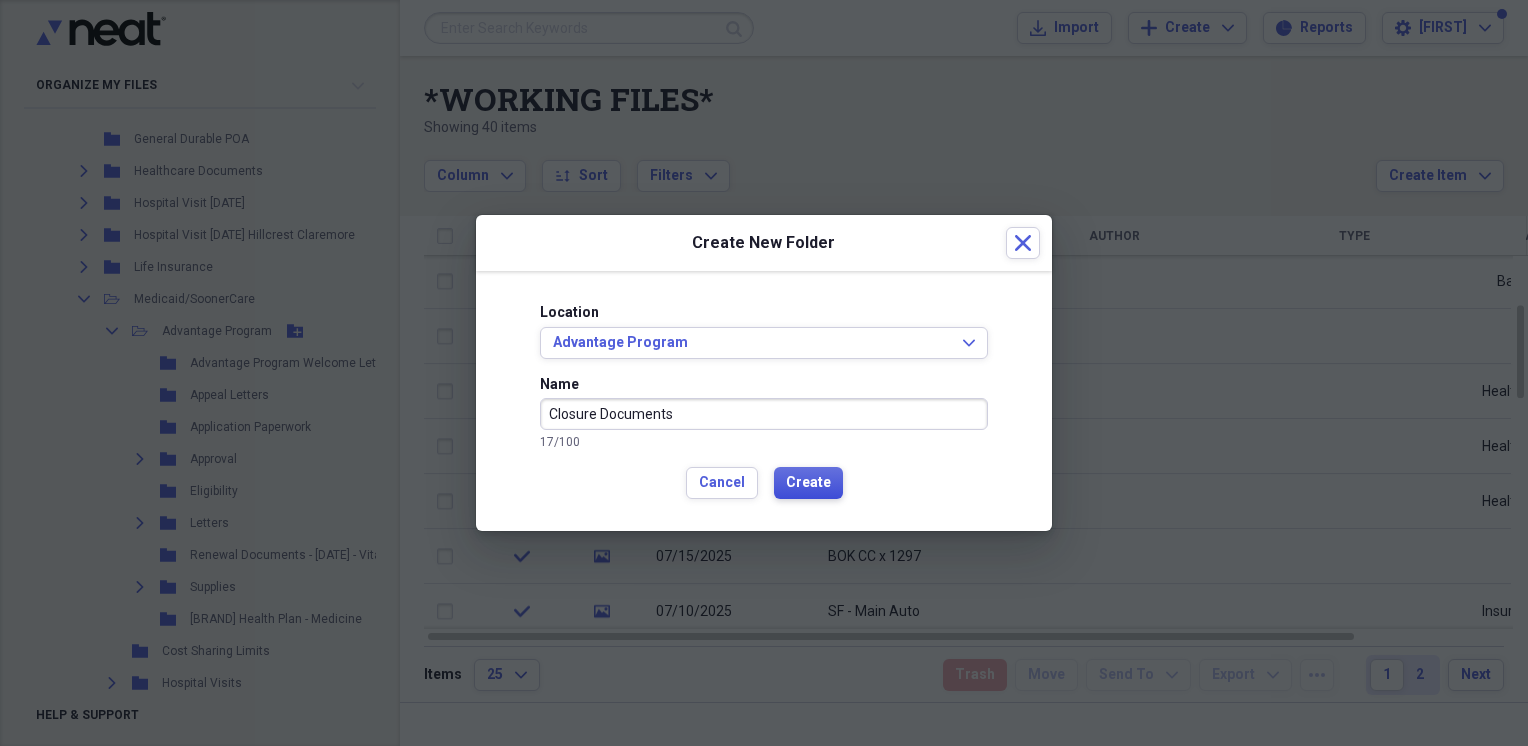 type on "Closure Documents" 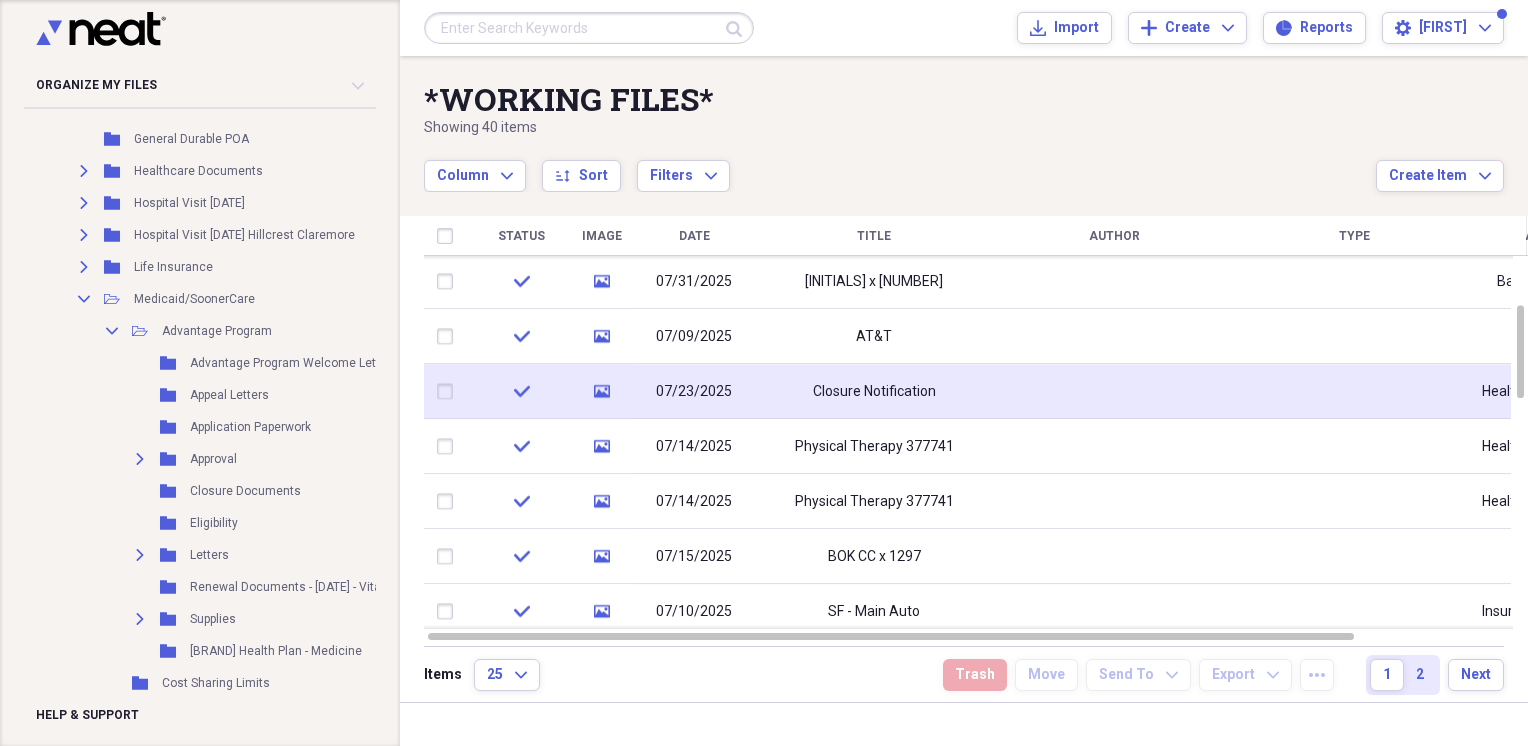 click at bounding box center [449, 392] 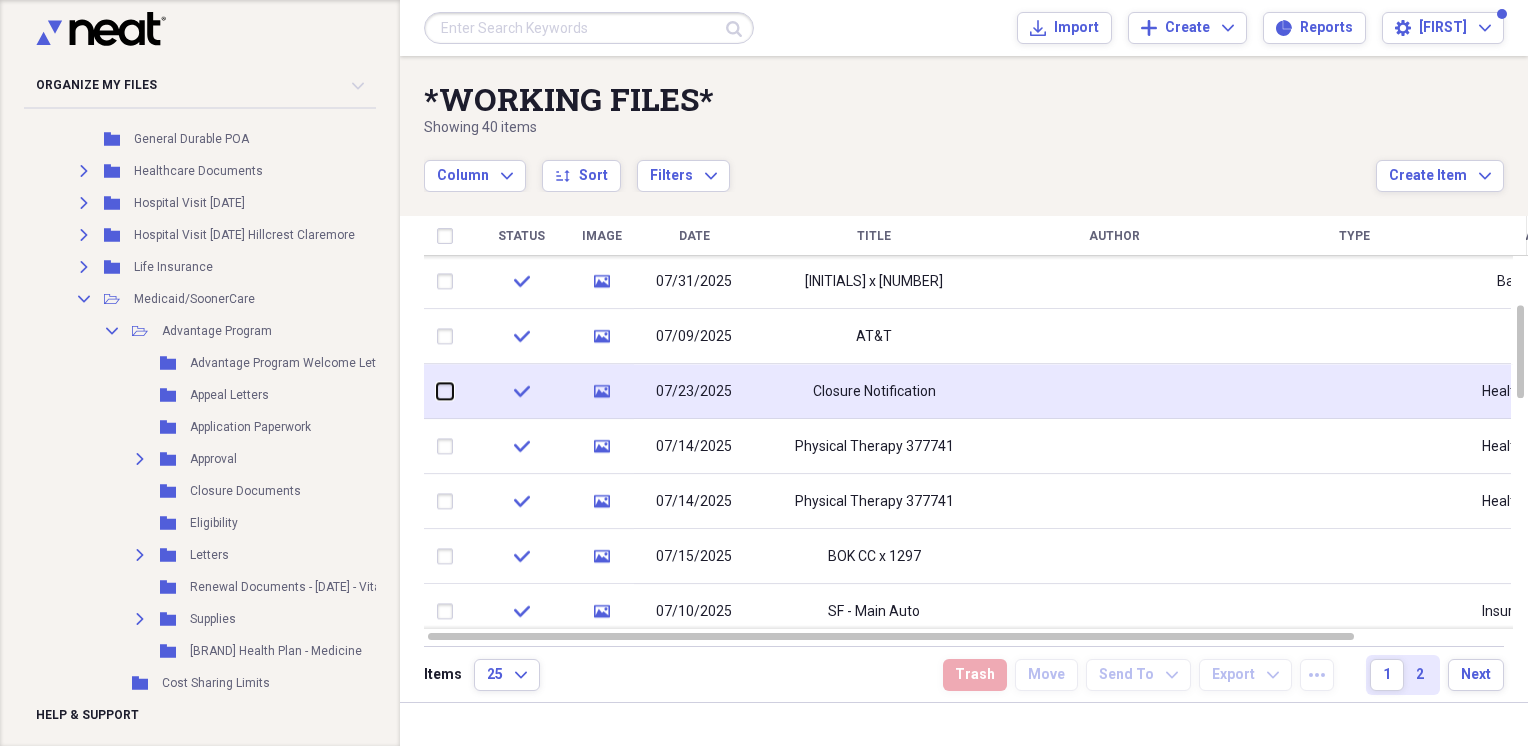 click at bounding box center [437, 391] 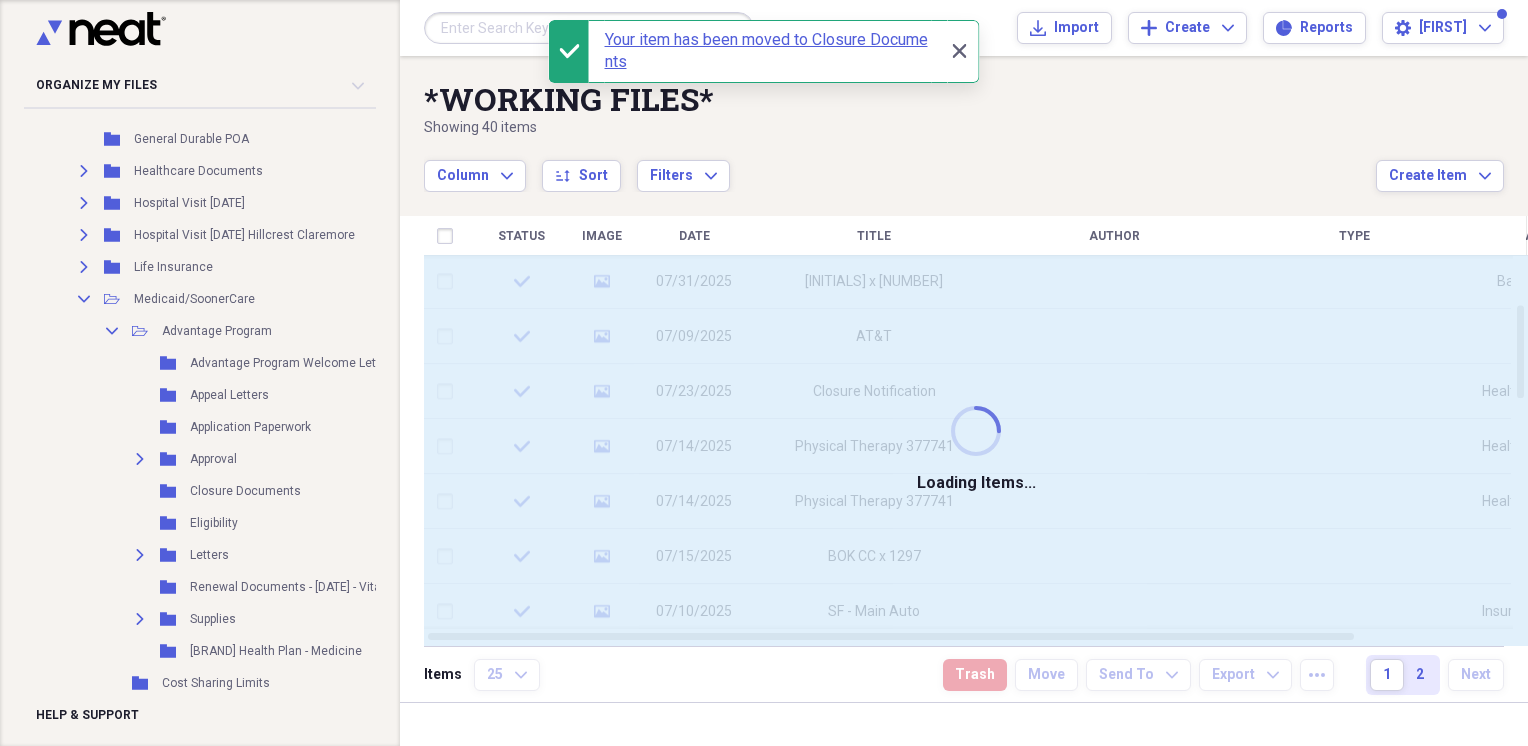 checkbox on "false" 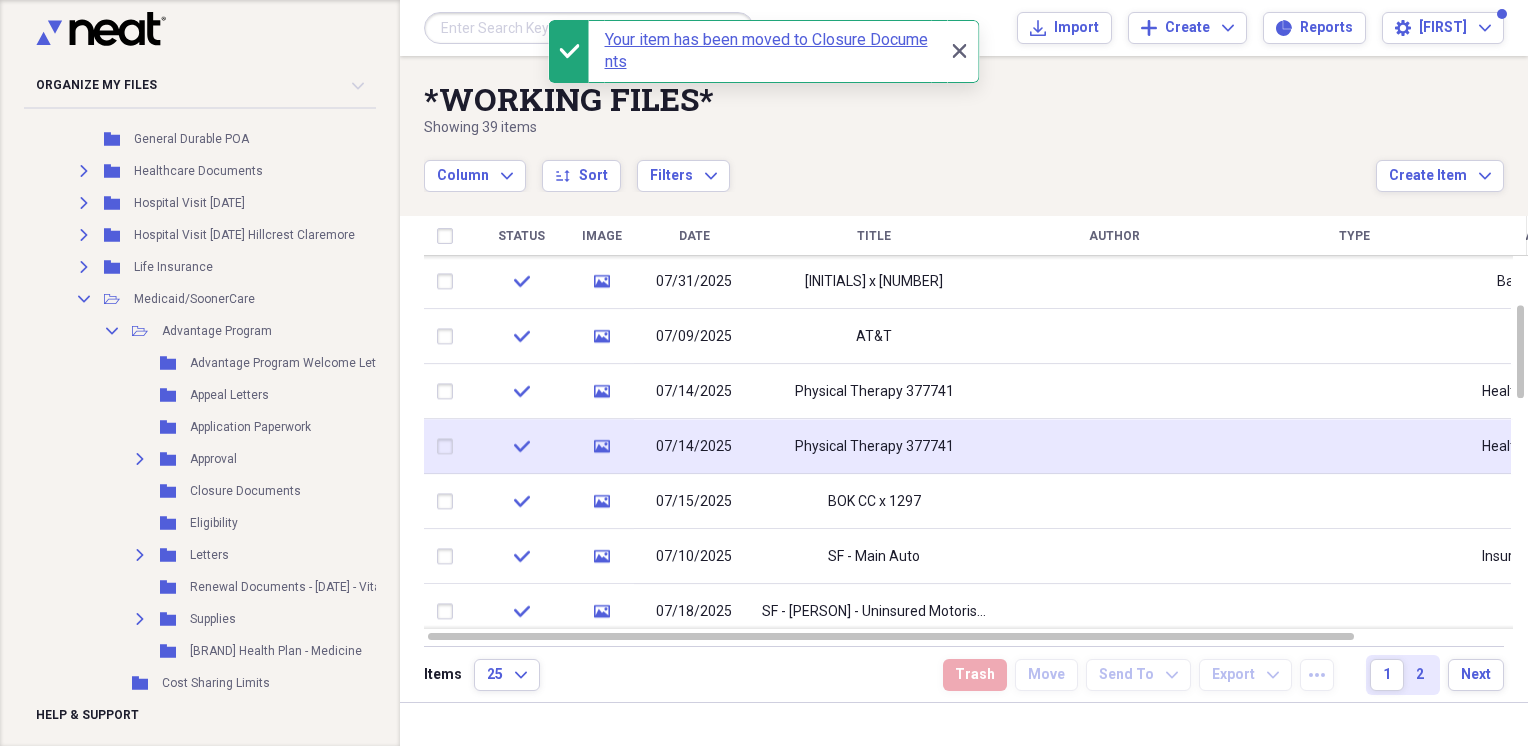 click on "Physical Therapy 377741" at bounding box center (874, 447) 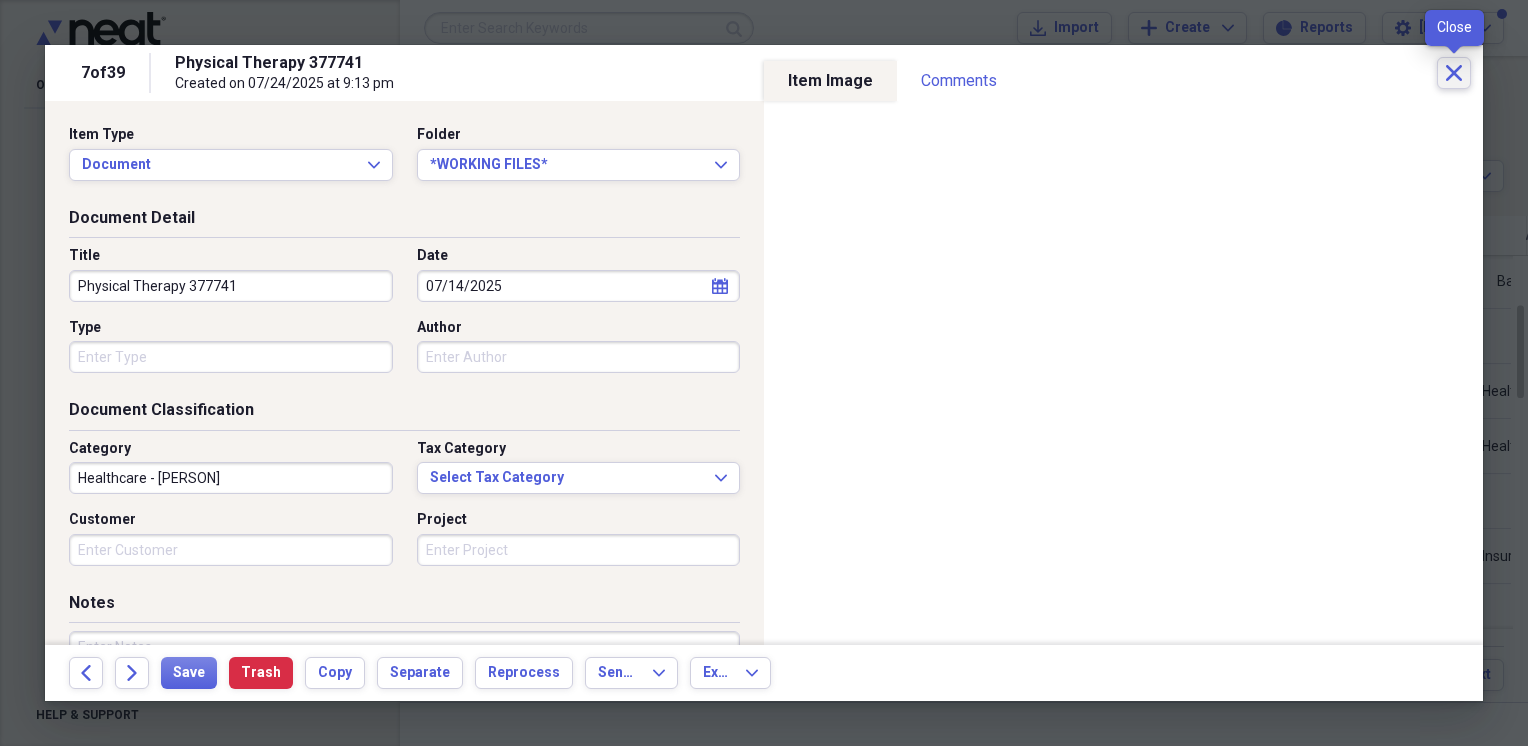click on "Close" 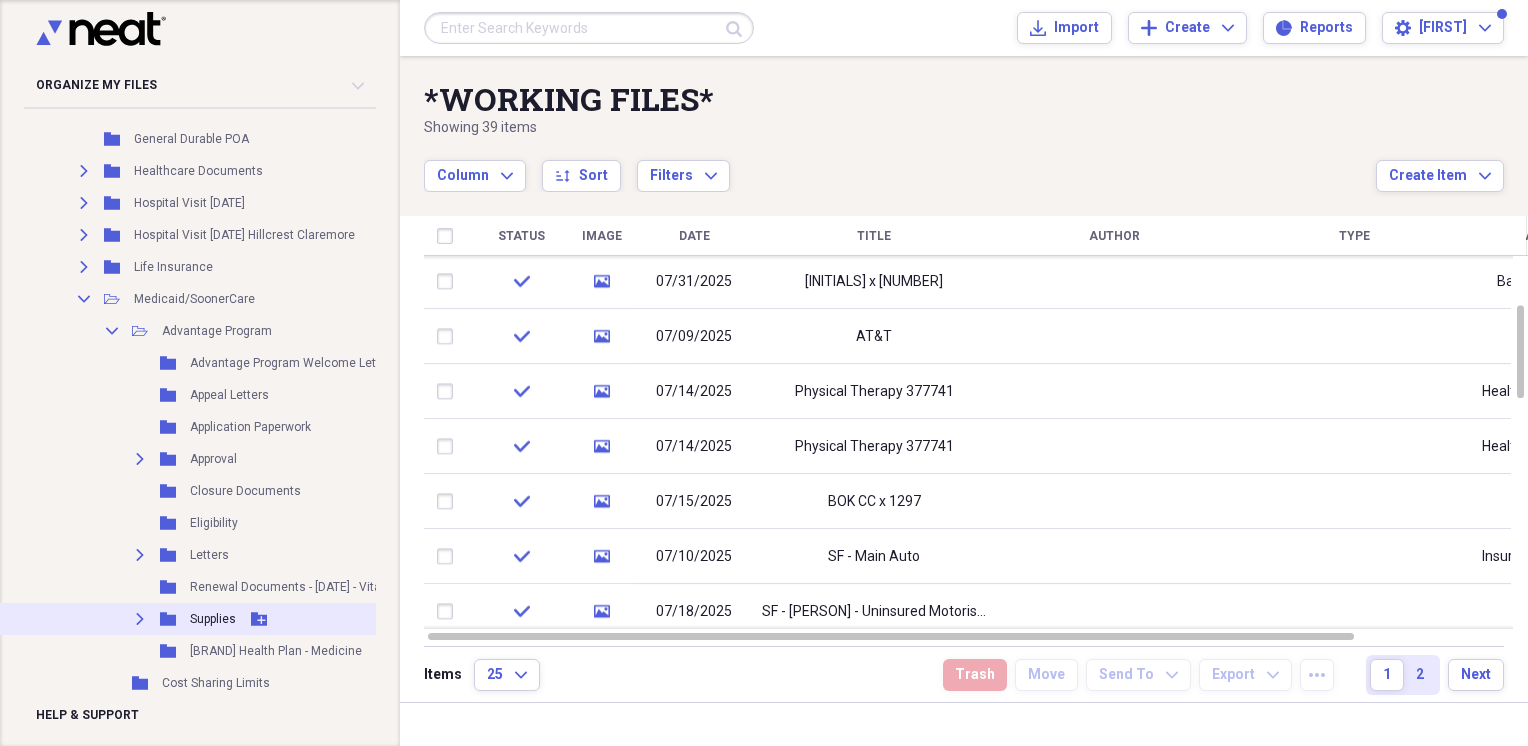 scroll, scrollTop: 3488, scrollLeft: 16, axis: both 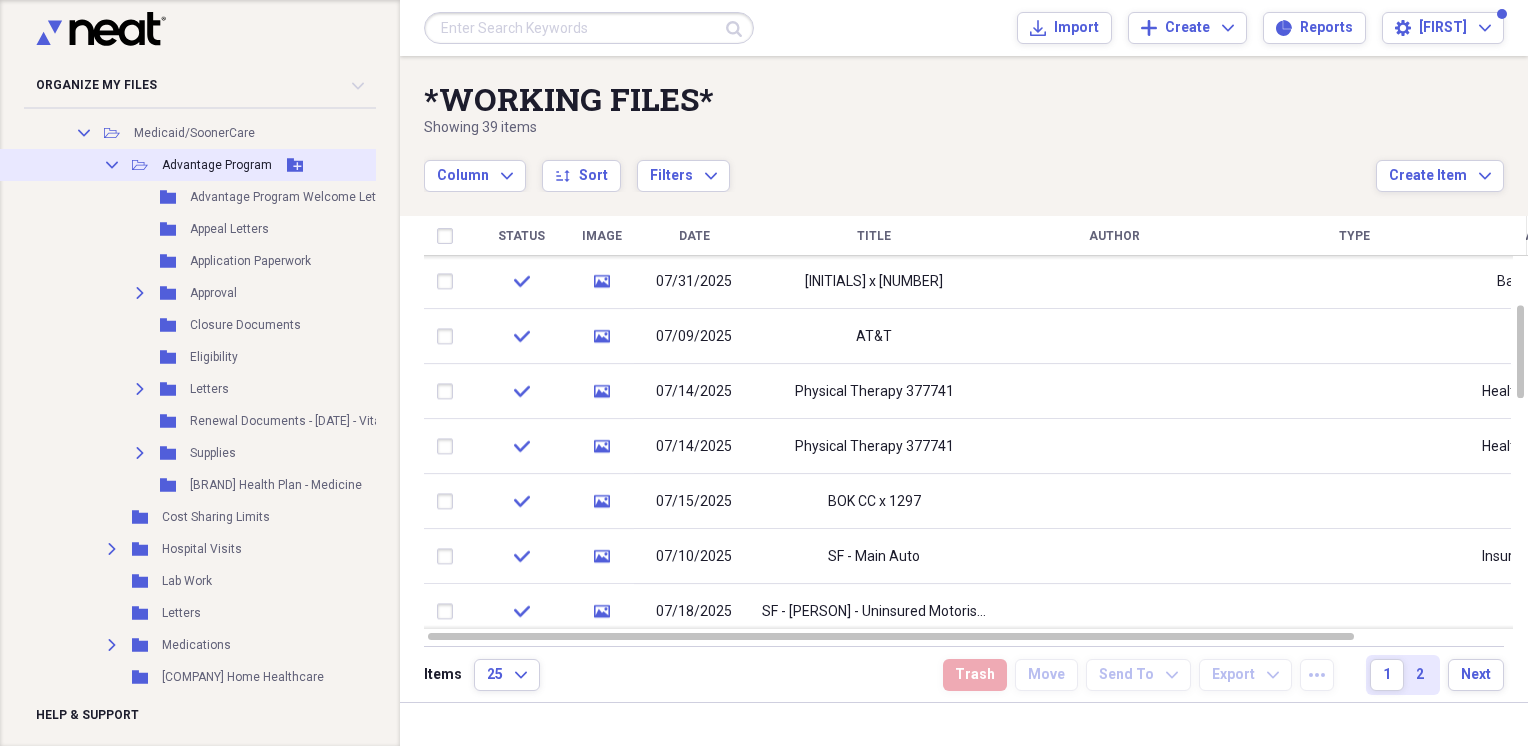 click on "Add Folder" 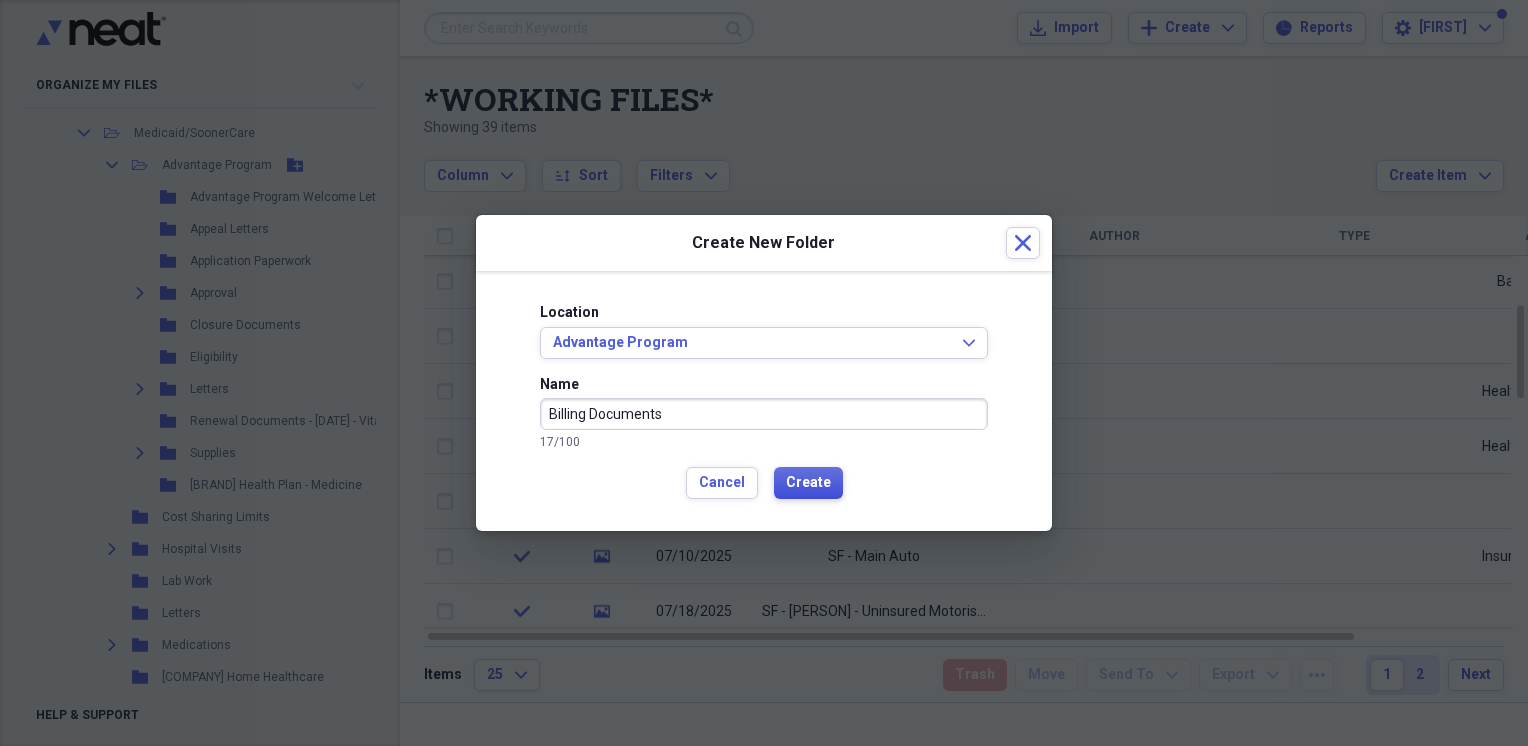 type on "Billing Documents" 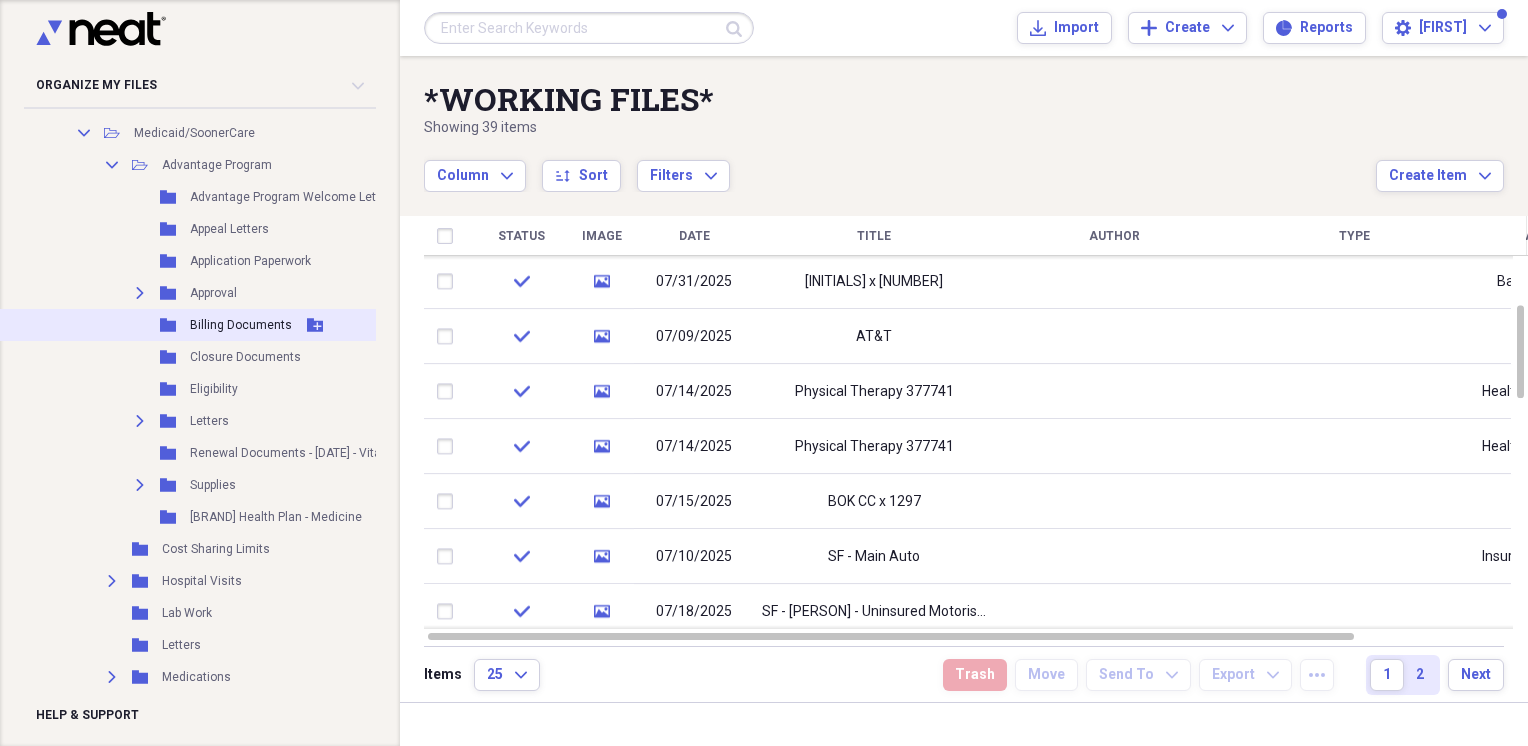 click on "Add Folder" 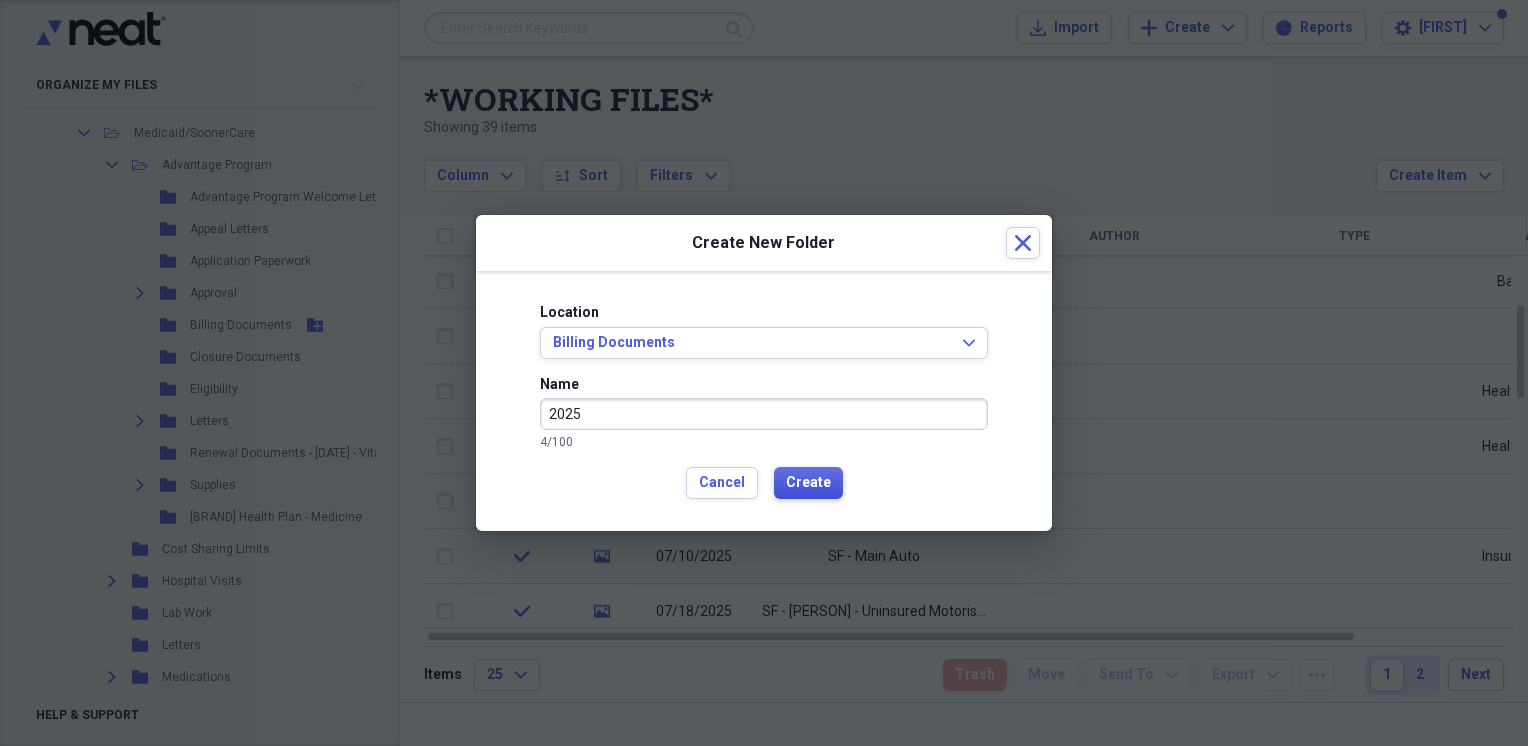 type on "2025" 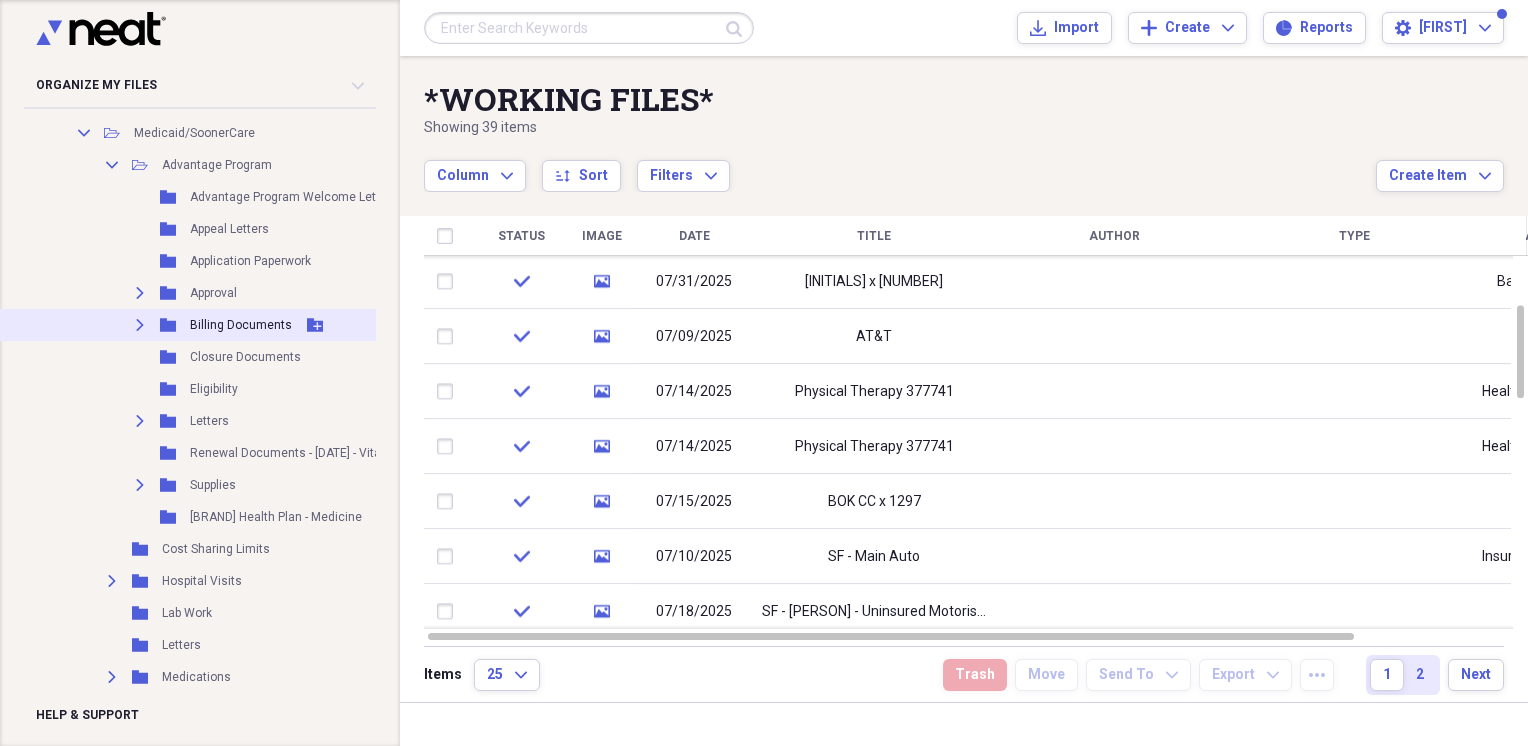 click 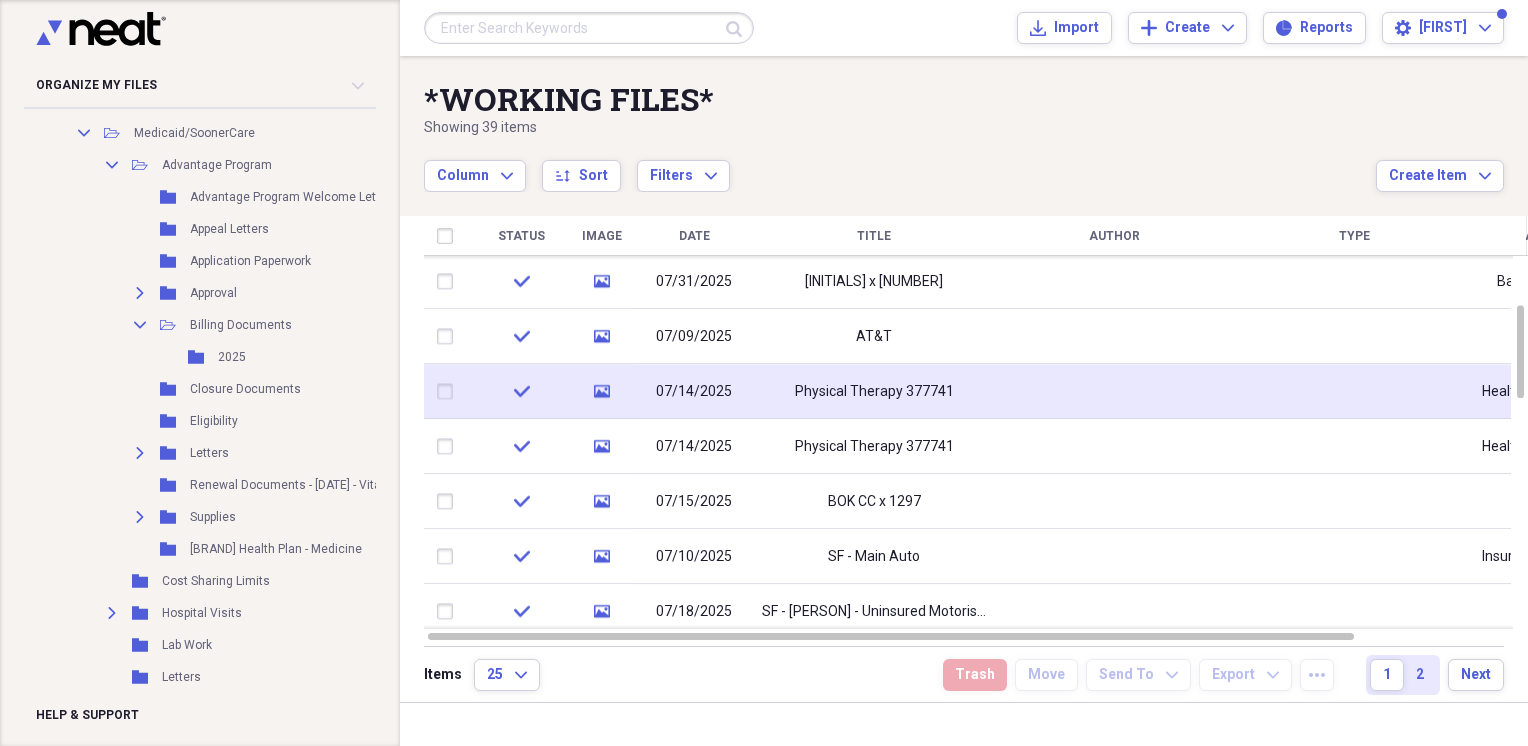 click at bounding box center (449, 392) 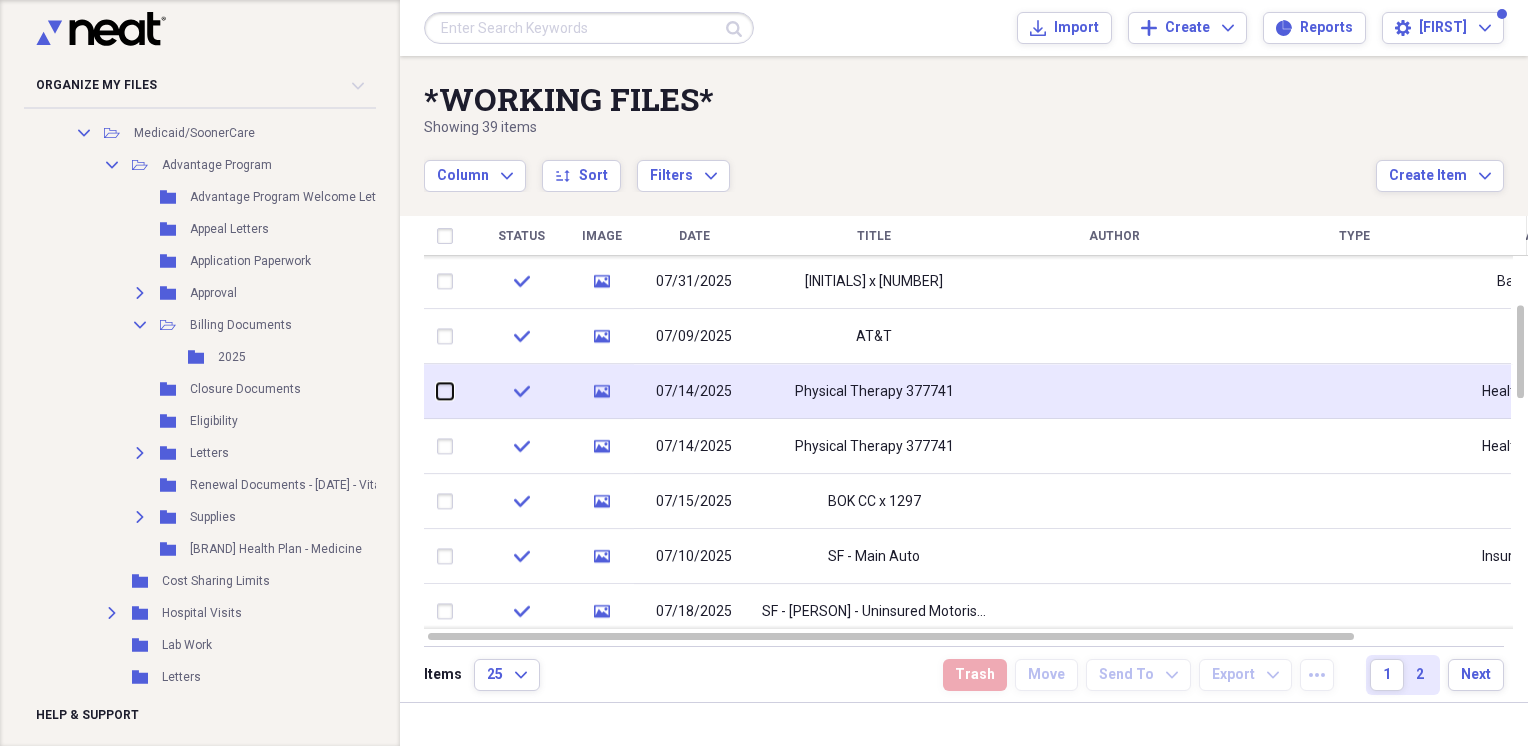 click at bounding box center (437, 391) 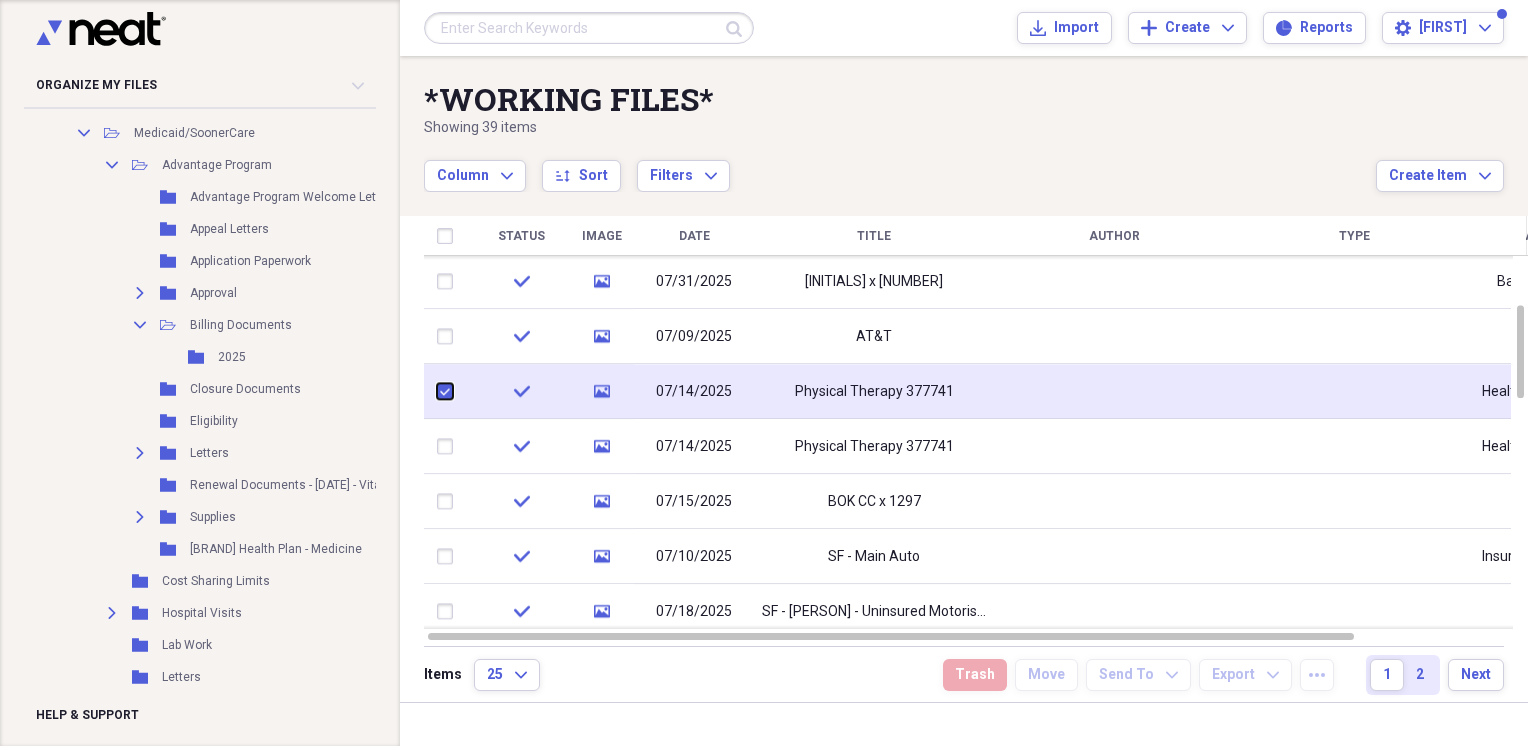 checkbox on "true" 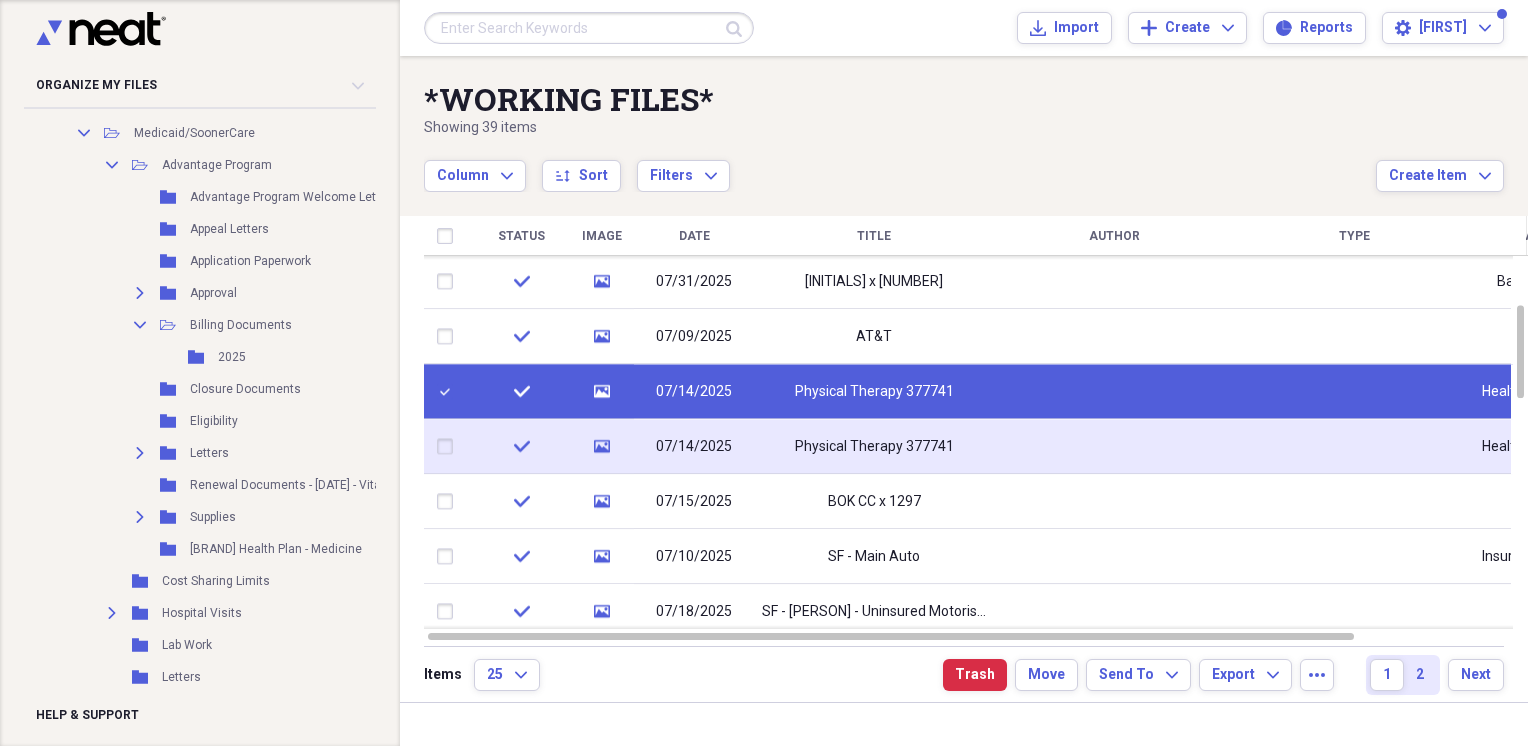 click at bounding box center [449, 447] 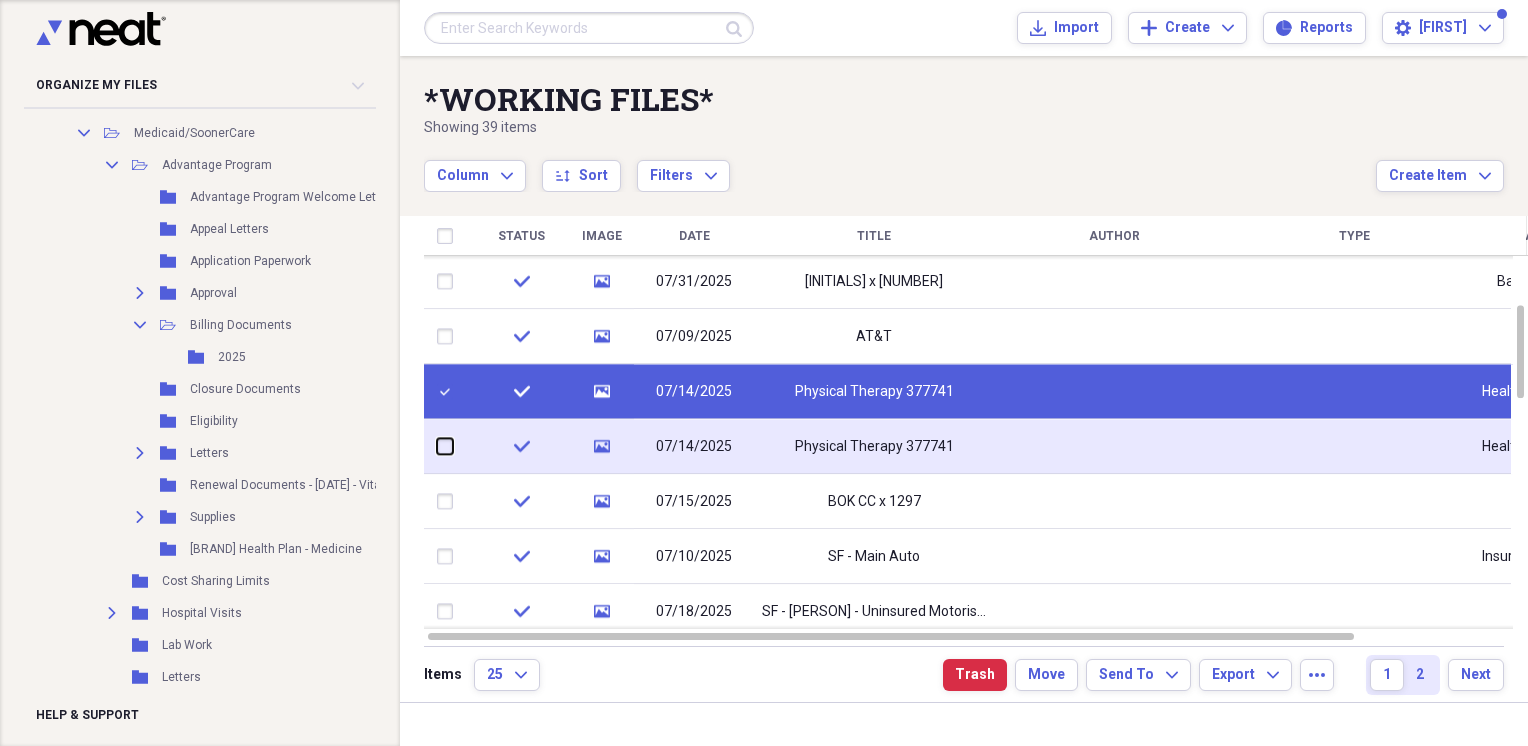 click at bounding box center (437, 446) 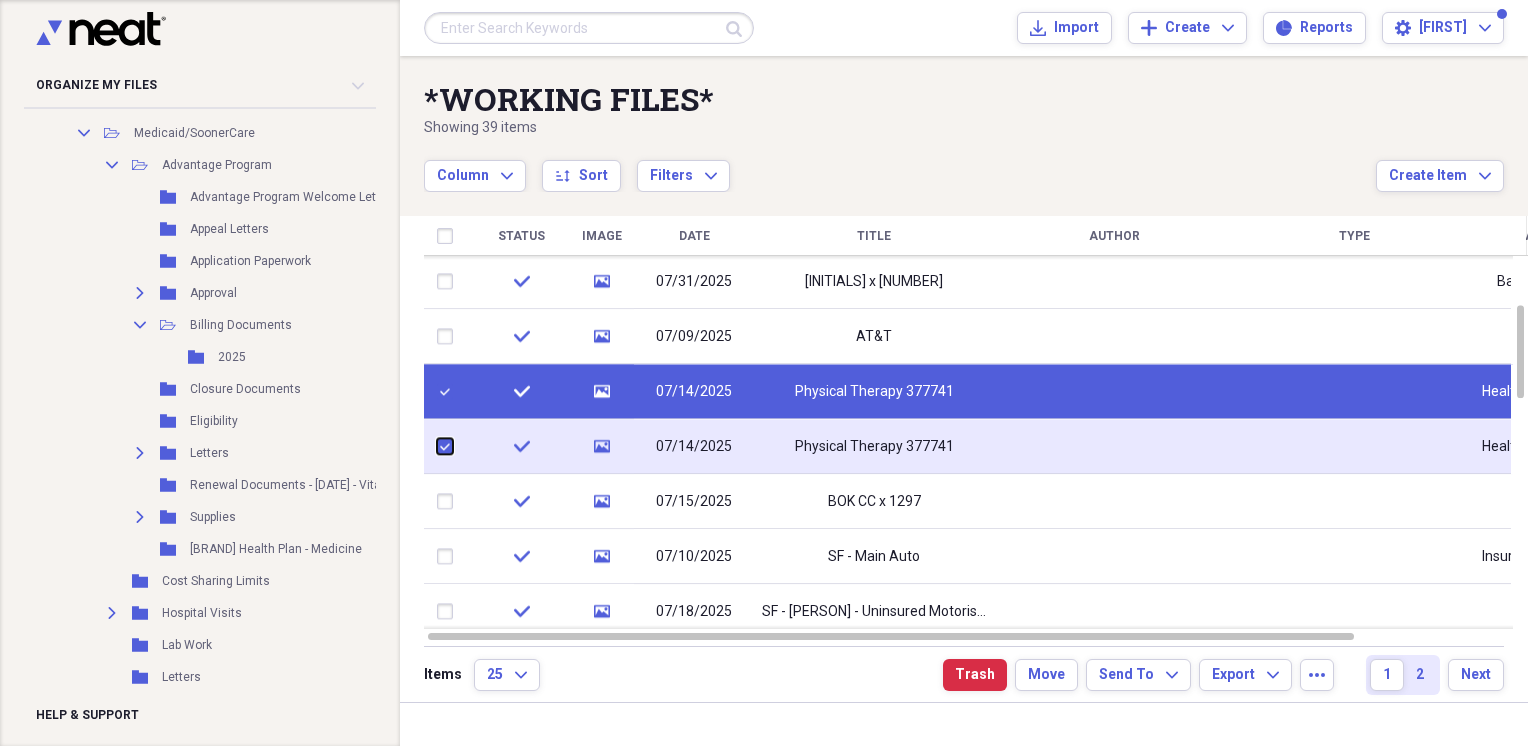 checkbox on "true" 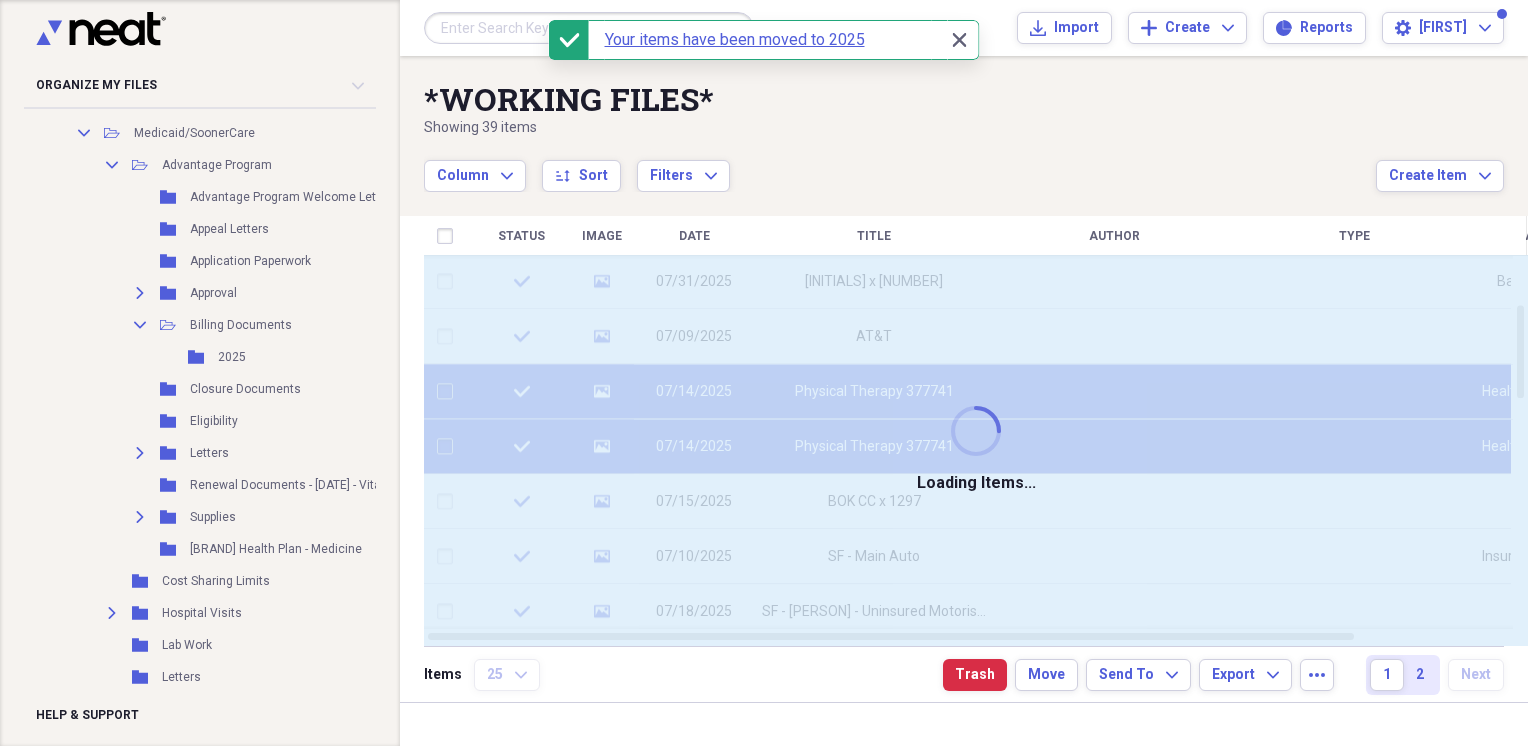 checkbox on "false" 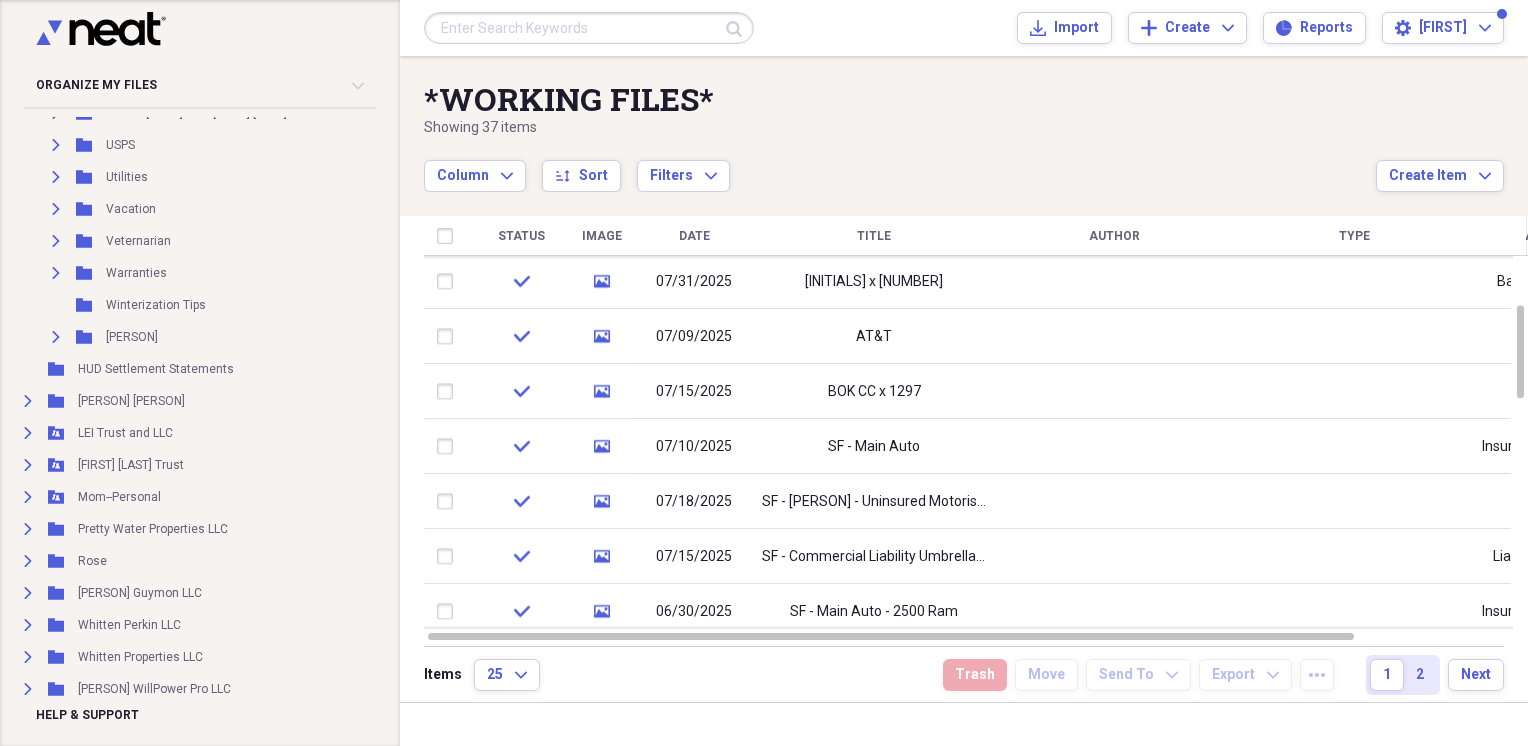 scroll, scrollTop: 8155, scrollLeft: 16, axis: both 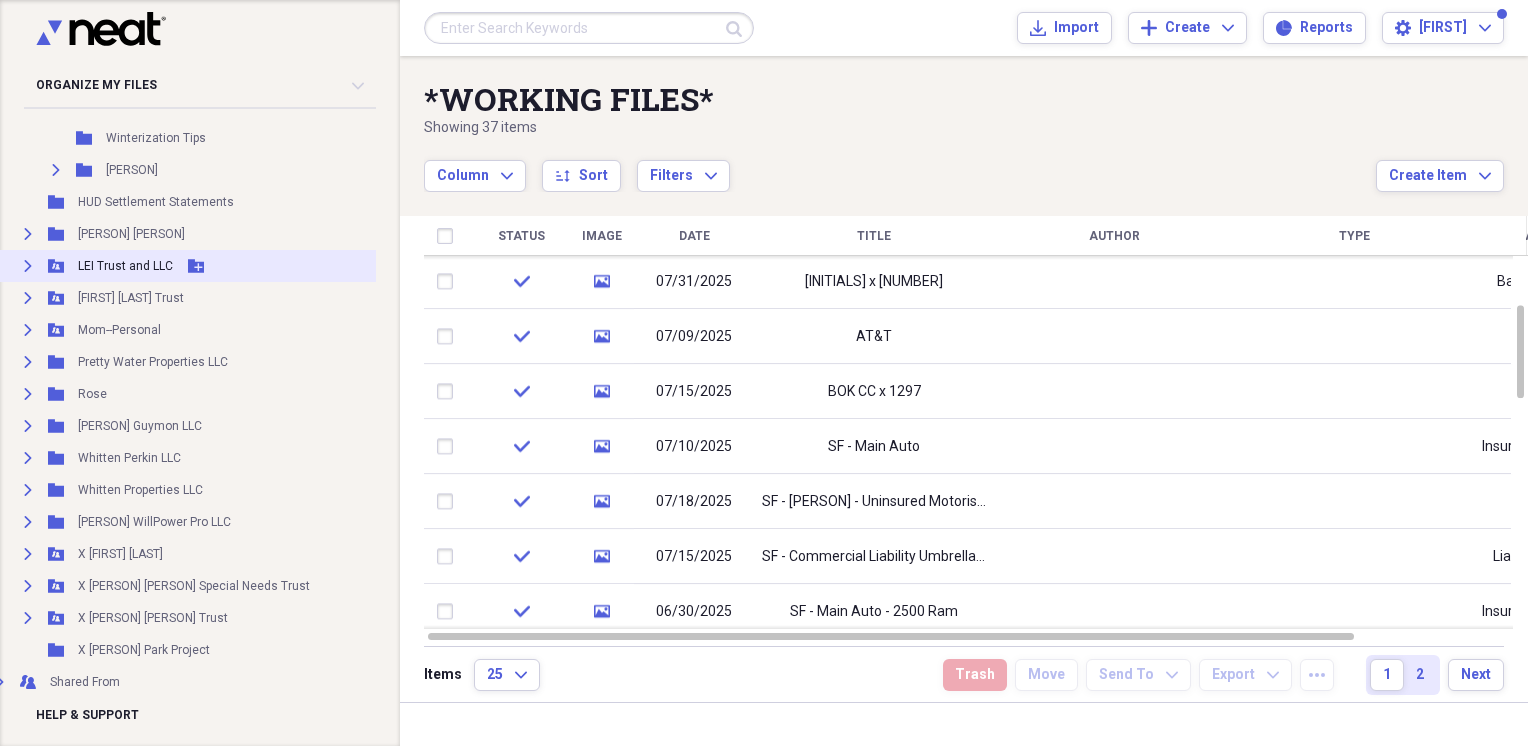 click on "Expand" 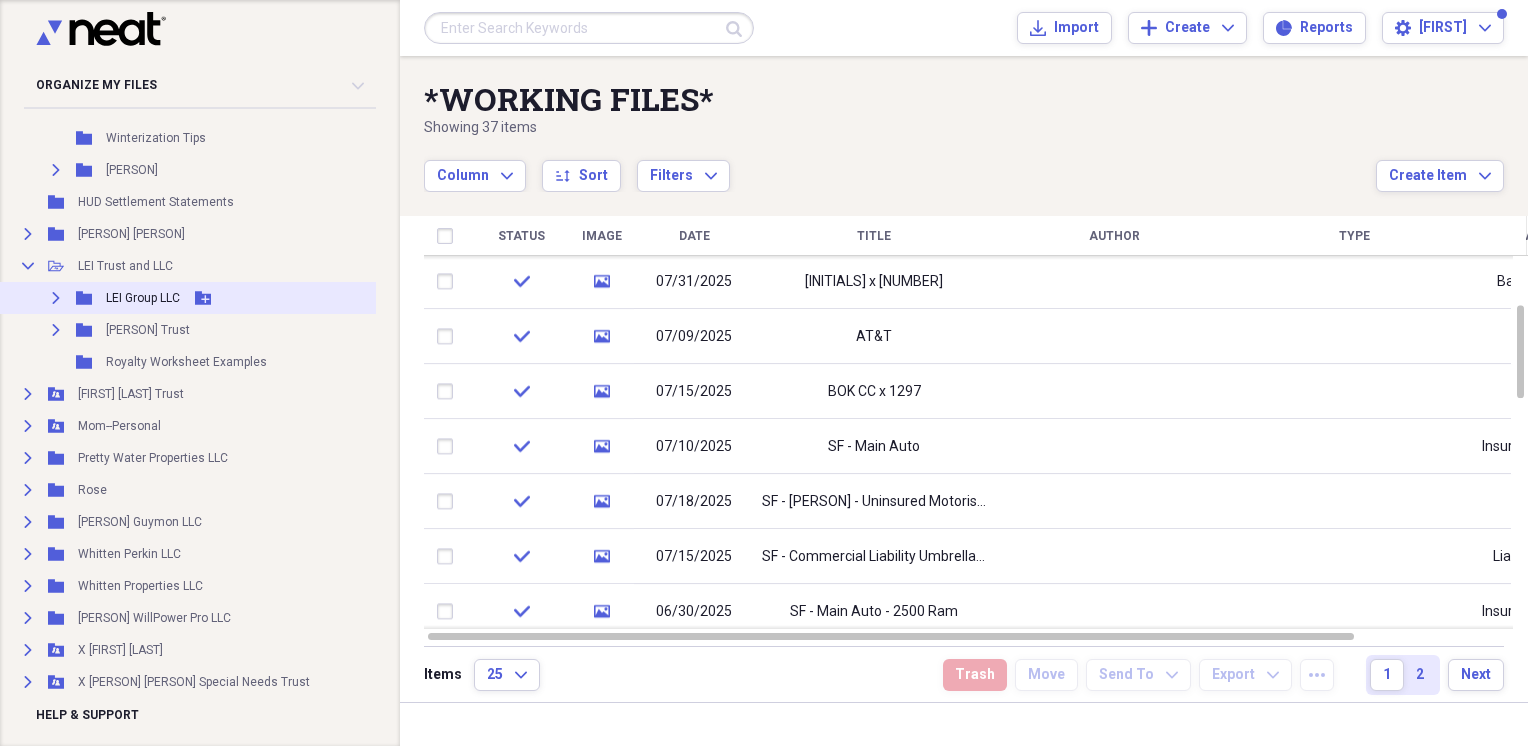 click on "Expand" 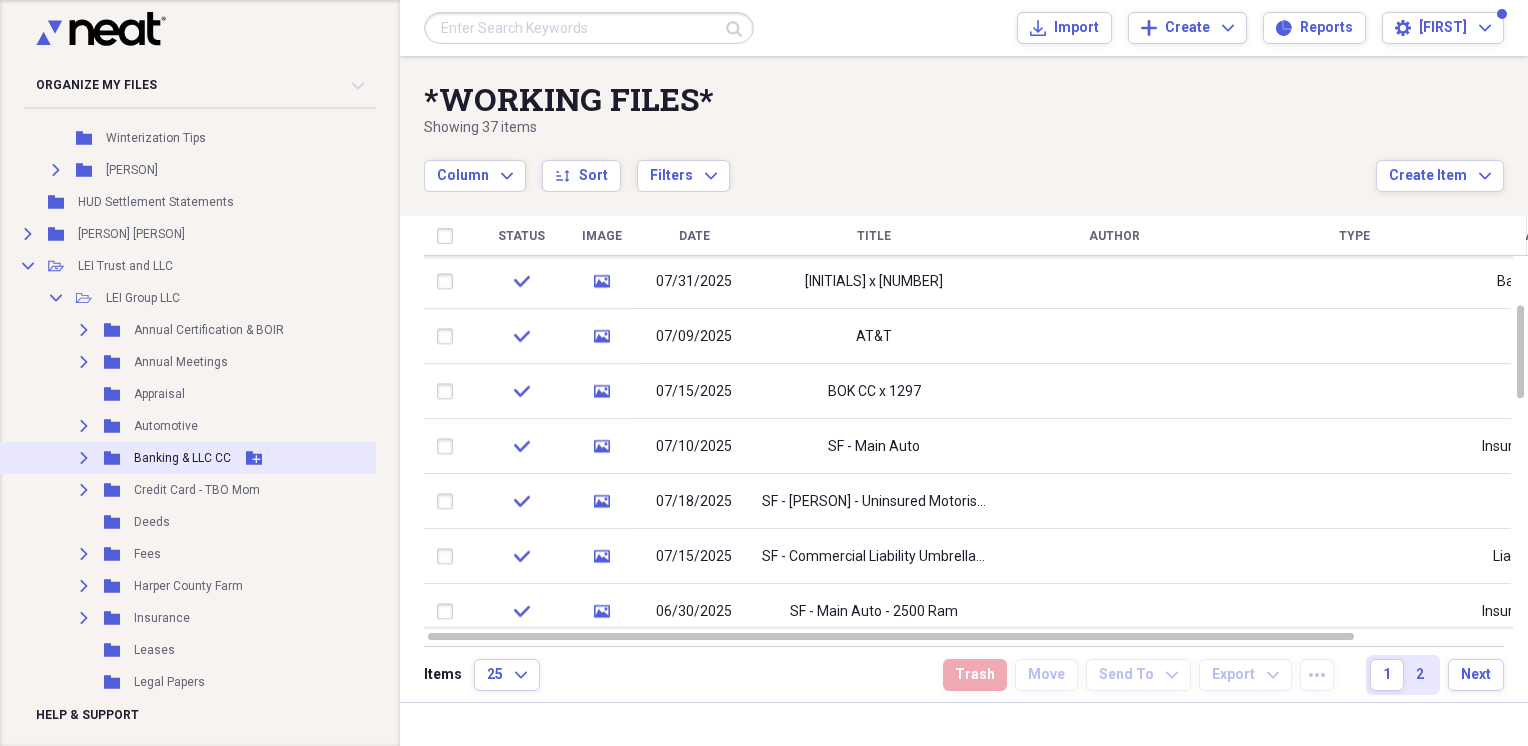 click on "Expand Folder Banking & LLC CC Add Folder" at bounding box center (237, 458) 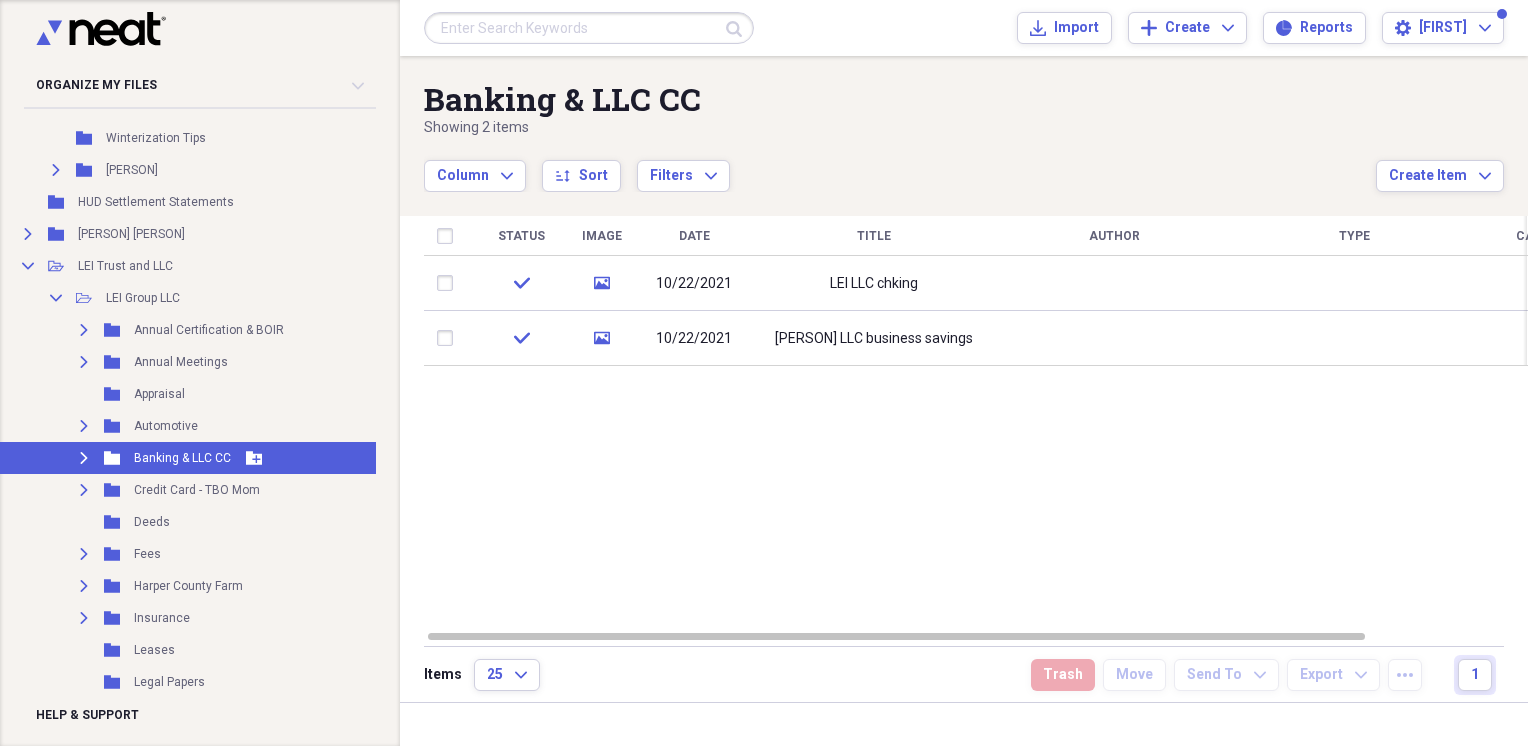 click 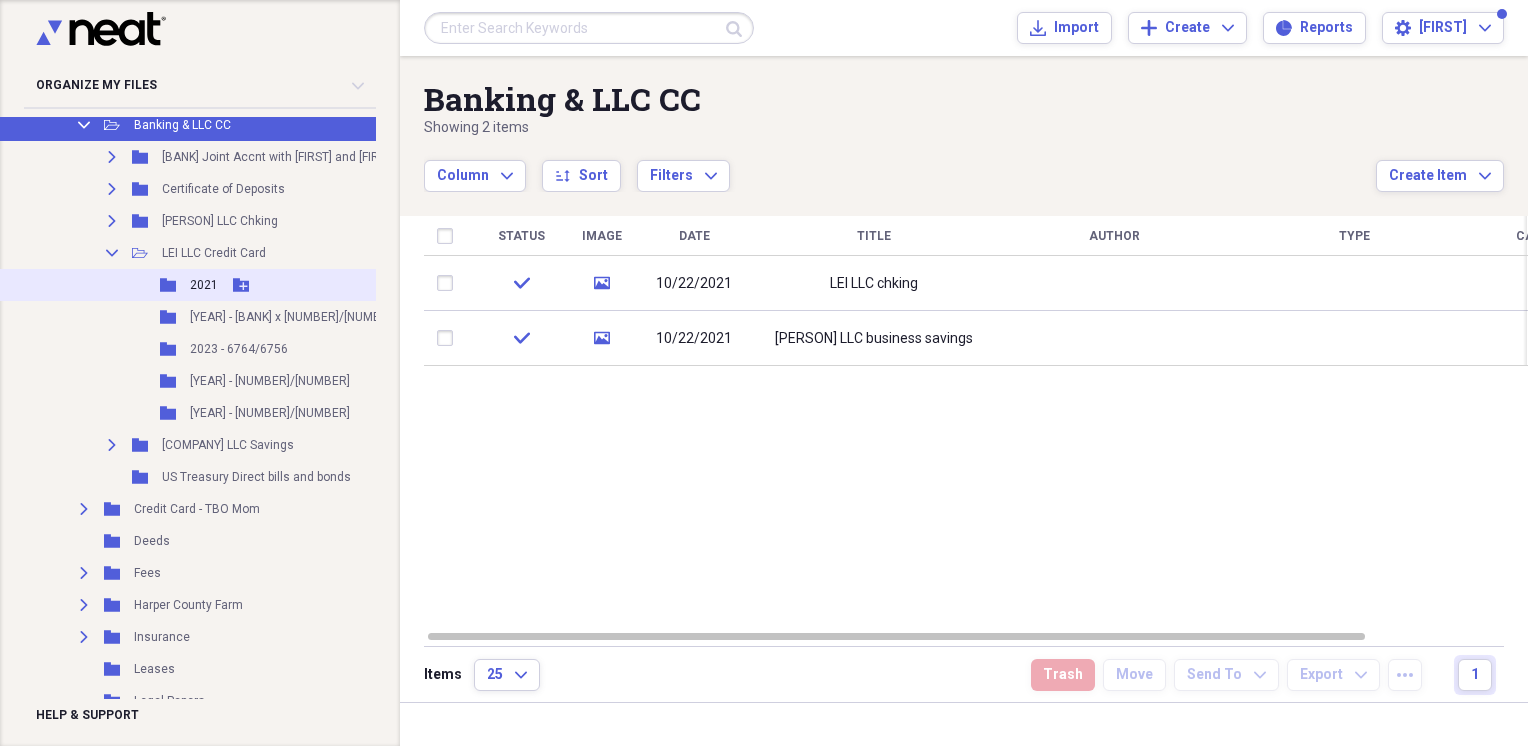 scroll, scrollTop: 8655, scrollLeft: 16, axis: both 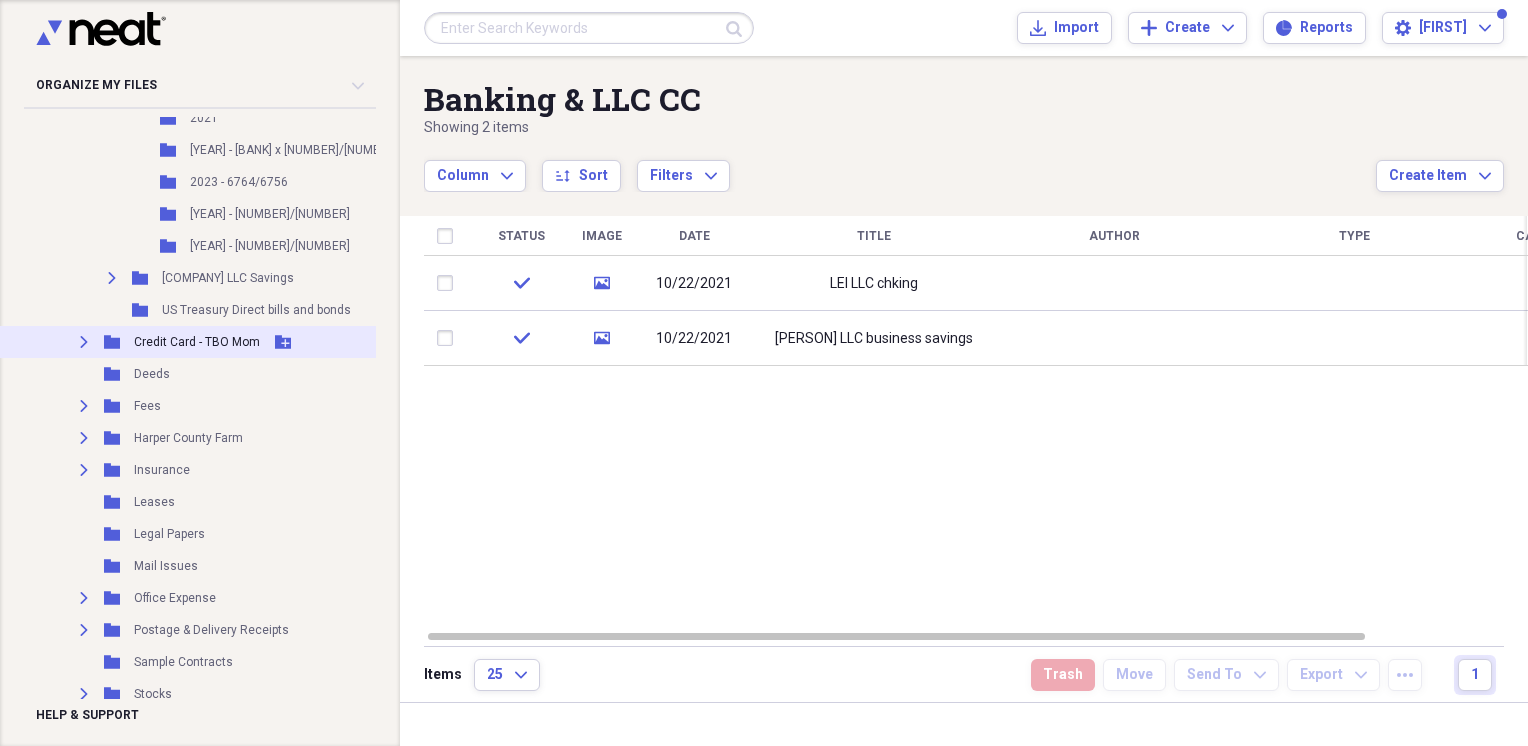 click on "Expand" at bounding box center (84, 342) 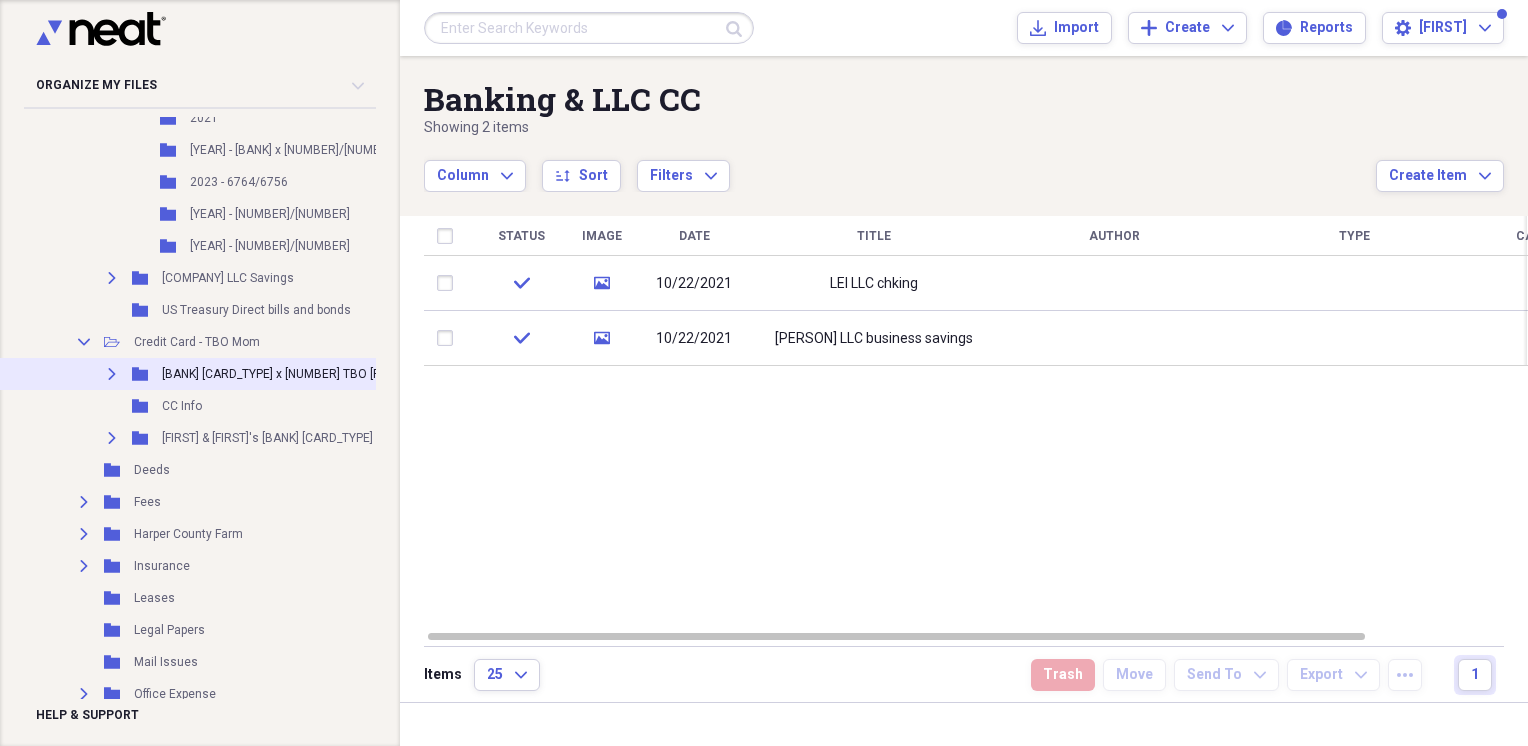 click on "Expand" at bounding box center (112, 374) 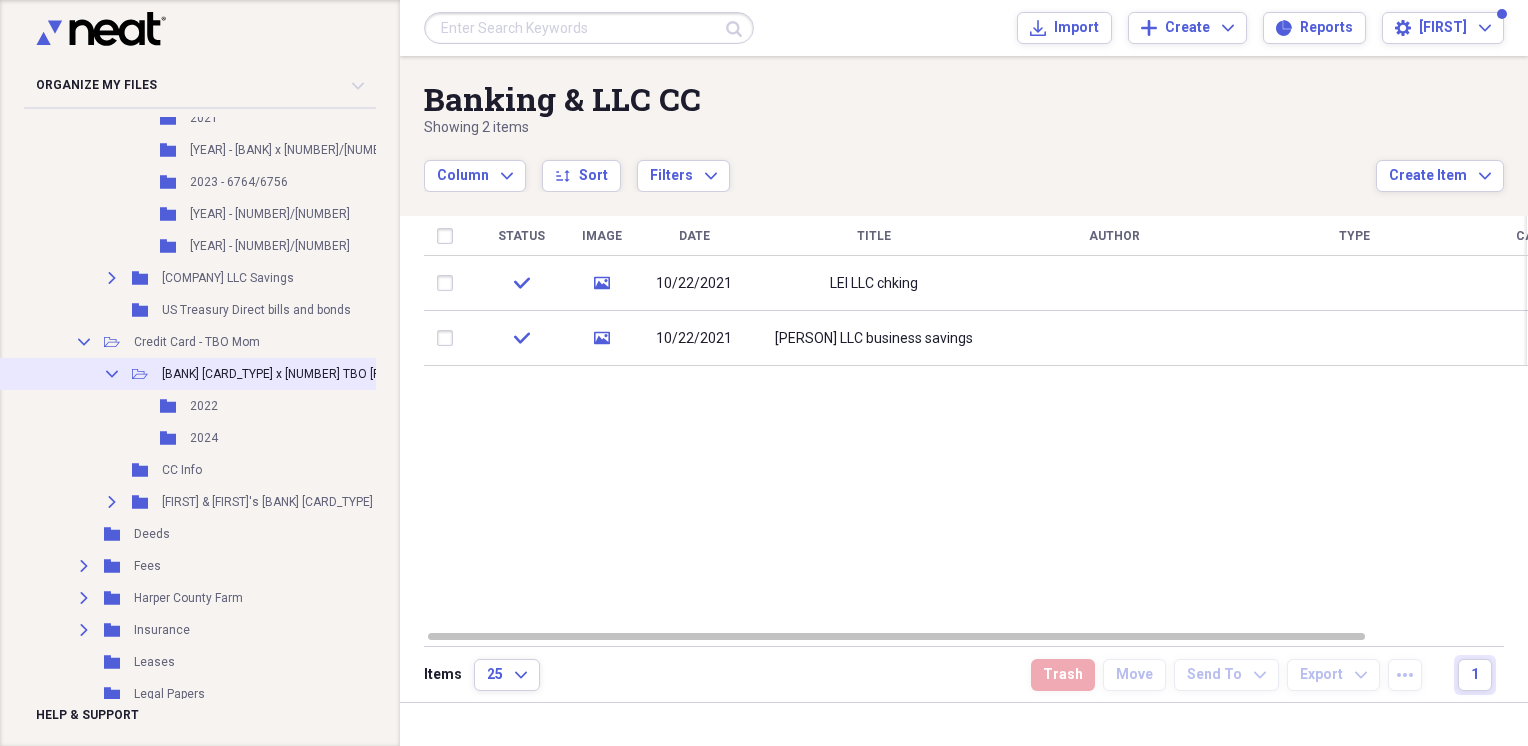 click 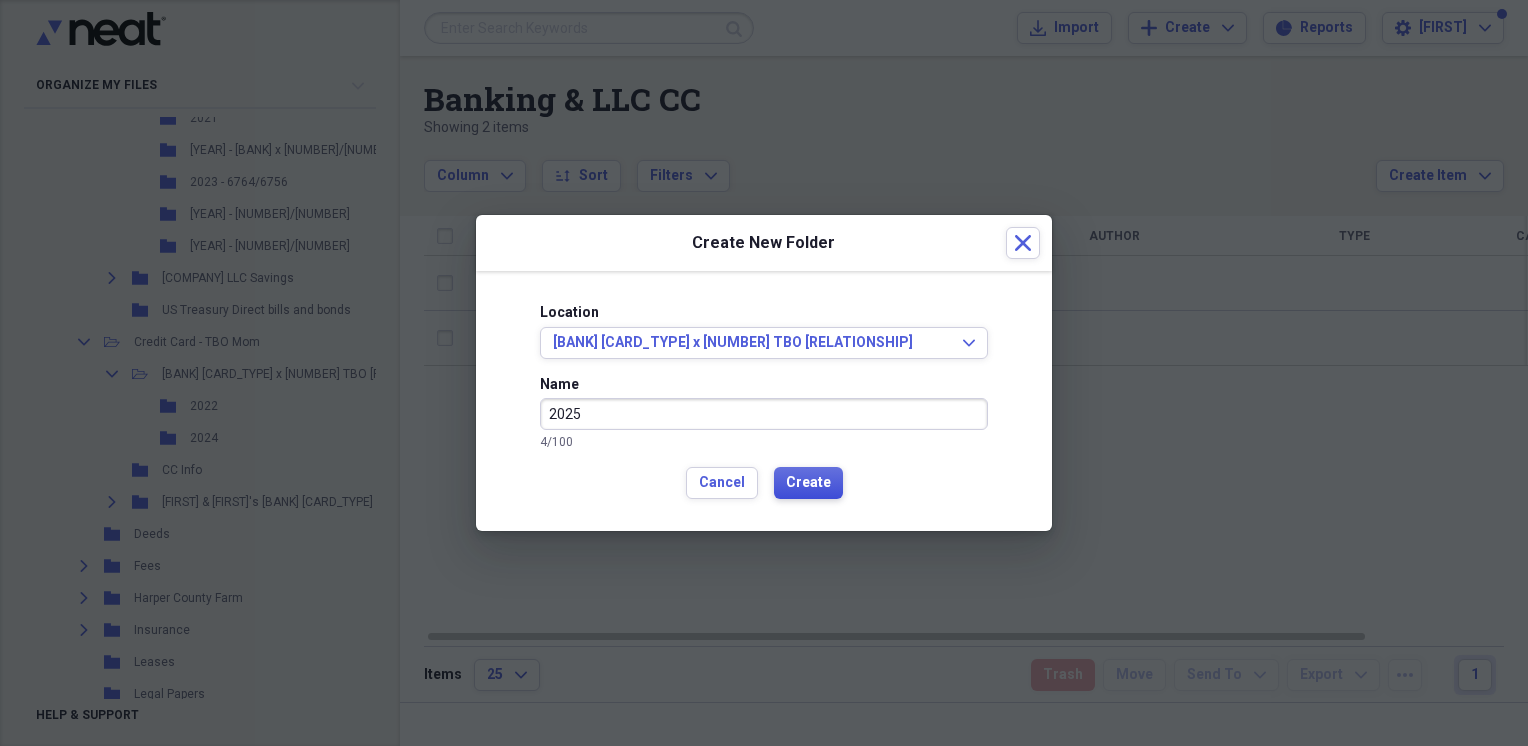 type on "2025" 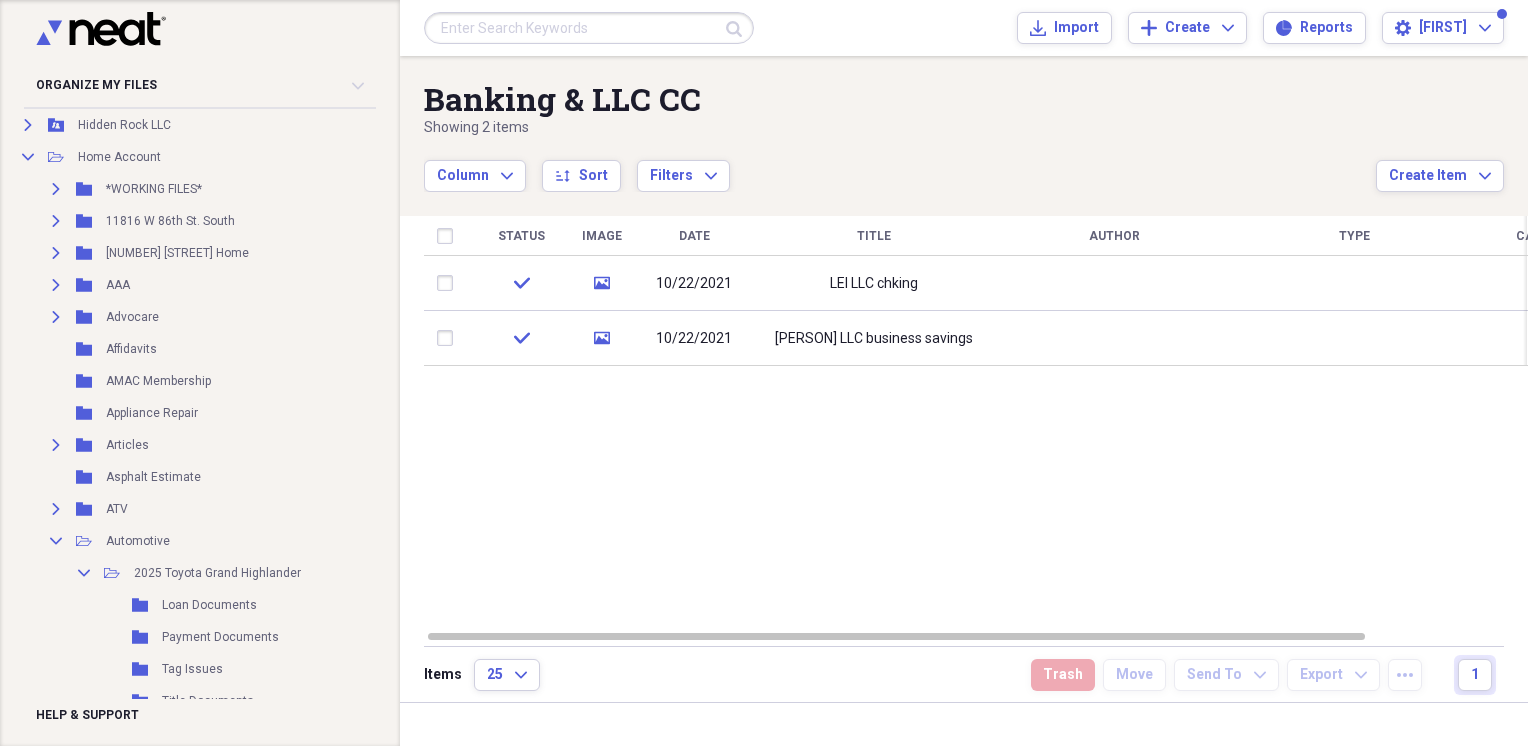 scroll, scrollTop: 4322, scrollLeft: 16, axis: both 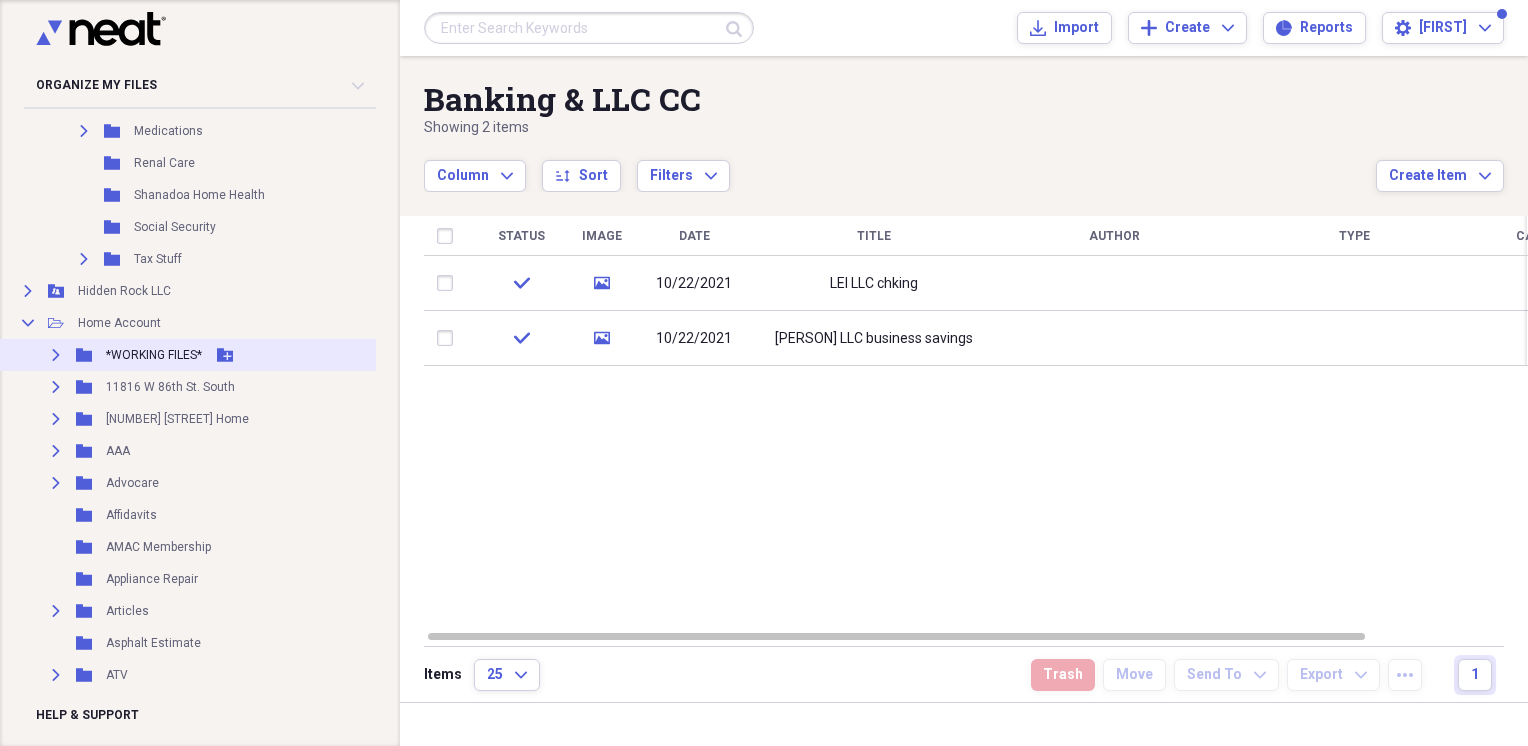 click on "*WORKING FILES*" at bounding box center [154, 355] 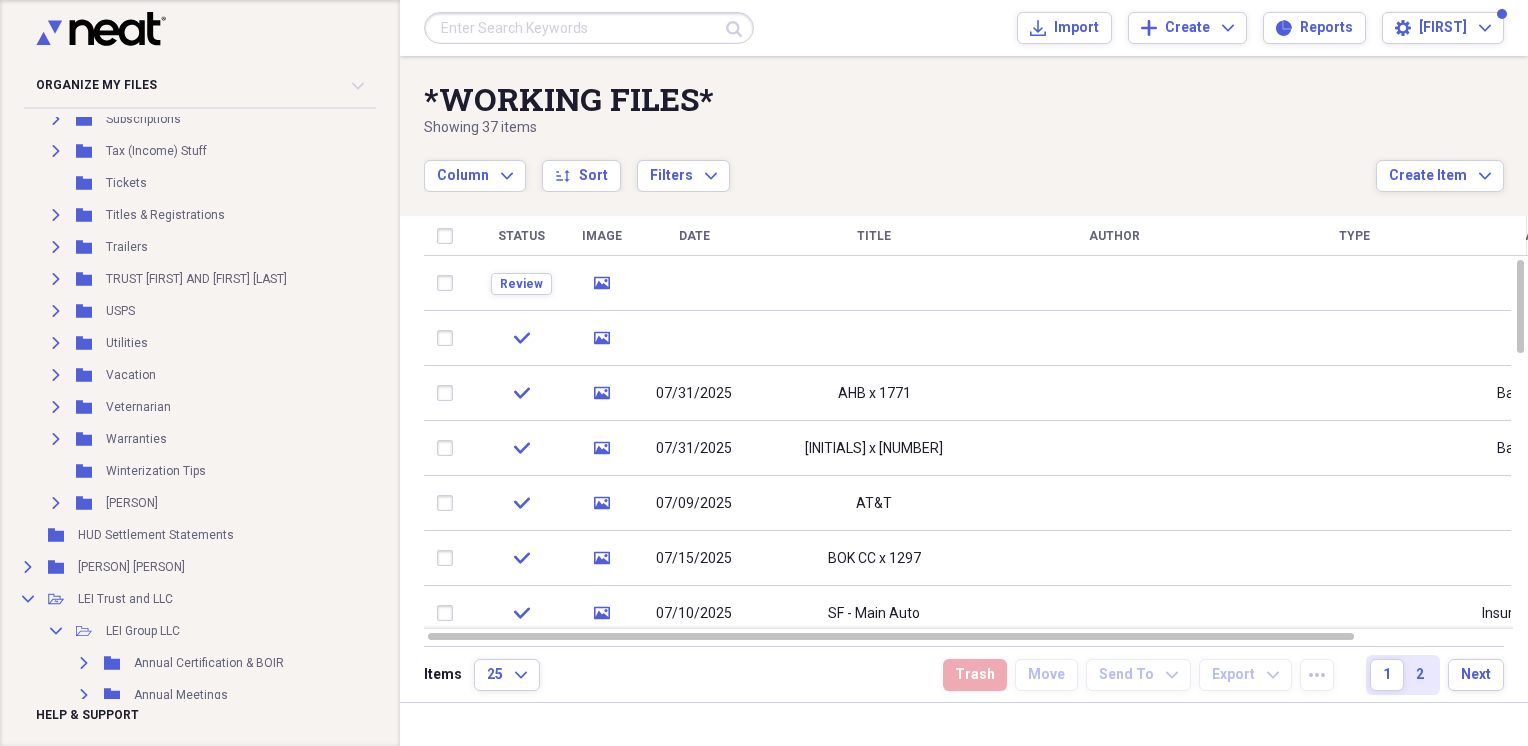 scroll, scrollTop: 8322, scrollLeft: 16, axis: both 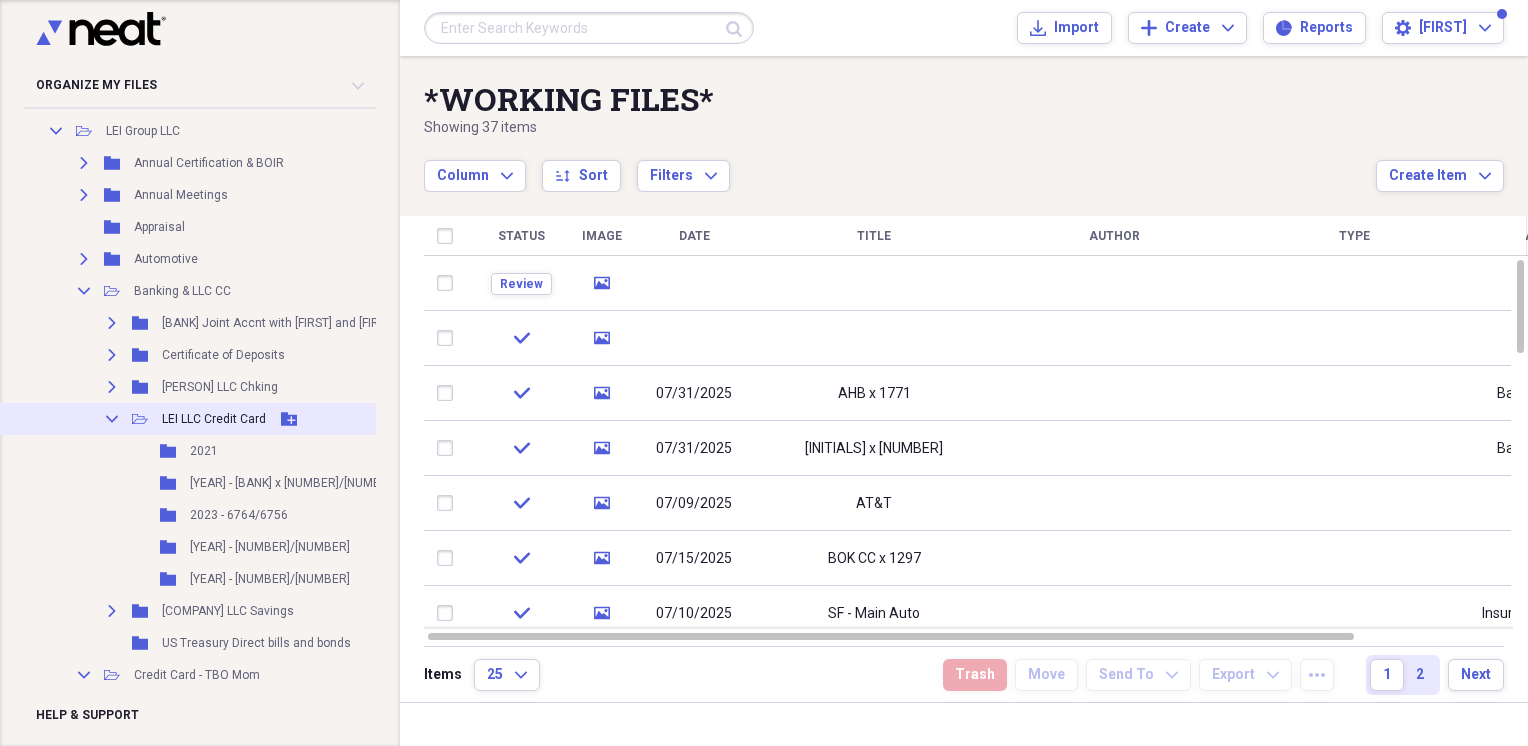 click on "Collapse" at bounding box center [112, 419] 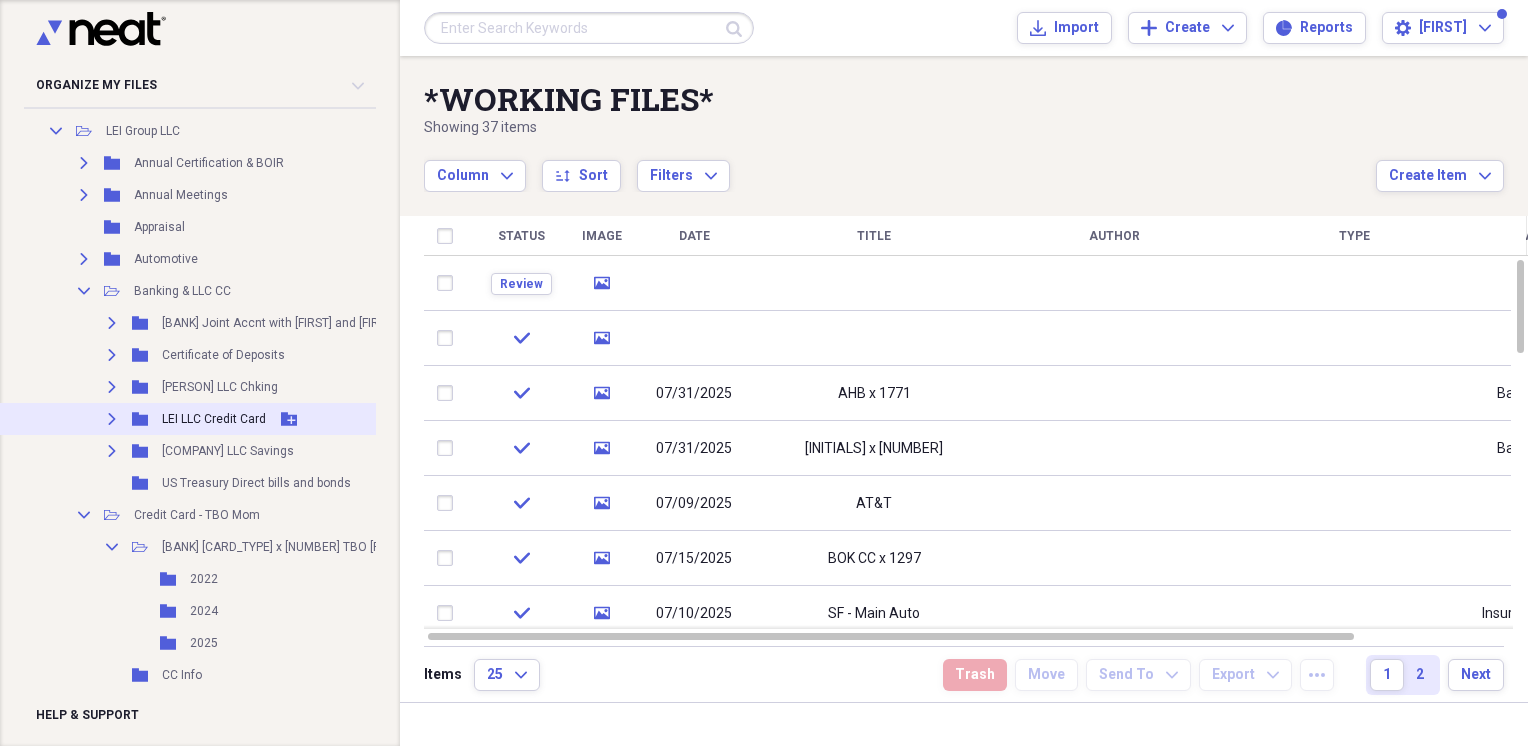 scroll, scrollTop: 8488, scrollLeft: 16, axis: both 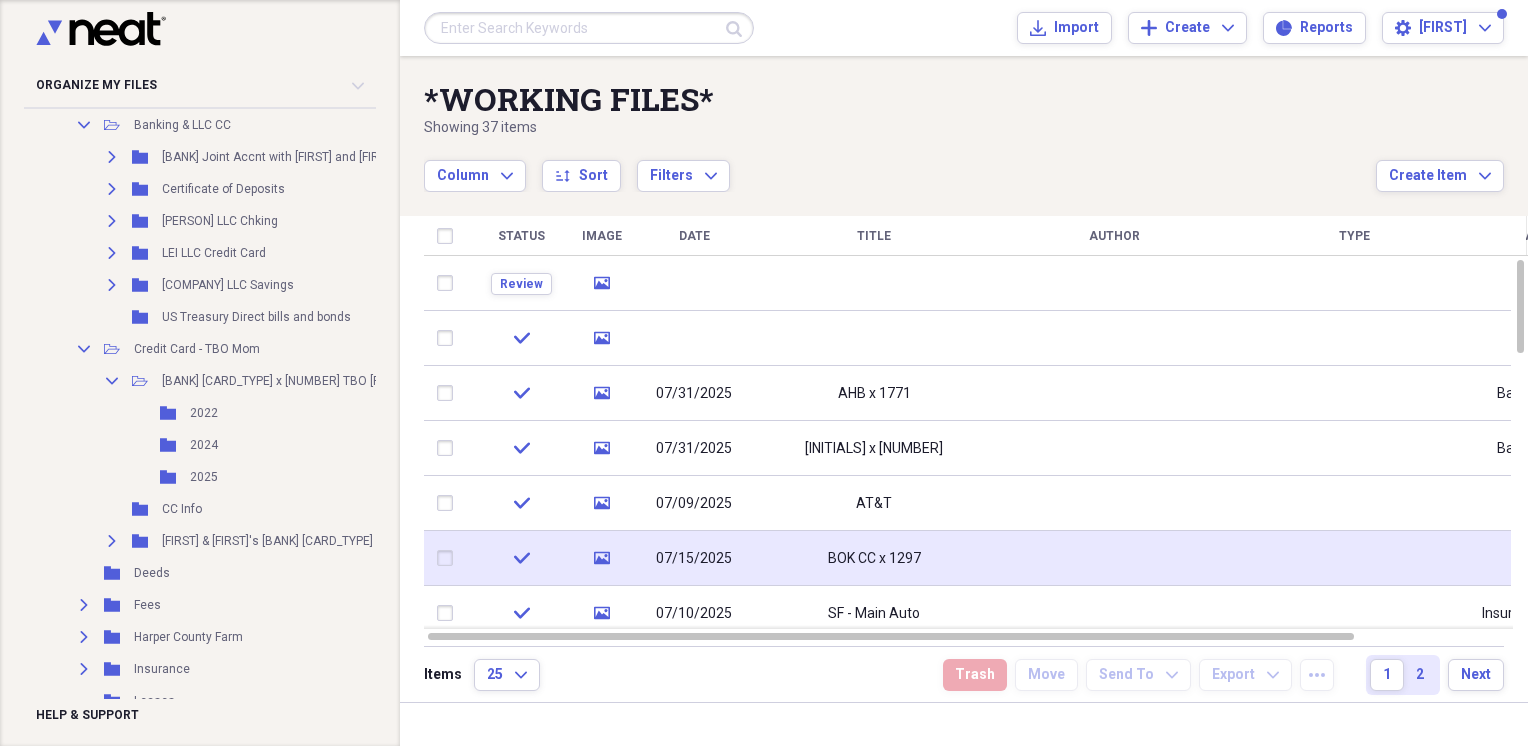 click at bounding box center [449, 558] 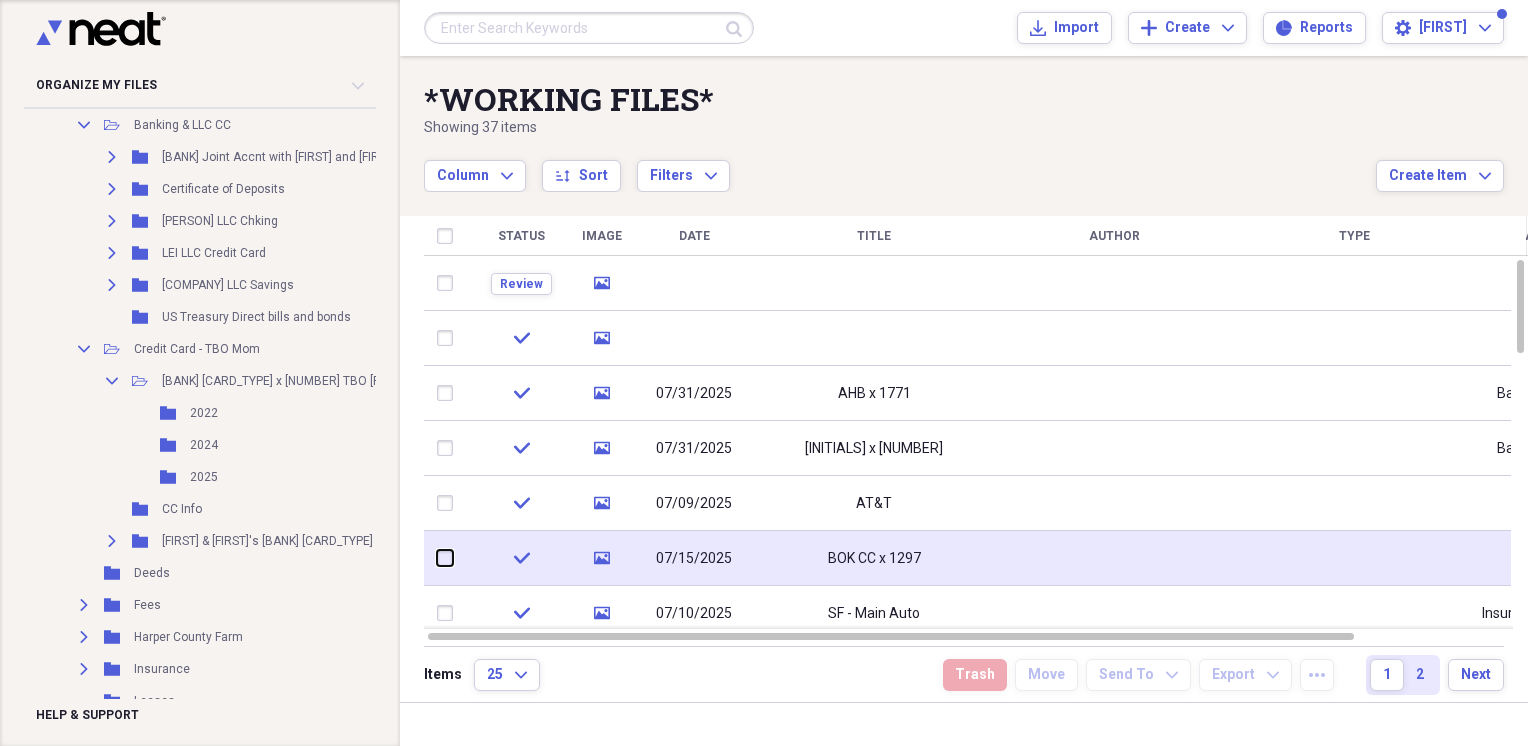 click at bounding box center (437, 558) 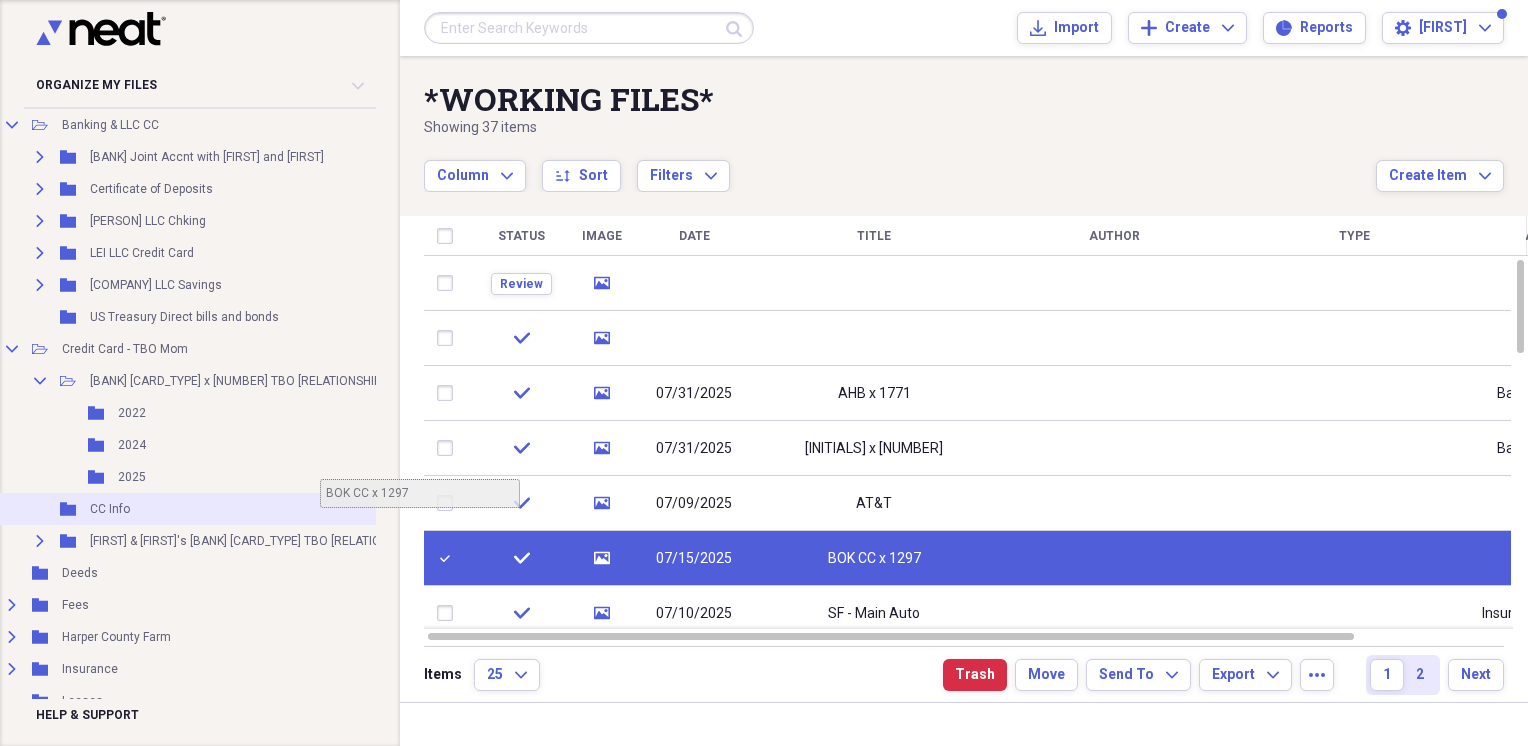 scroll, scrollTop: 8488, scrollLeft: 93, axis: both 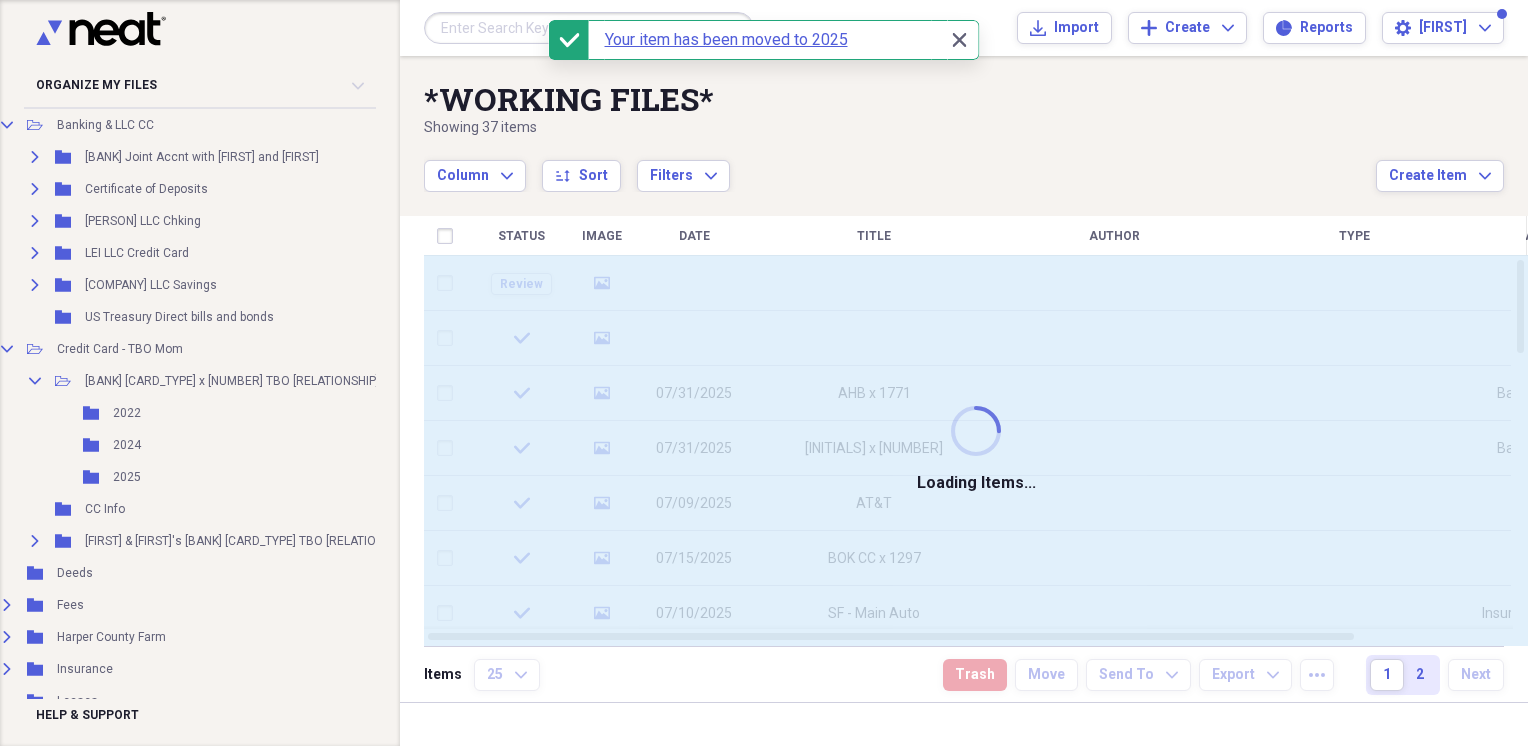 checkbox on "false" 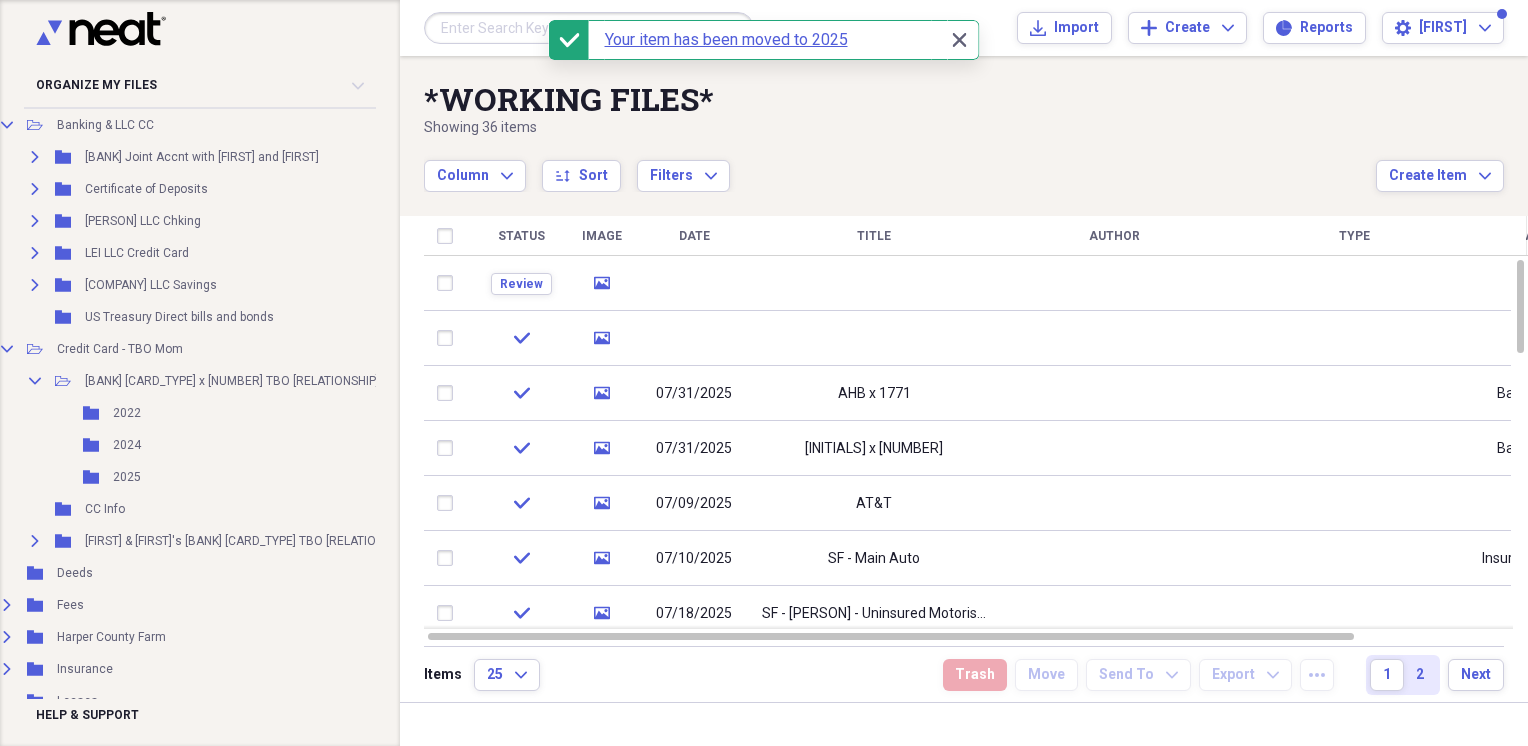 scroll, scrollTop: 8488, scrollLeft: 53, axis: both 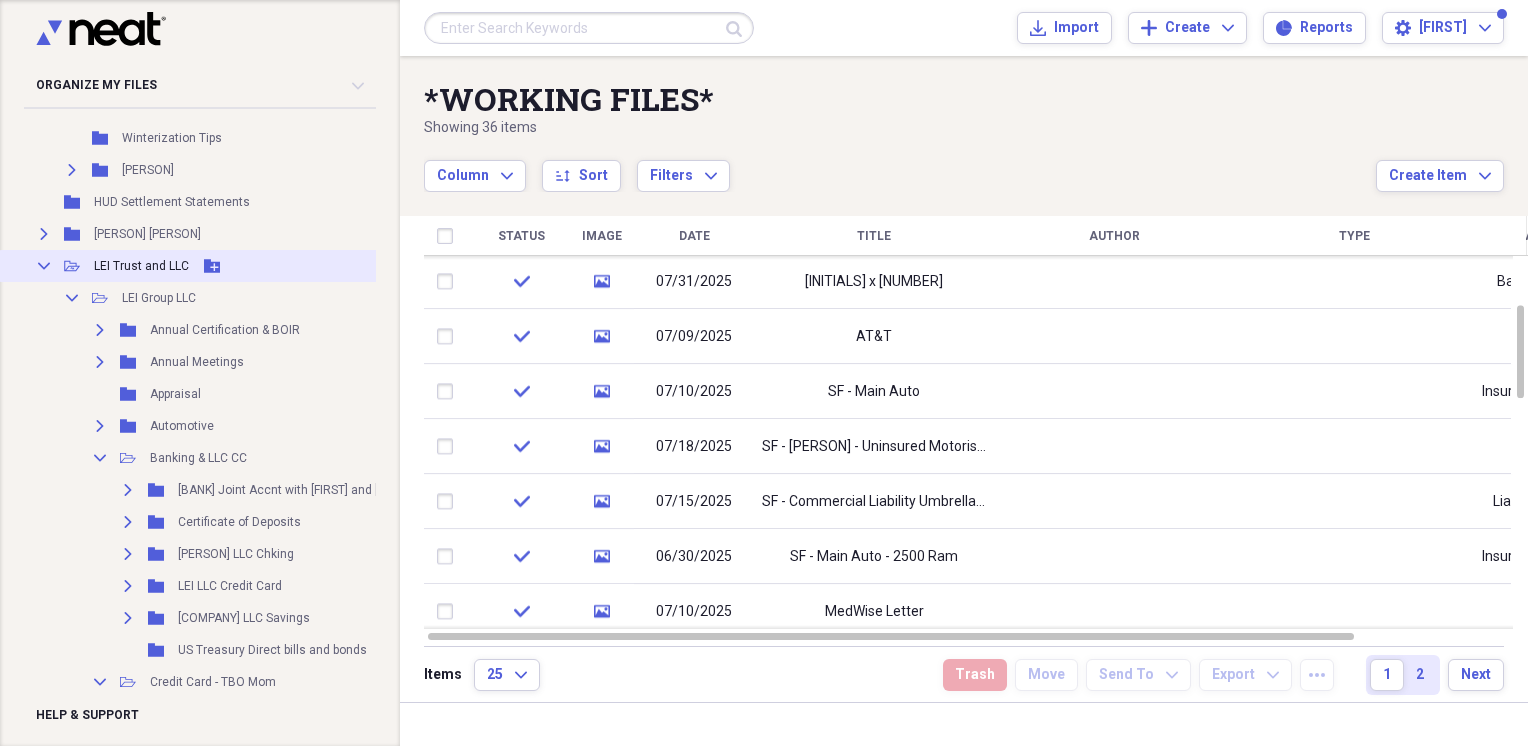 click on "Collapse" 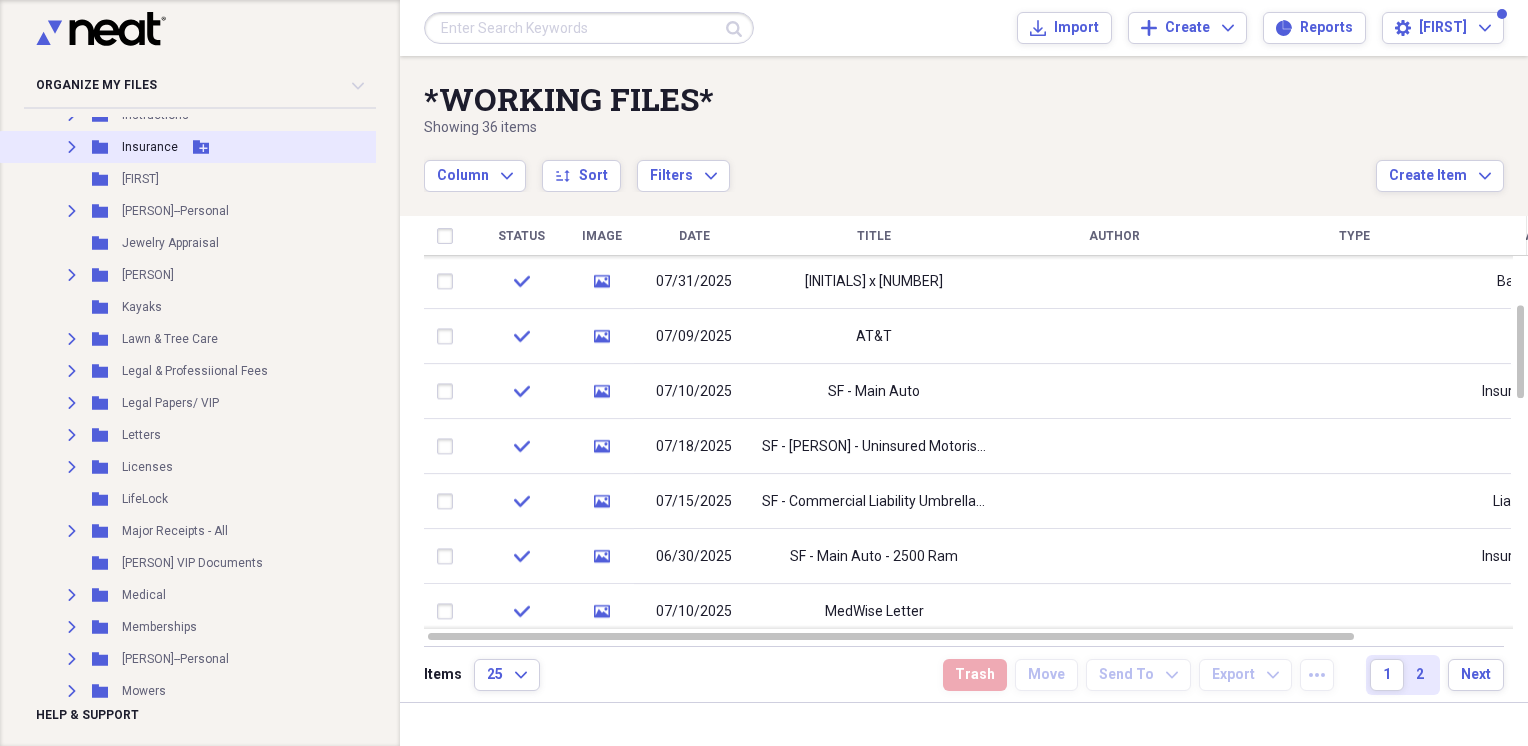 scroll, scrollTop: 6155, scrollLeft: 0, axis: vertical 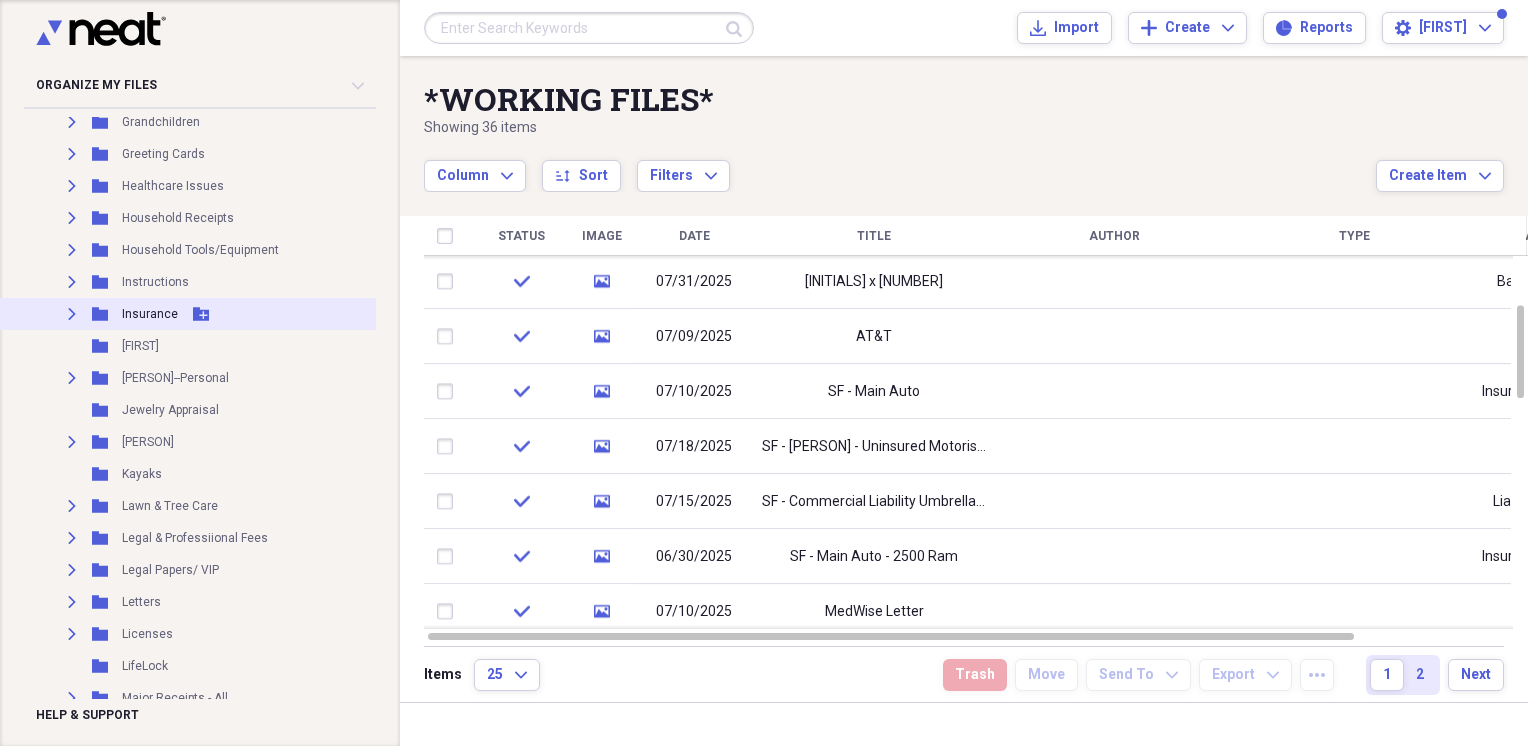 click 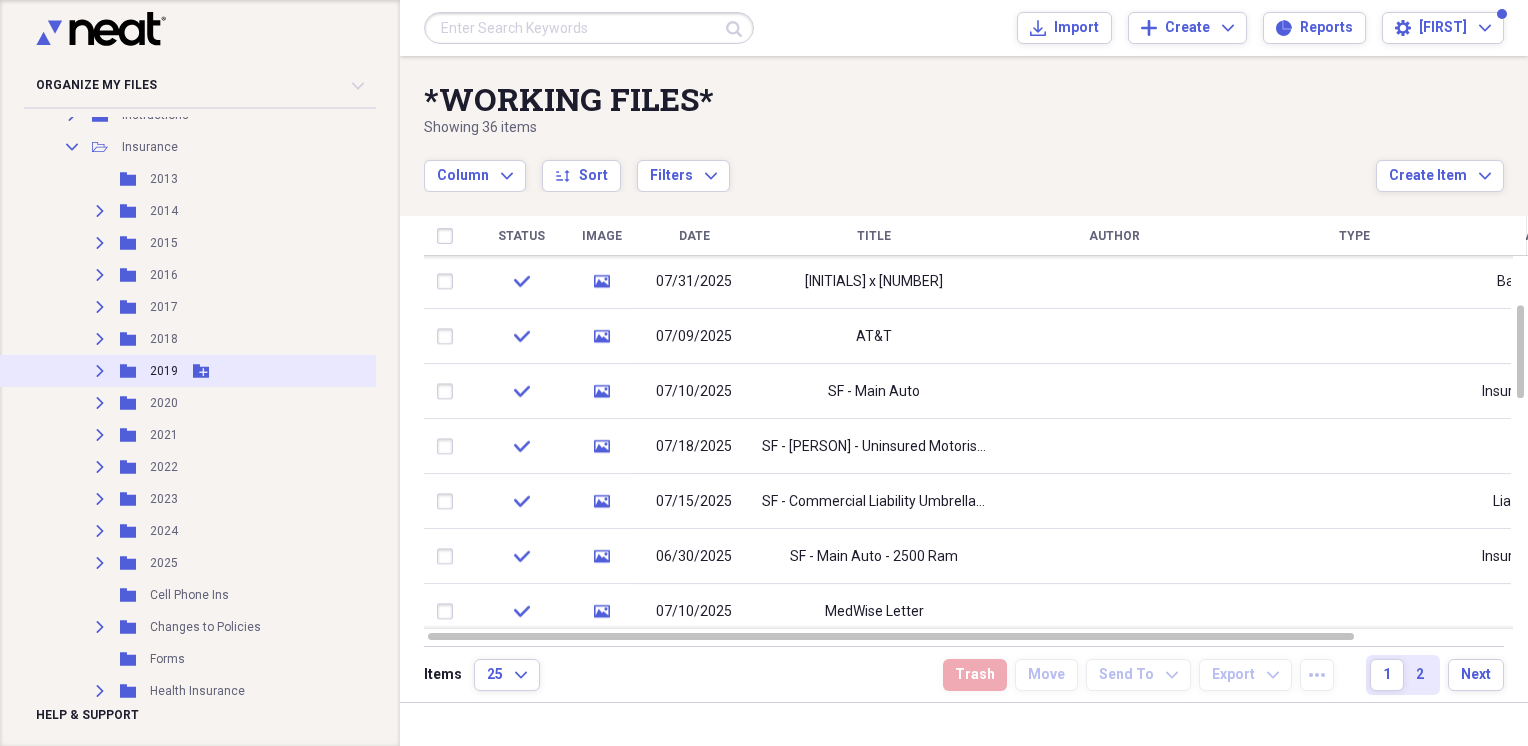 scroll, scrollTop: 6655, scrollLeft: 0, axis: vertical 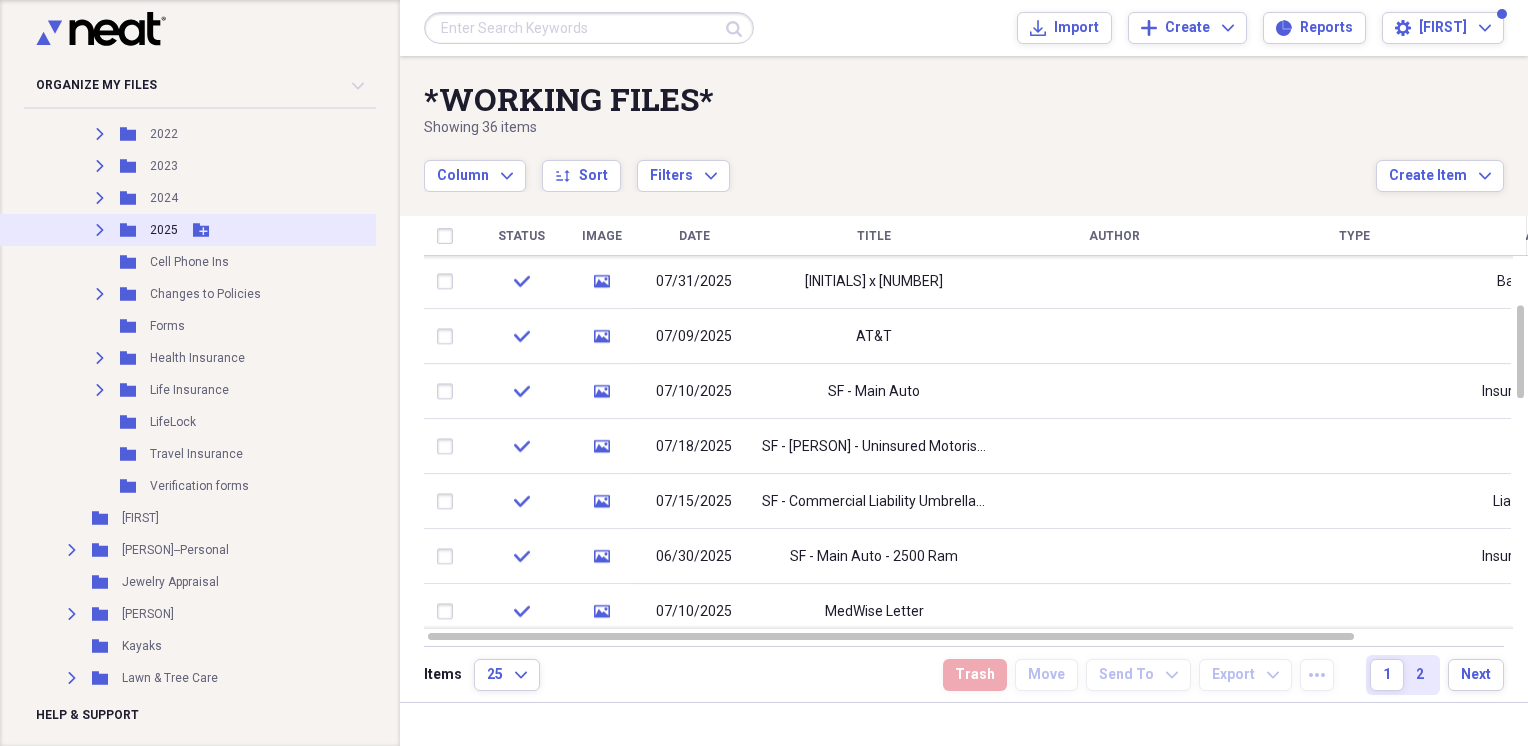 click on "Expand" 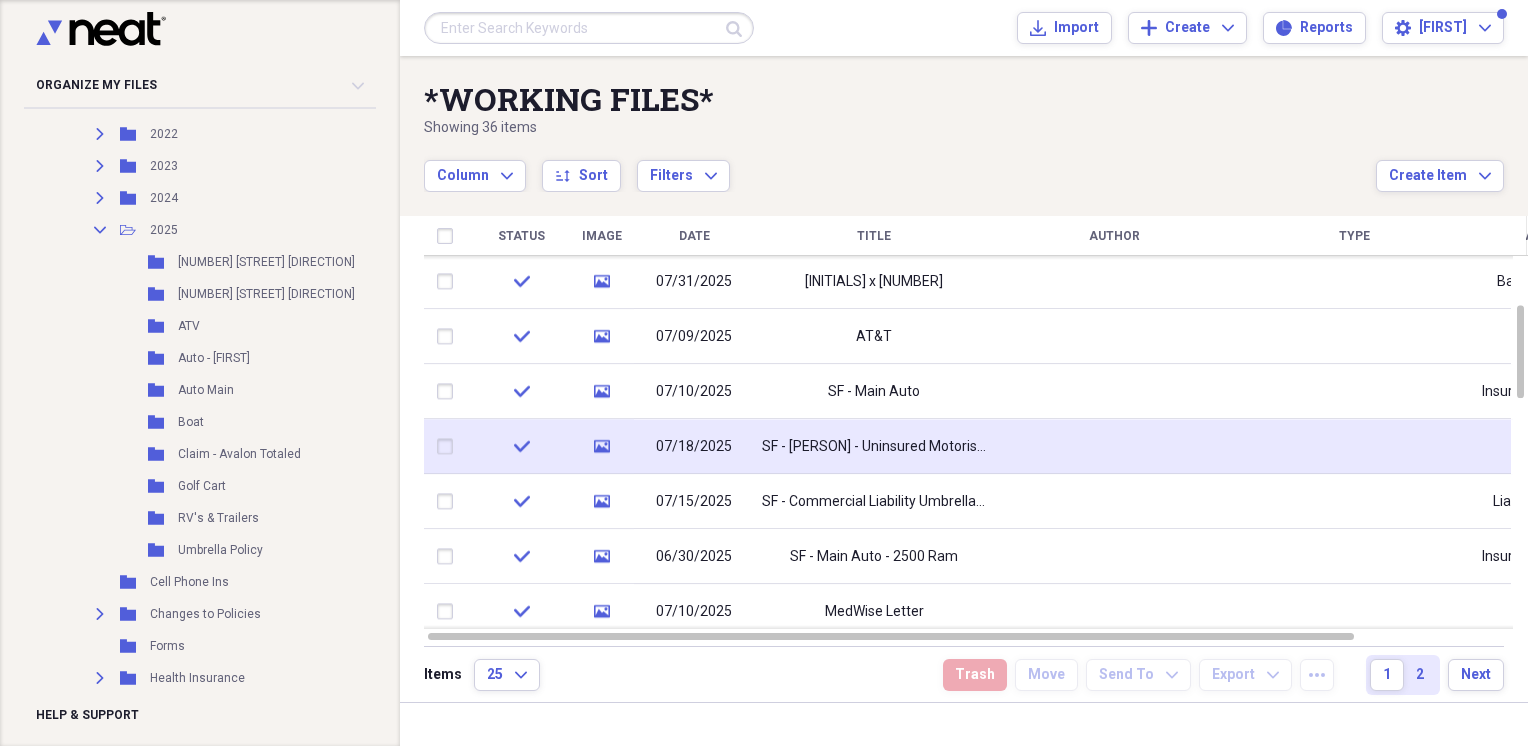 click at bounding box center [449, 447] 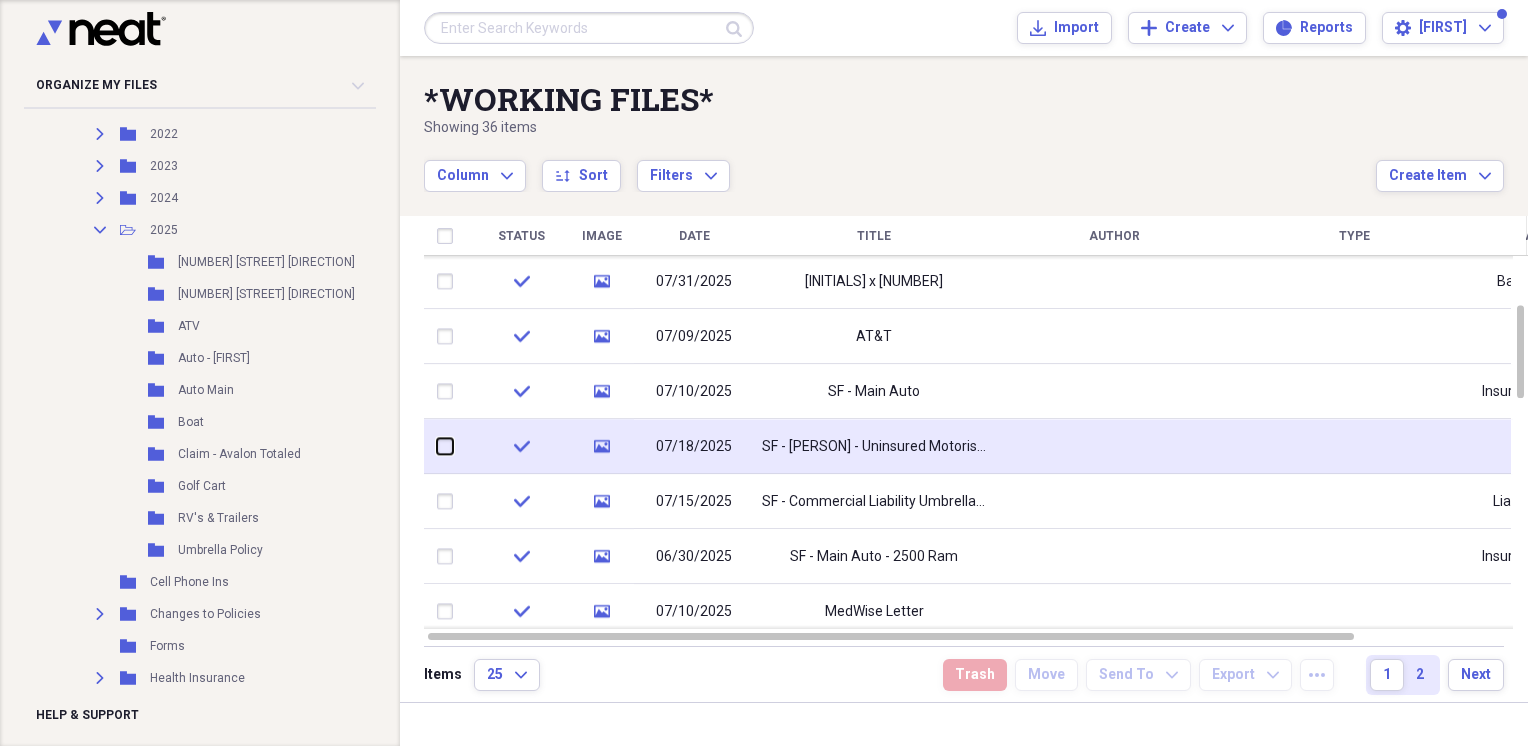 click at bounding box center (437, 446) 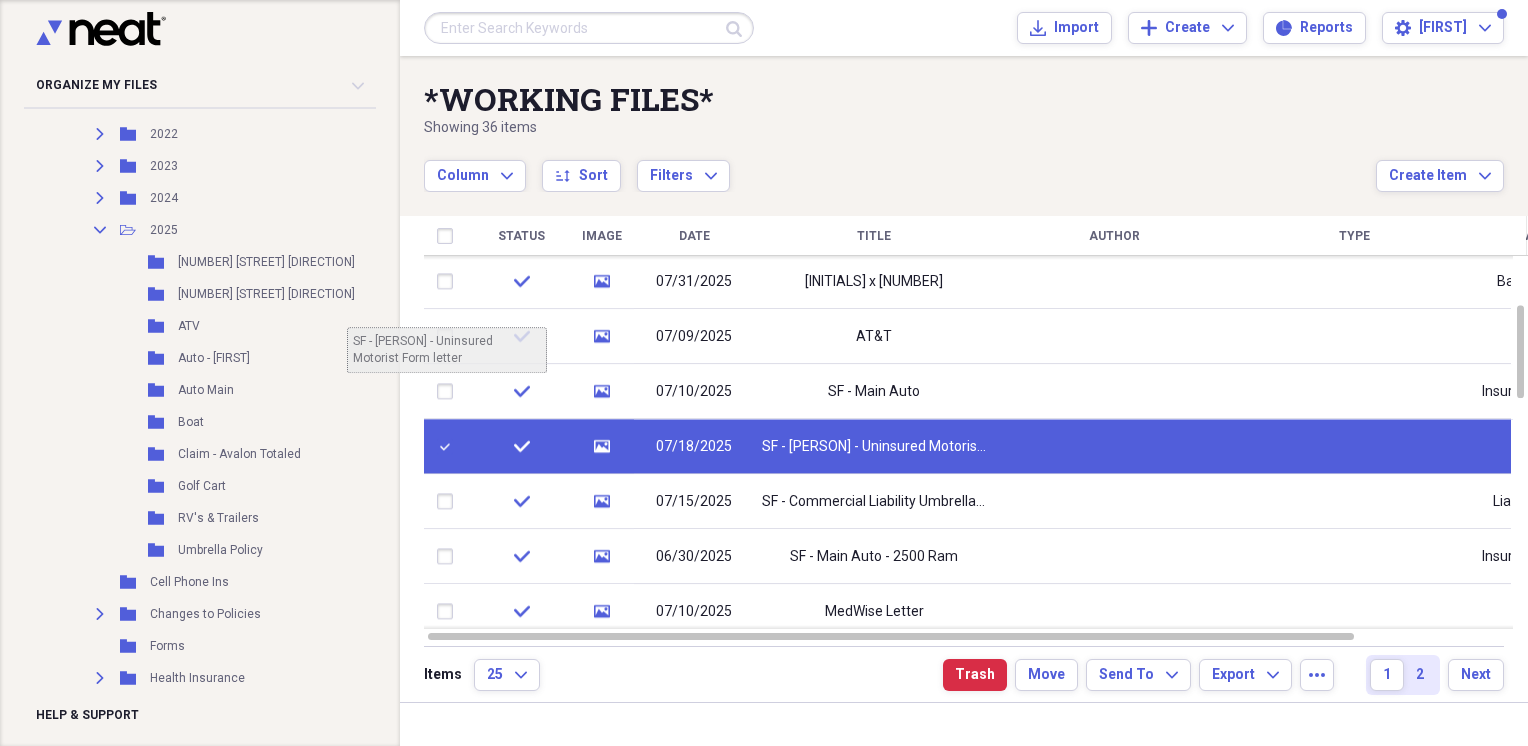 scroll, scrollTop: 6655, scrollLeft: 104, axis: both 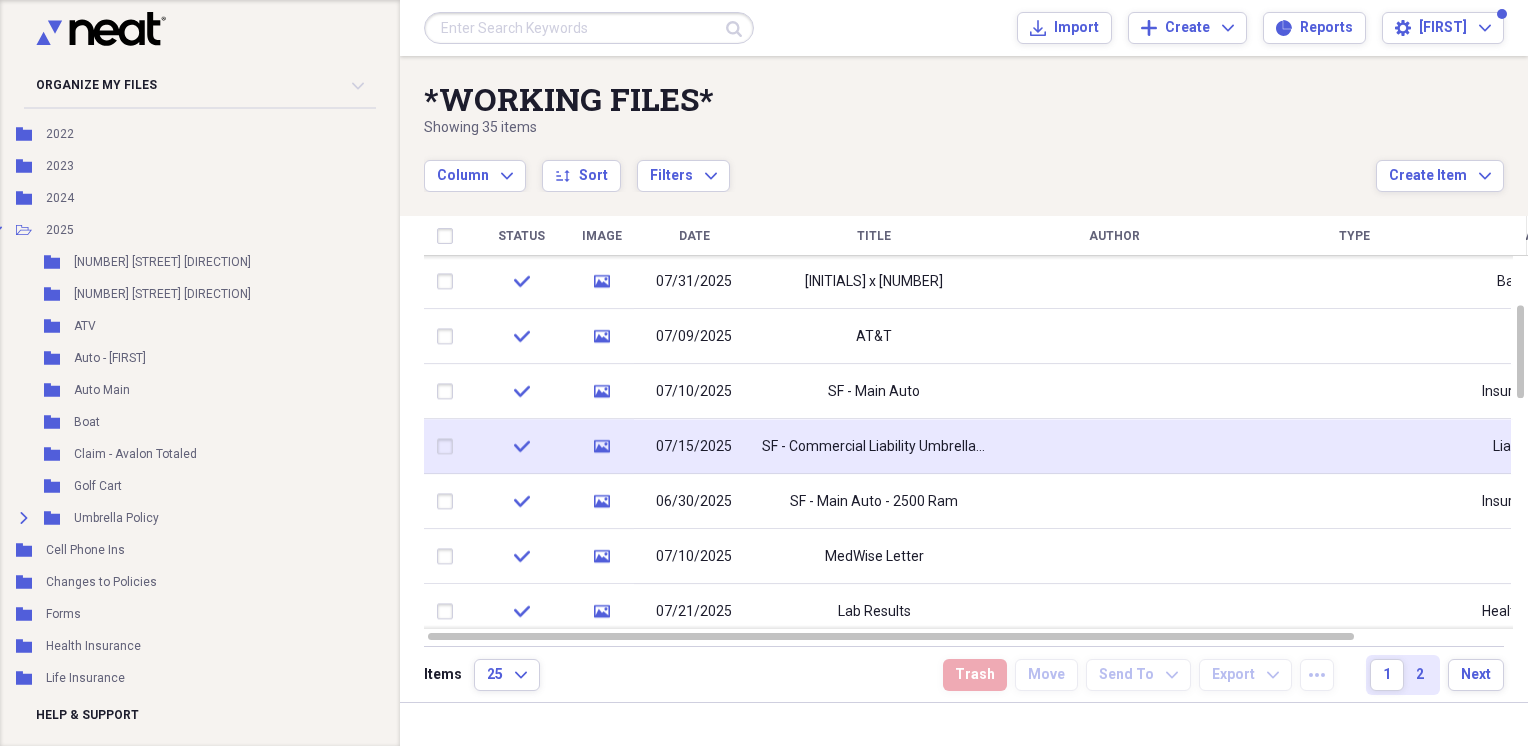 click at bounding box center [449, 447] 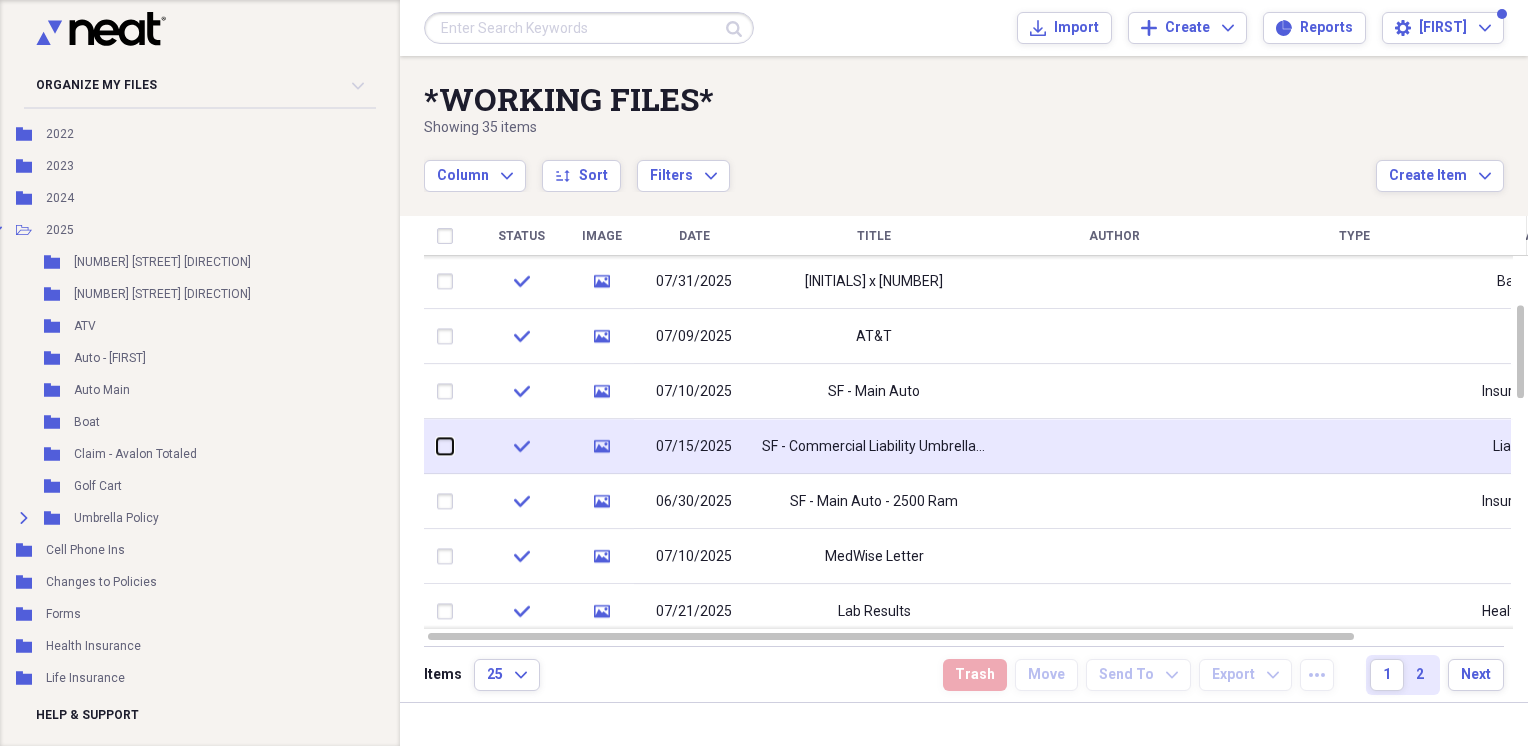 click at bounding box center (437, 446) 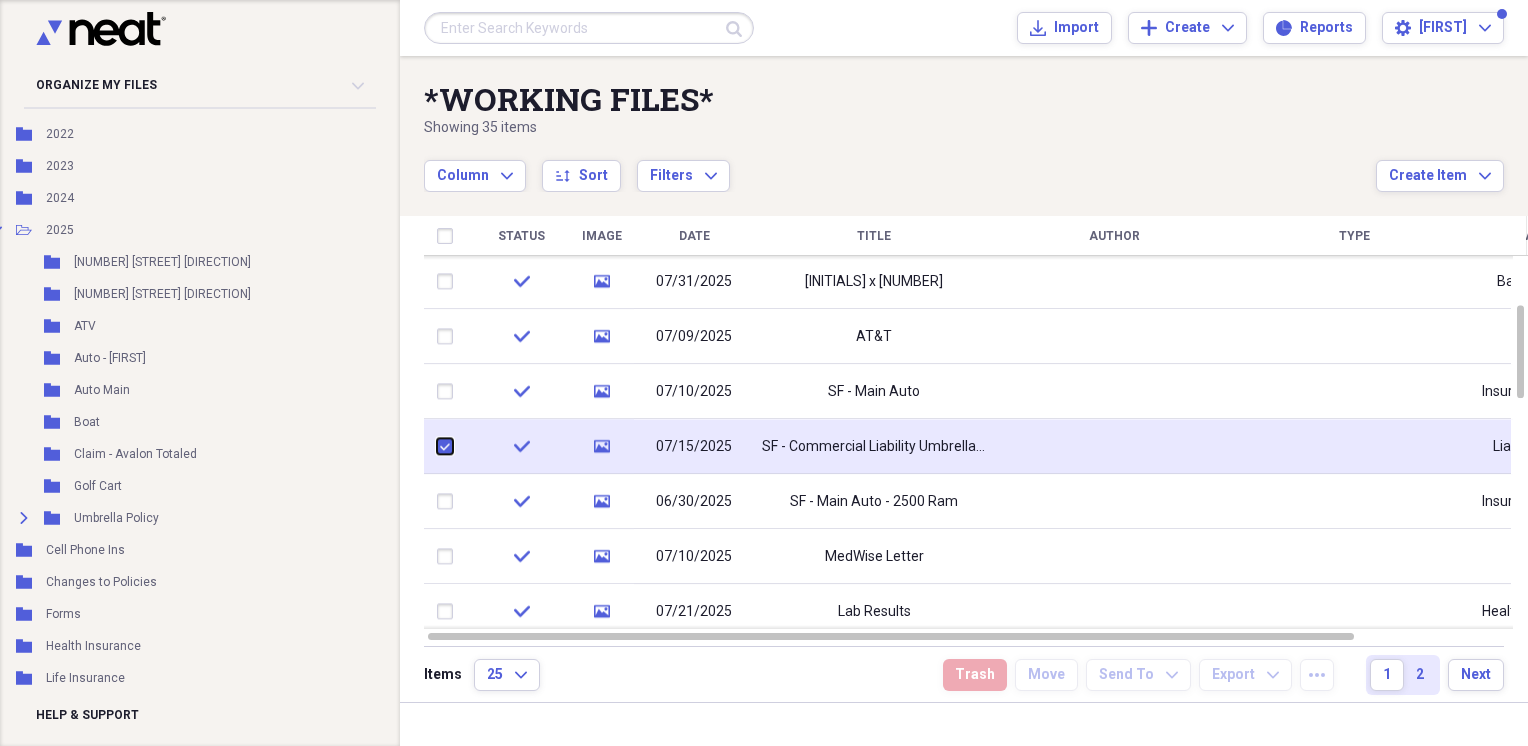 checkbox on "true" 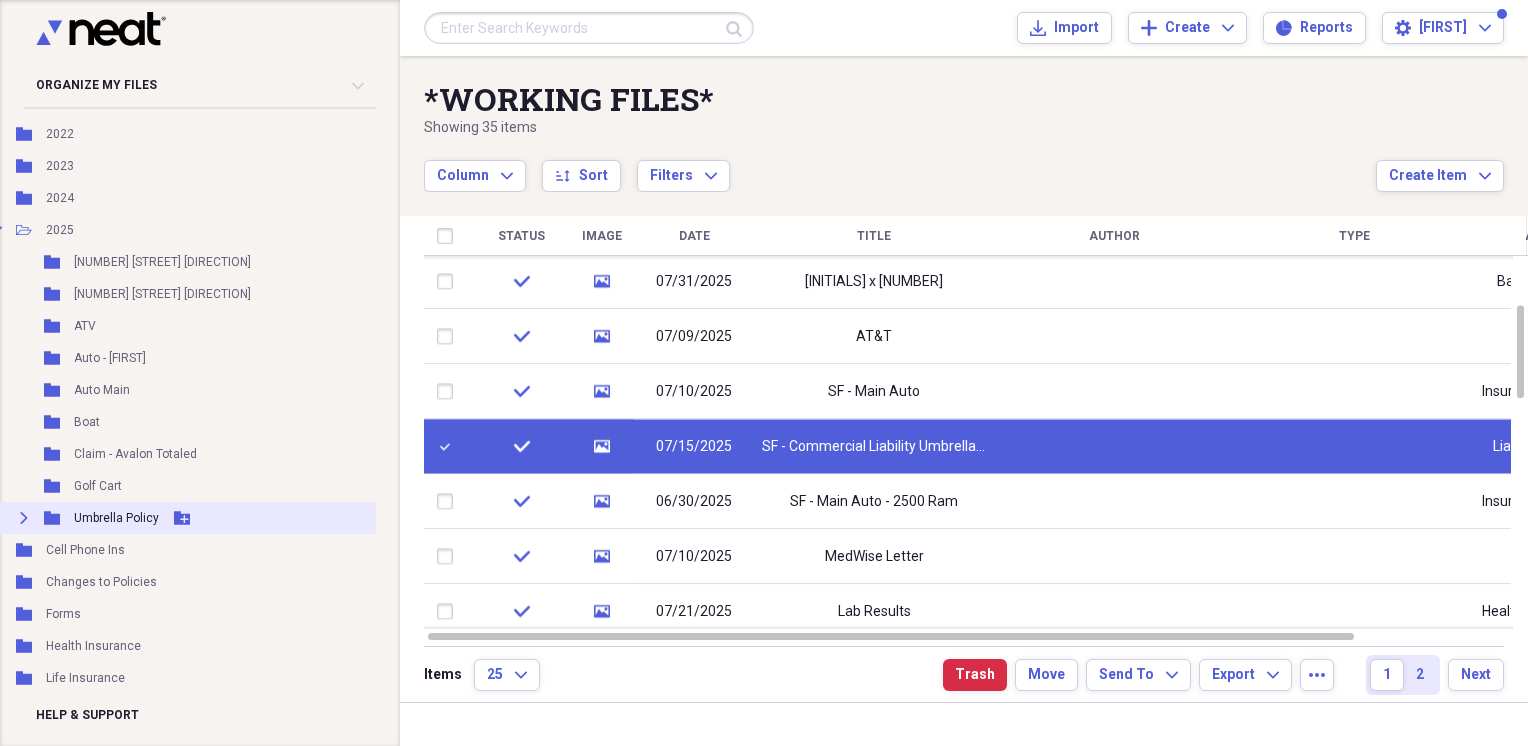 click on "Expand" 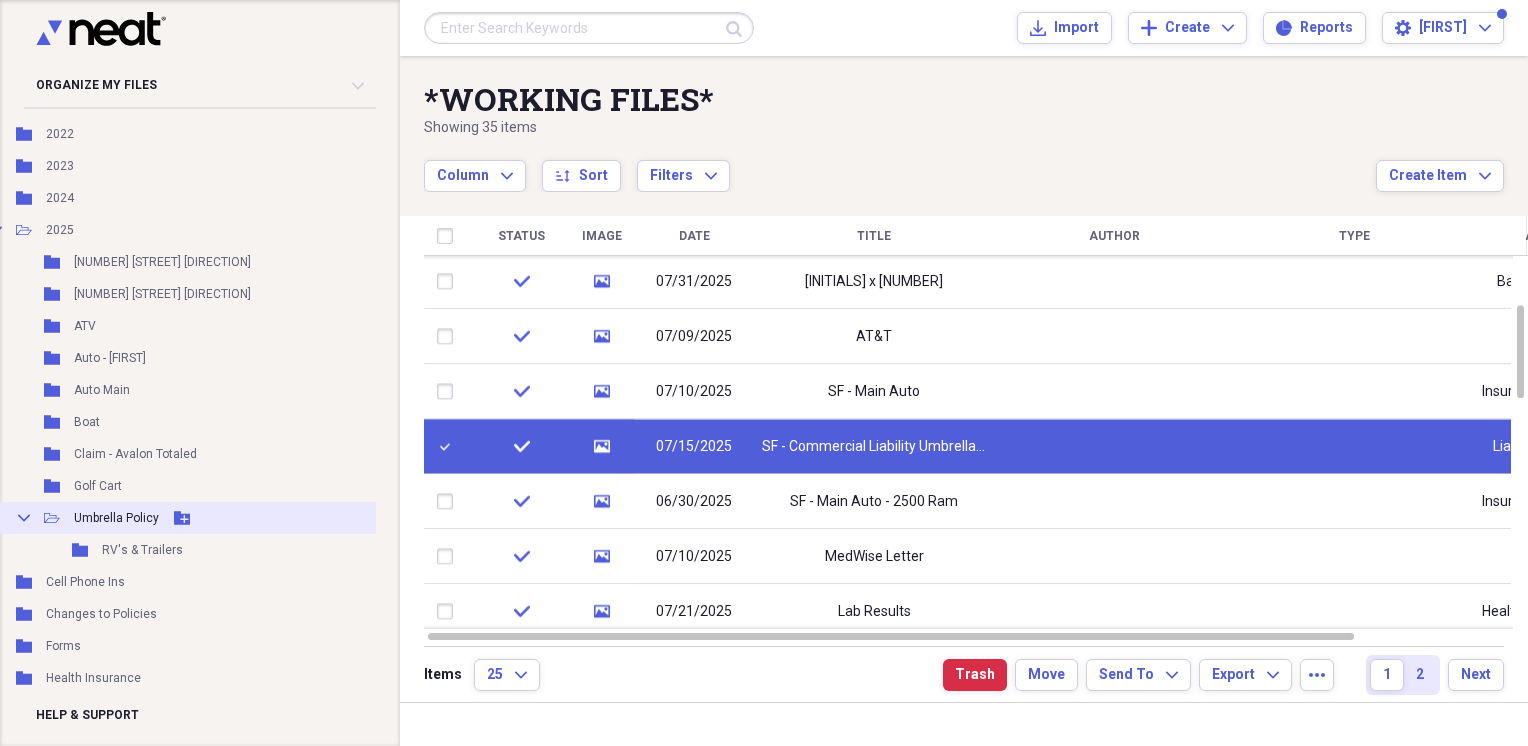 scroll, scrollTop: 6822, scrollLeft: 104, axis: both 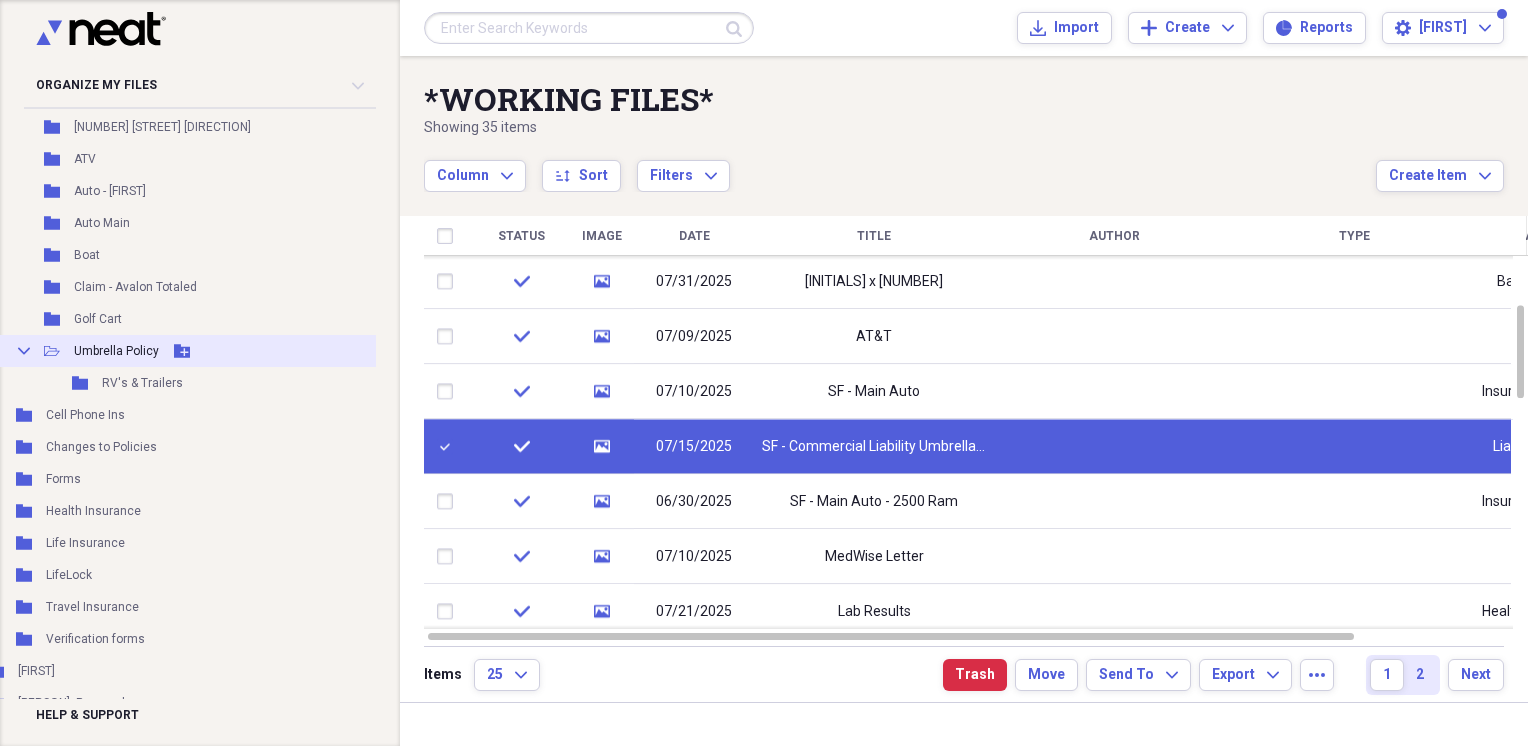 click on "Collapse Open Folder Umbrella Policy Add Folder" at bounding box center (149, 351) 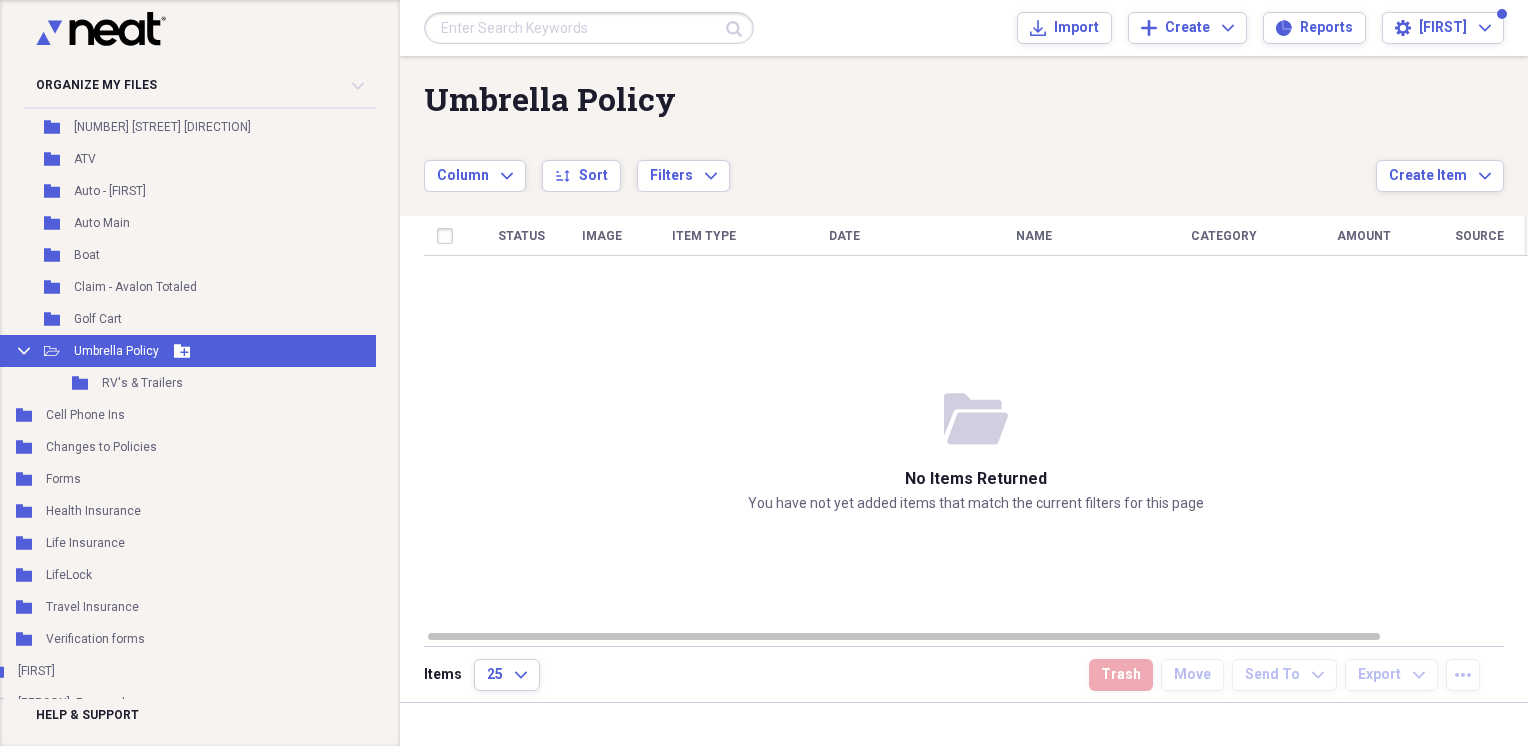 click 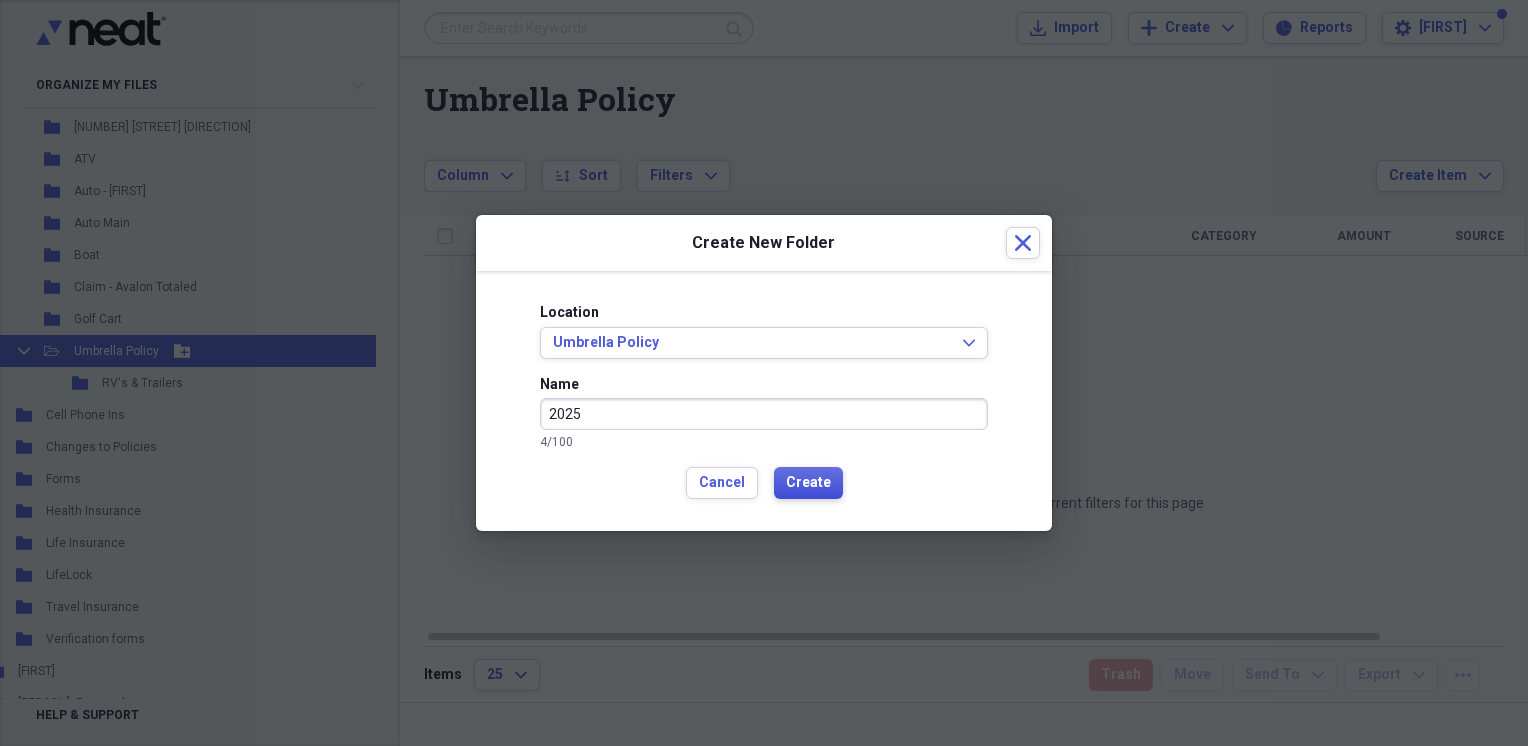 type on "2025" 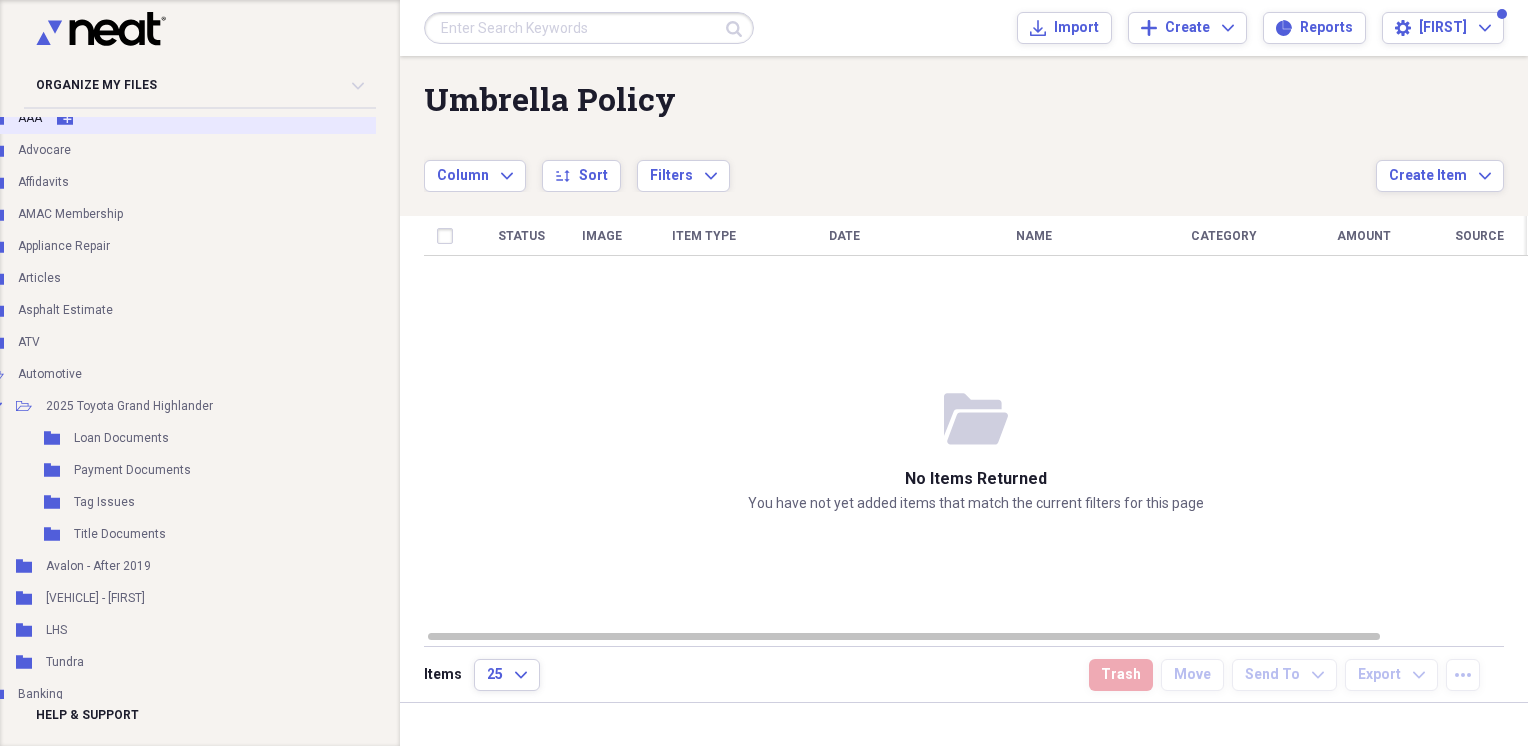 scroll, scrollTop: 4488, scrollLeft: 104, axis: both 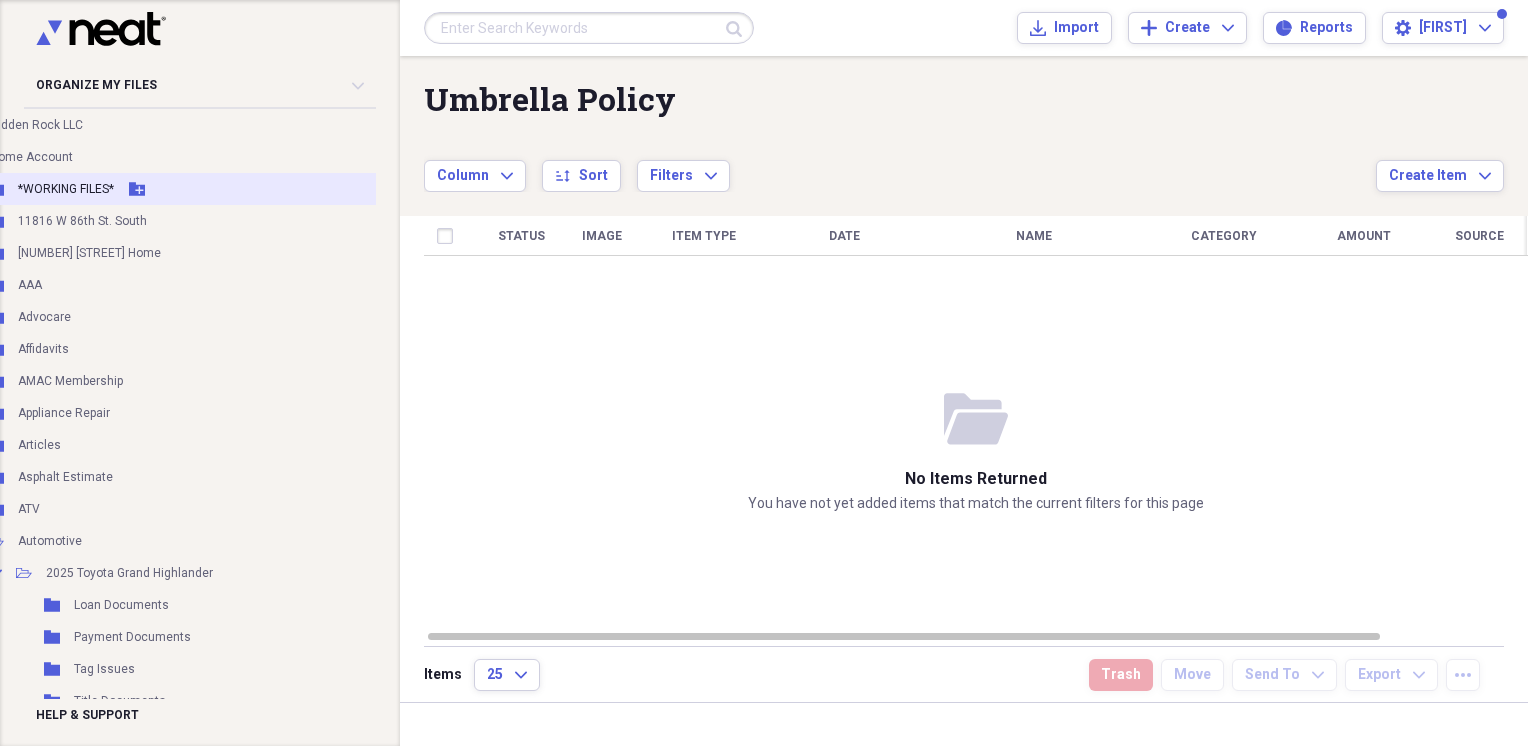 click on "*WORKING FILES*" at bounding box center (66, 189) 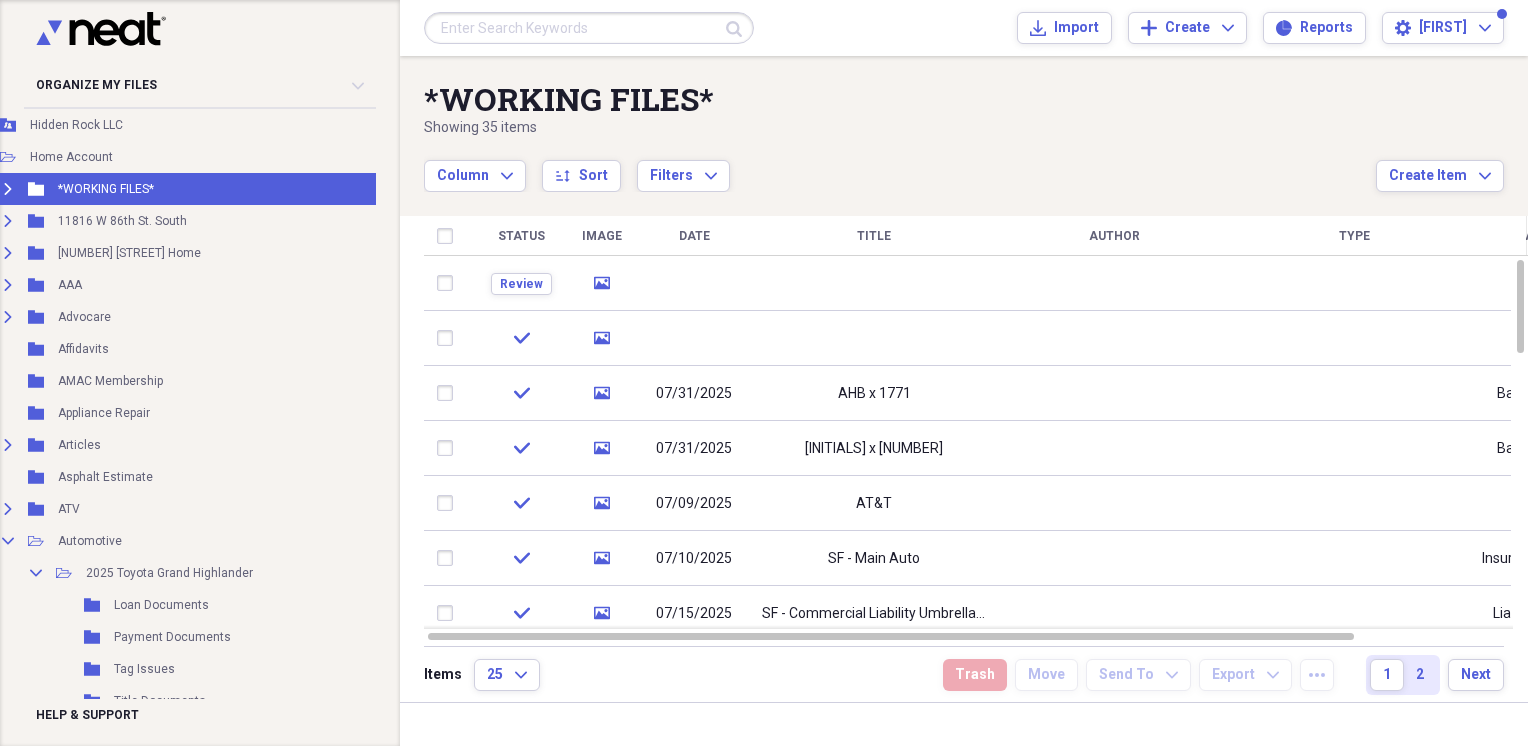 scroll, scrollTop: 4488, scrollLeft: 0, axis: vertical 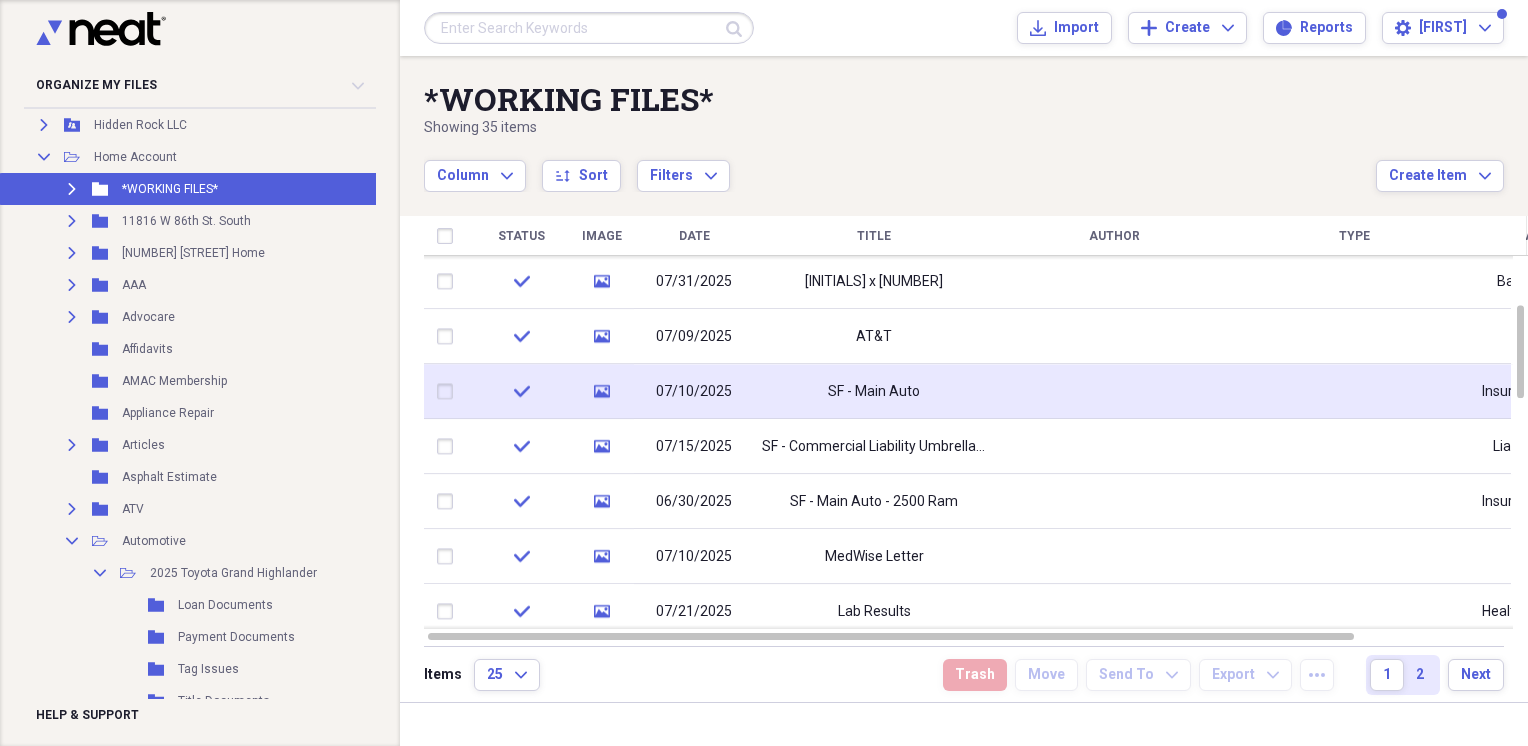 click at bounding box center [449, 392] 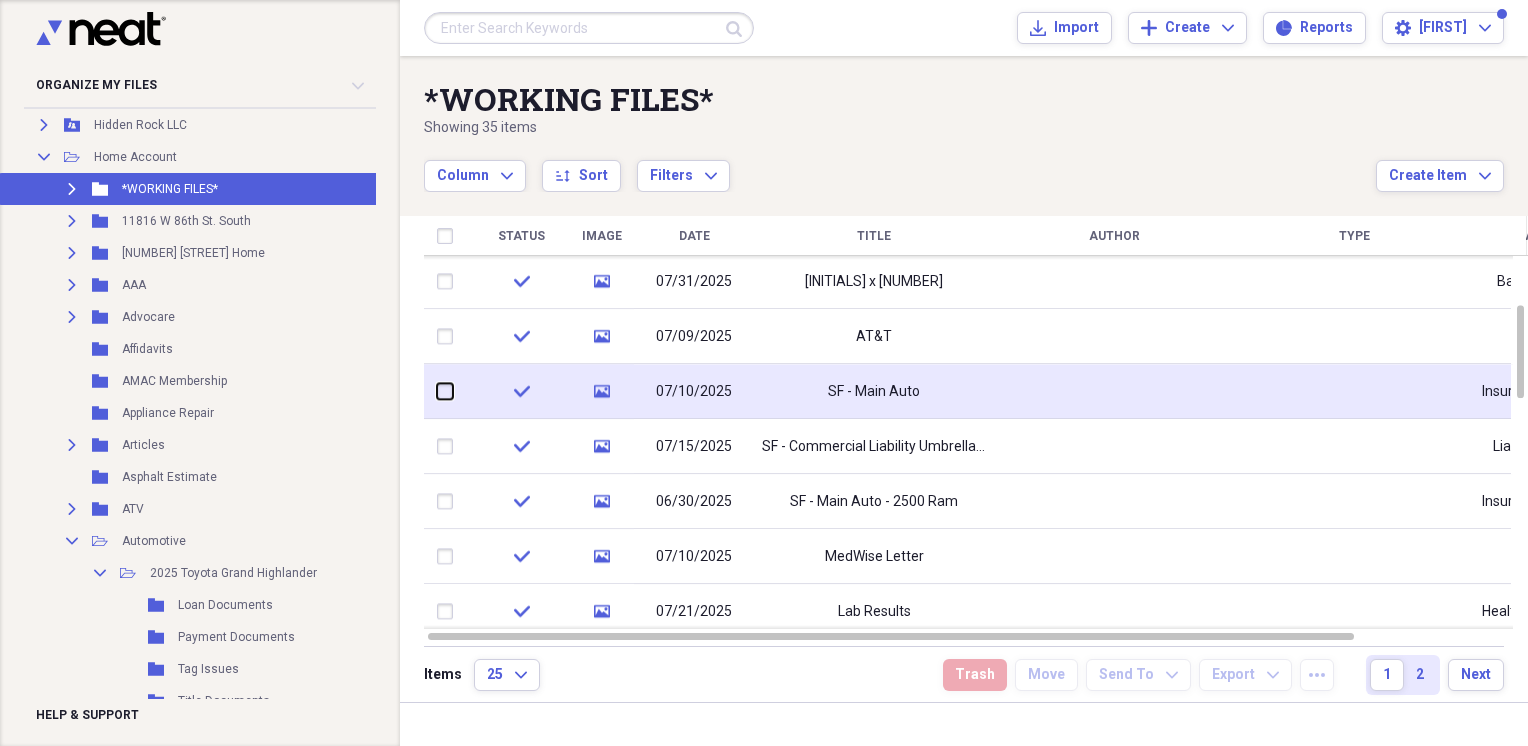 click at bounding box center (437, 391) 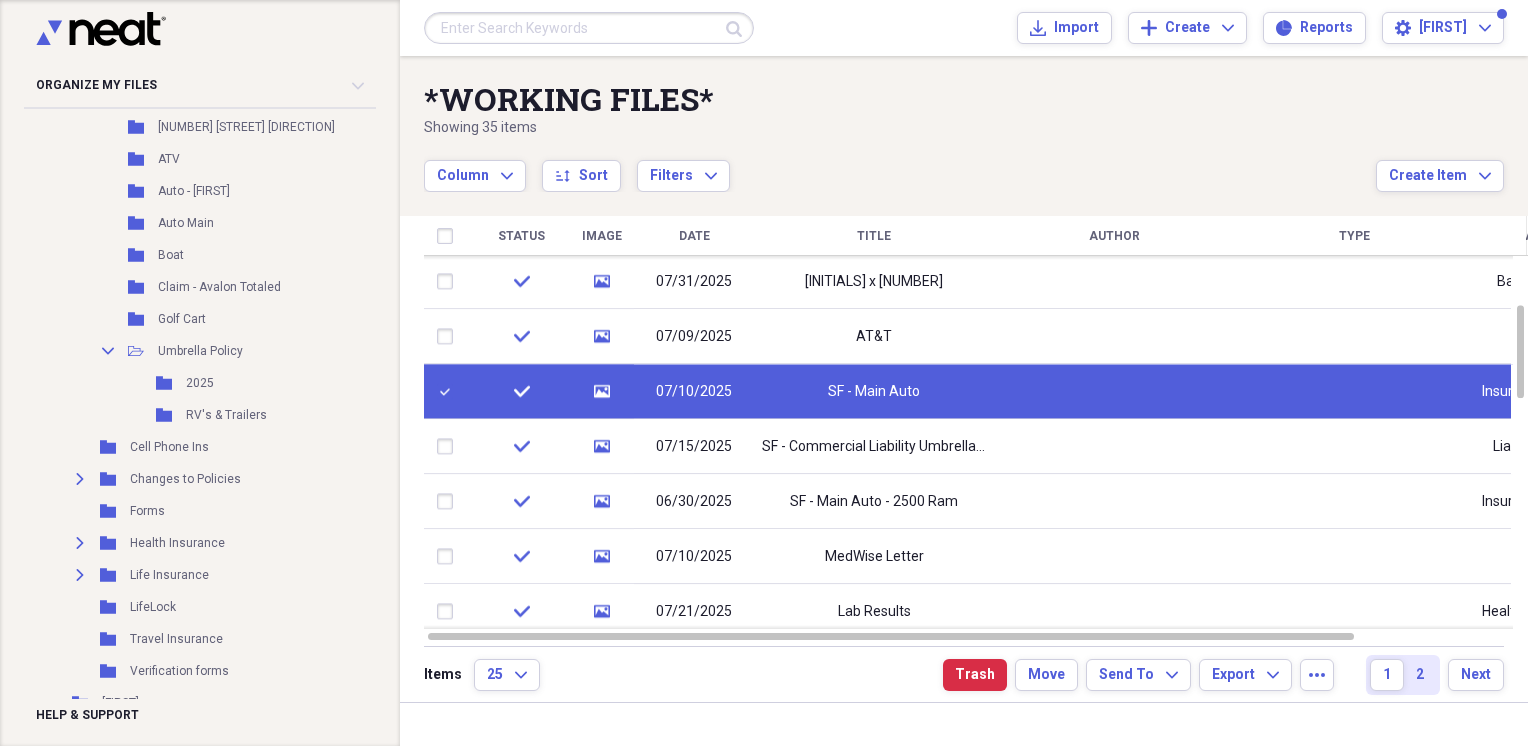 scroll, scrollTop: 6655, scrollLeft: 20, axis: both 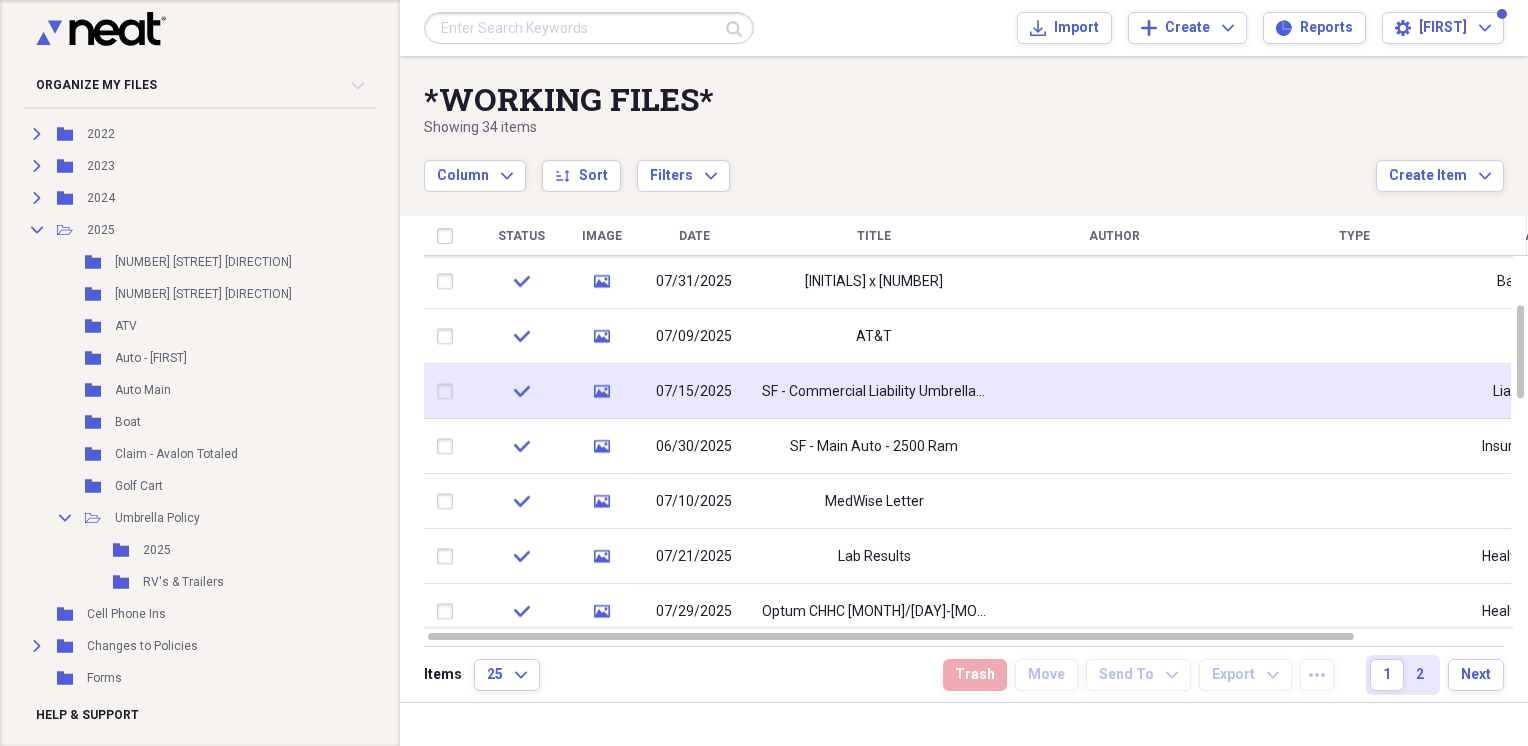 click on "SF - Commercial Liability Umbrella Policy" at bounding box center [874, 392] 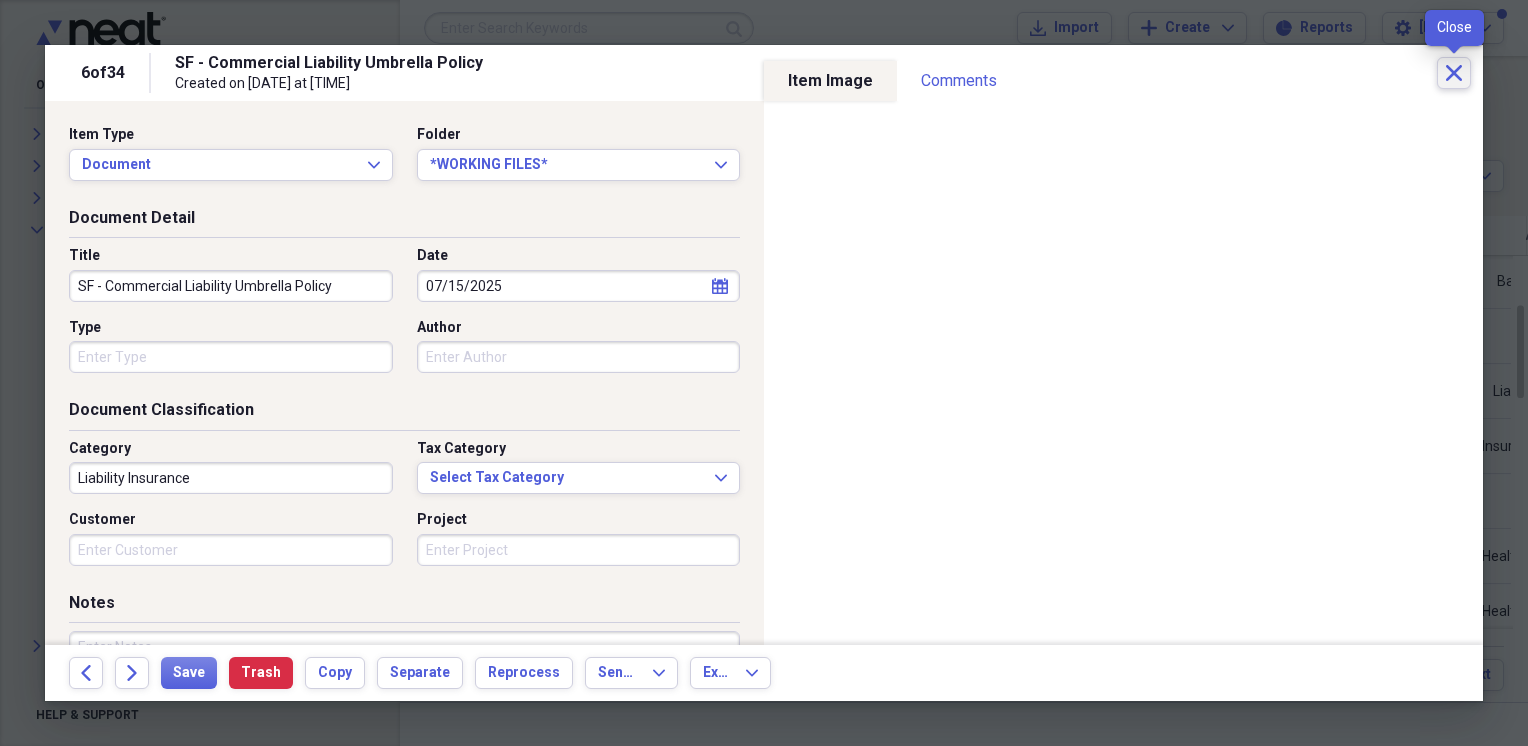 click on "Close" 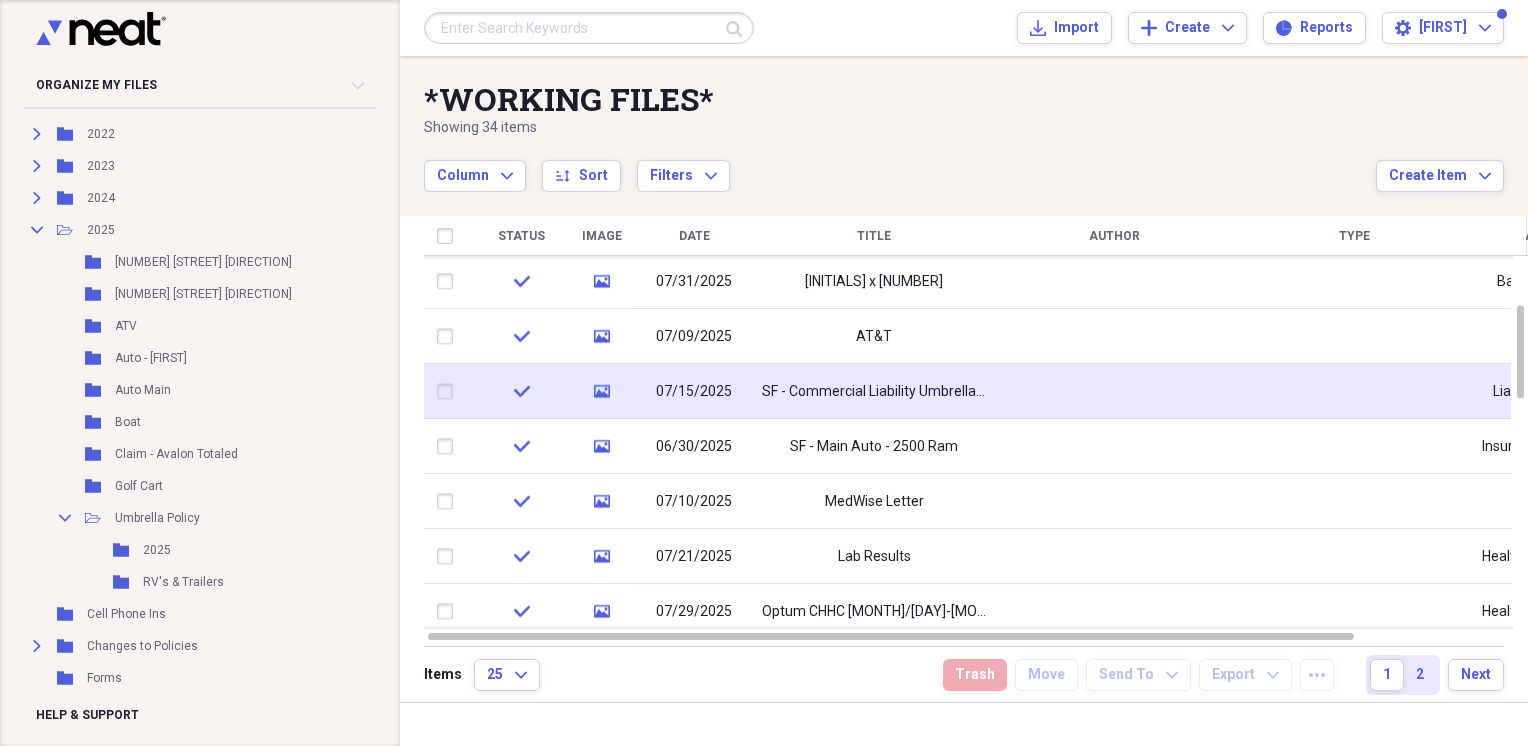 click at bounding box center [449, 392] 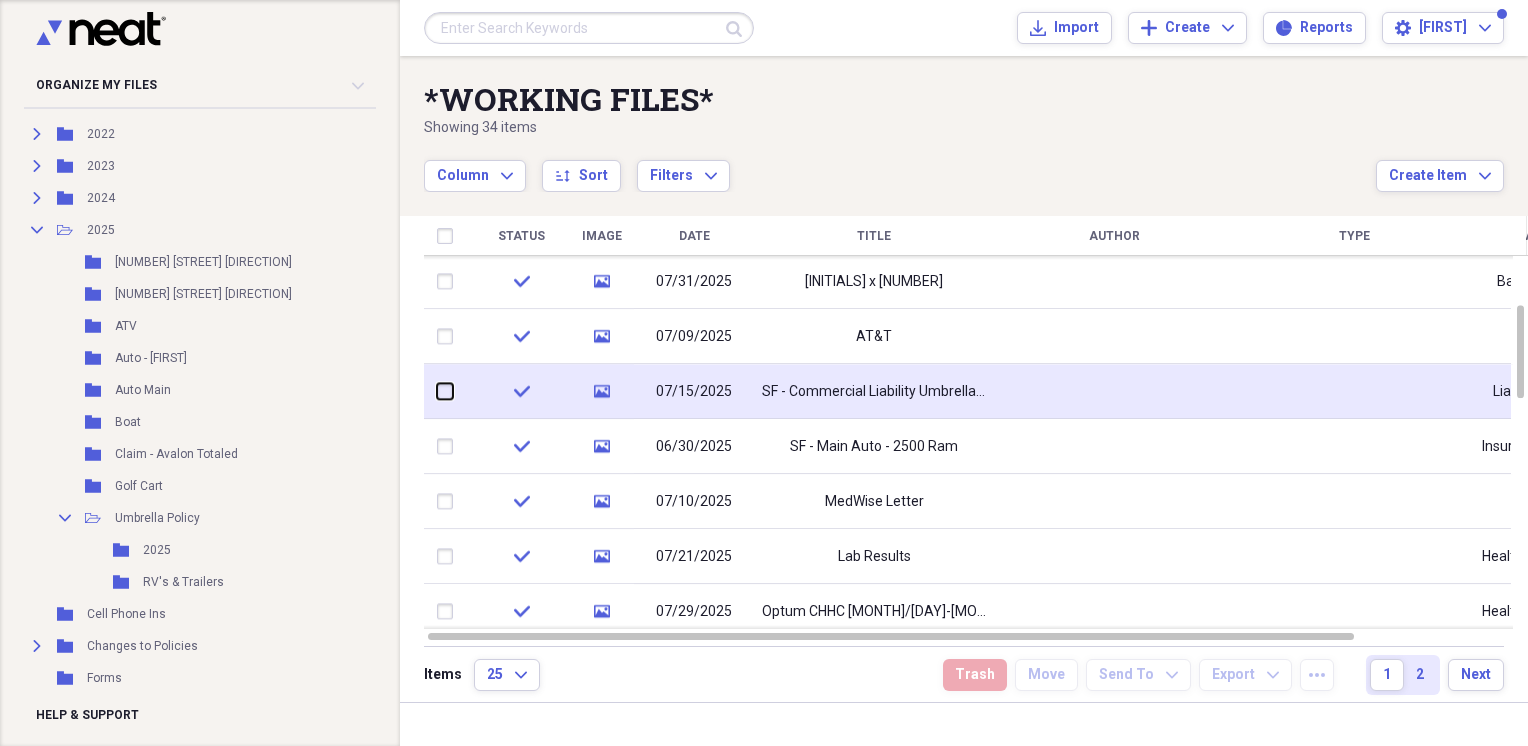 click at bounding box center [437, 391] 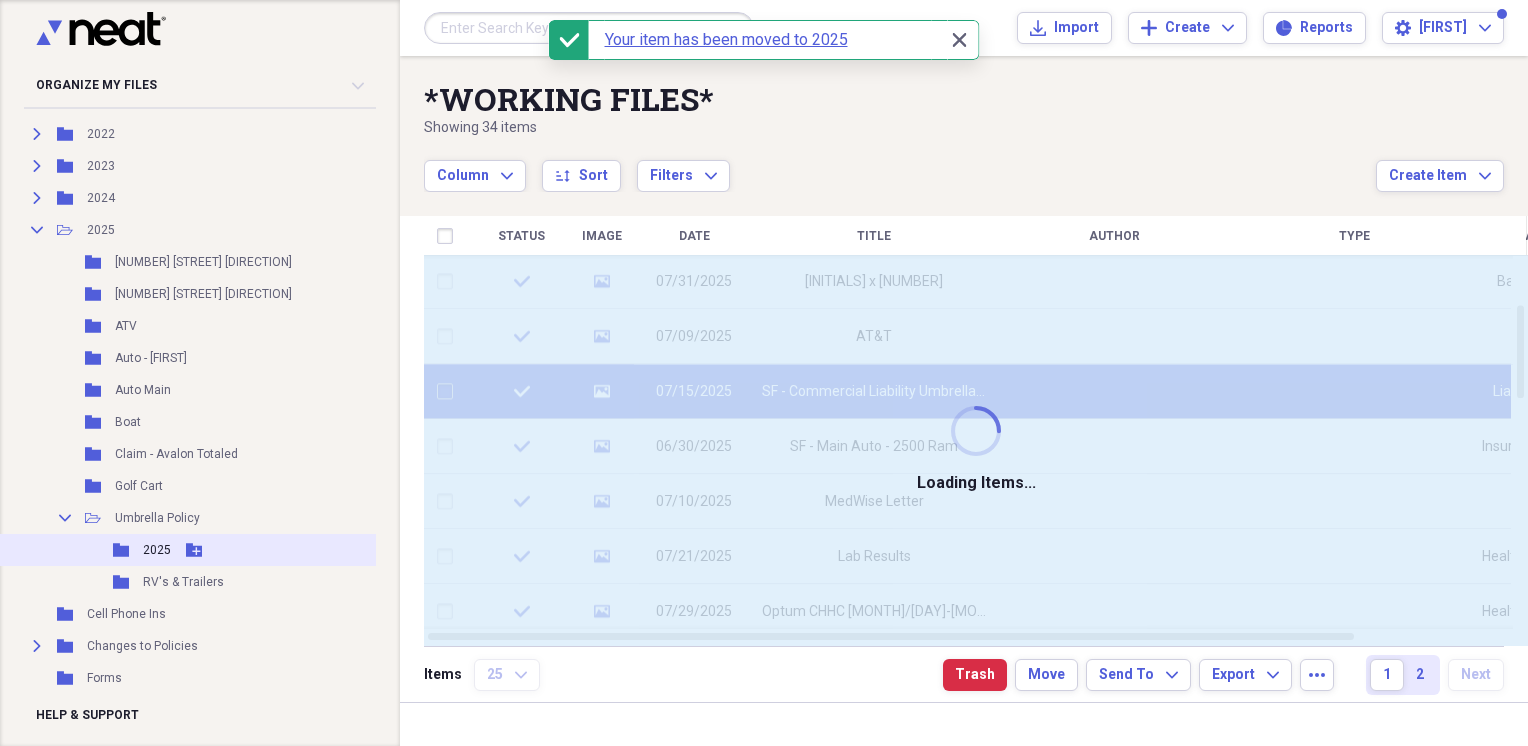 checkbox on "false" 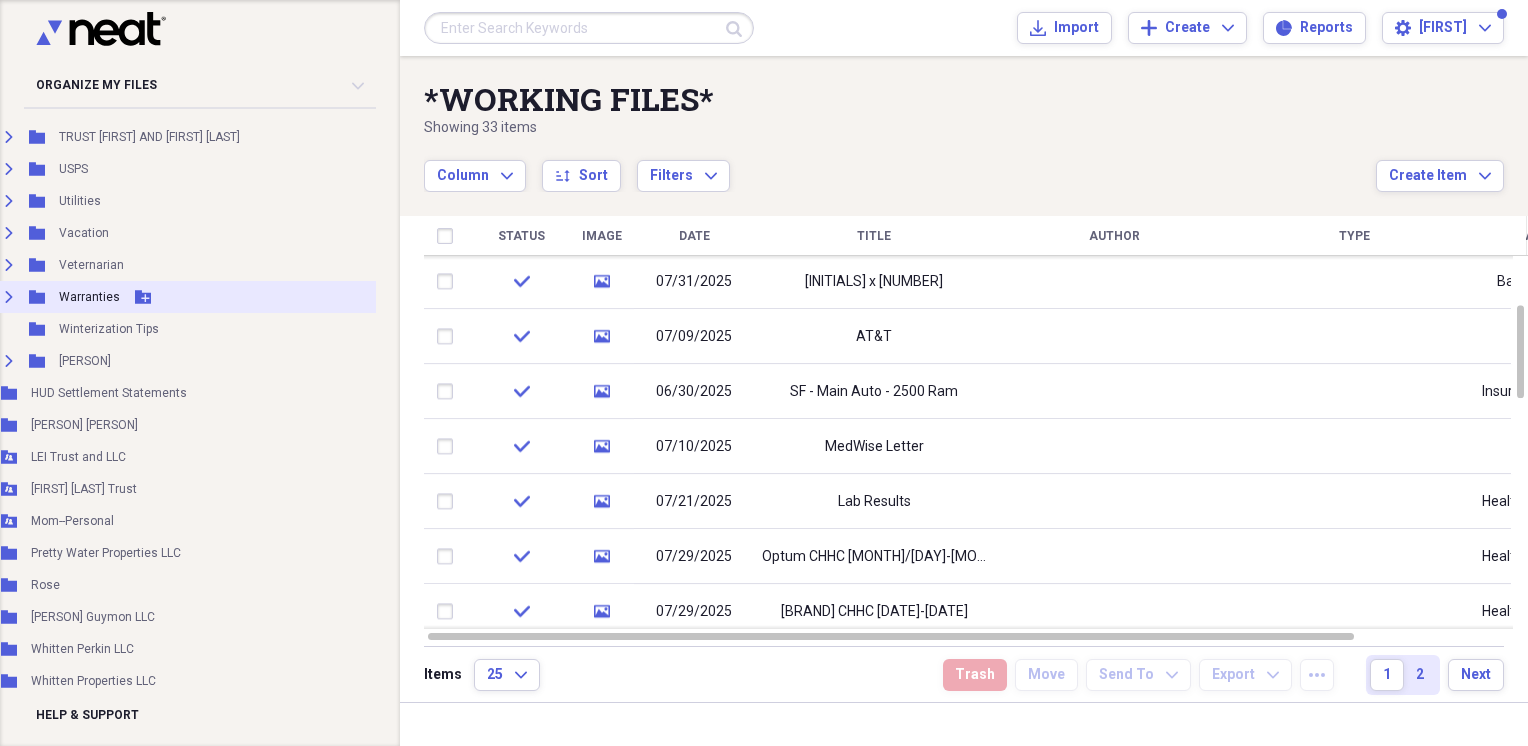 scroll, scrollTop: 9155, scrollLeft: 63, axis: both 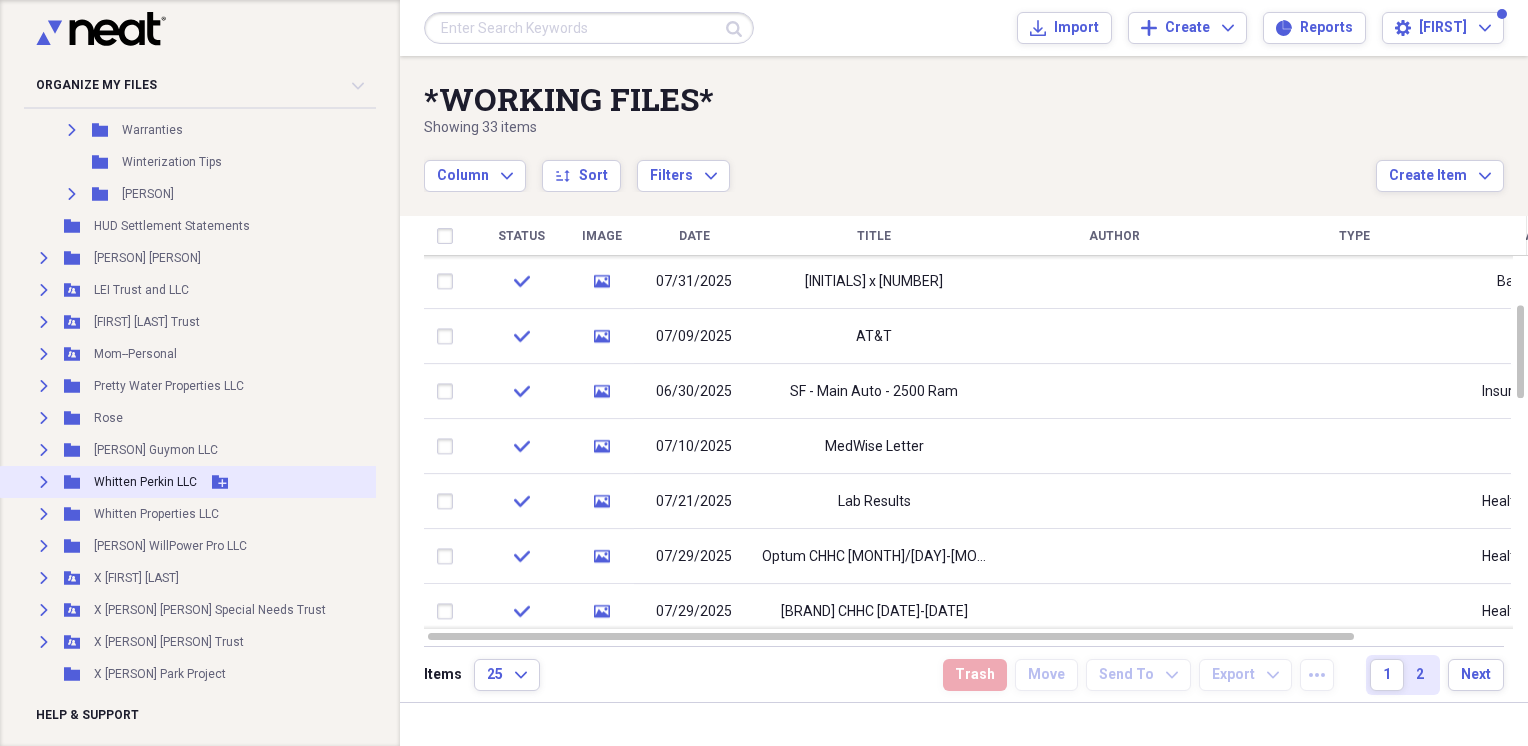 click on "Expand" 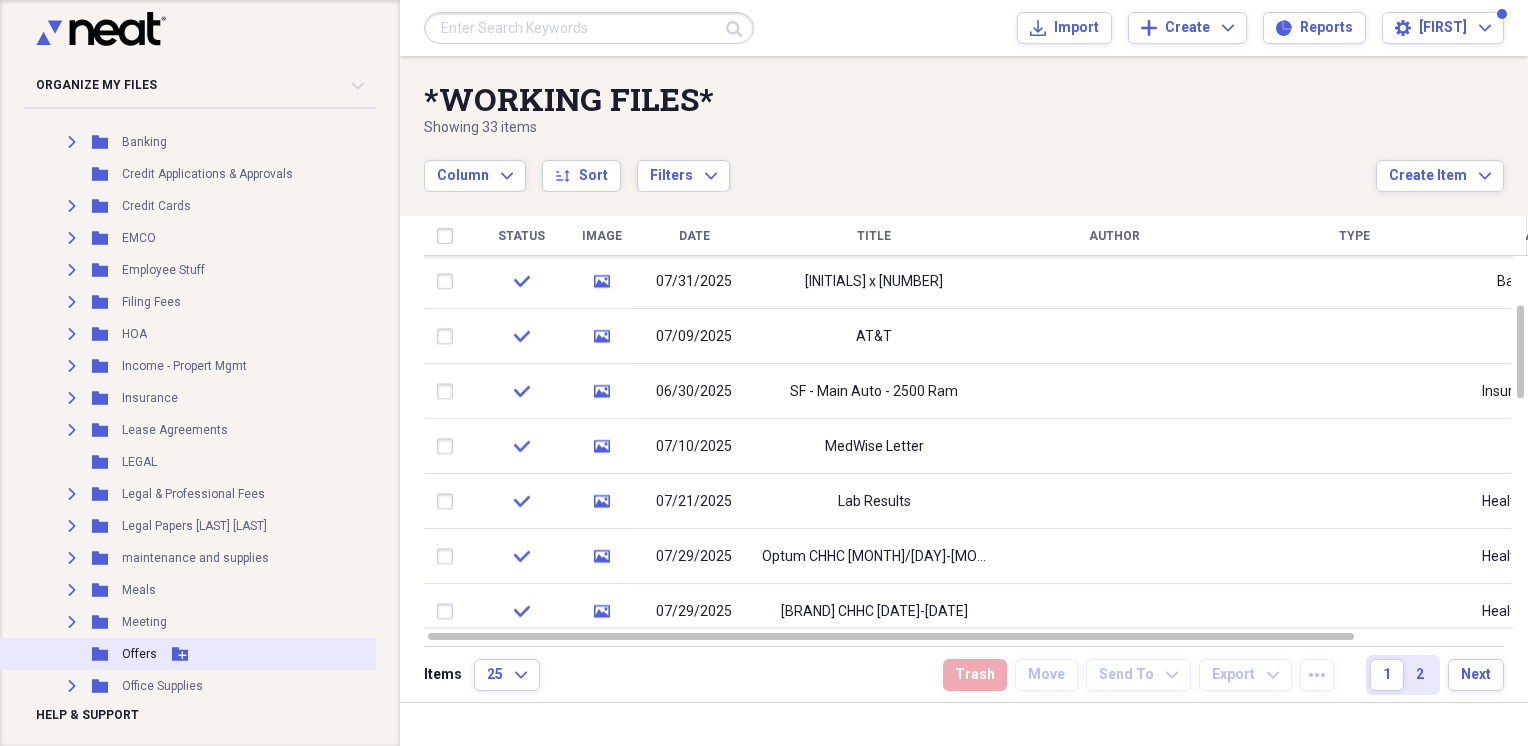 scroll, scrollTop: 9488, scrollLeft: 0, axis: vertical 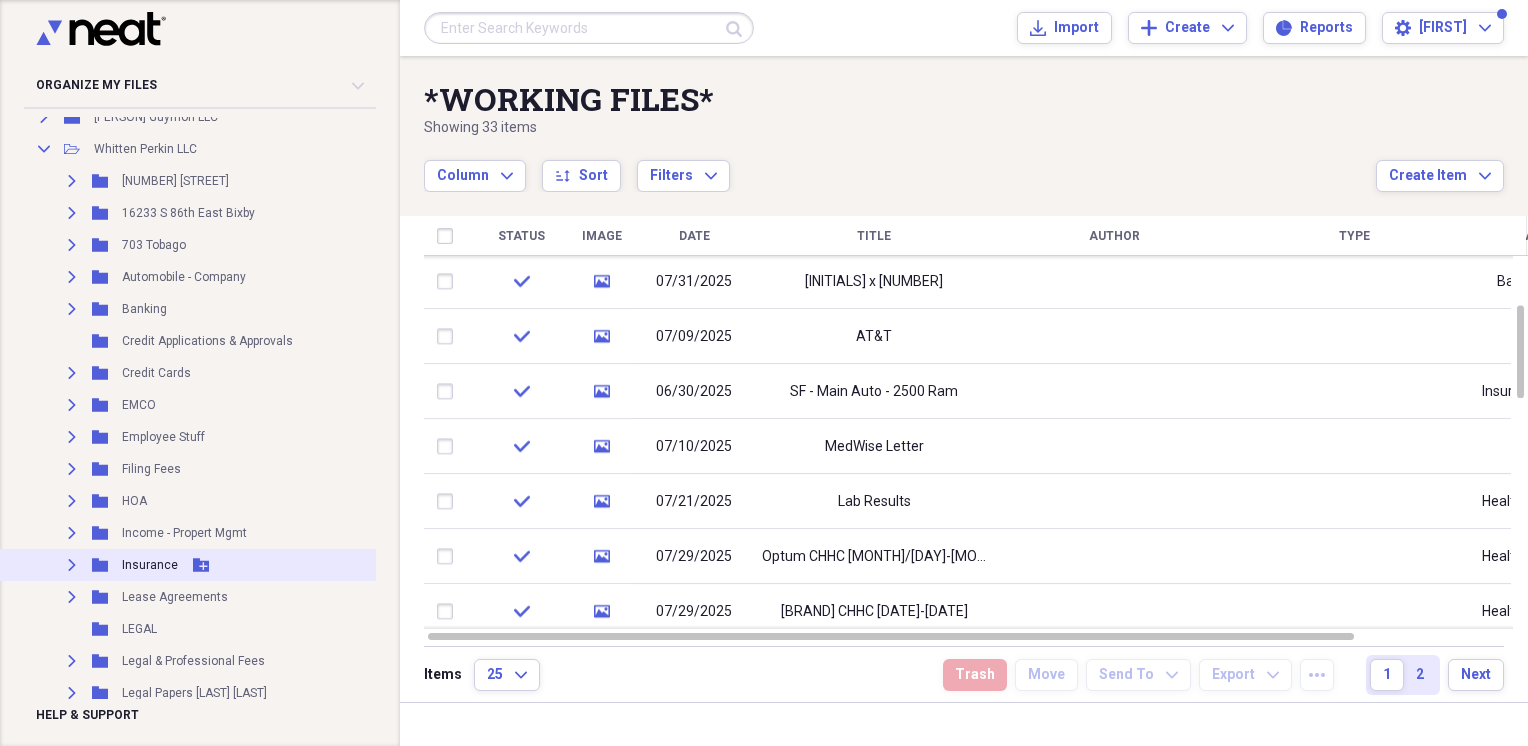 click on "Expand" 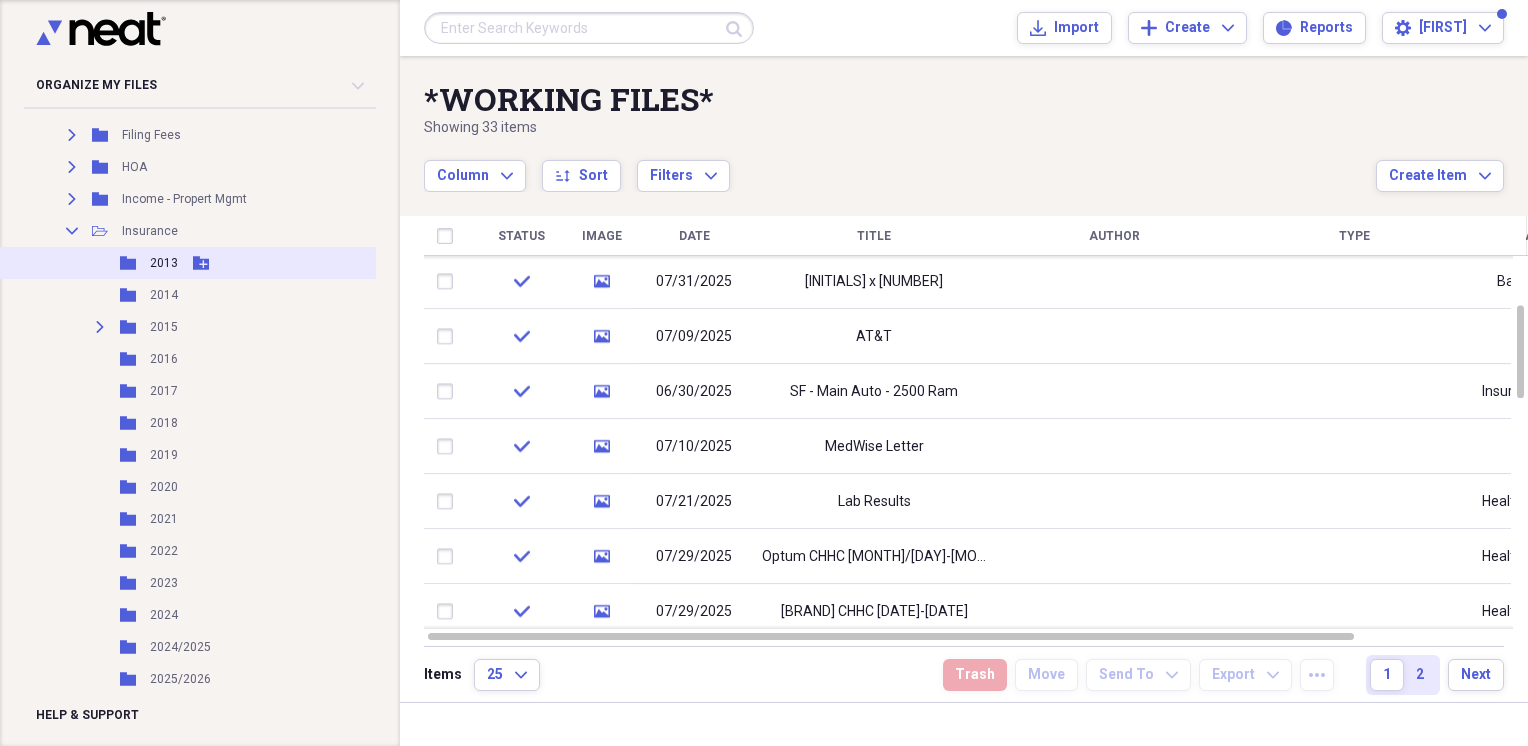 scroll, scrollTop: 9988, scrollLeft: 0, axis: vertical 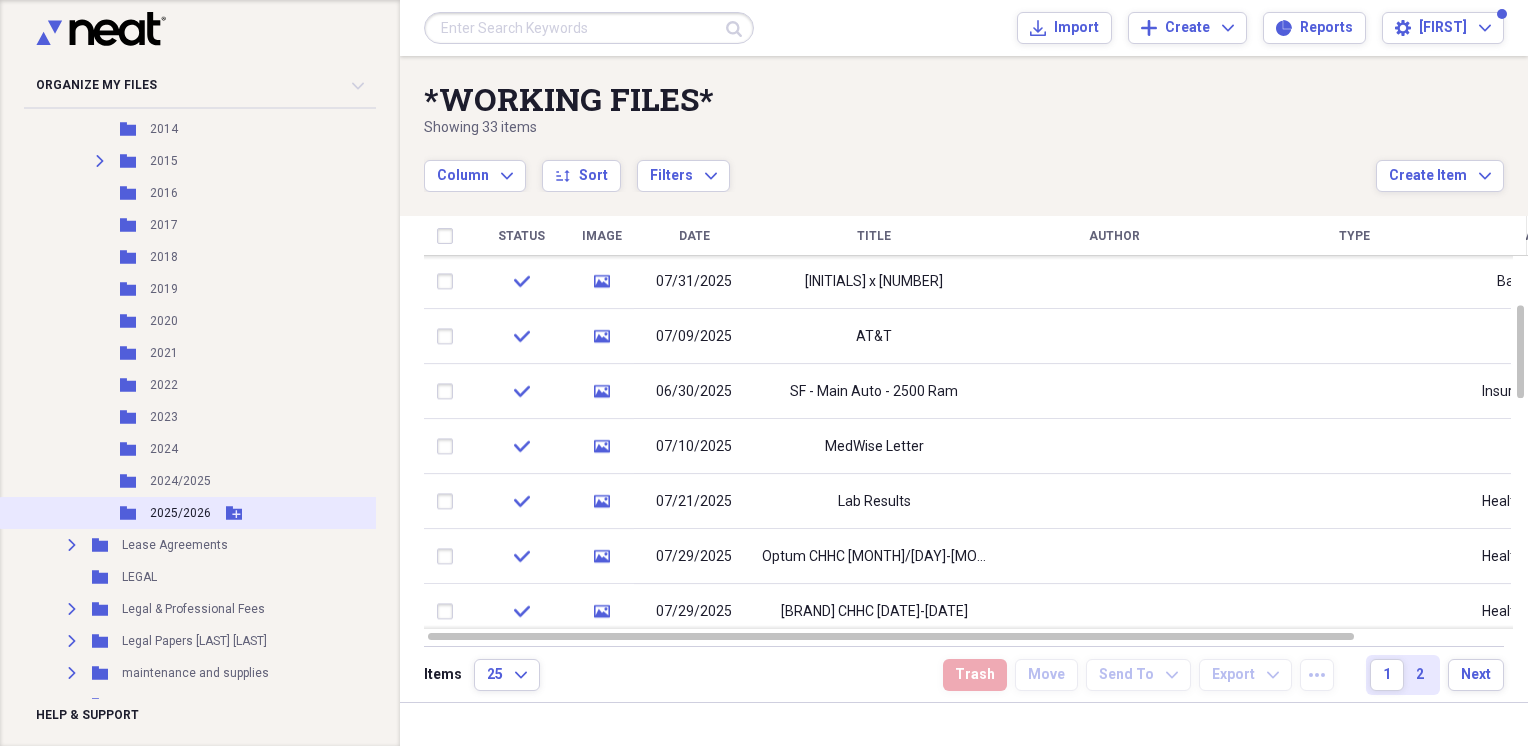 click on "2025/2026" at bounding box center [180, 513] 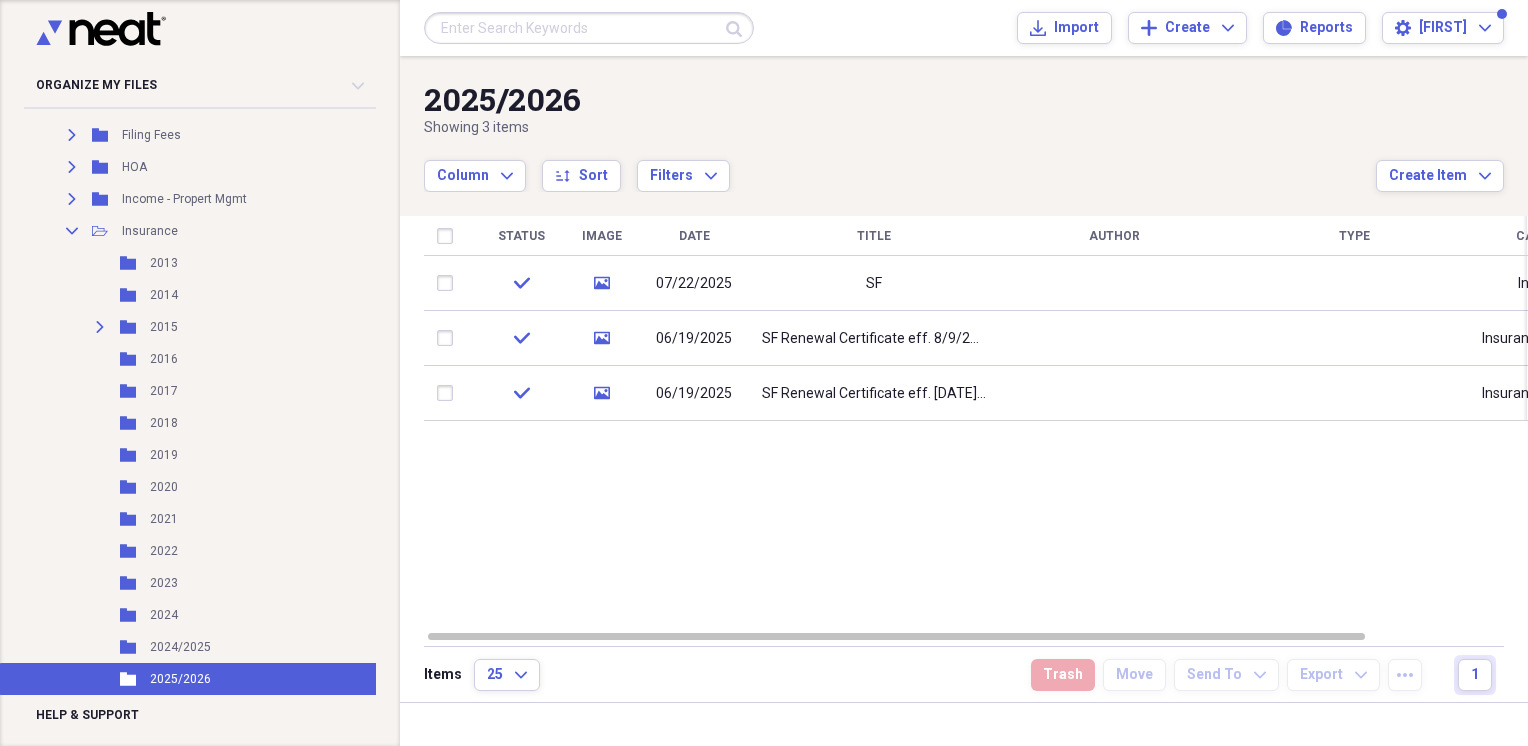 scroll, scrollTop: 9655, scrollLeft: 0, axis: vertical 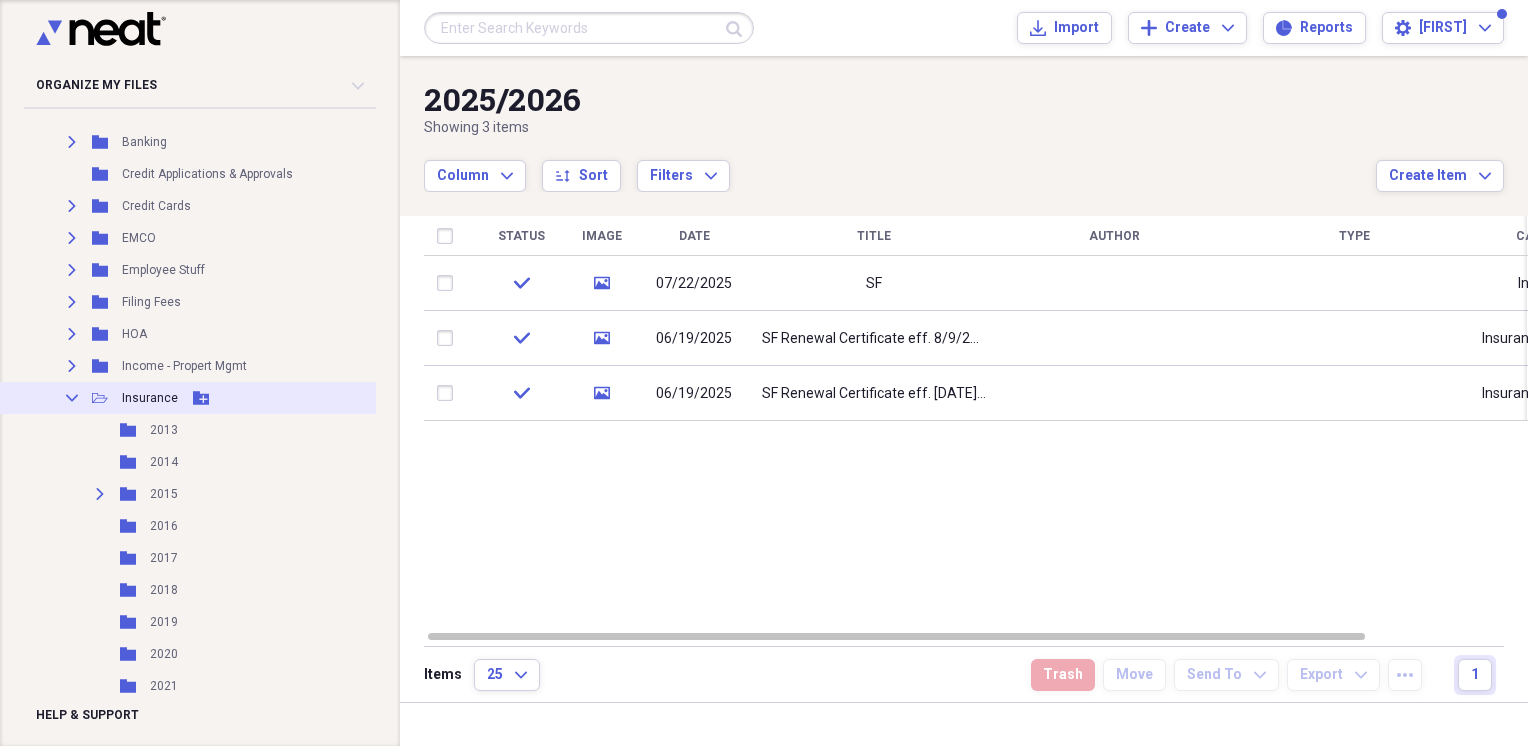 click 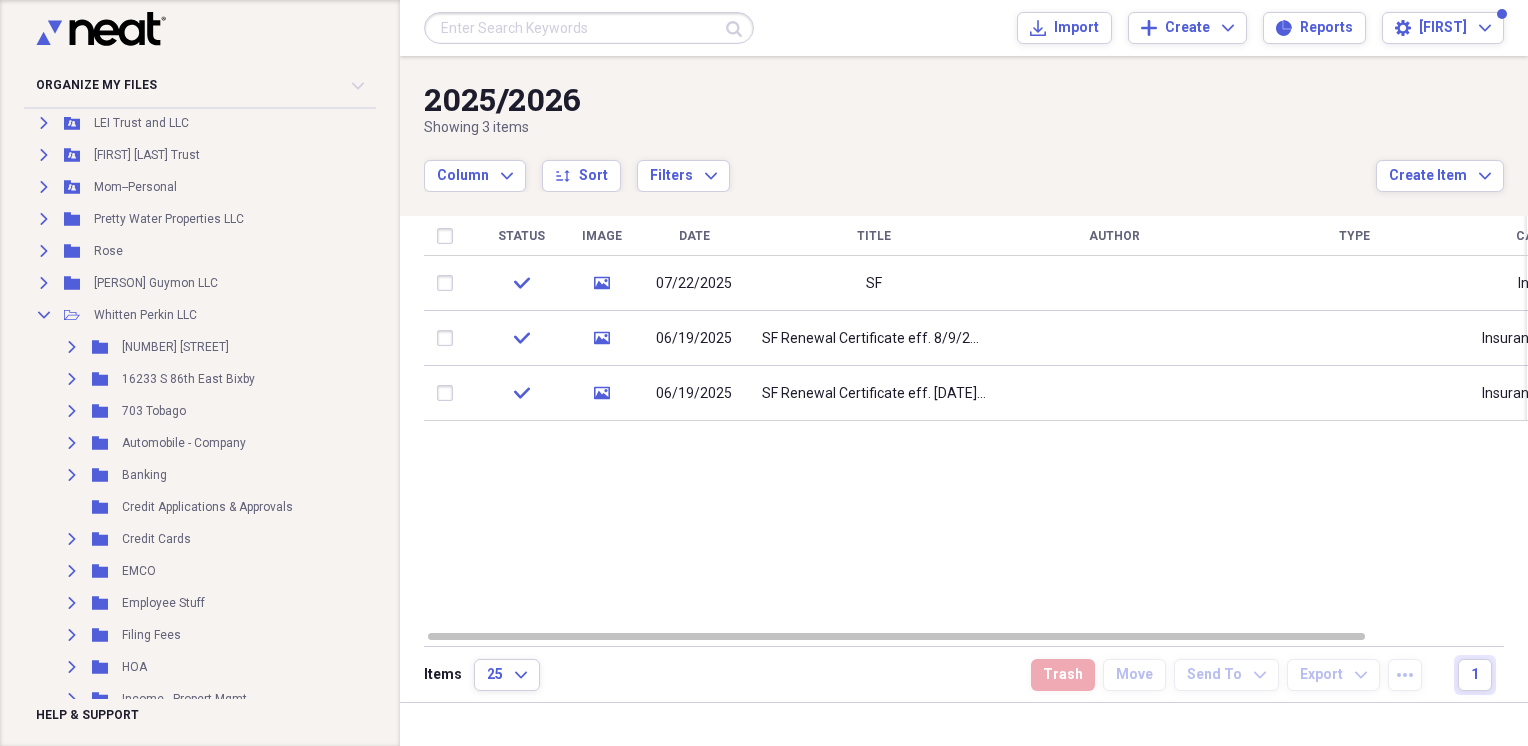 scroll, scrollTop: 9155, scrollLeft: 0, axis: vertical 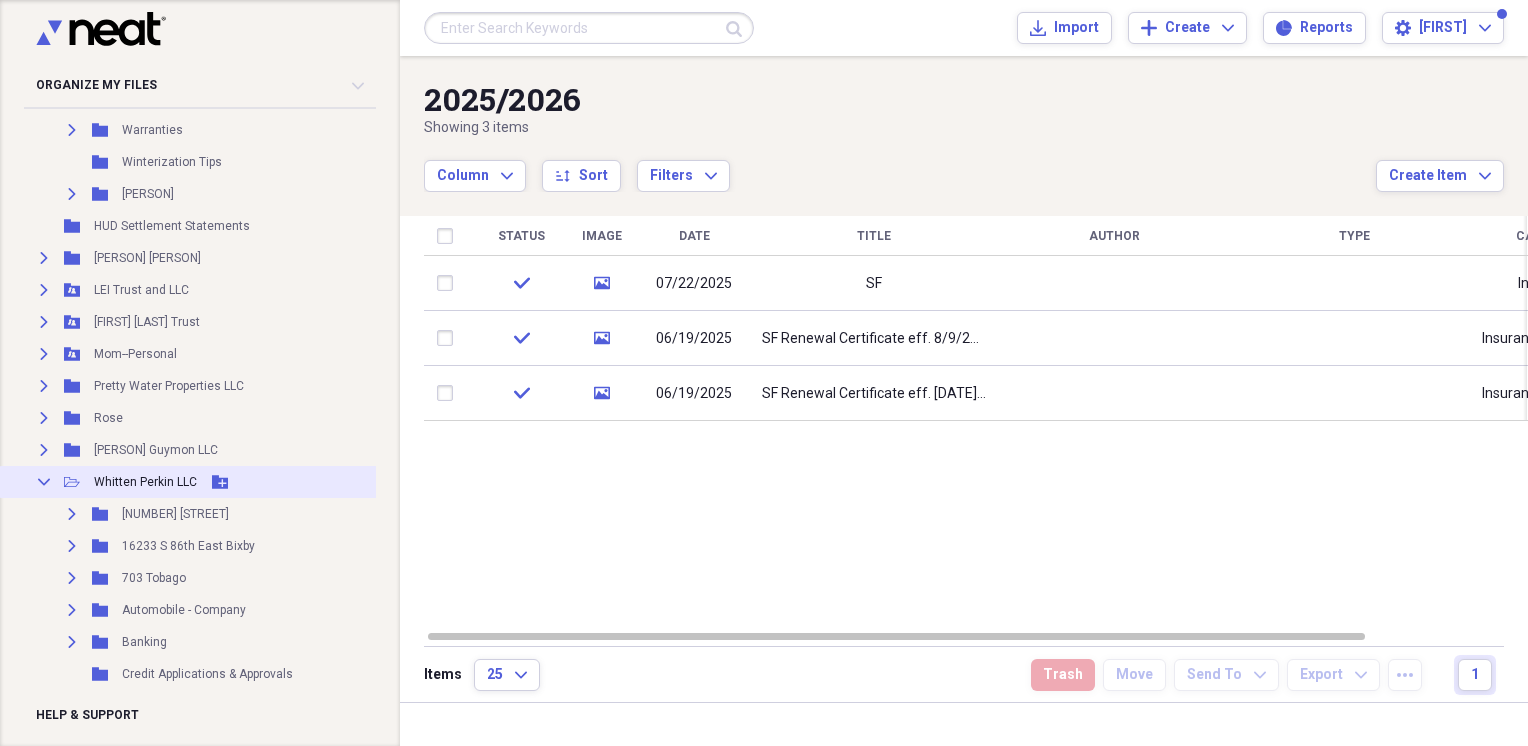 click on "Collapse" at bounding box center (44, 482) 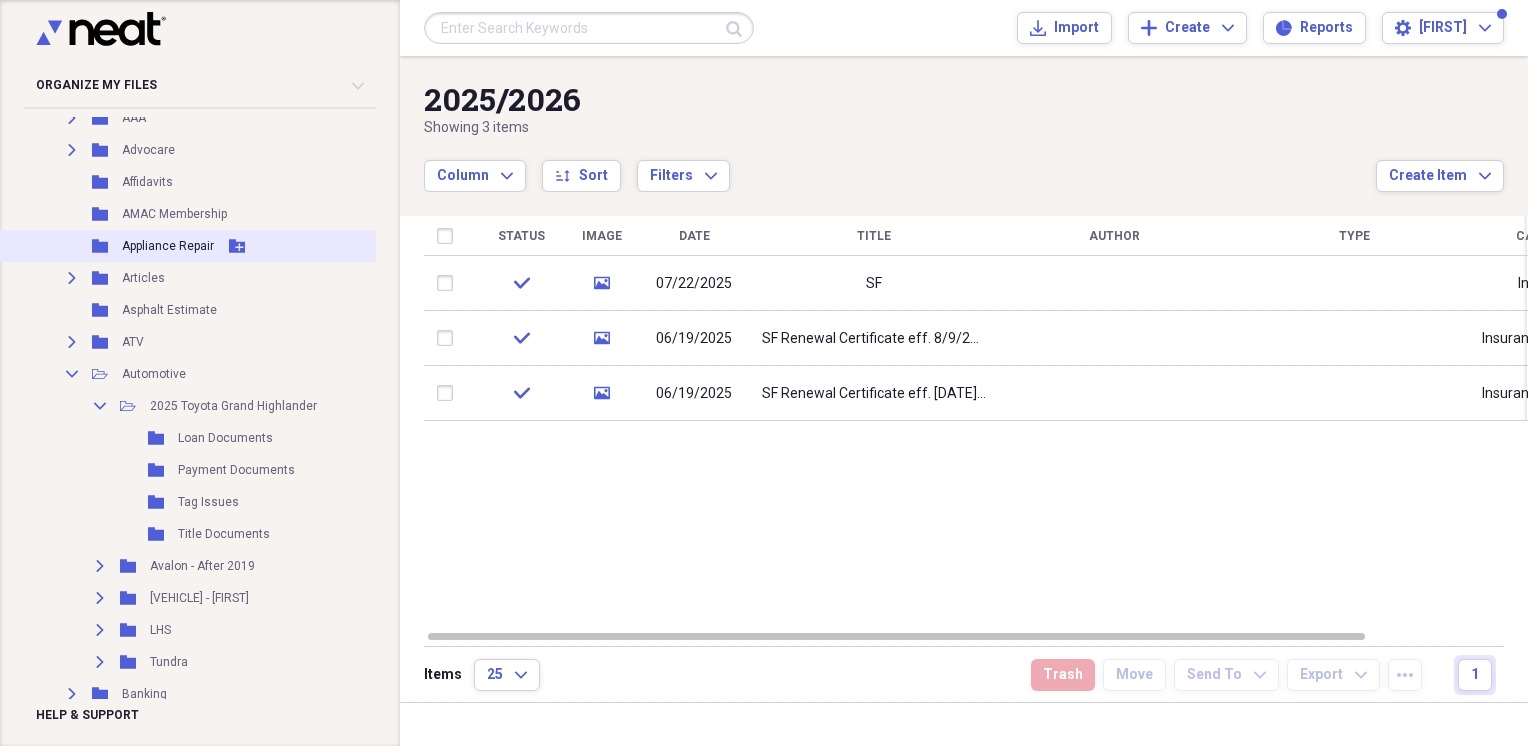scroll, scrollTop: 4322, scrollLeft: 0, axis: vertical 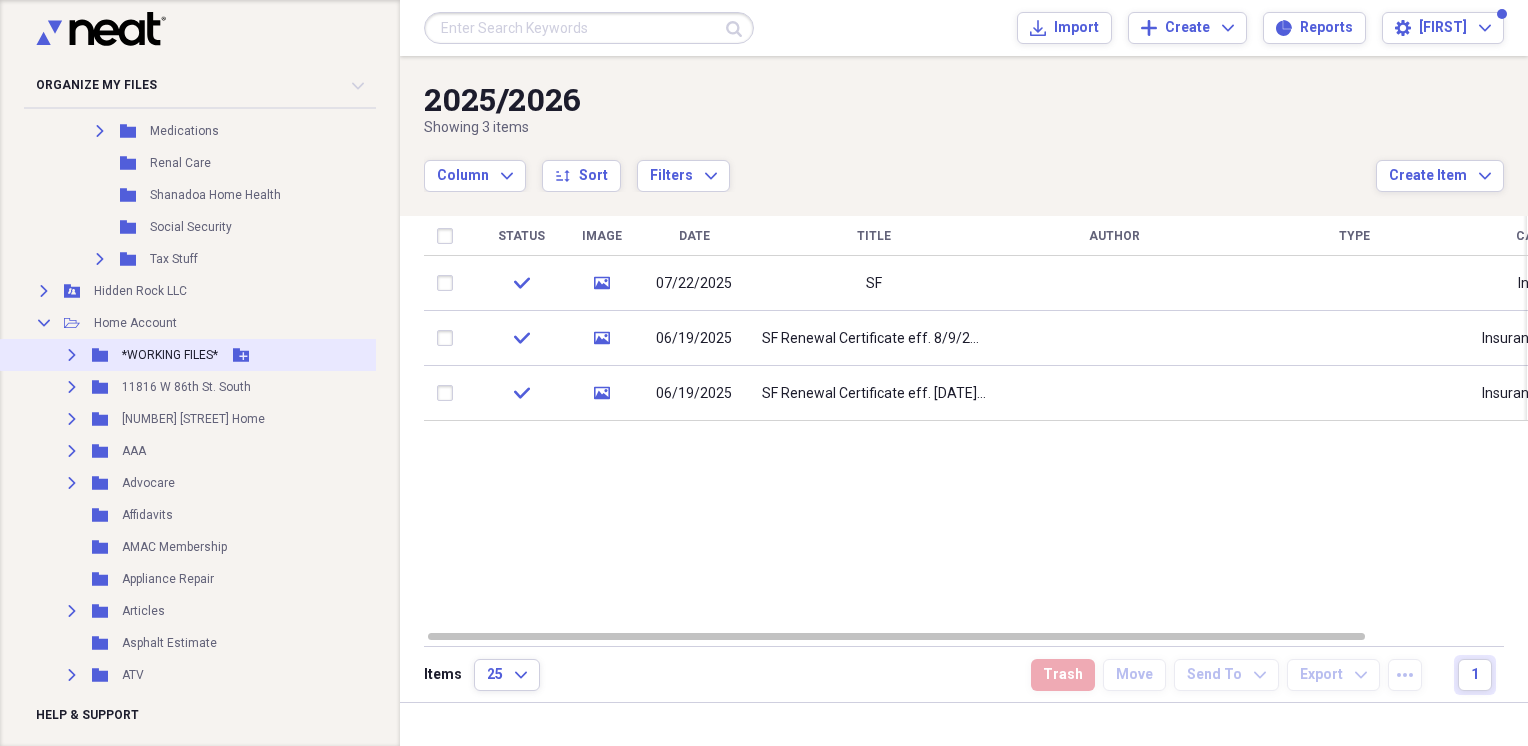 click on "*WORKING FILES*" at bounding box center (170, 355) 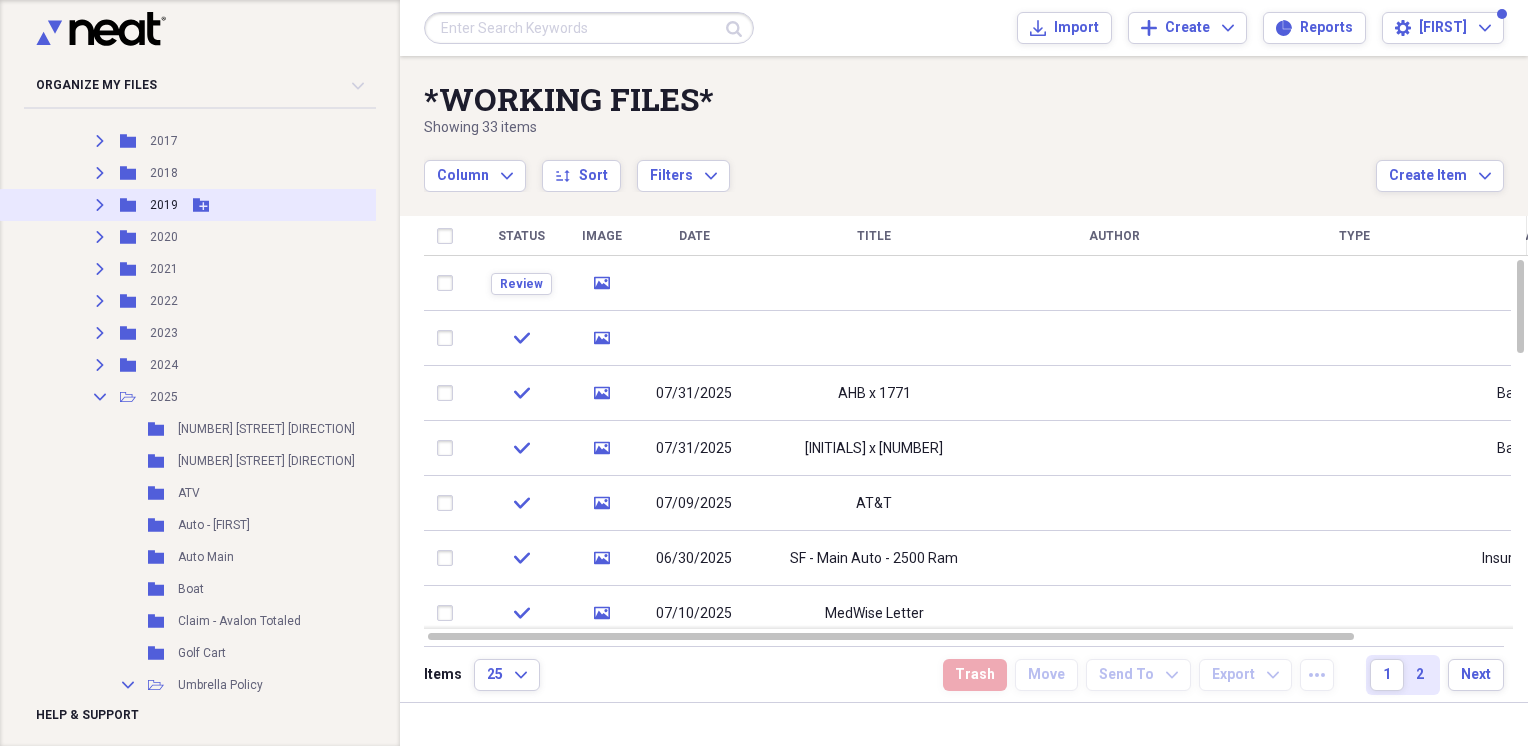scroll, scrollTop: 6655, scrollLeft: 0, axis: vertical 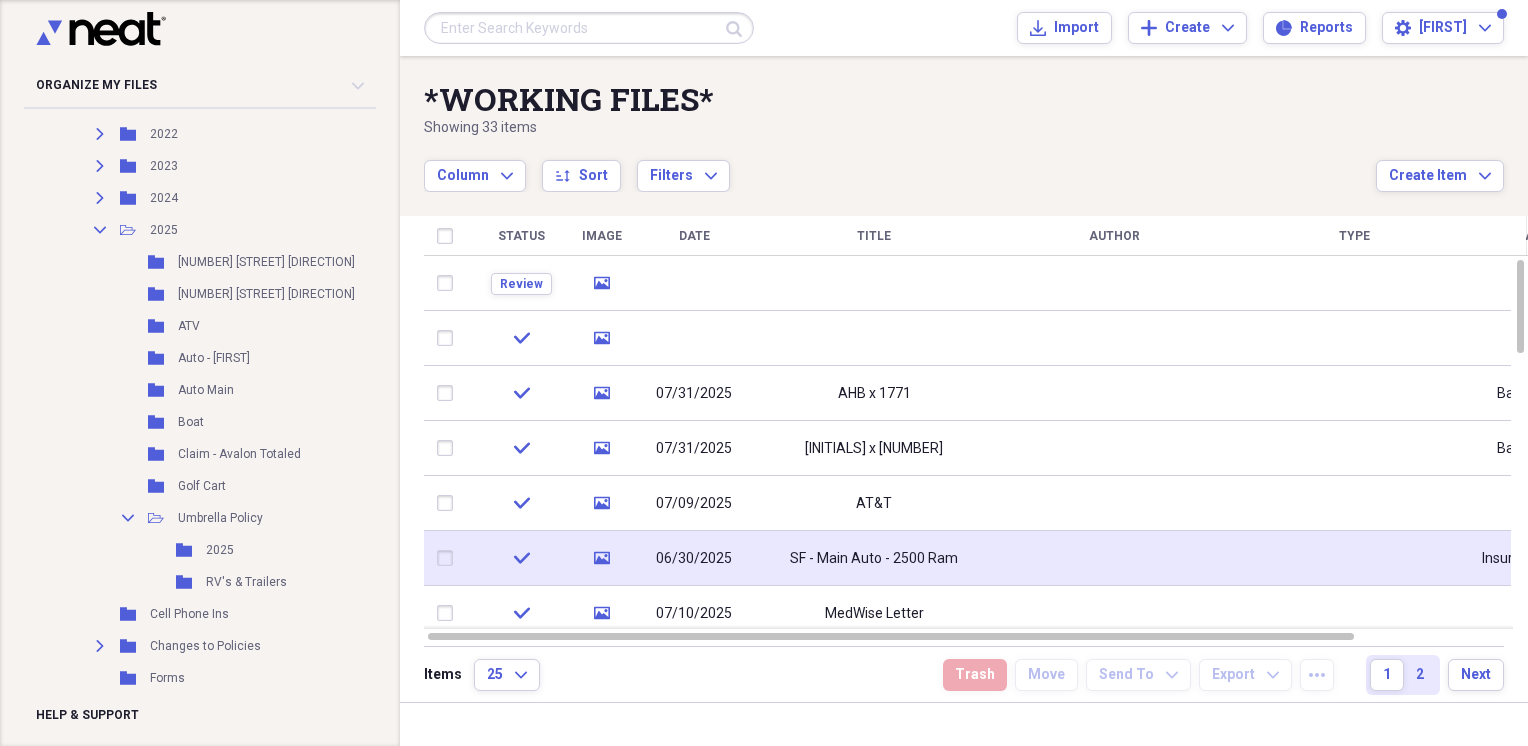 click at bounding box center (449, 558) 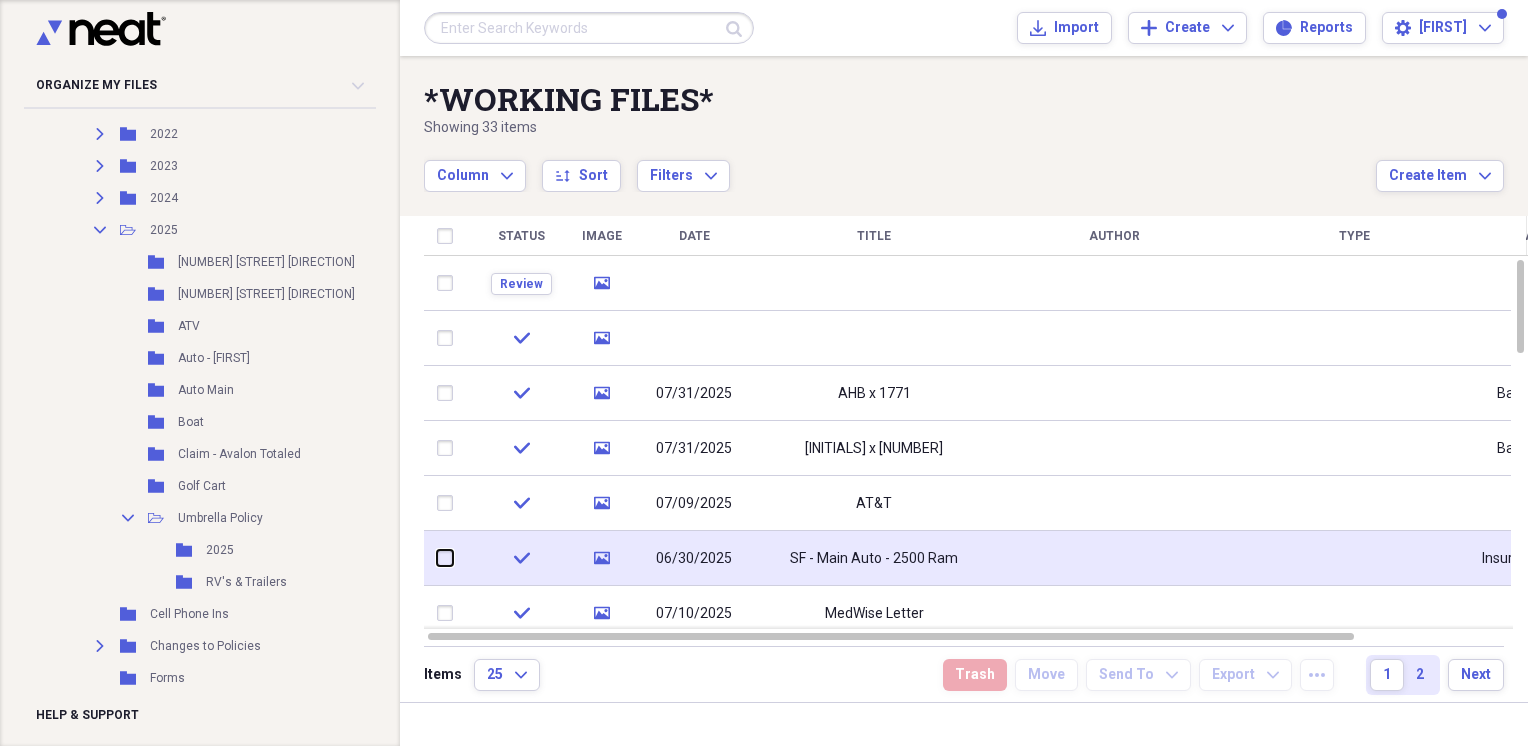 click at bounding box center (437, 558) 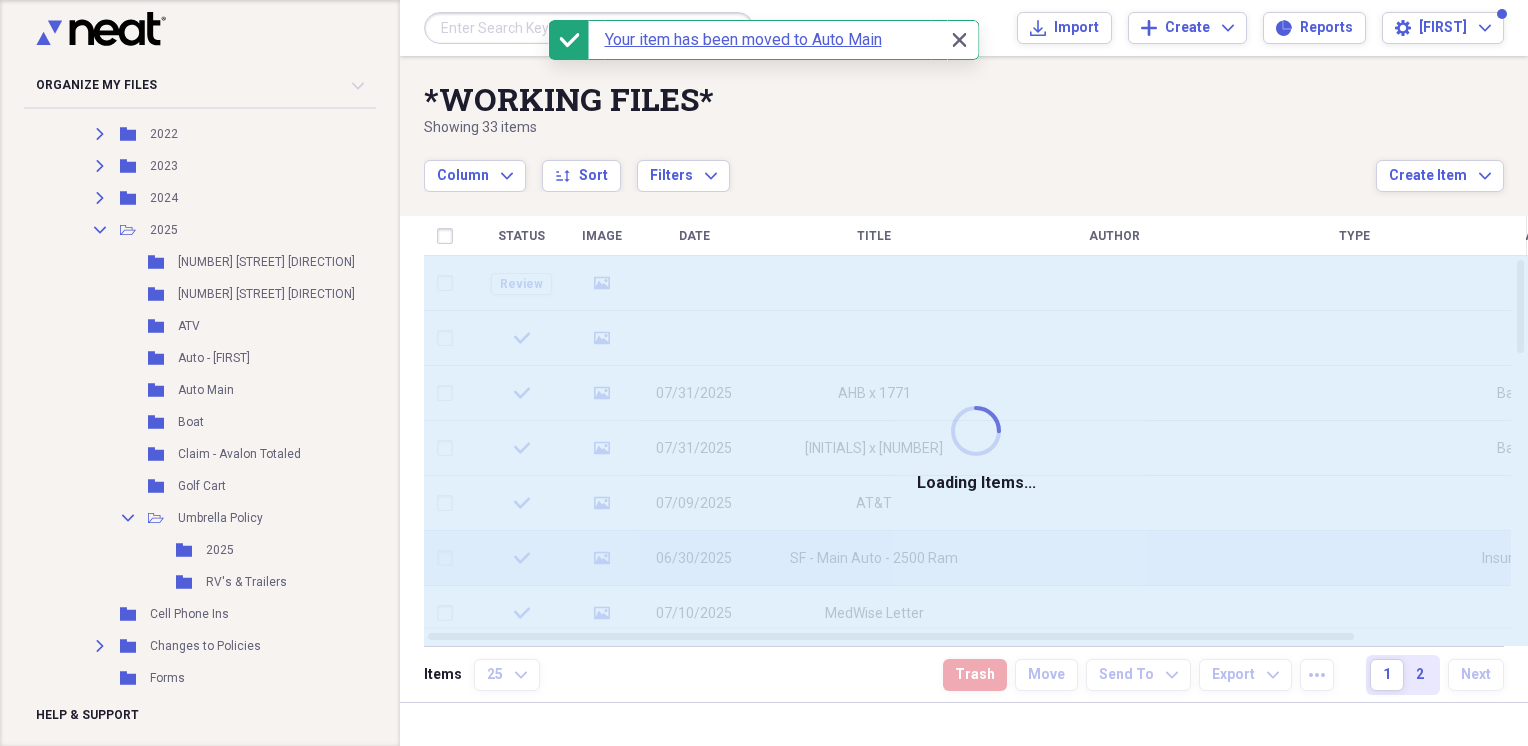 checkbox on "false" 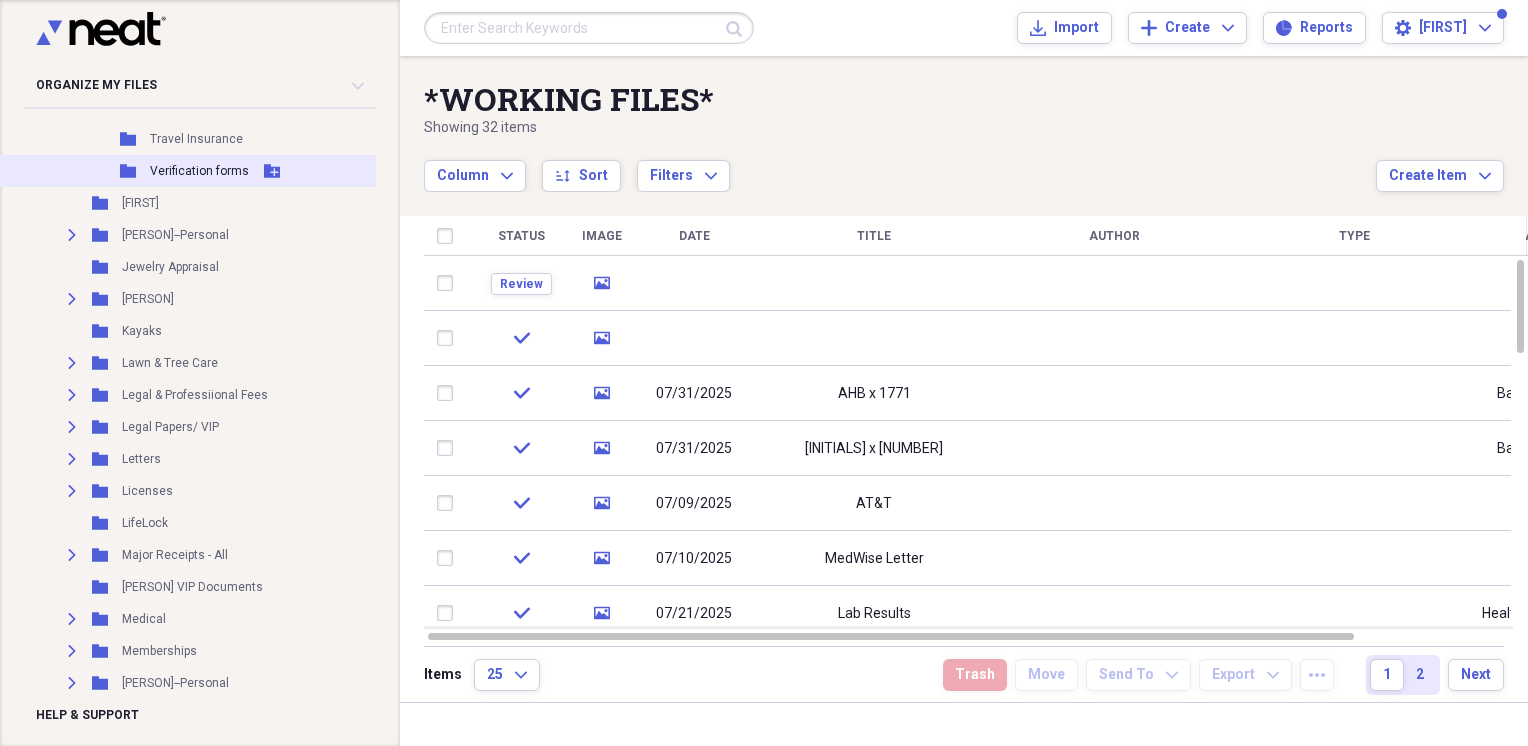 scroll, scrollTop: 7488, scrollLeft: 0, axis: vertical 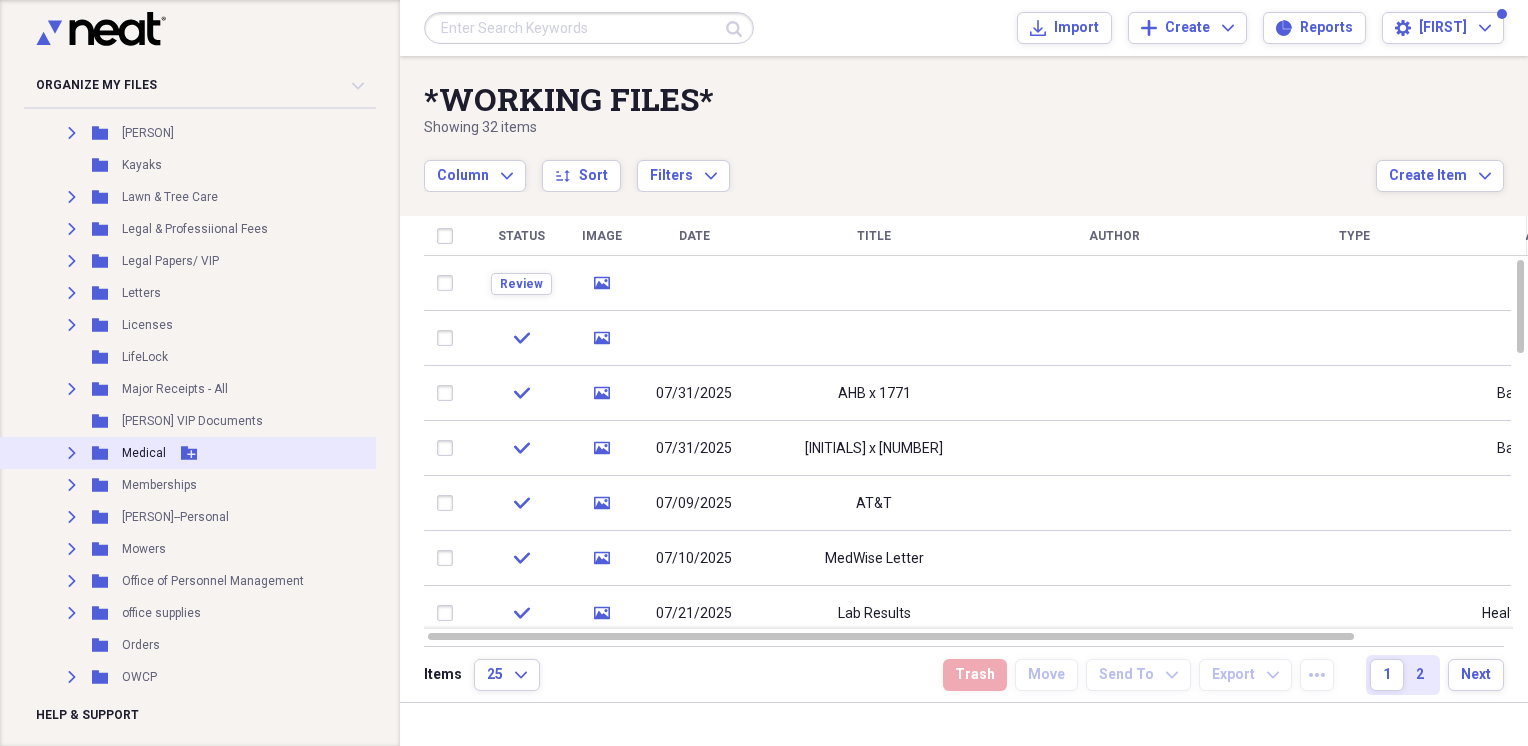 click on "Expand" 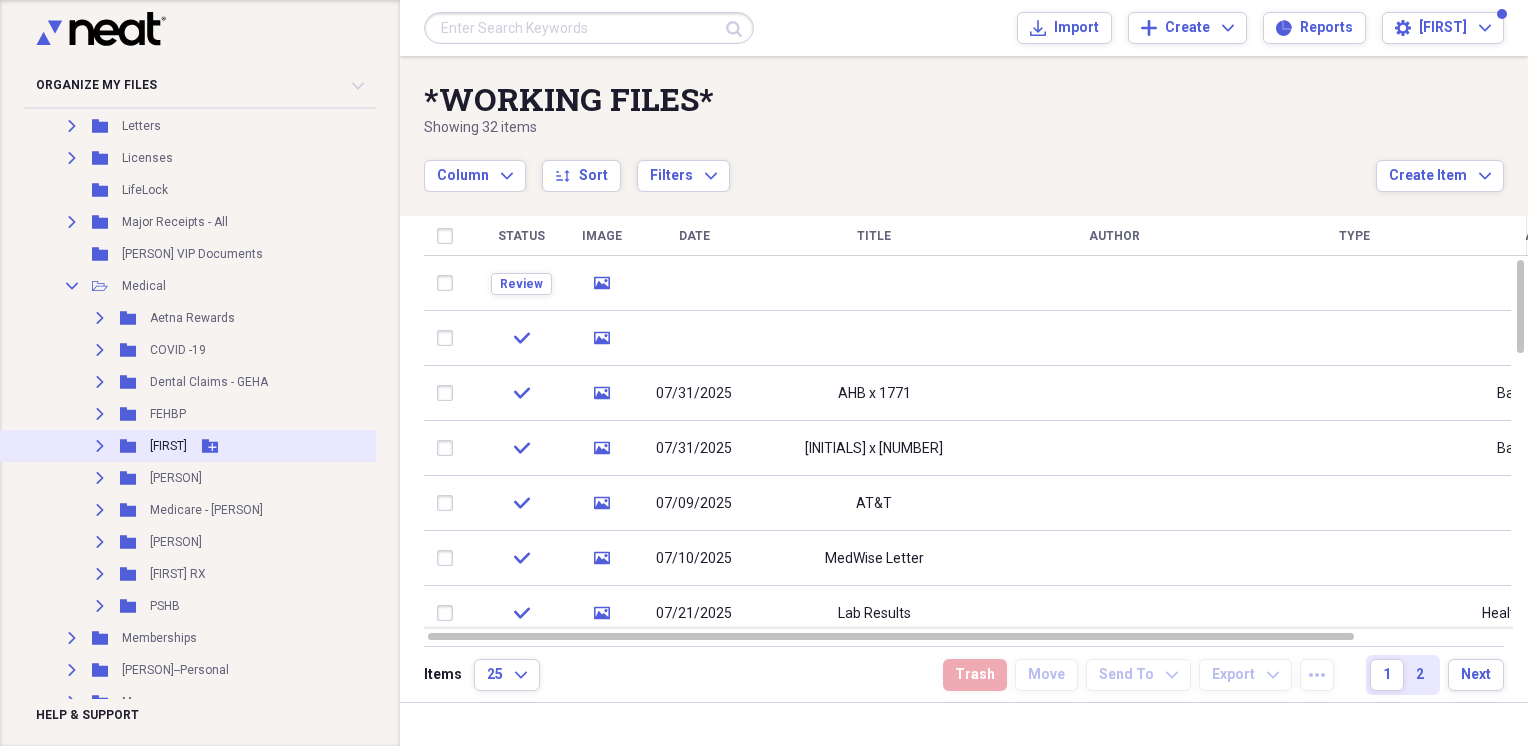 scroll, scrollTop: 7822, scrollLeft: 0, axis: vertical 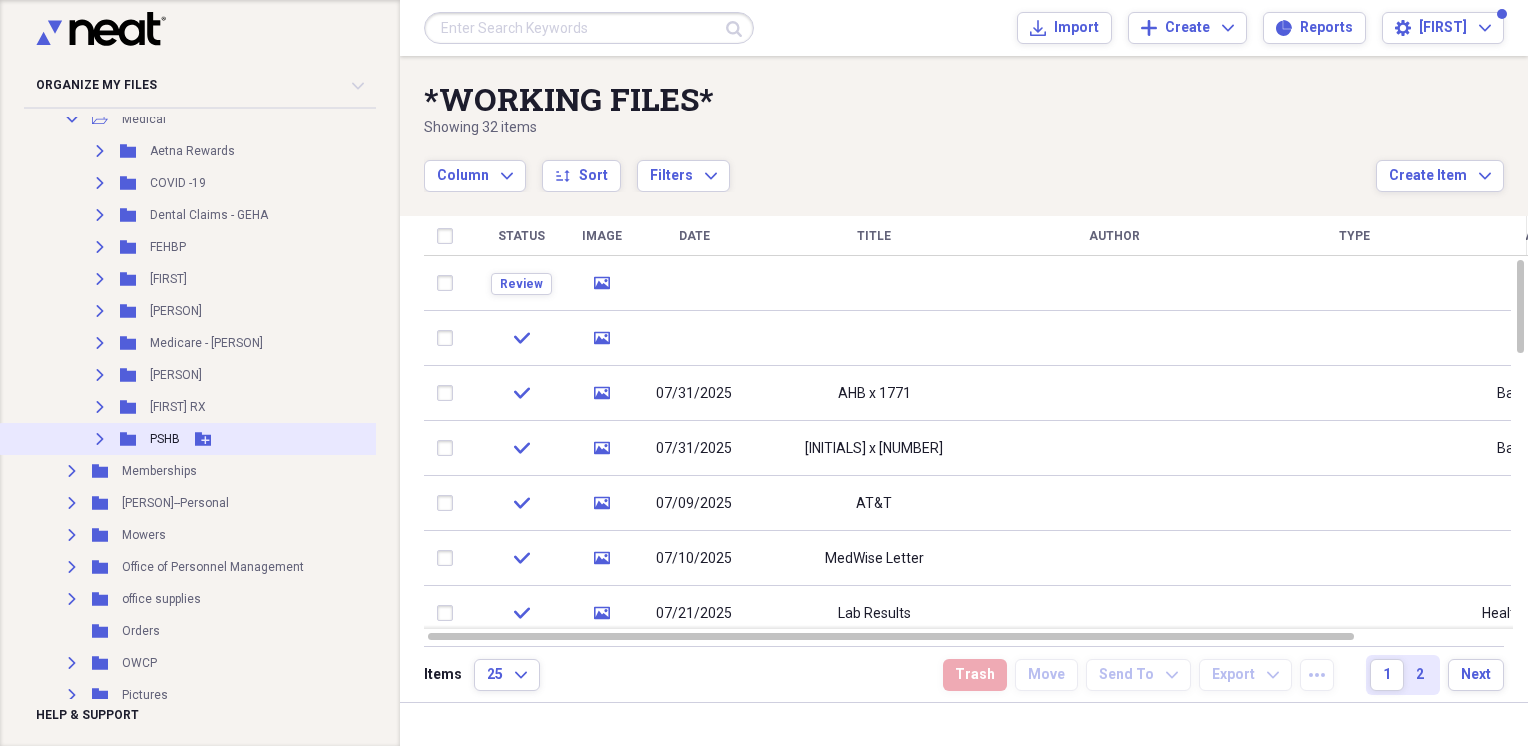 click on "Expand" 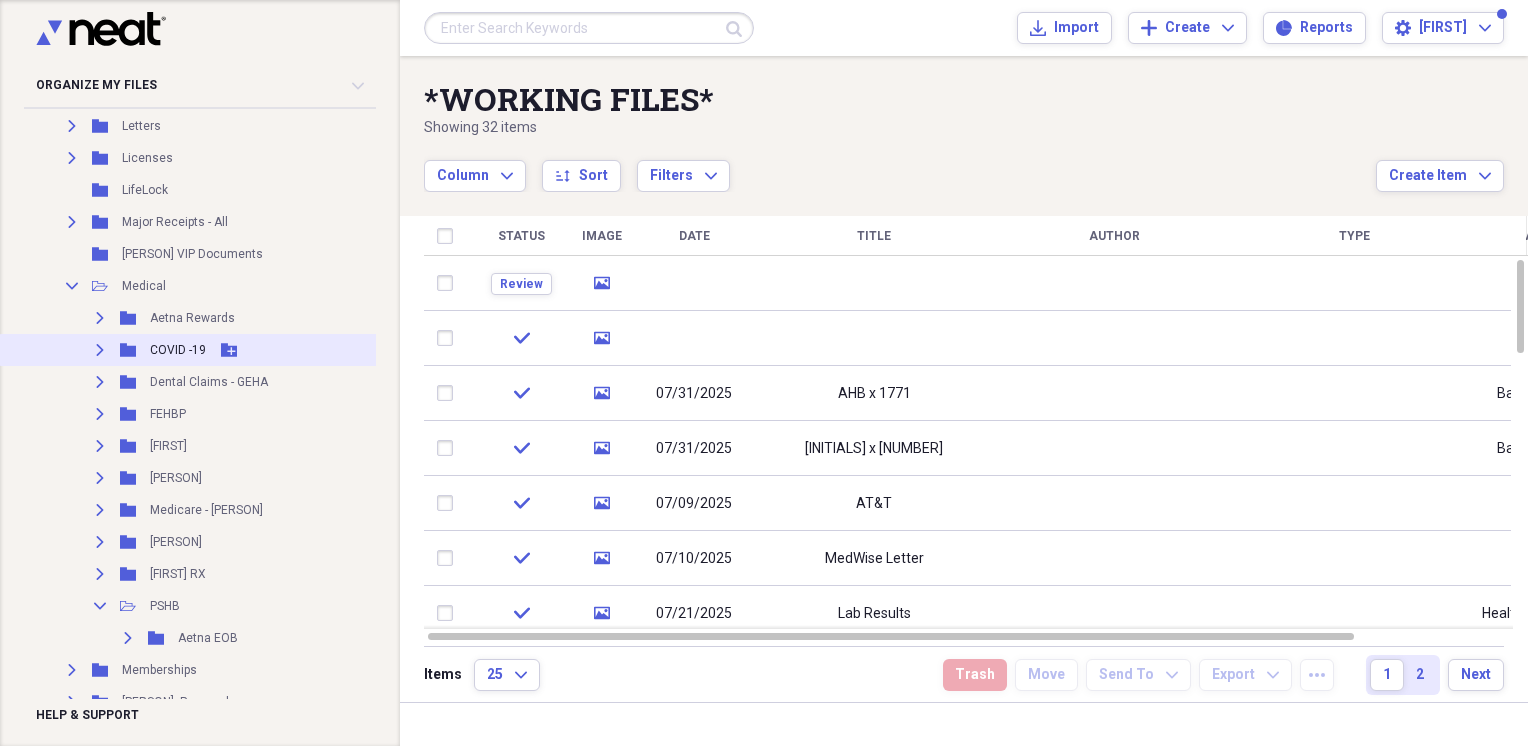 scroll, scrollTop: 7822, scrollLeft: 0, axis: vertical 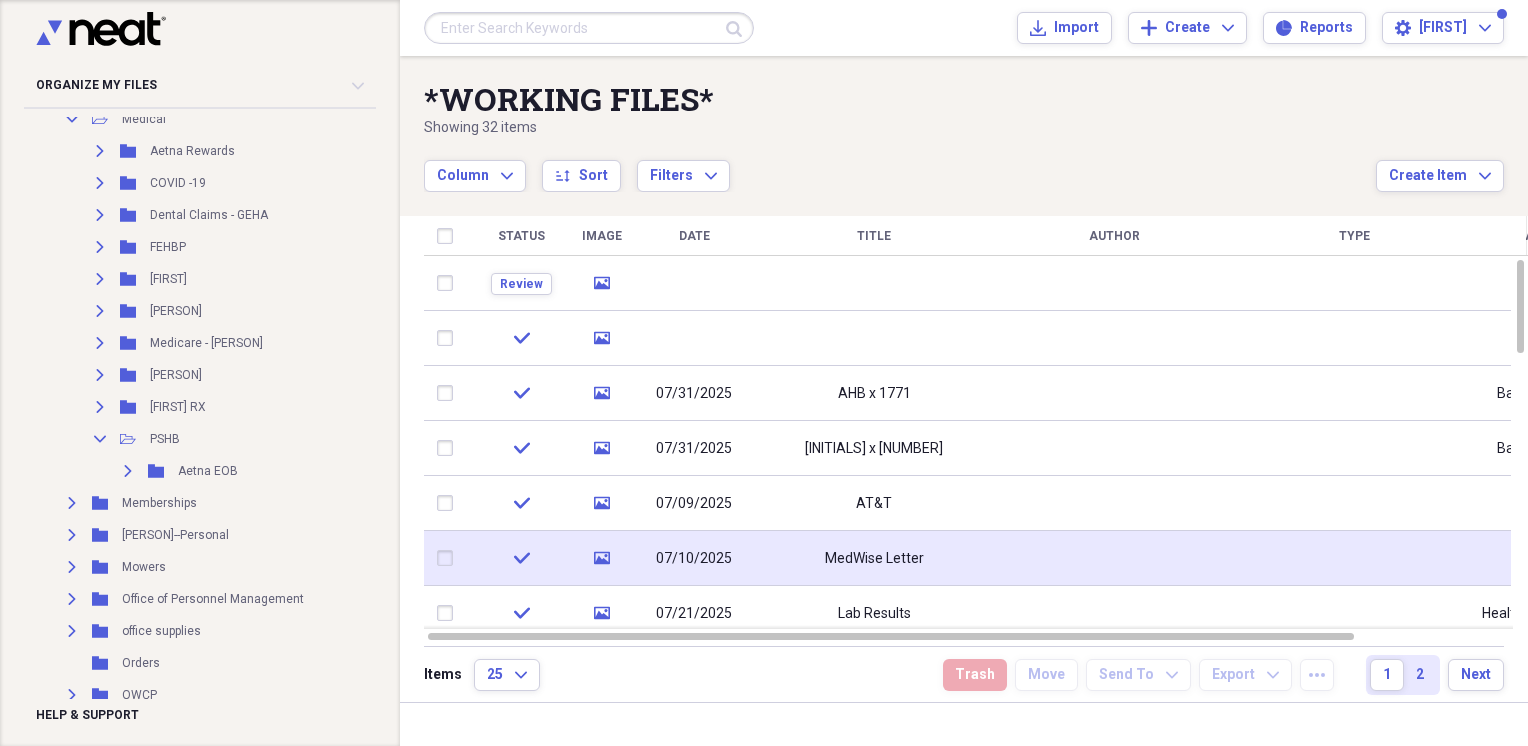 click on "MedWise Letter" at bounding box center (874, 558) 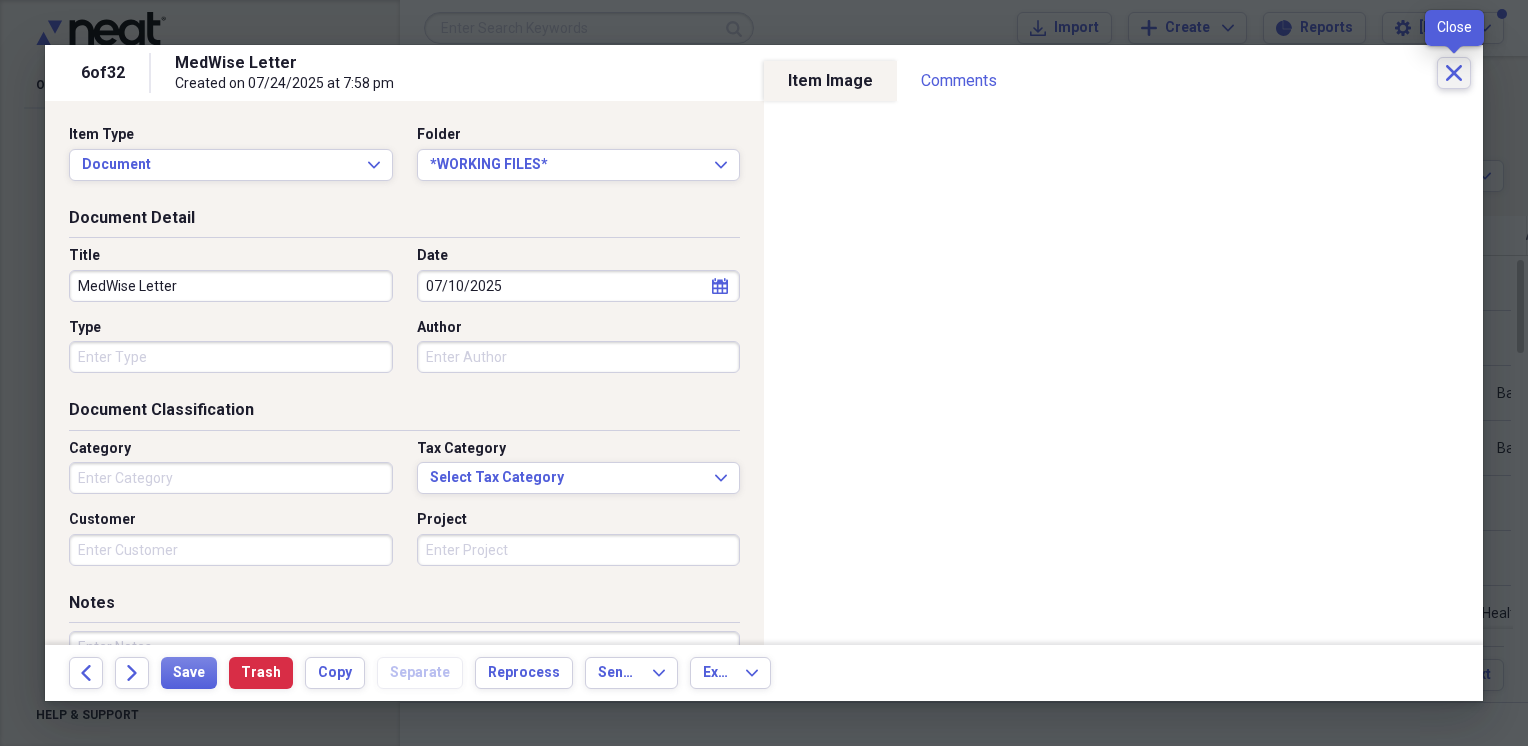 click on "Close" at bounding box center [1454, 73] 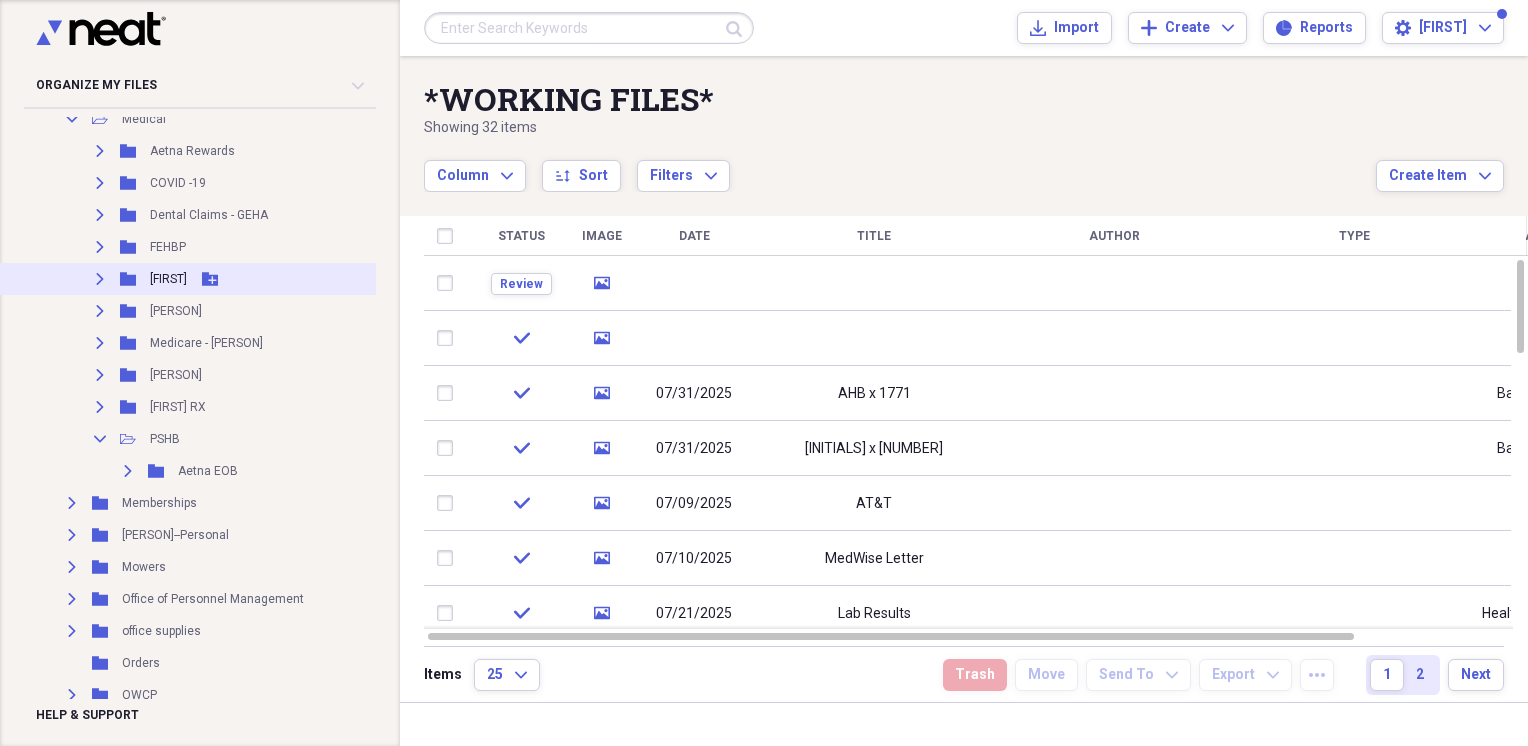 click on "Expand" 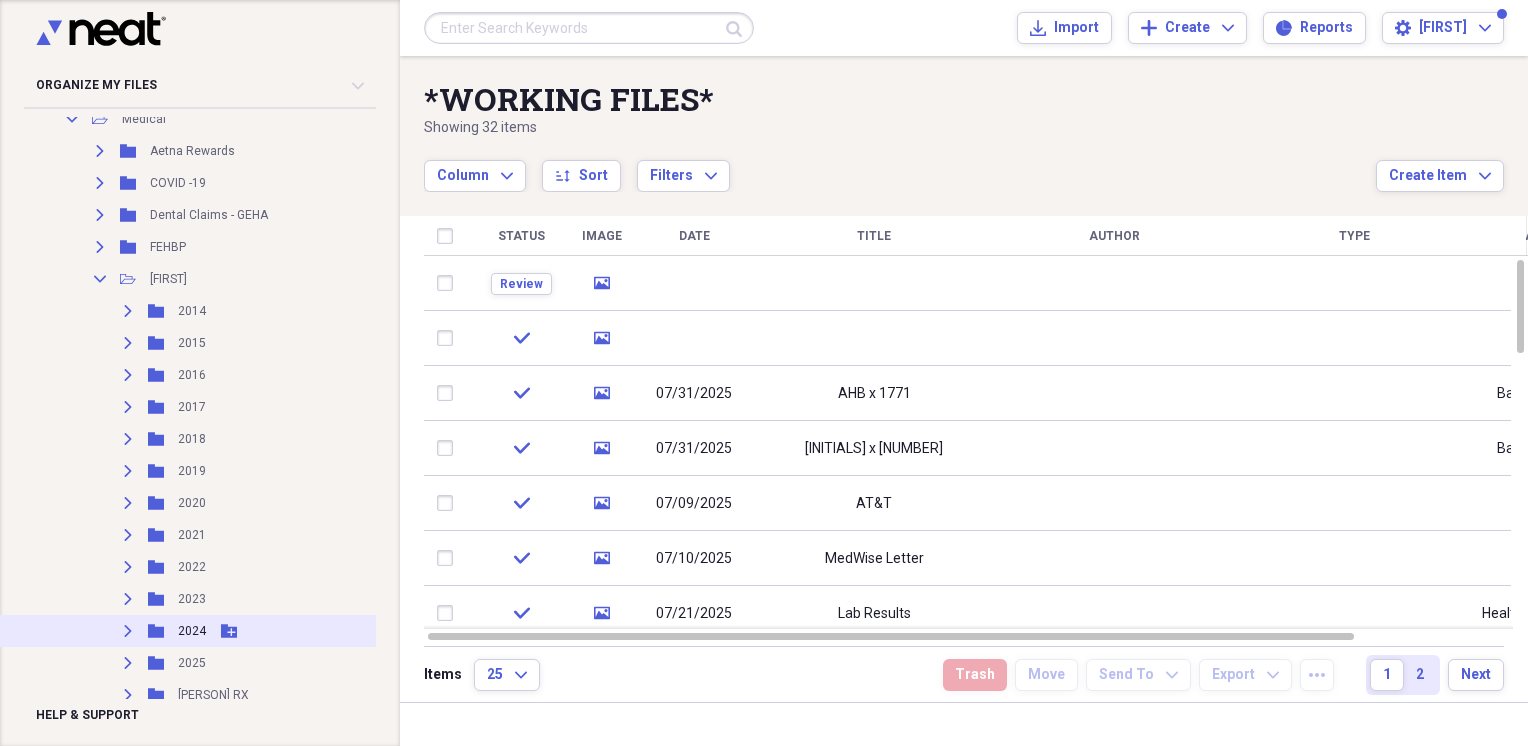 scroll, scrollTop: 7988, scrollLeft: 0, axis: vertical 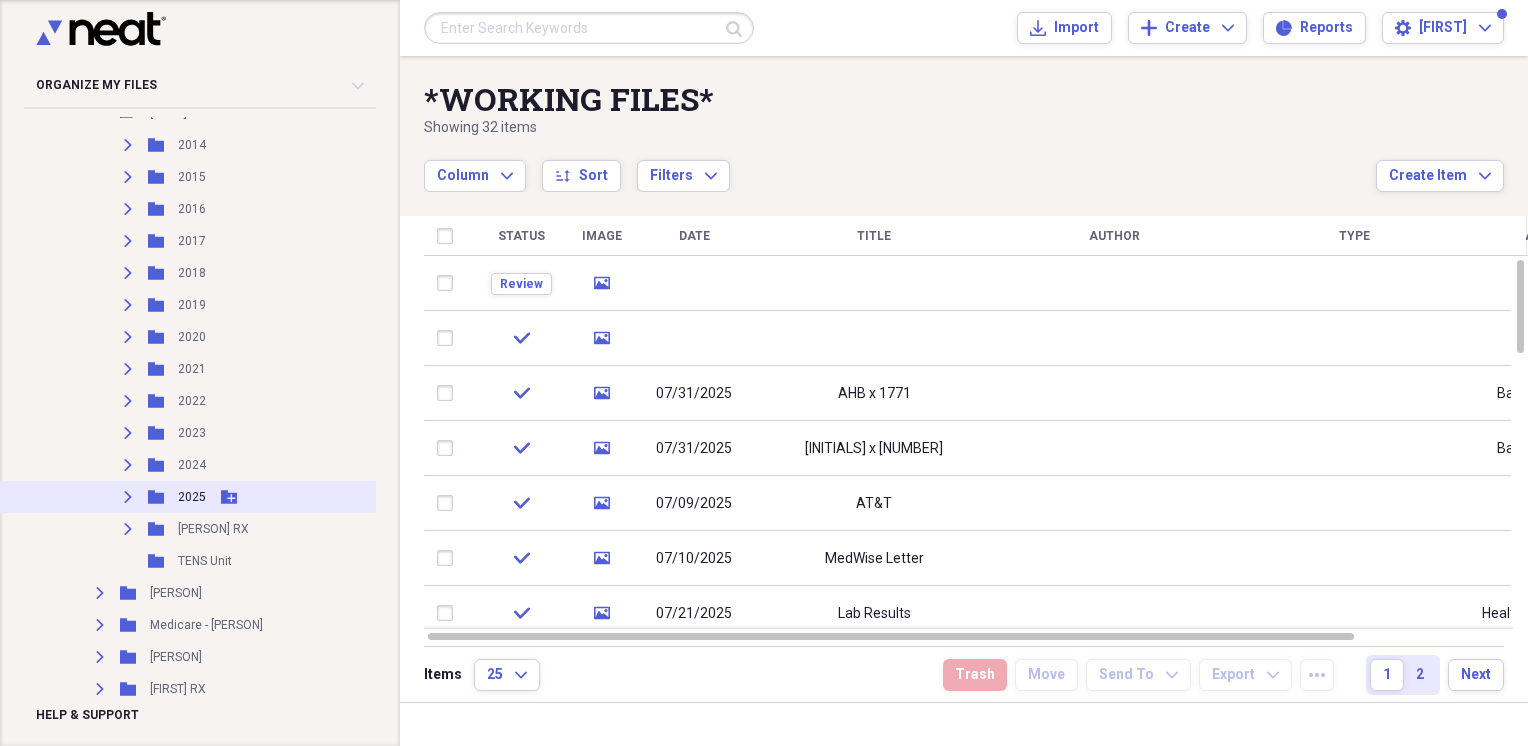 click on "Expand" 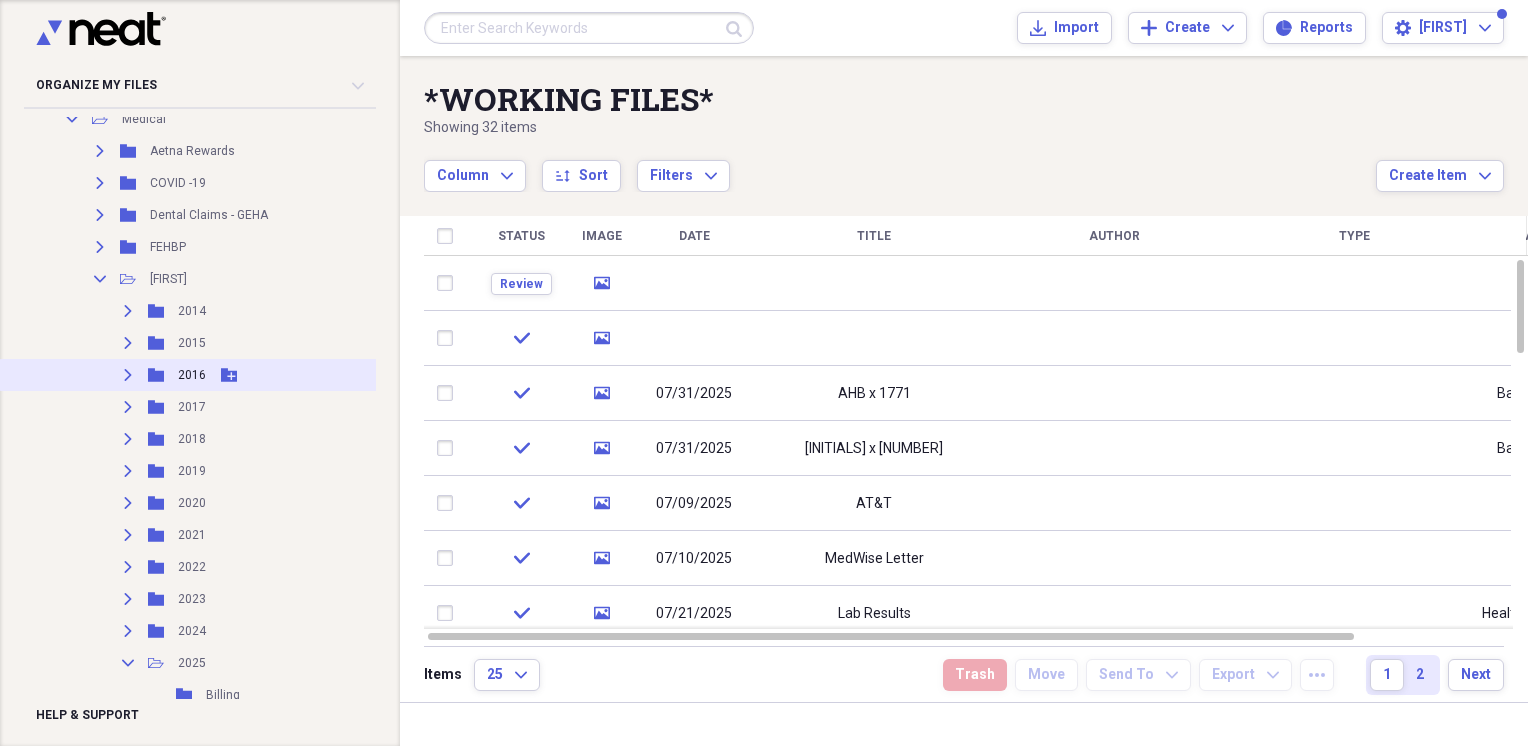 scroll, scrollTop: 7655, scrollLeft: 0, axis: vertical 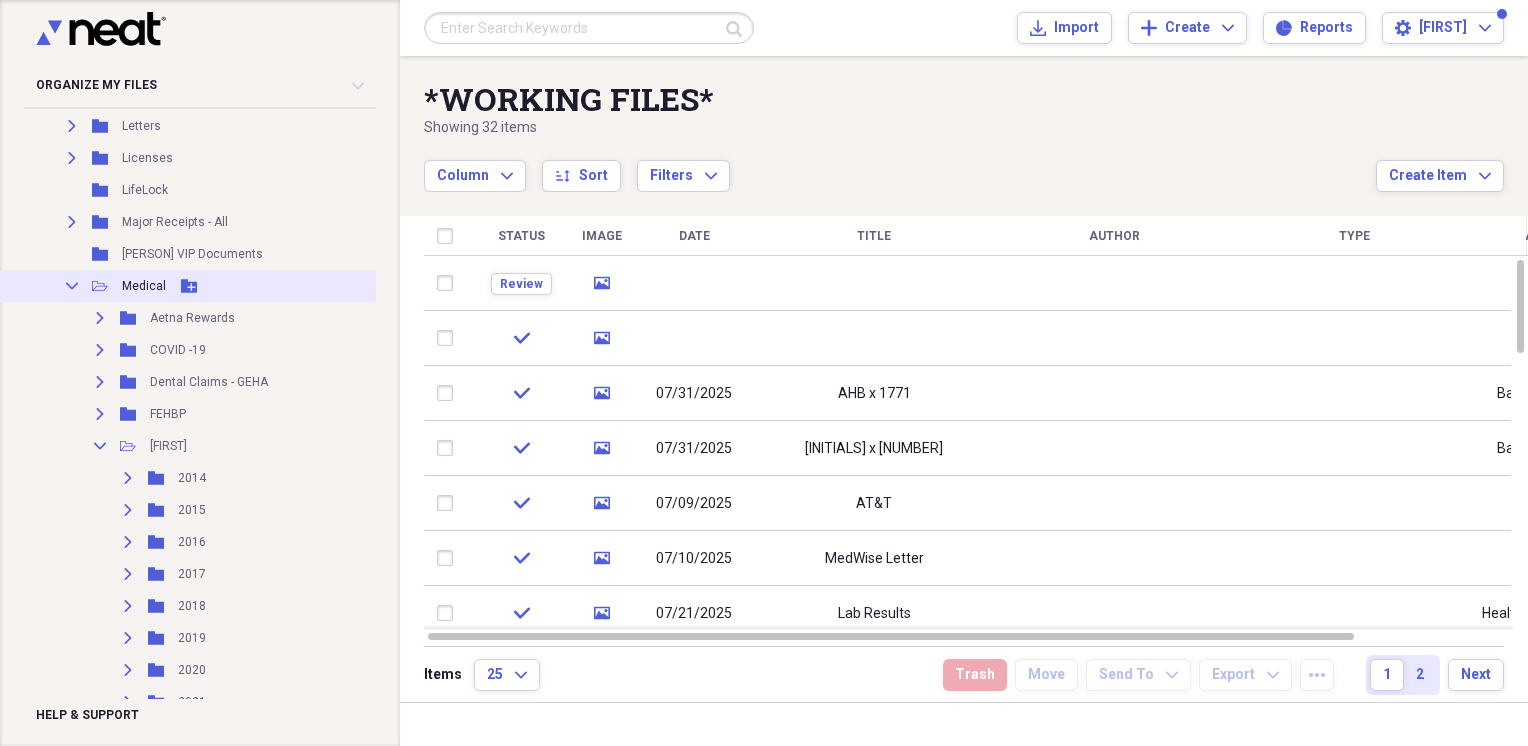click 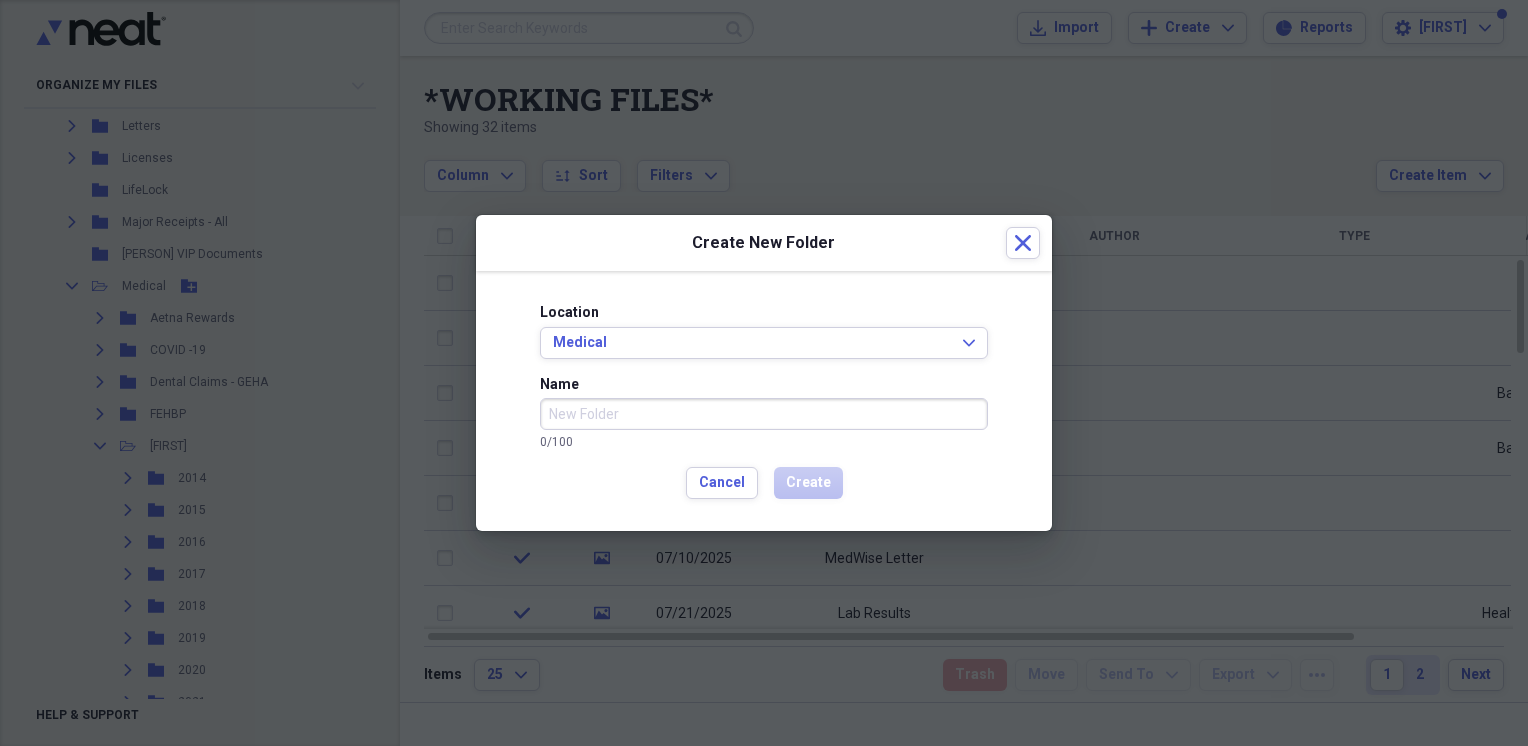 drag, startPoint x: 482, startPoint y: 508, endPoint x: 526, endPoint y: 566, distance: 72.8011 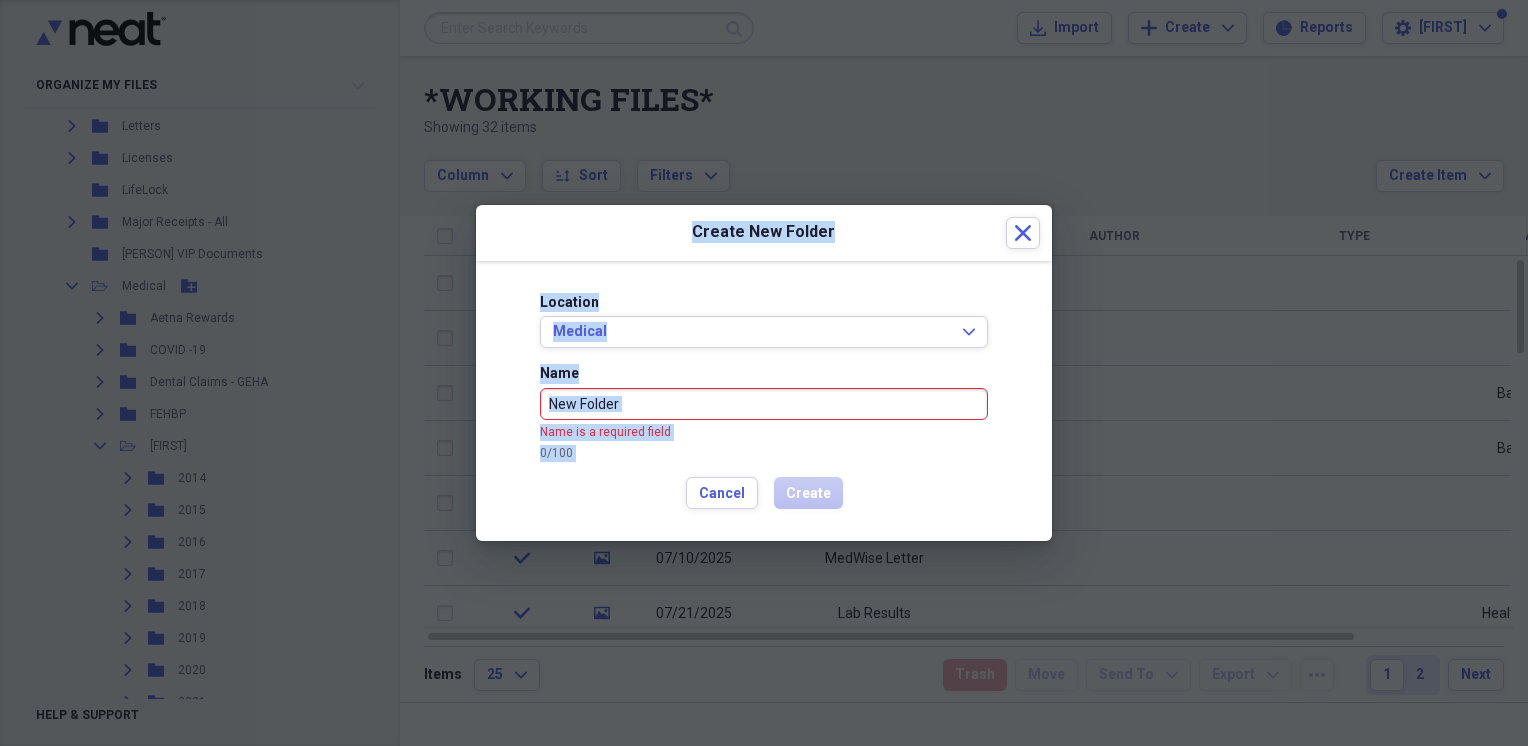 click on "Name" at bounding box center [764, 404] 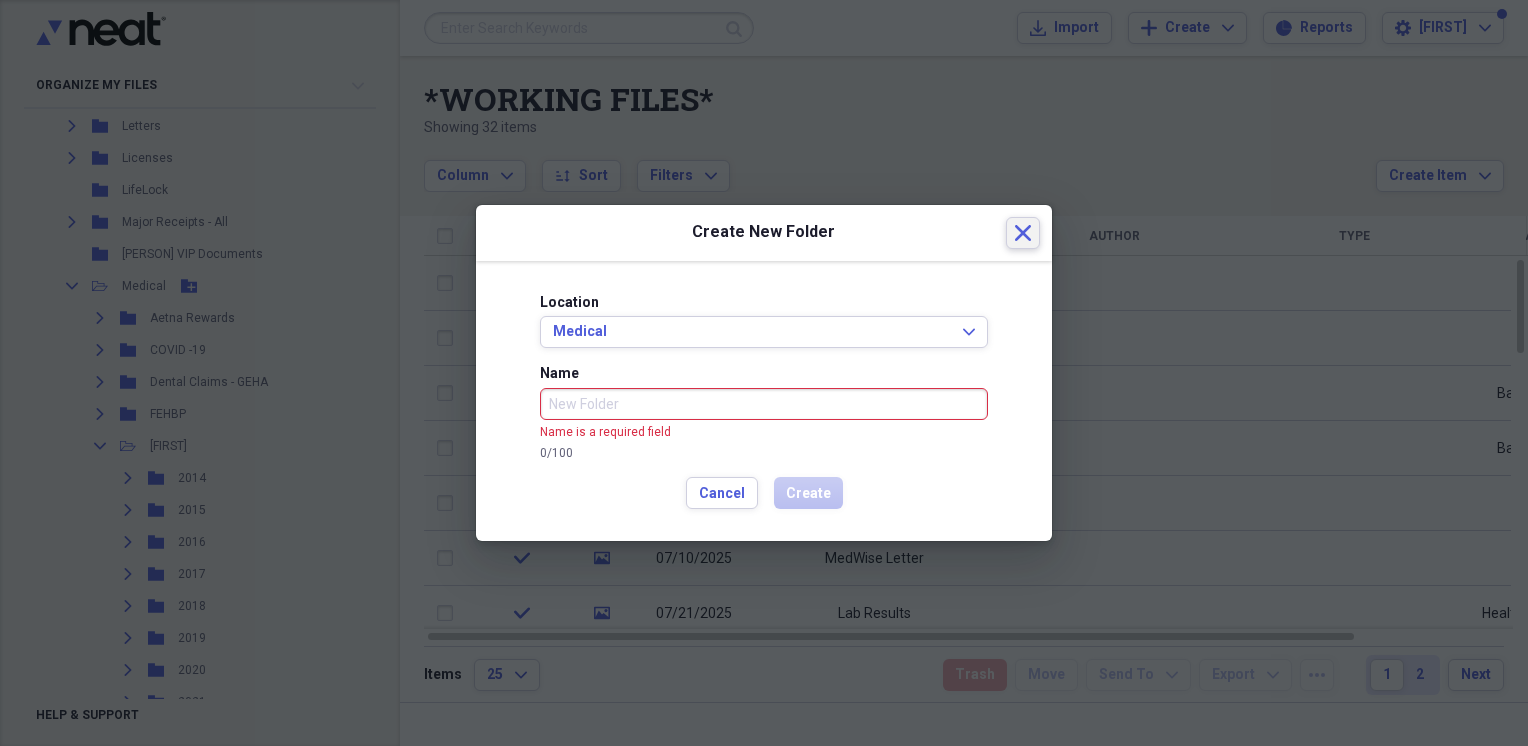 click on "Close" 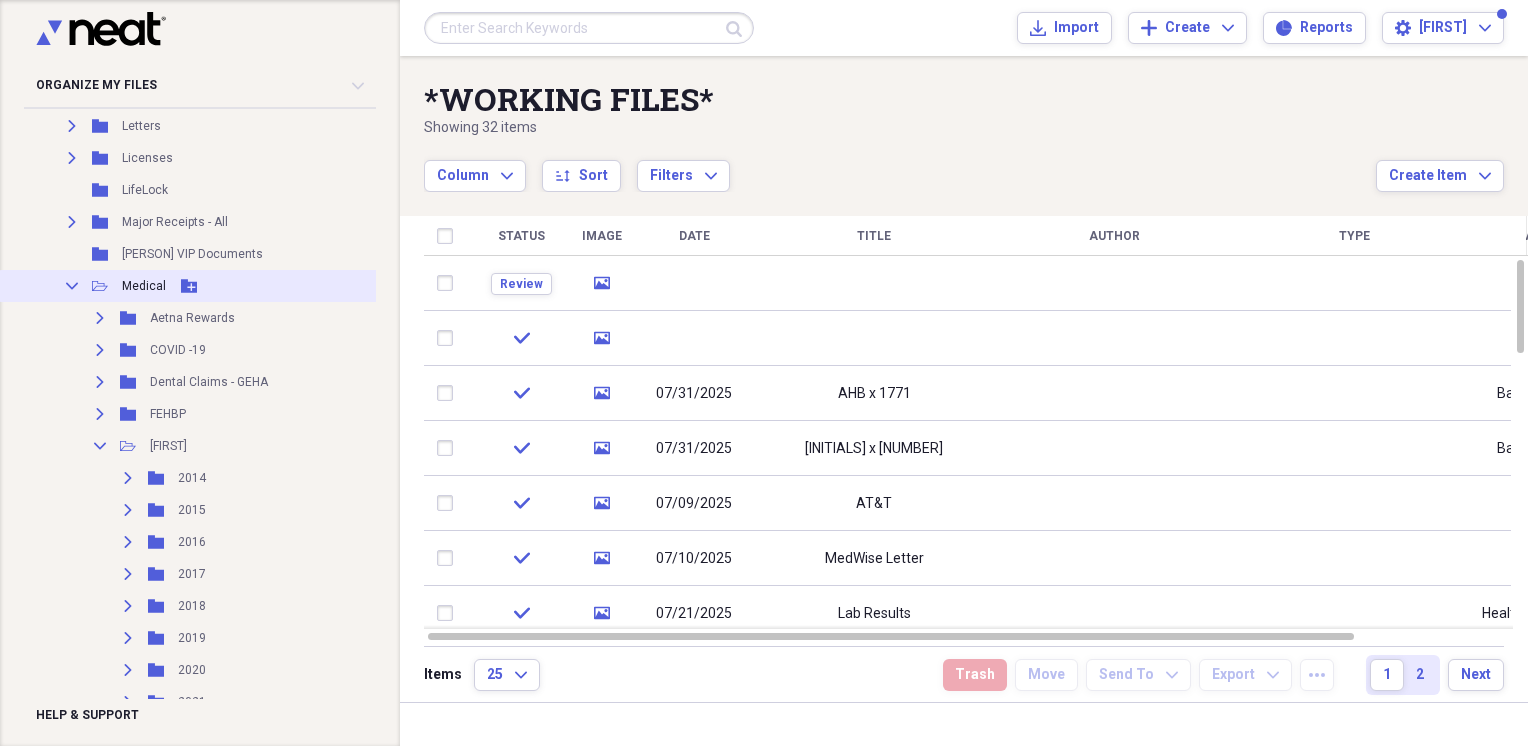 click 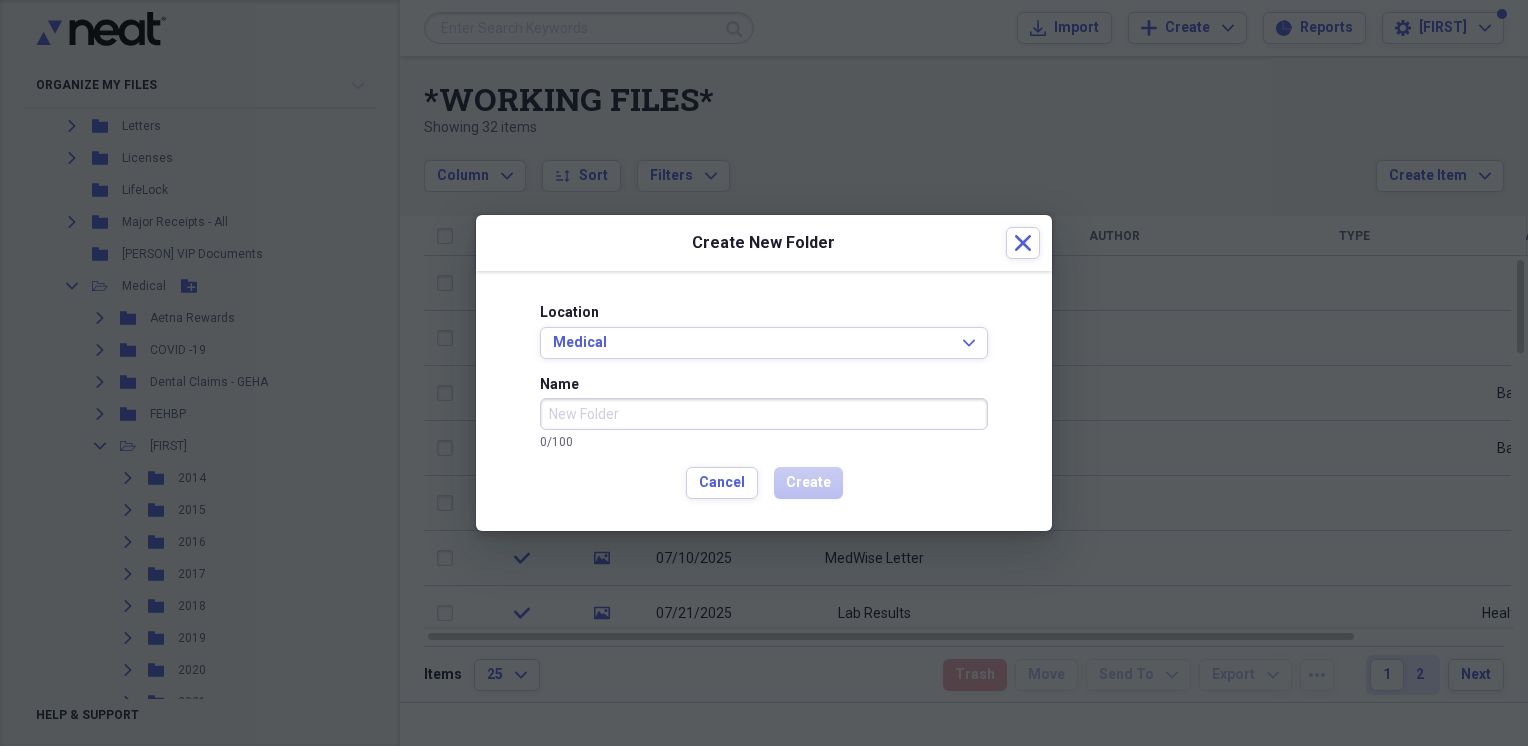 click on "Name" at bounding box center (764, 414) 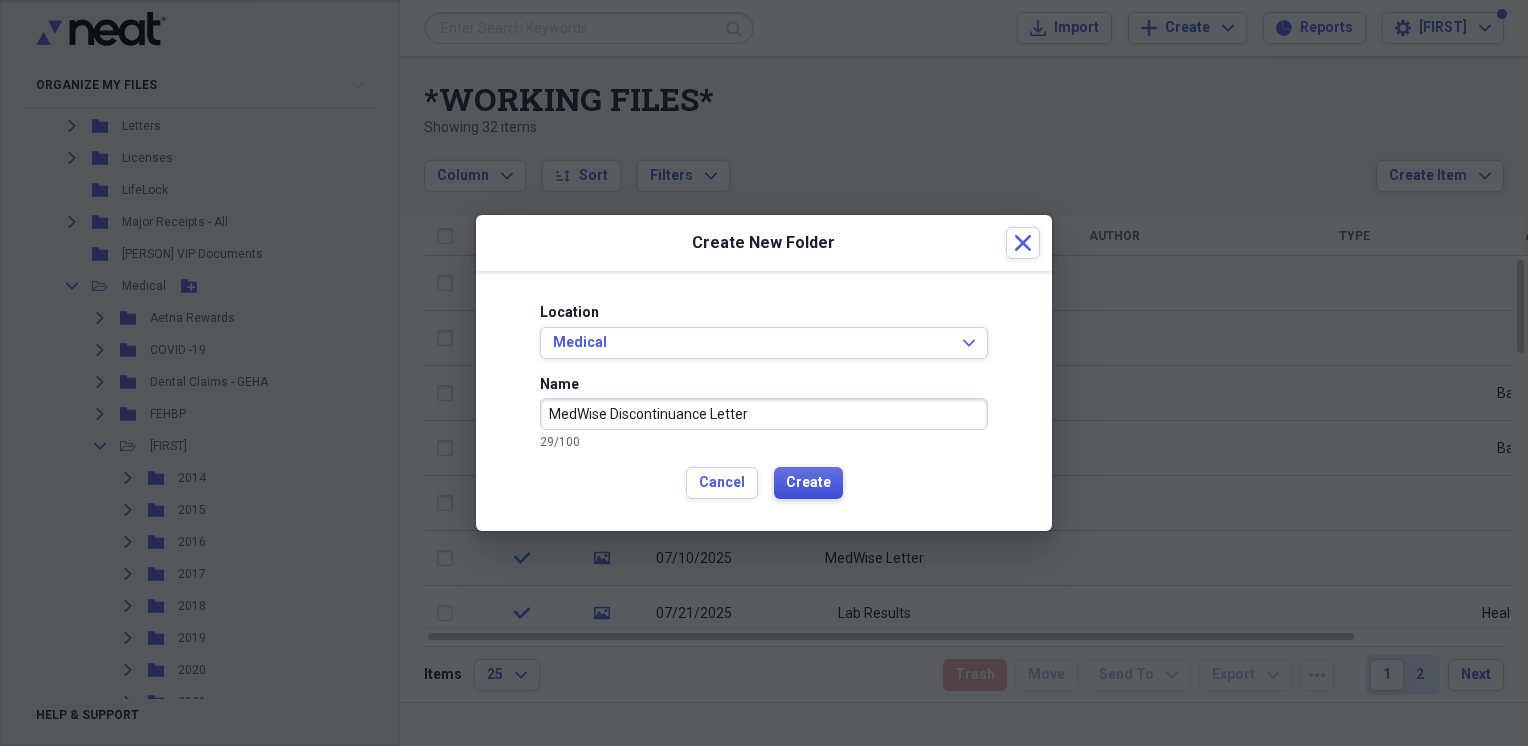 type on "MedWise Discontinuance Letter" 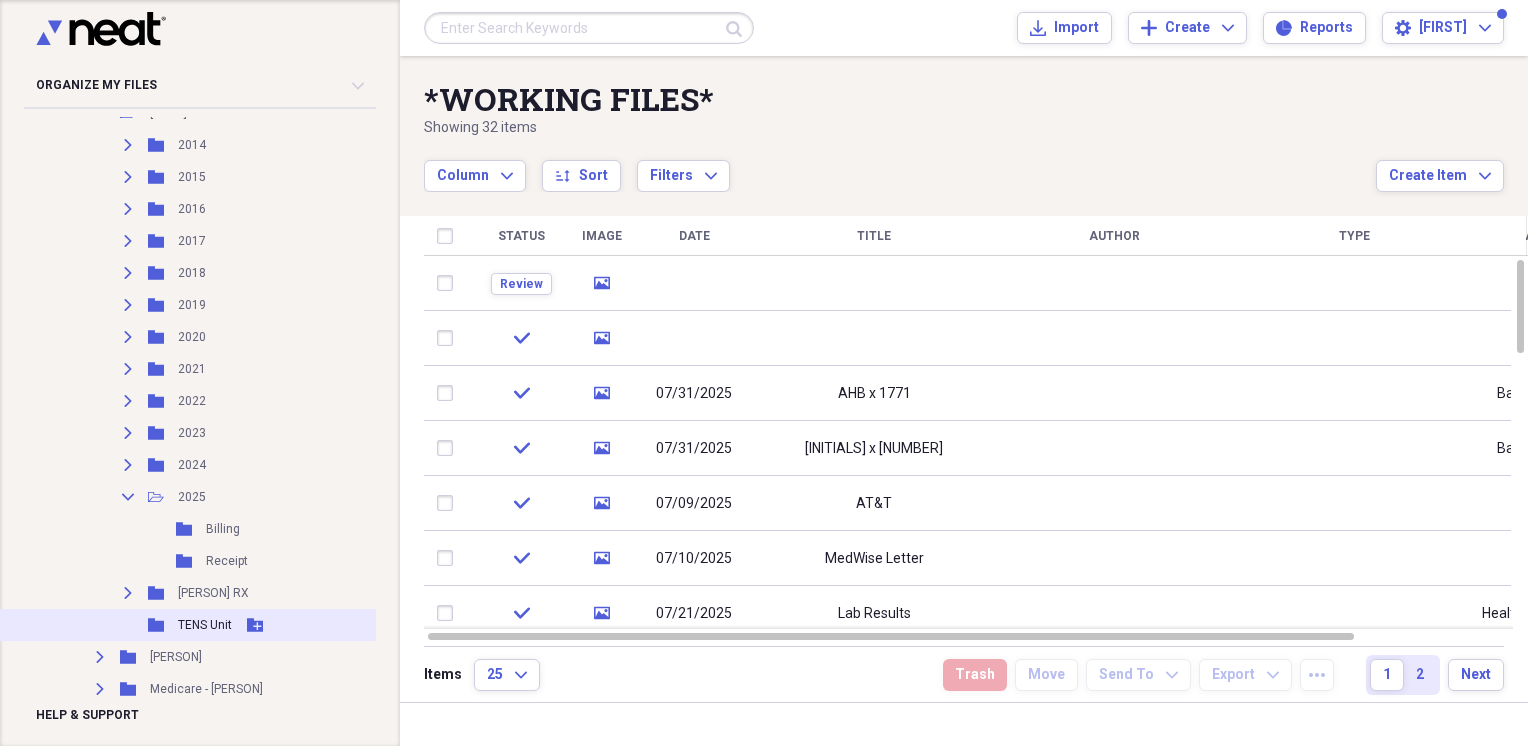 scroll, scrollTop: 8155, scrollLeft: 0, axis: vertical 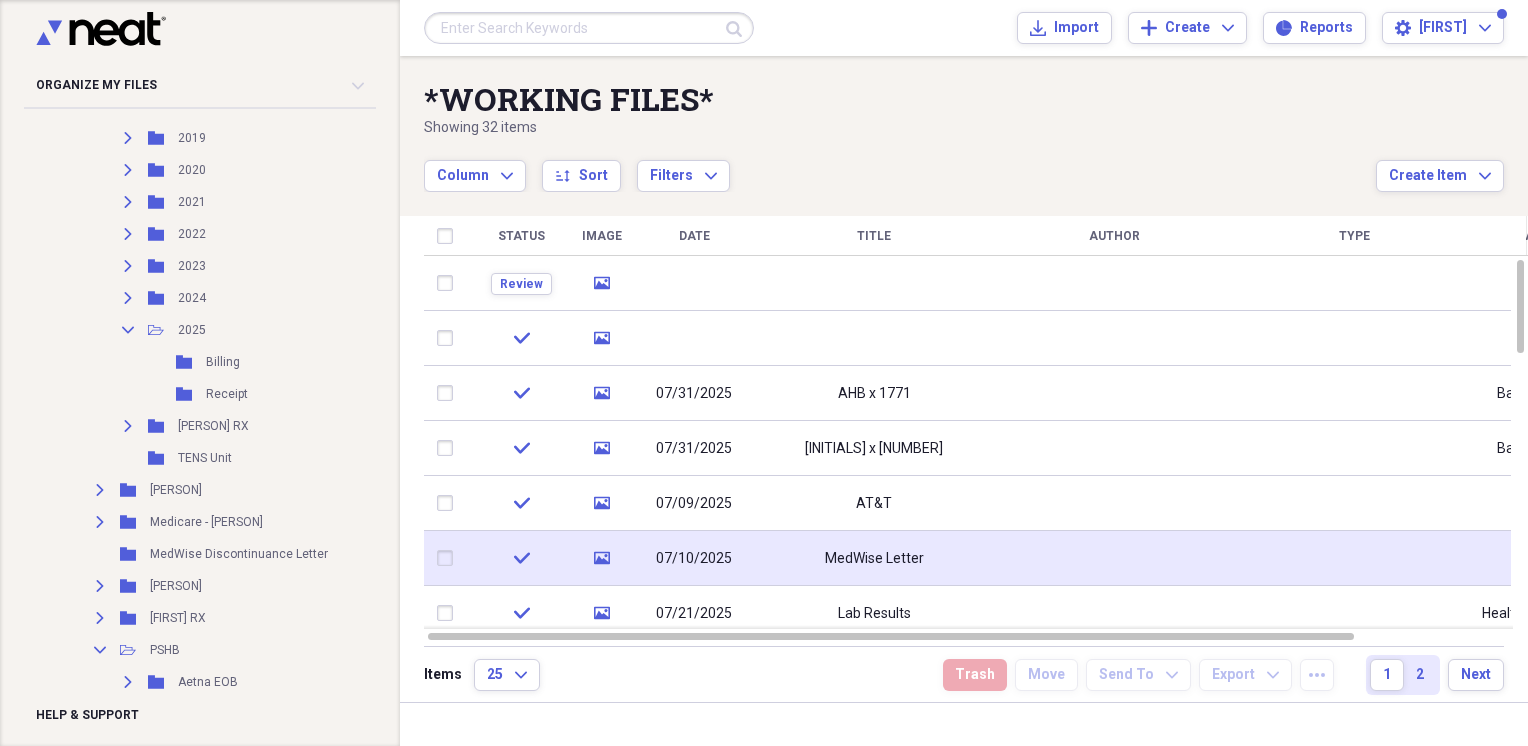 click at bounding box center [449, 558] 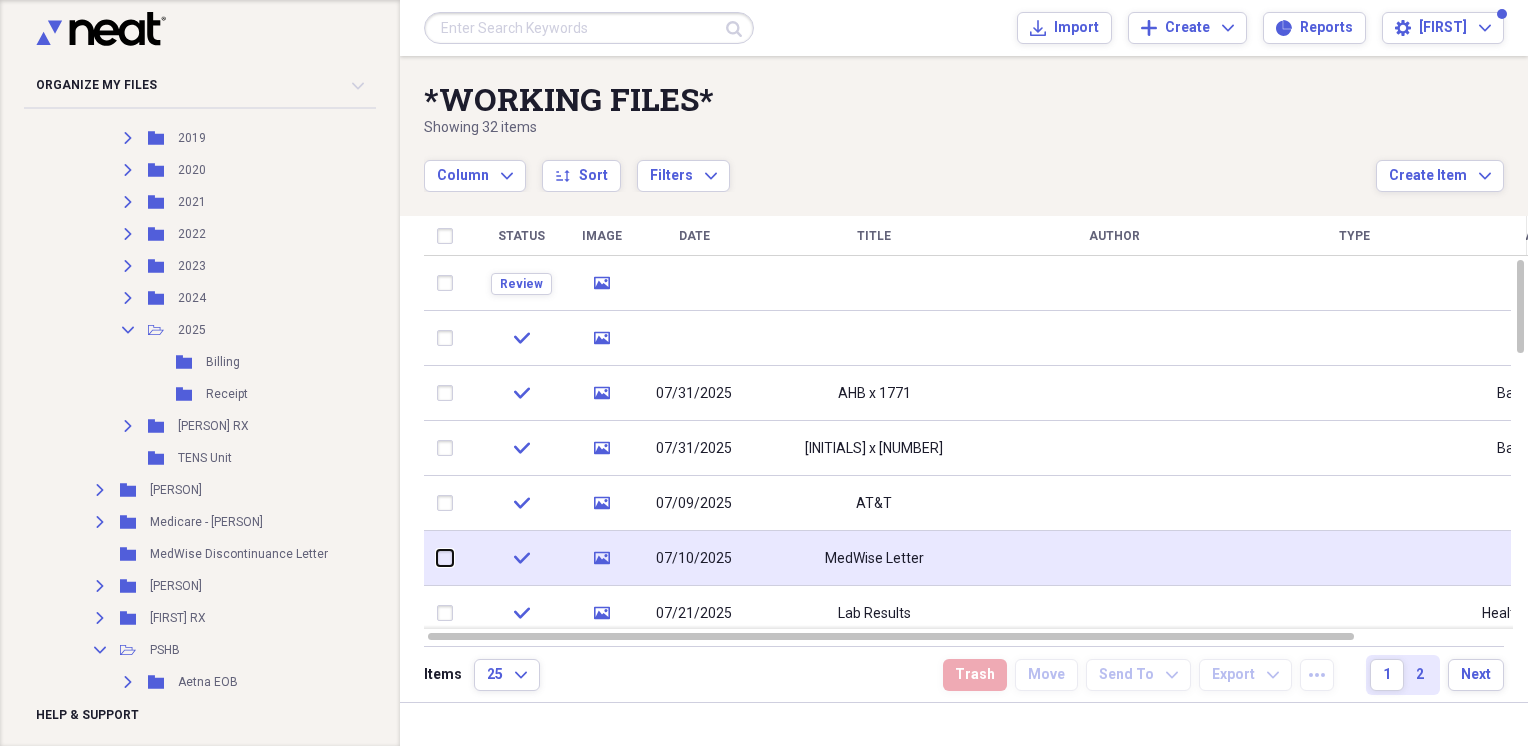 click at bounding box center [437, 558] 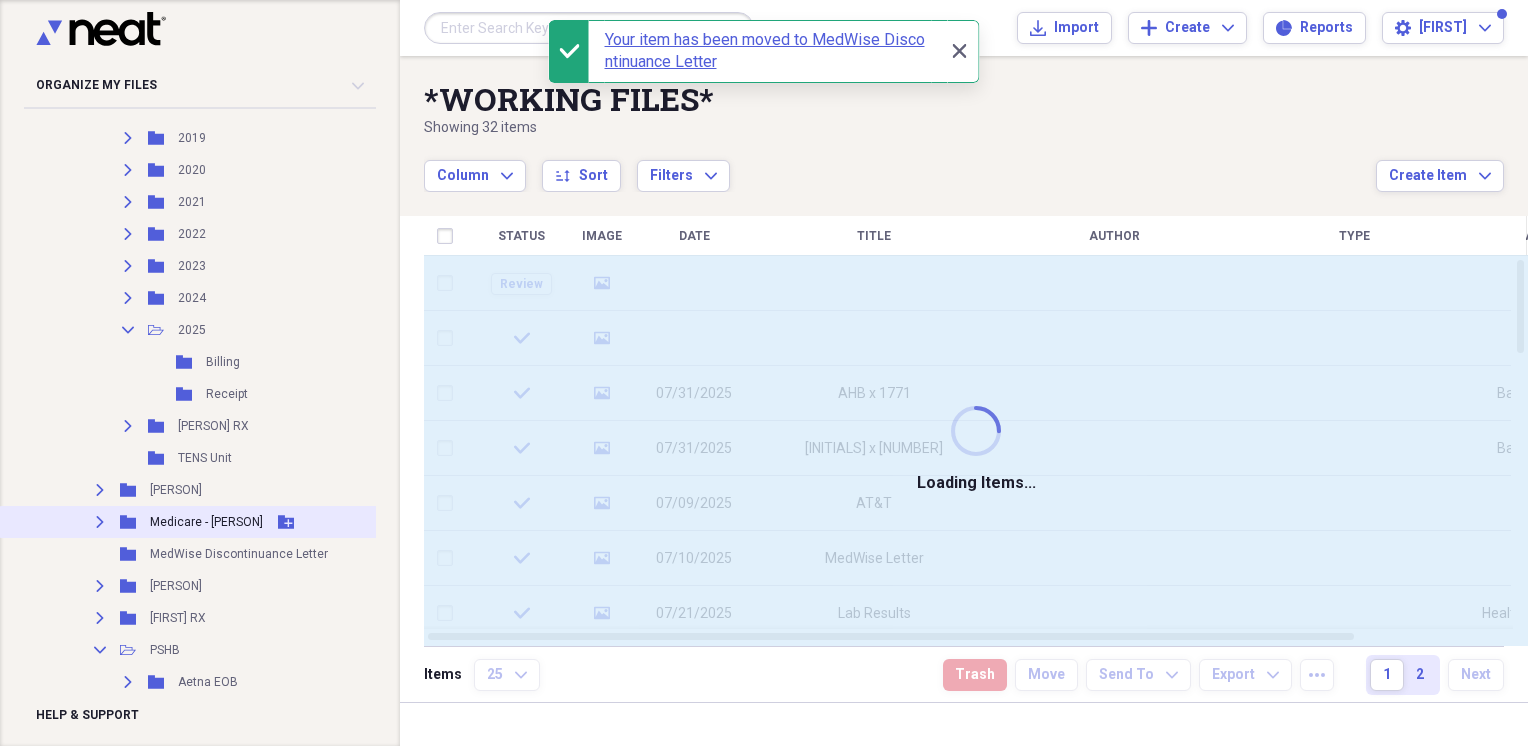checkbox on "false" 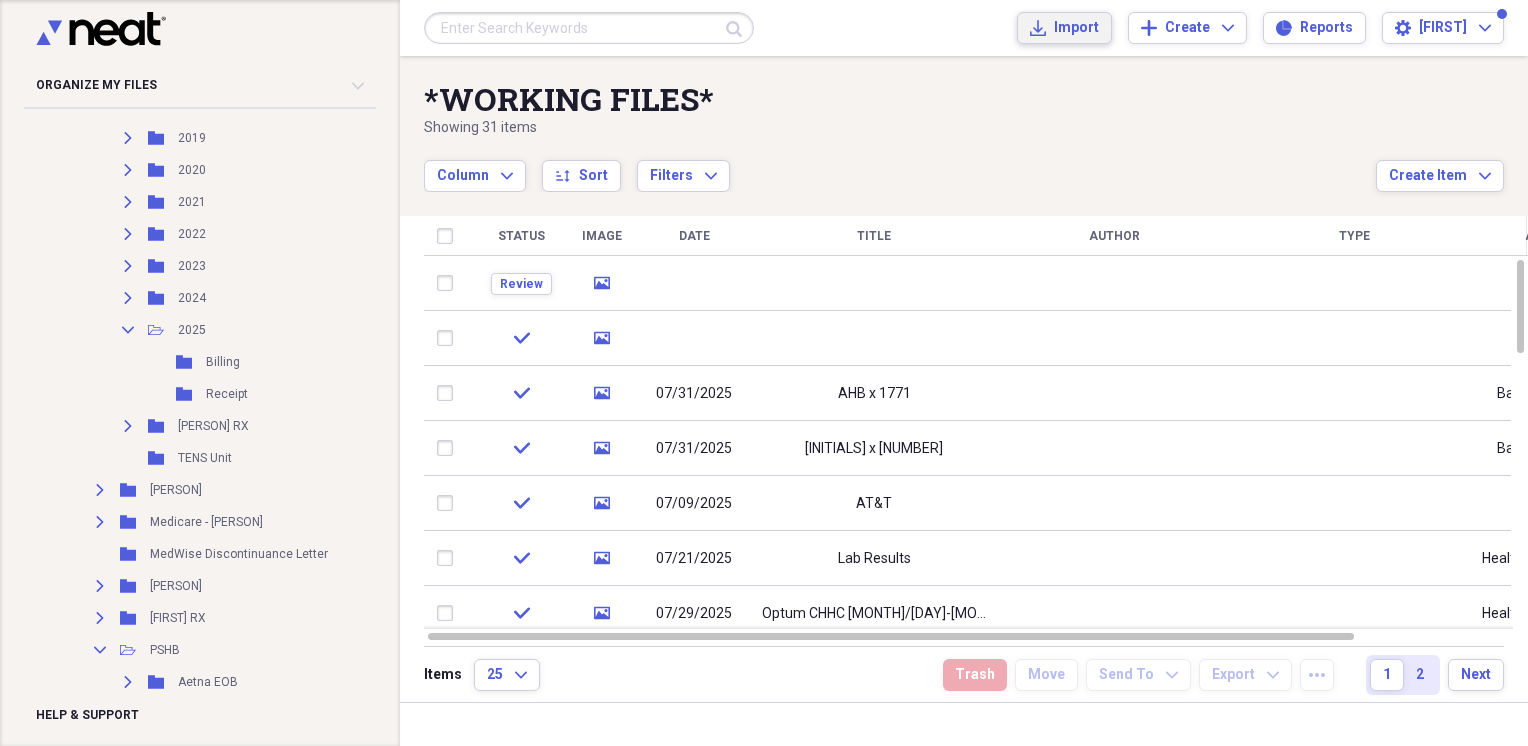 click on "Import" at bounding box center (1076, 28) 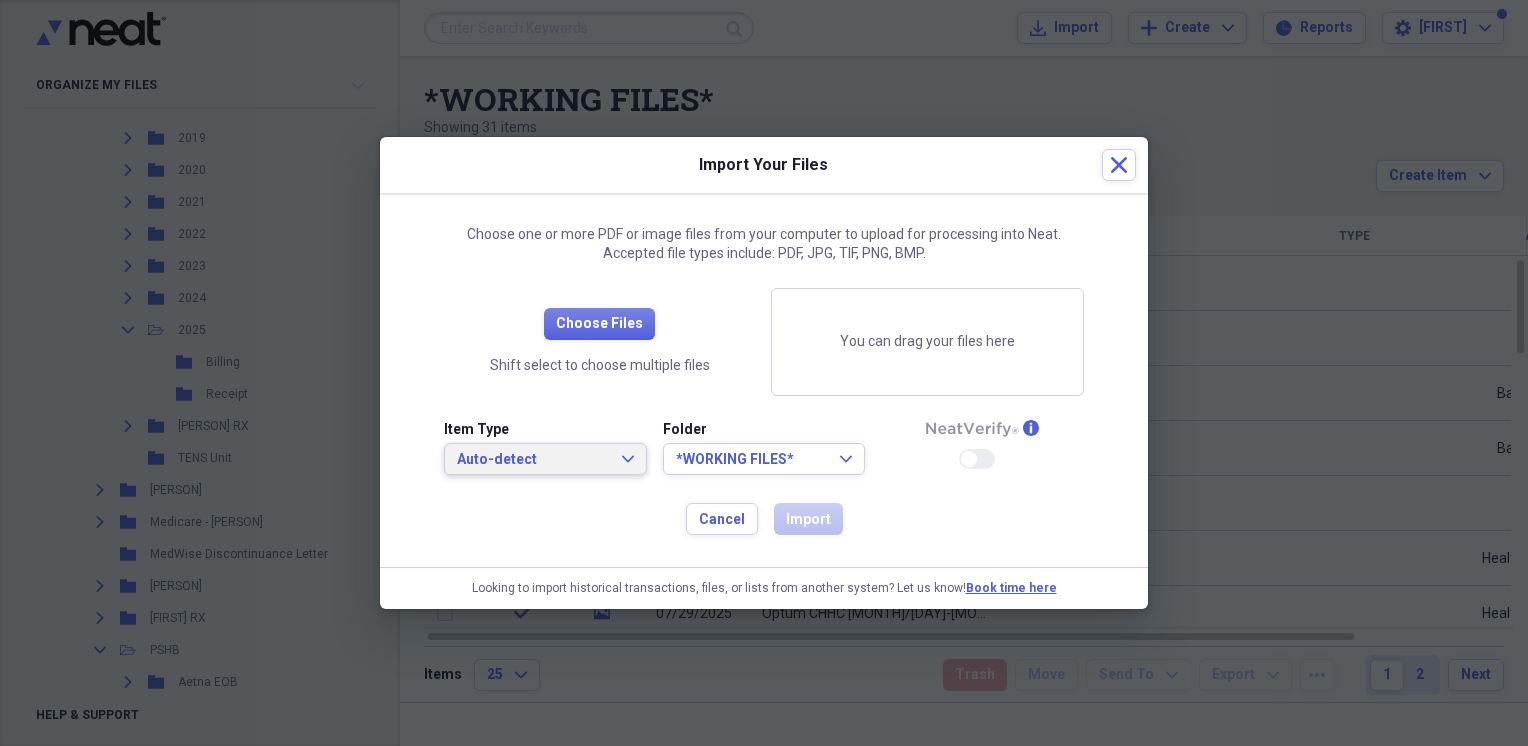 click on "Expand" 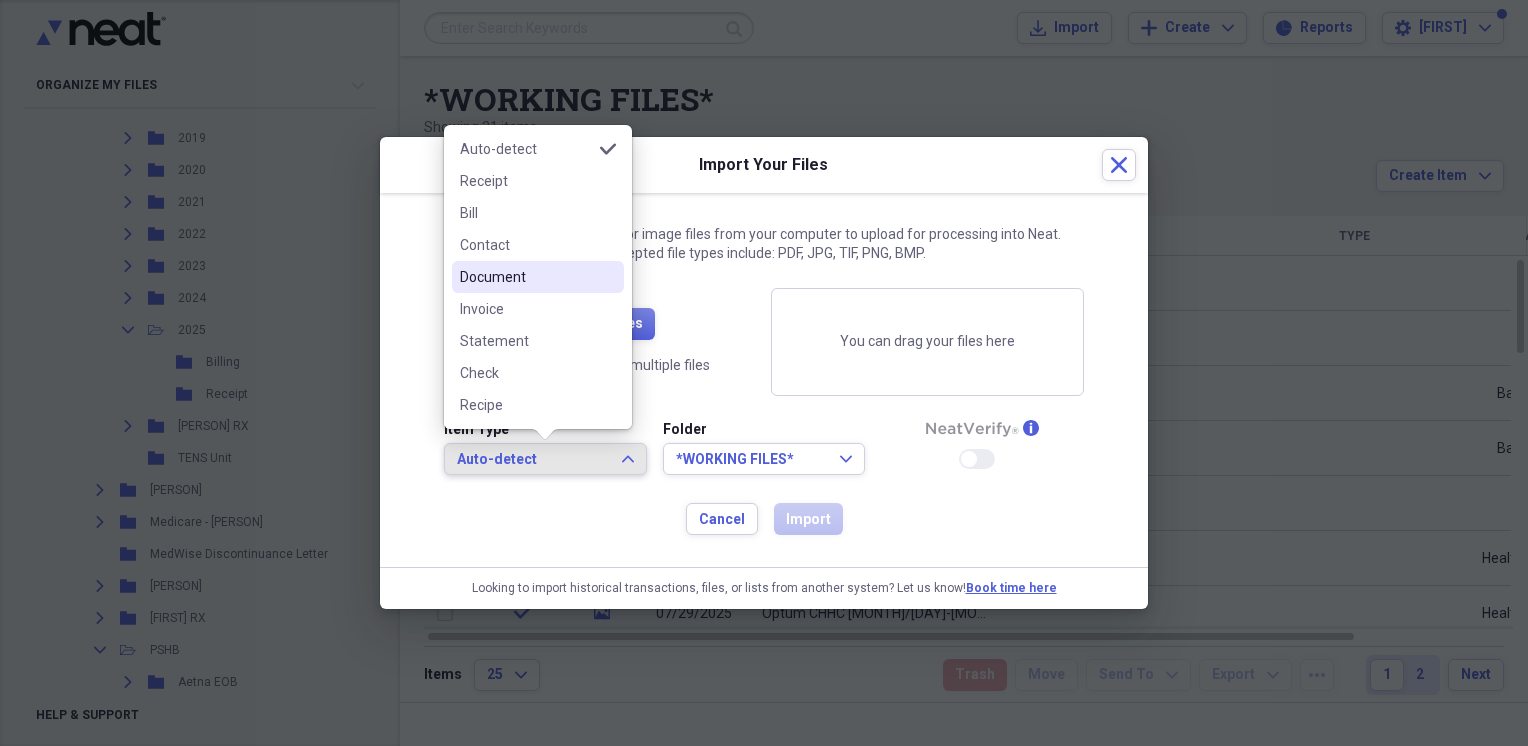 click on "Document" at bounding box center [526, 277] 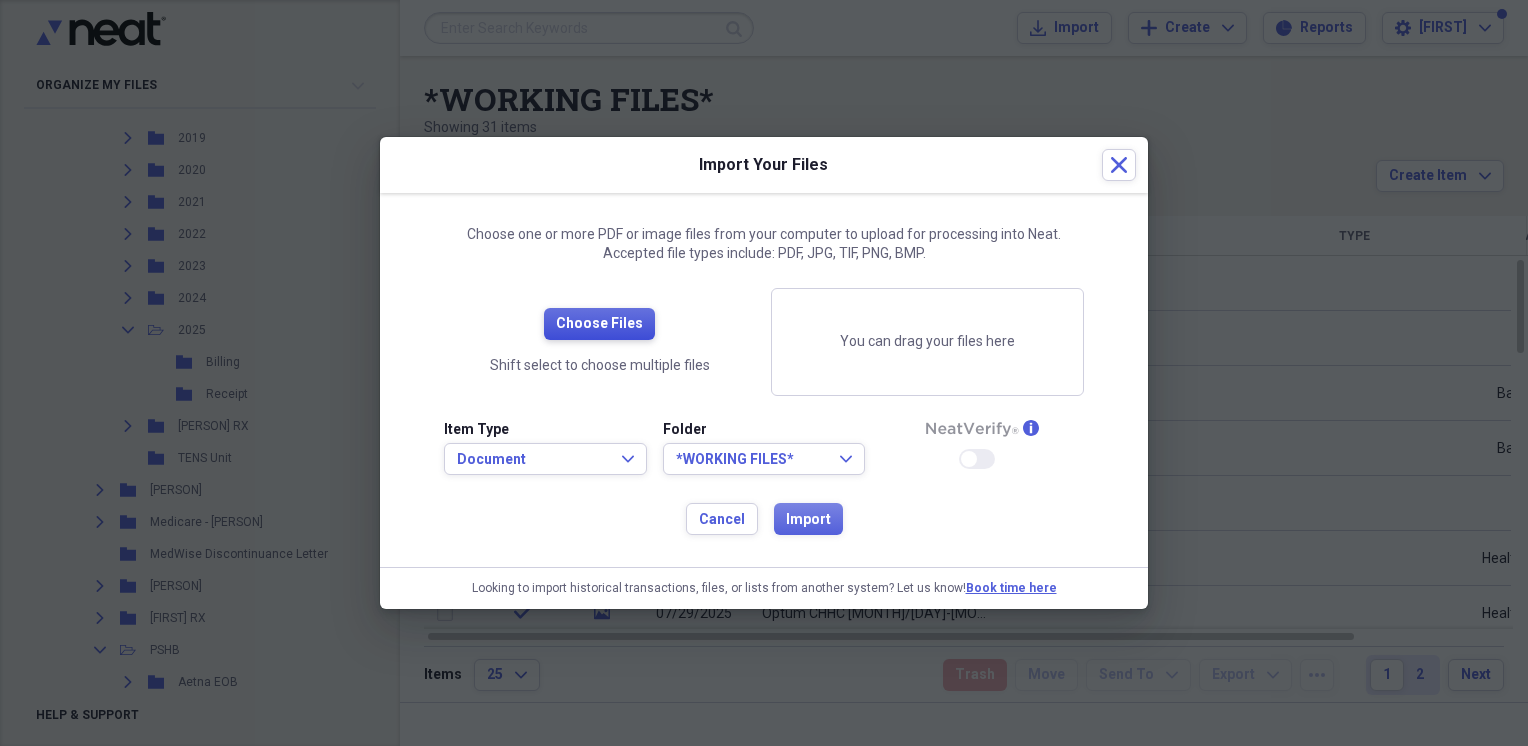 click on "Choose Files" at bounding box center (599, 324) 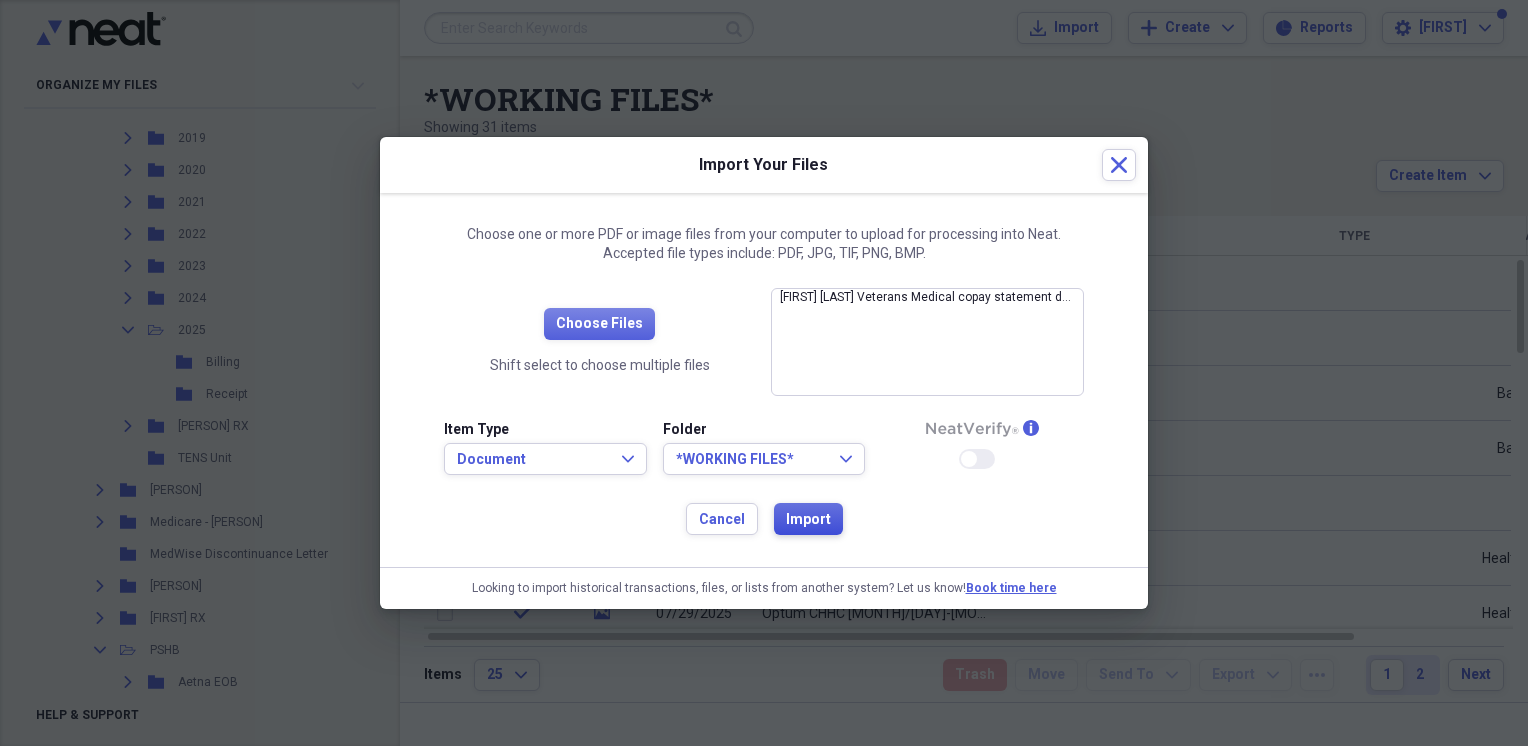 click on "Import" at bounding box center (808, 520) 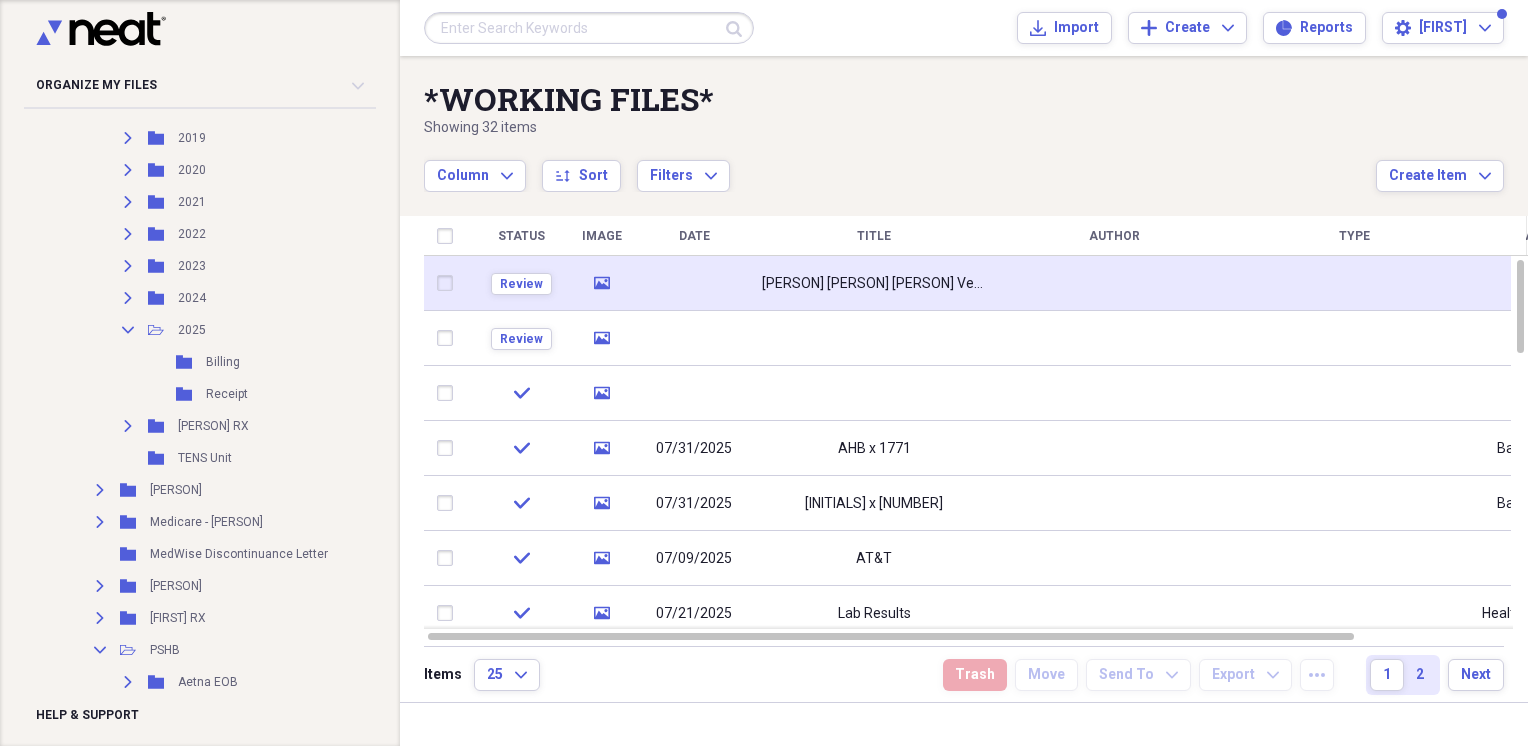 drag, startPoint x: 952, startPoint y: 284, endPoint x: 888, endPoint y: 294, distance: 64.77654 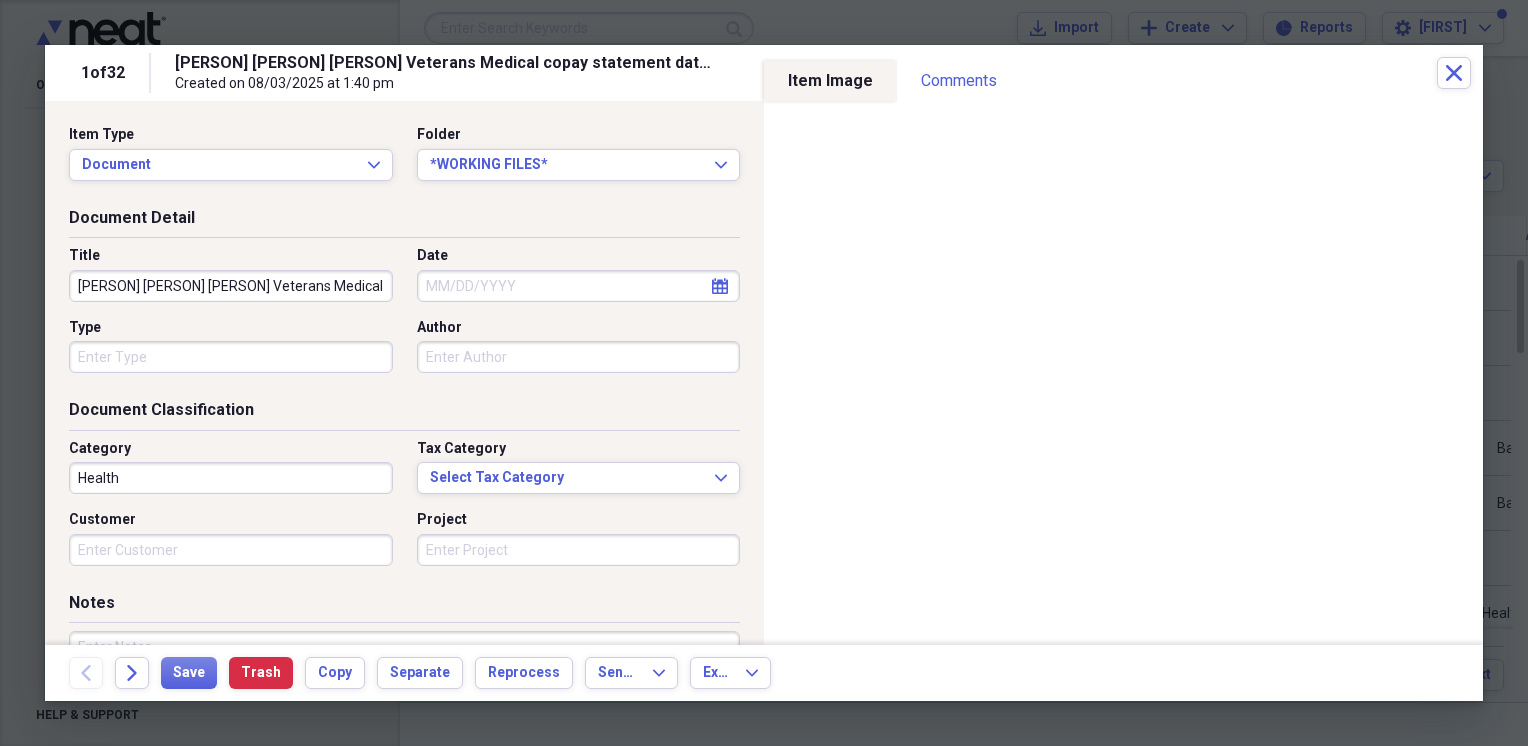 click 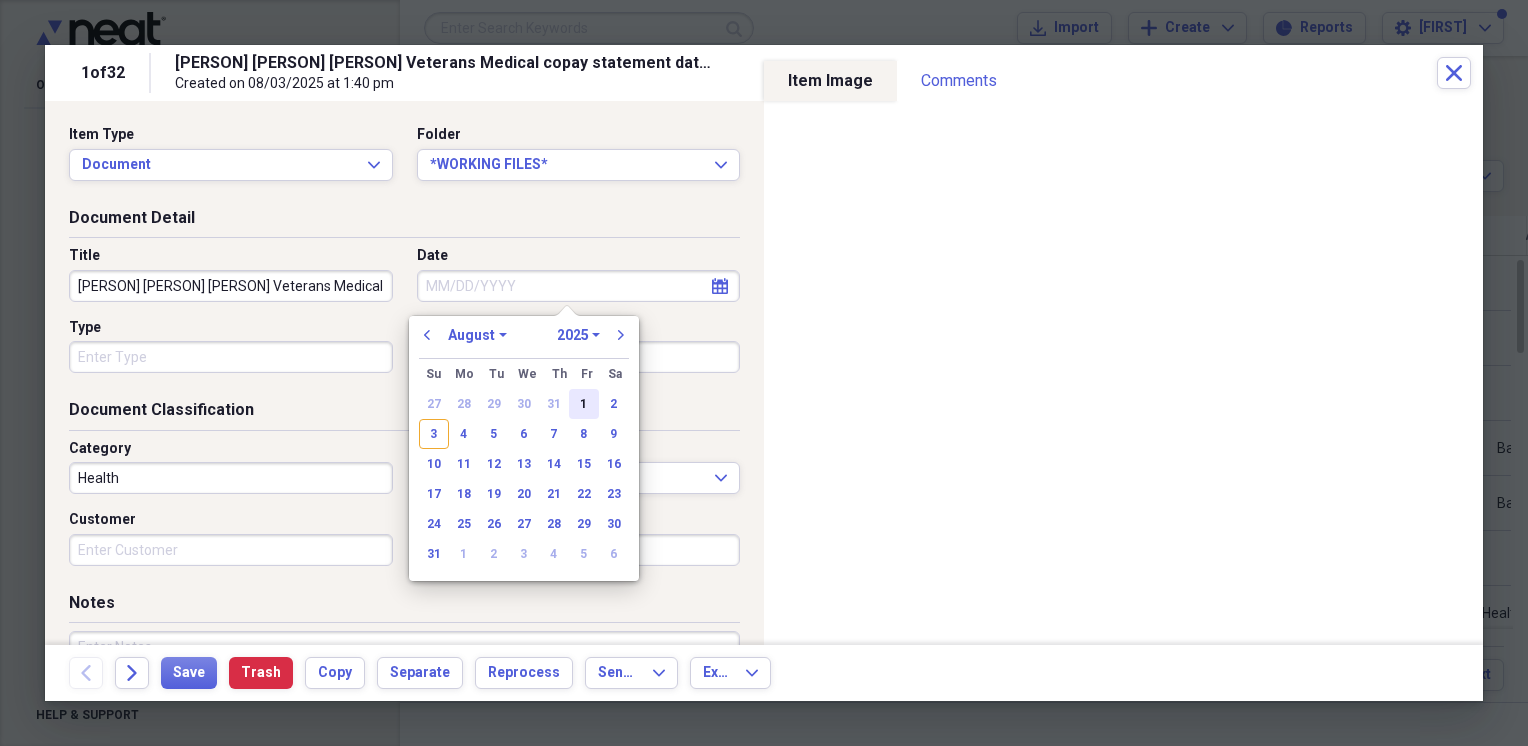 click on "1" at bounding box center [584, 404] 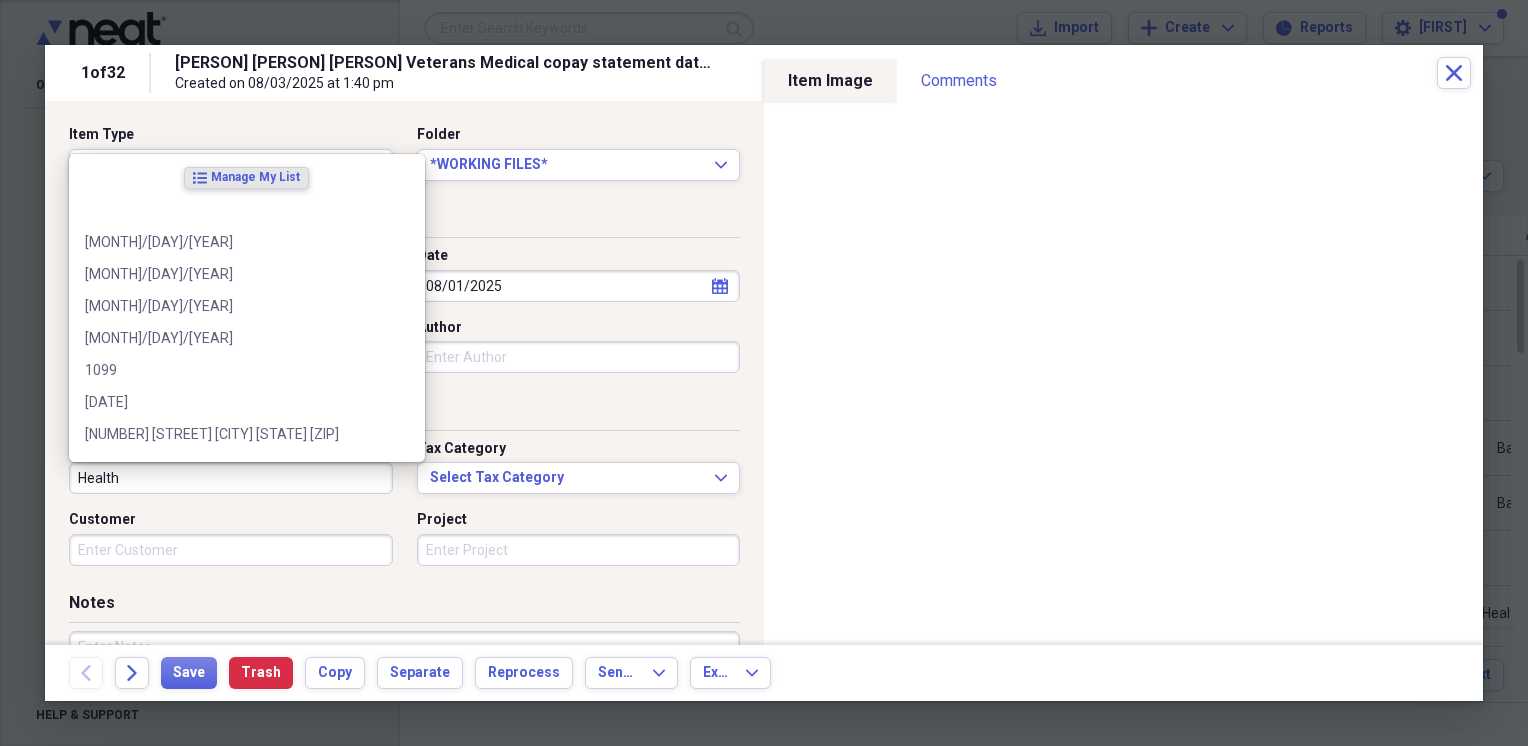 click on "Health" at bounding box center [231, 478] 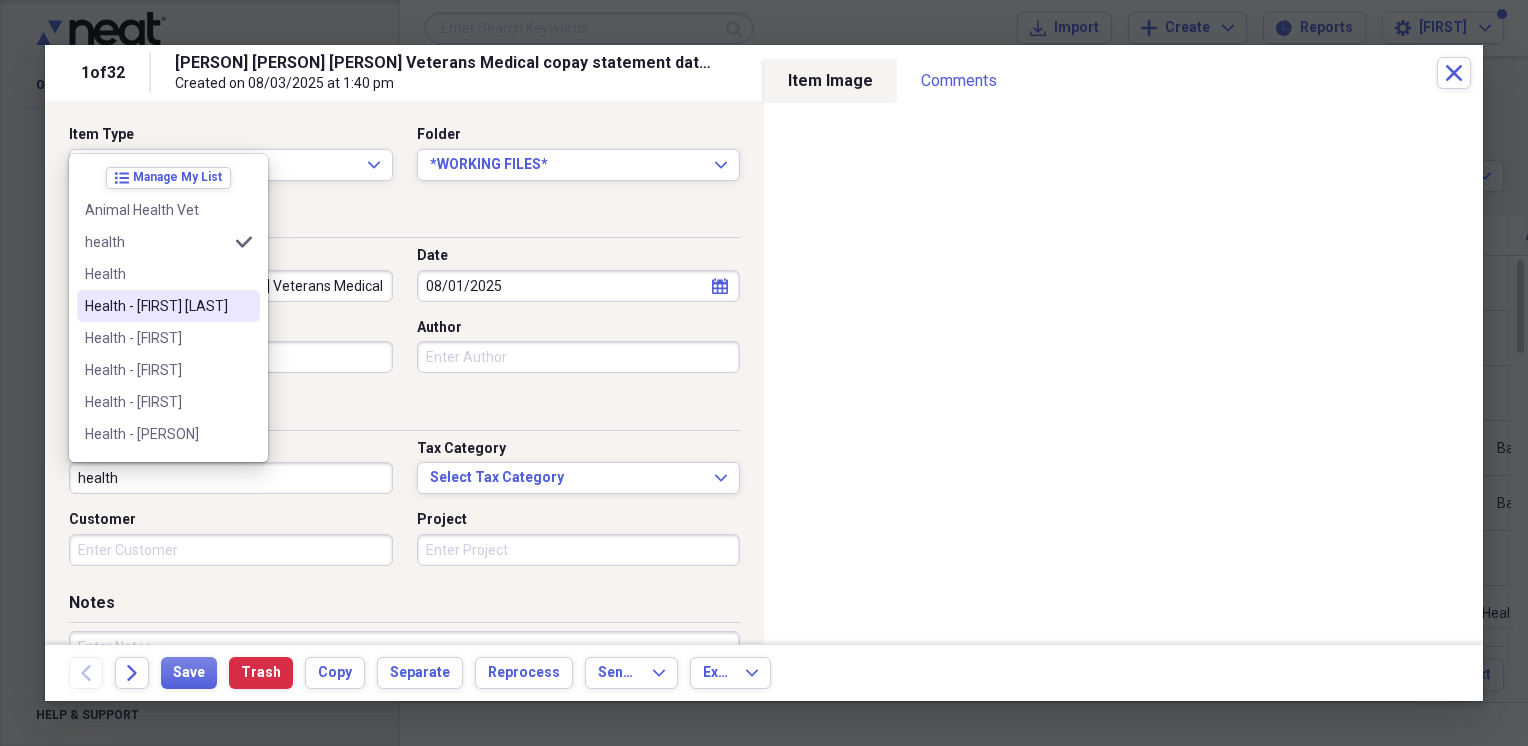 click on "Health - [FIRST] [LAST]" at bounding box center (156, 306) 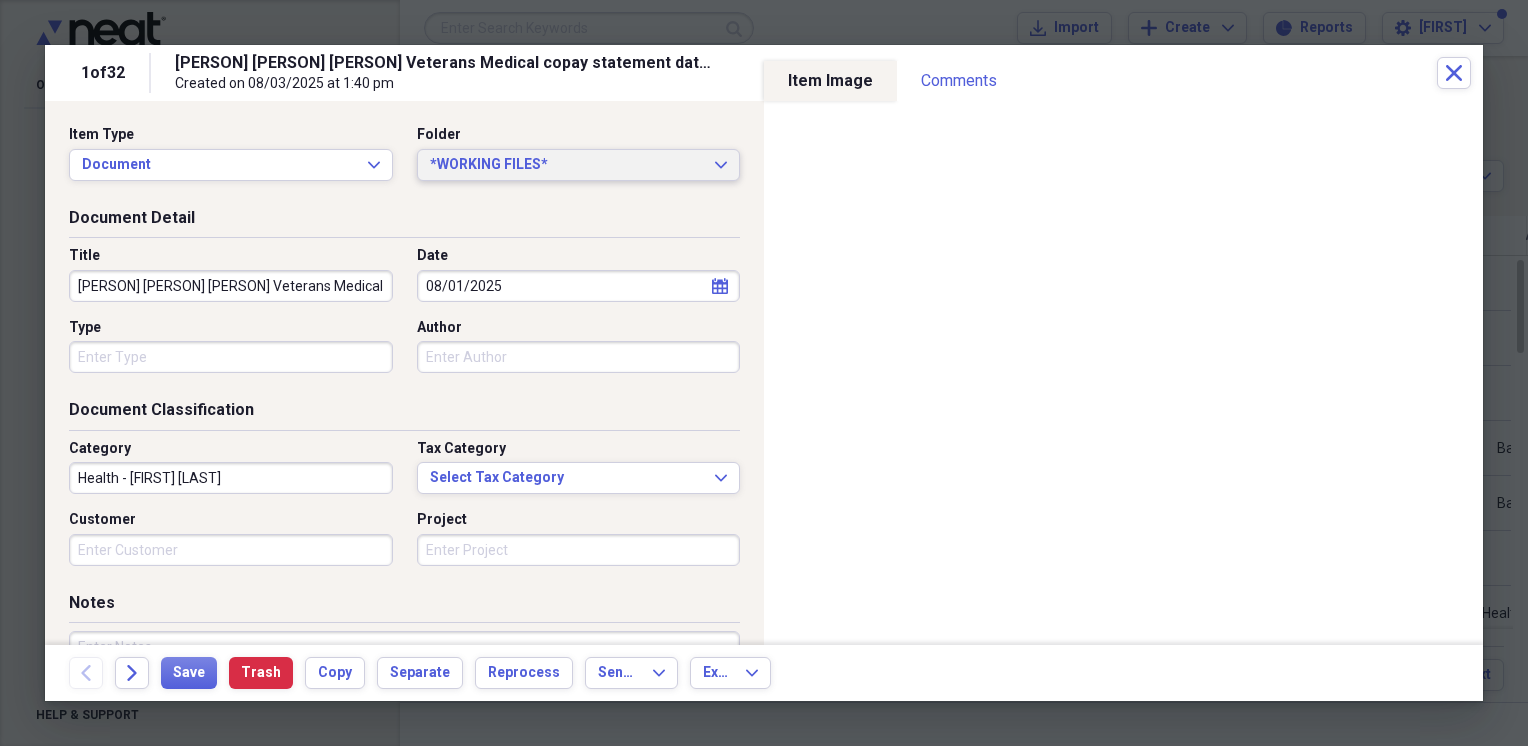click on "*WORKING FILES* Expand" at bounding box center [579, 165] 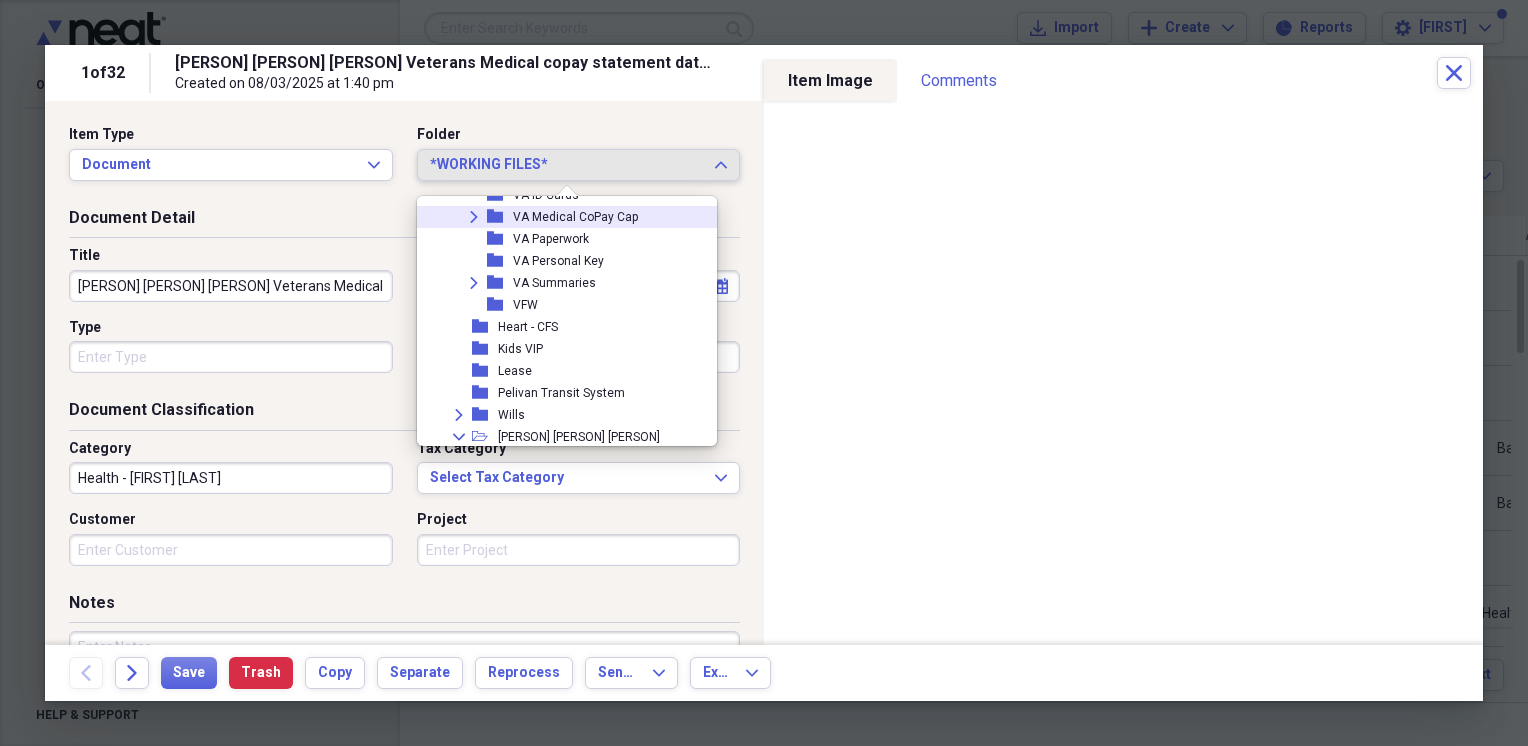 scroll, scrollTop: 1576, scrollLeft: 0, axis: vertical 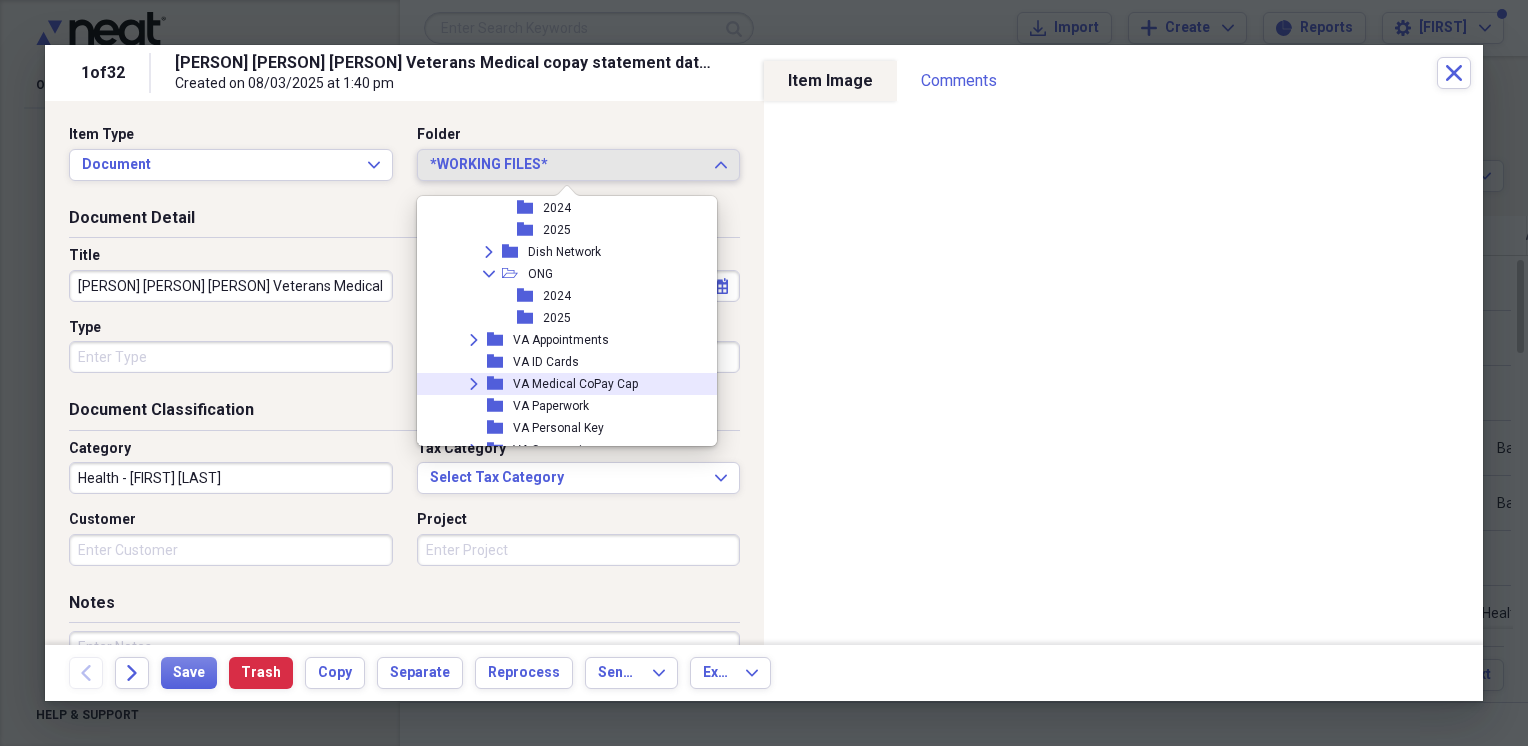 click 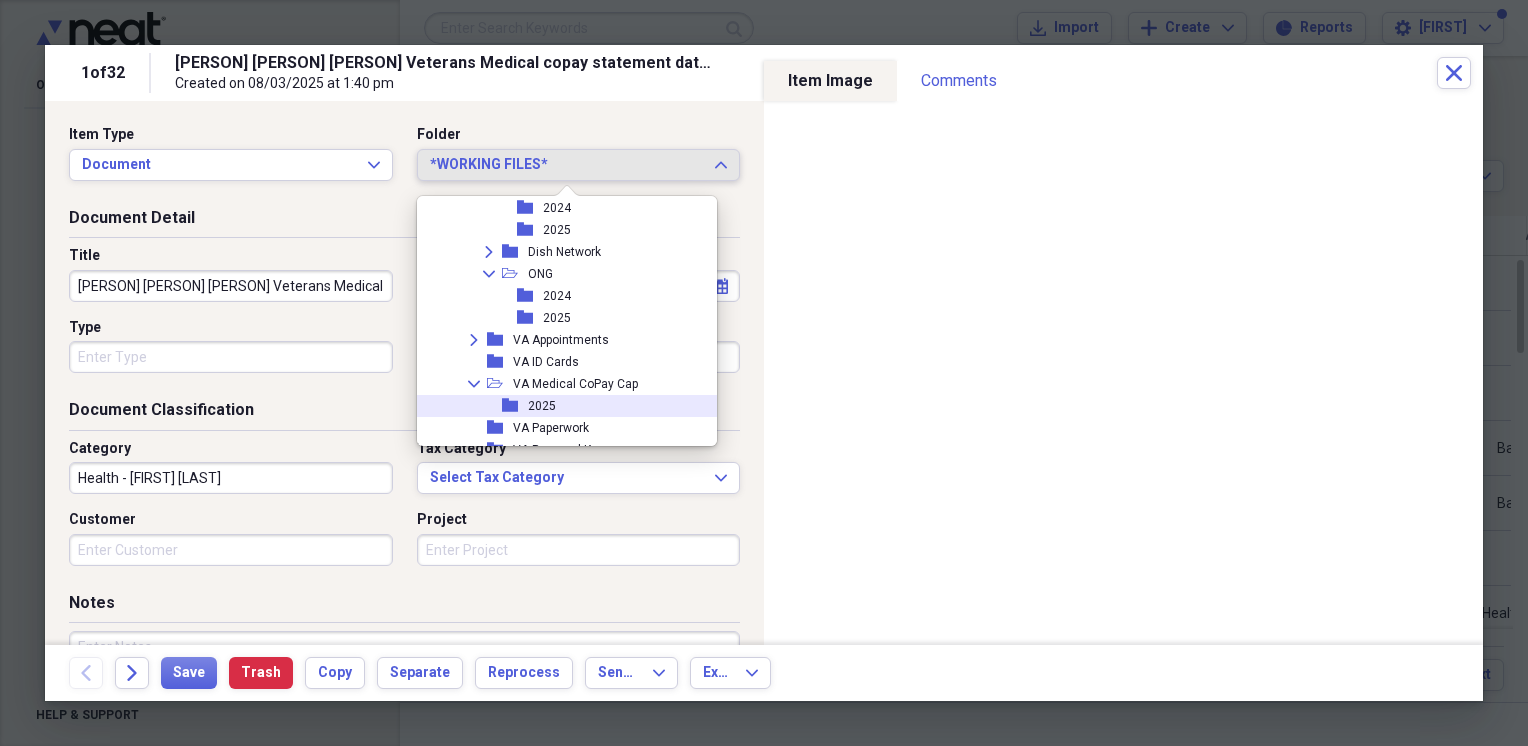click on "2025" at bounding box center (542, 406) 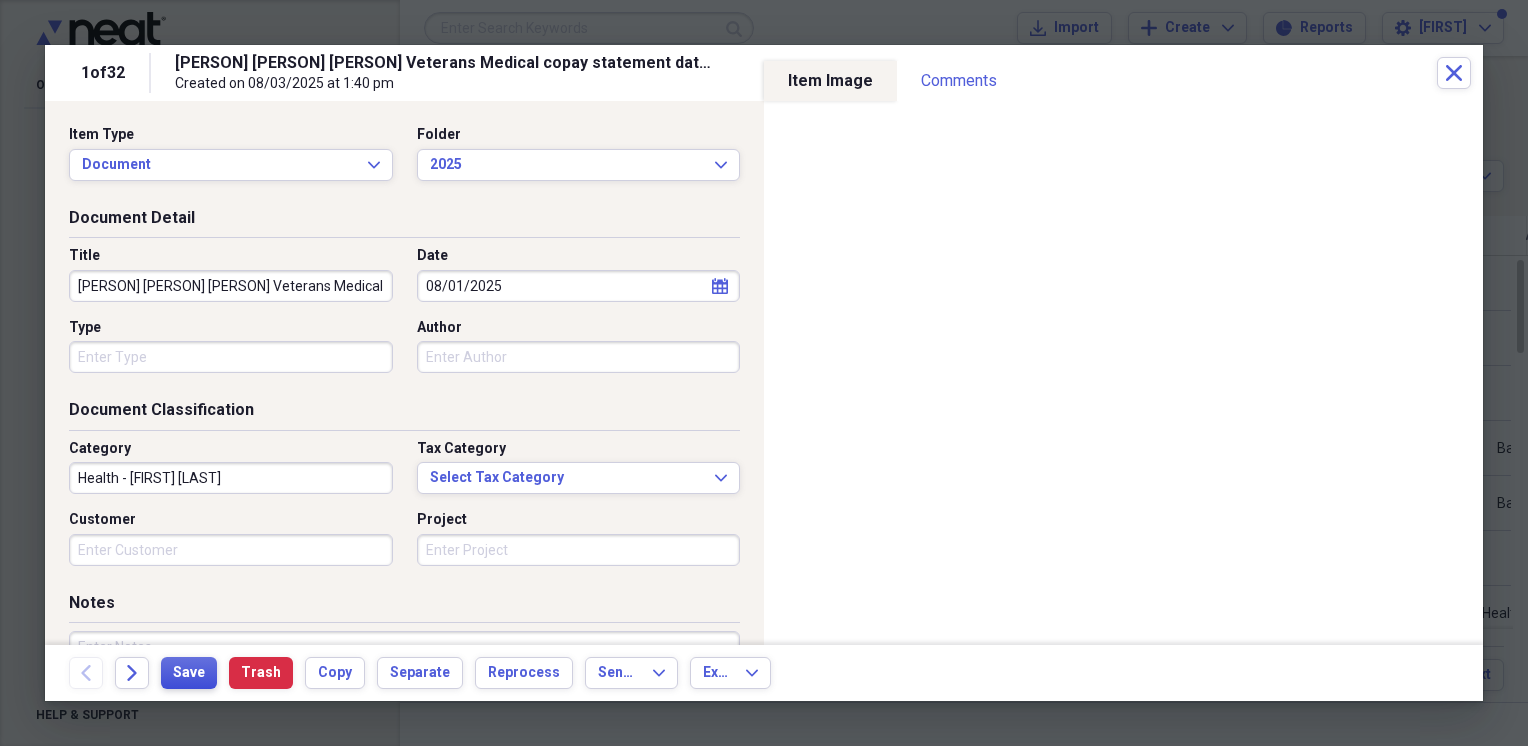 click on "Save" at bounding box center (189, 673) 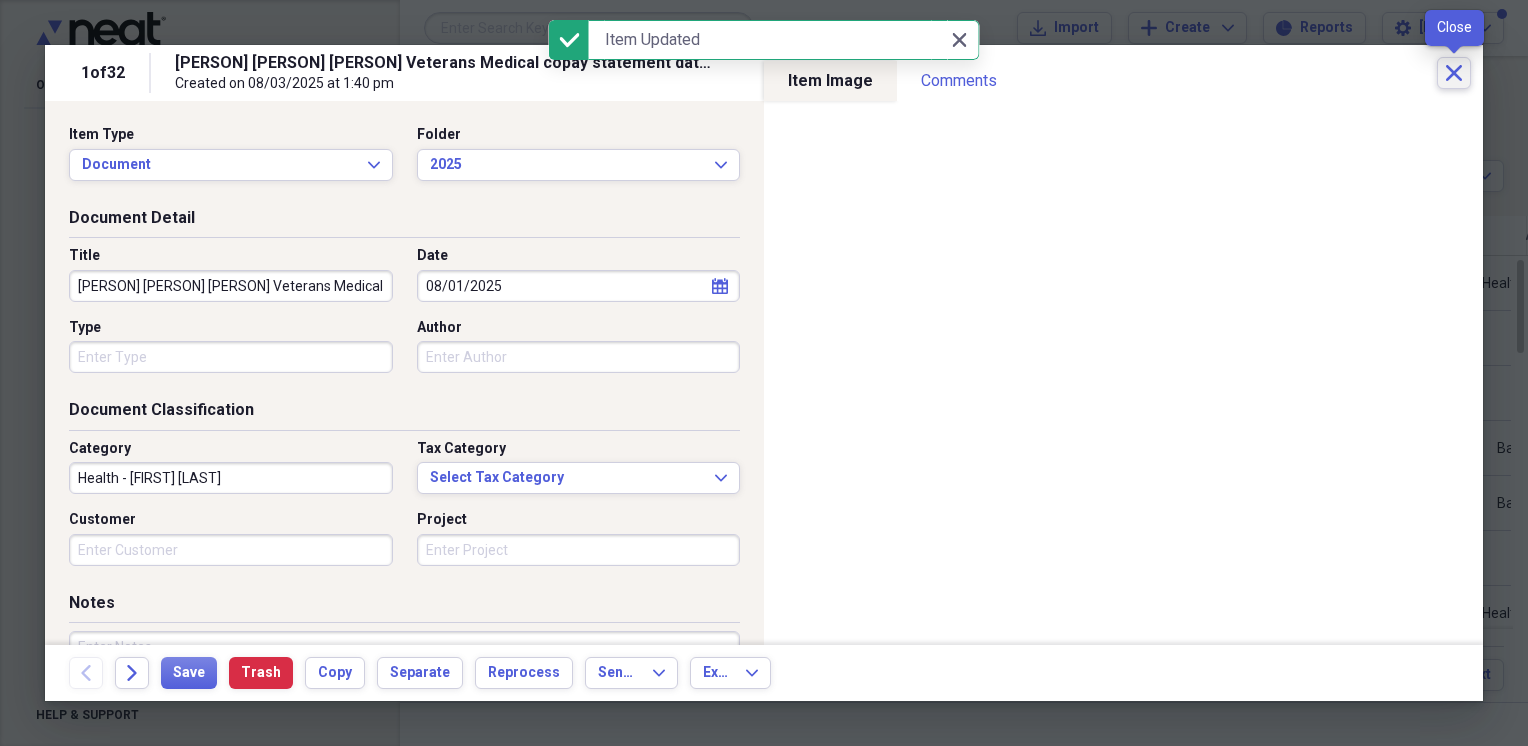 click on "Close" 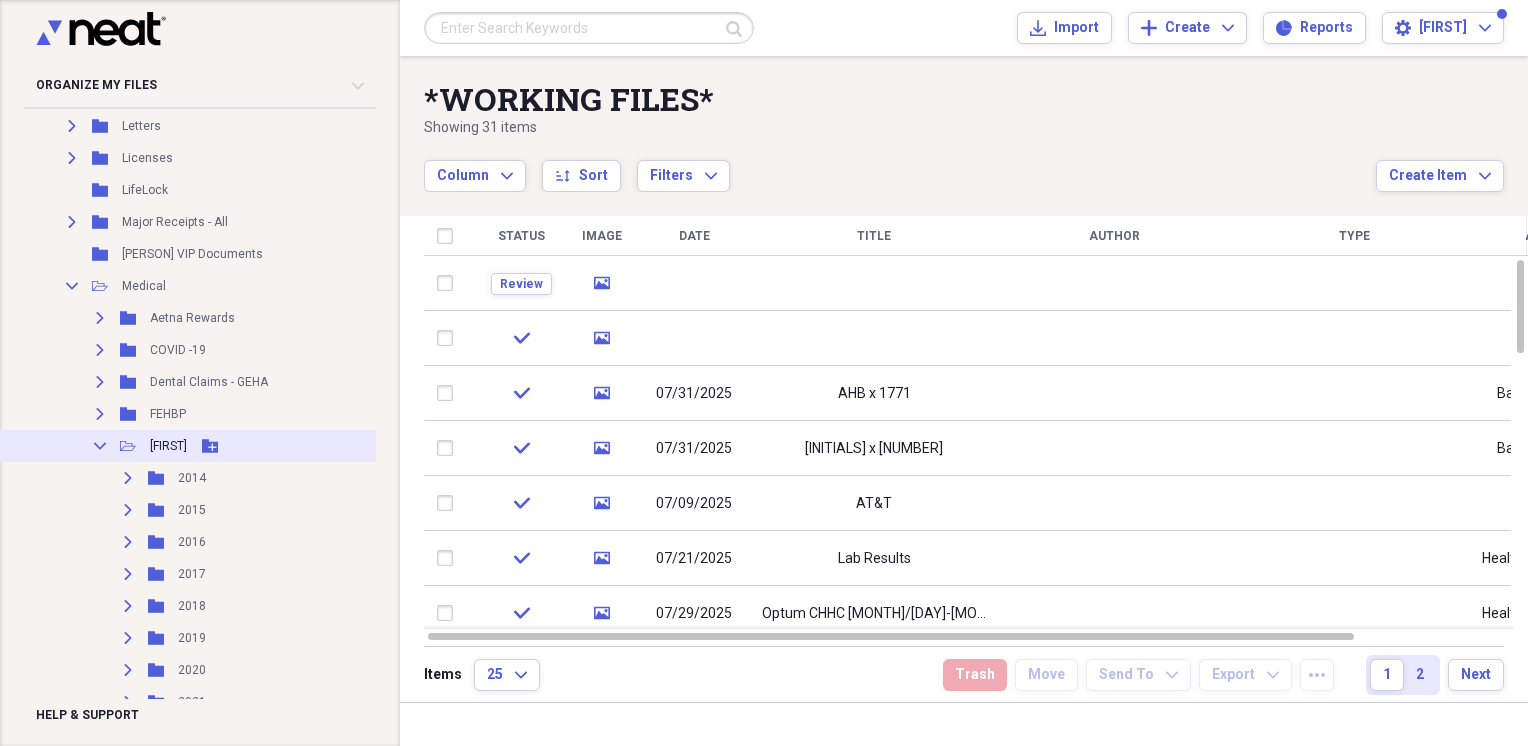 scroll, scrollTop: 7822, scrollLeft: 0, axis: vertical 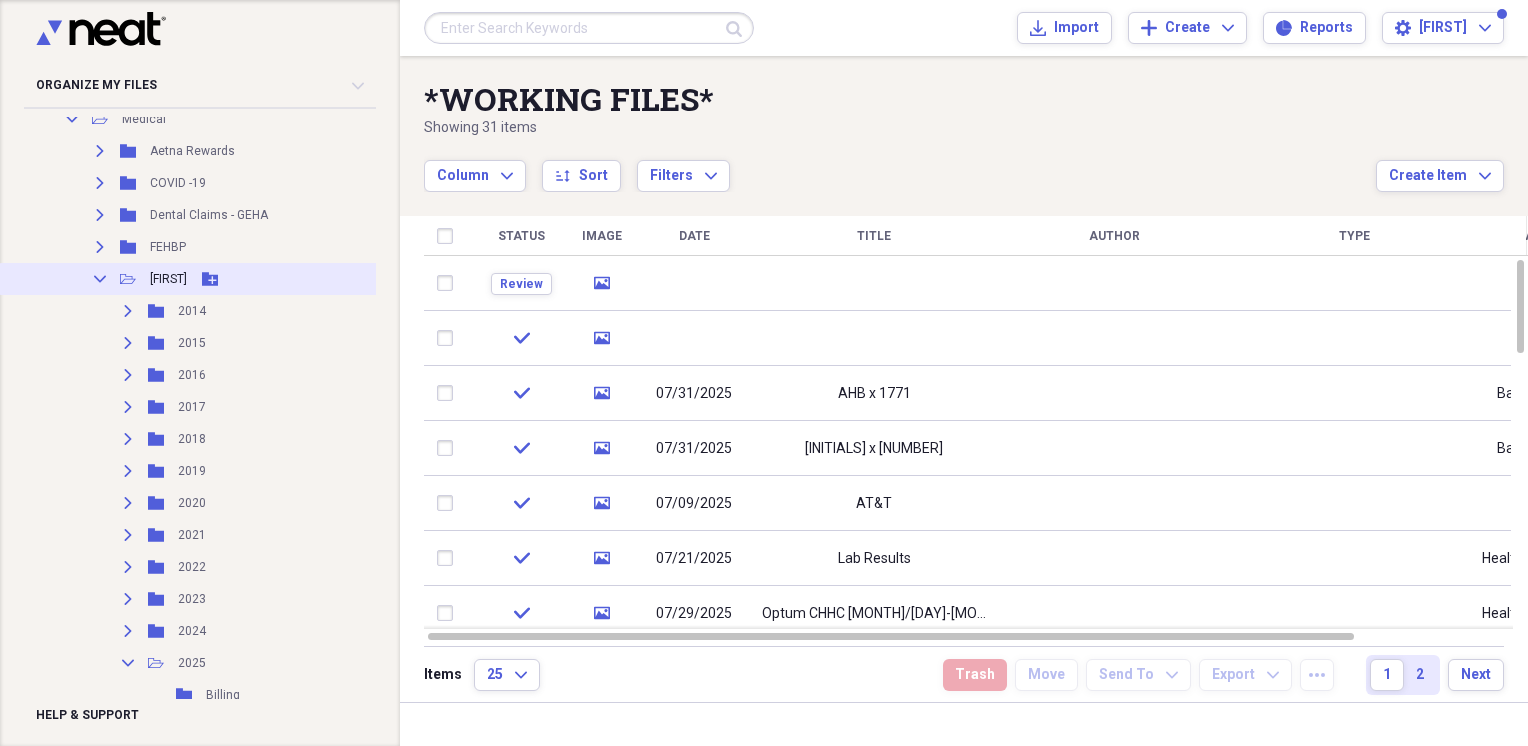 click on "Collapse Open Folder [PERSON] Add Folder" at bounding box center [253, 279] 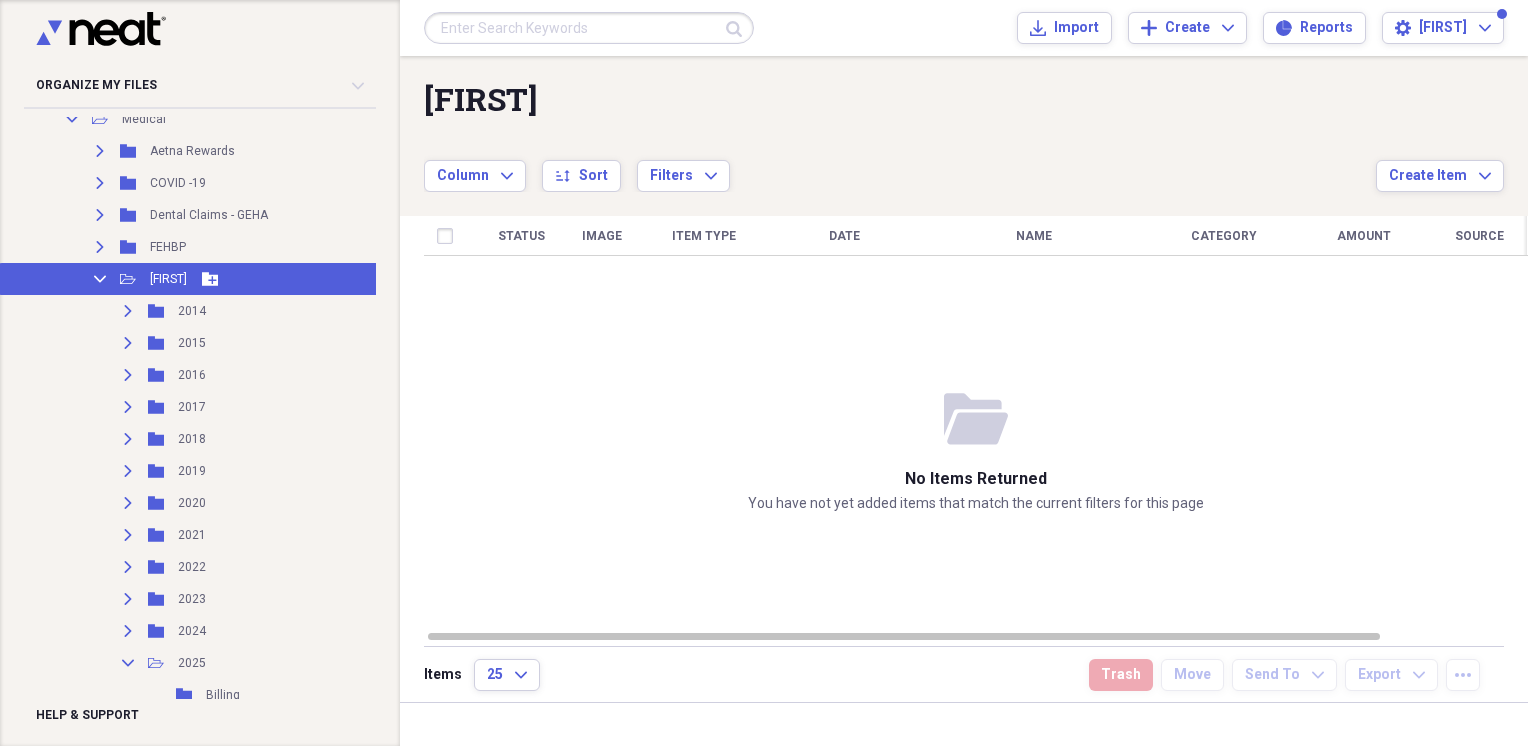 click on "Collapse" at bounding box center [100, 279] 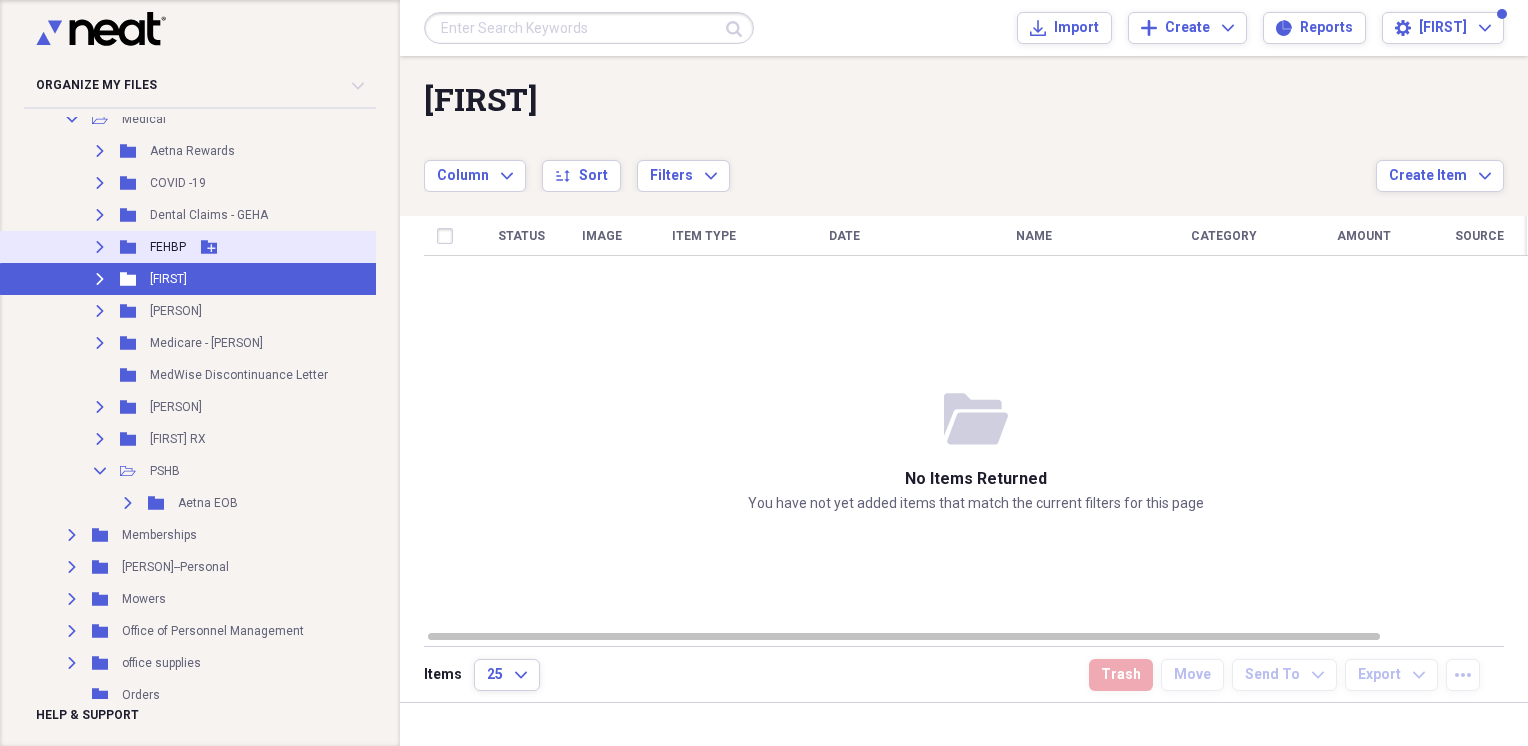 scroll, scrollTop: 7655, scrollLeft: 0, axis: vertical 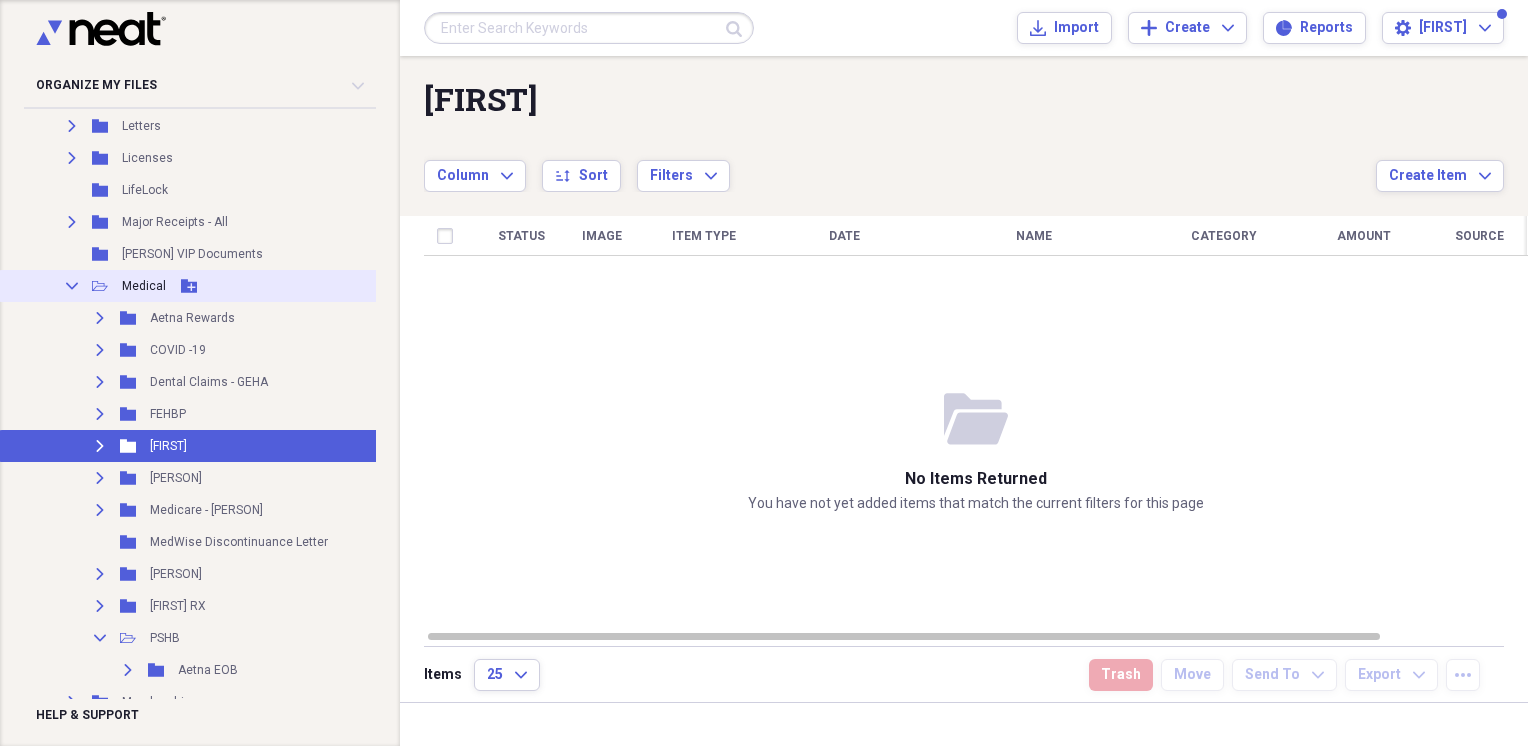 click on "Collapse" 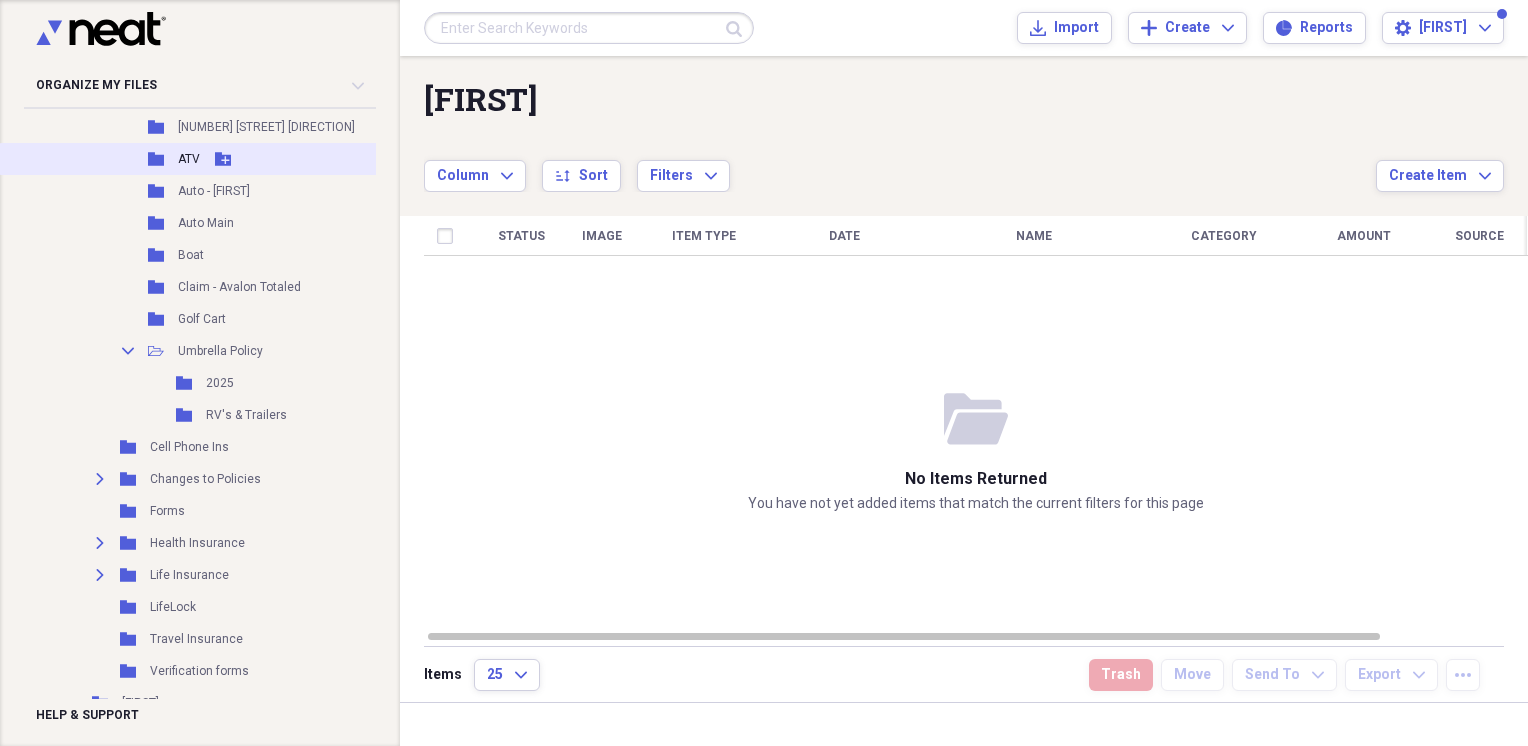 scroll, scrollTop: 6655, scrollLeft: 0, axis: vertical 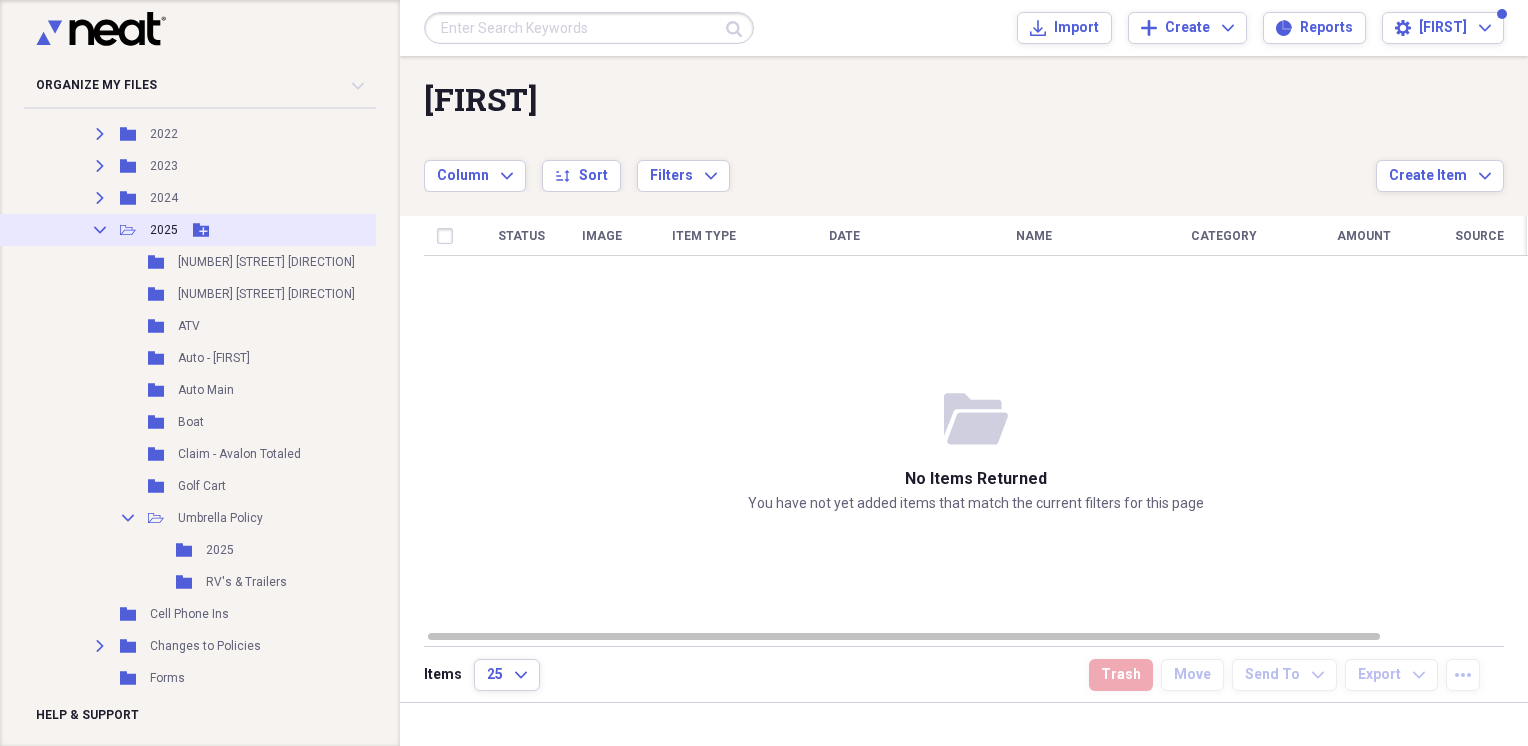 click on "Collapse" at bounding box center [100, 230] 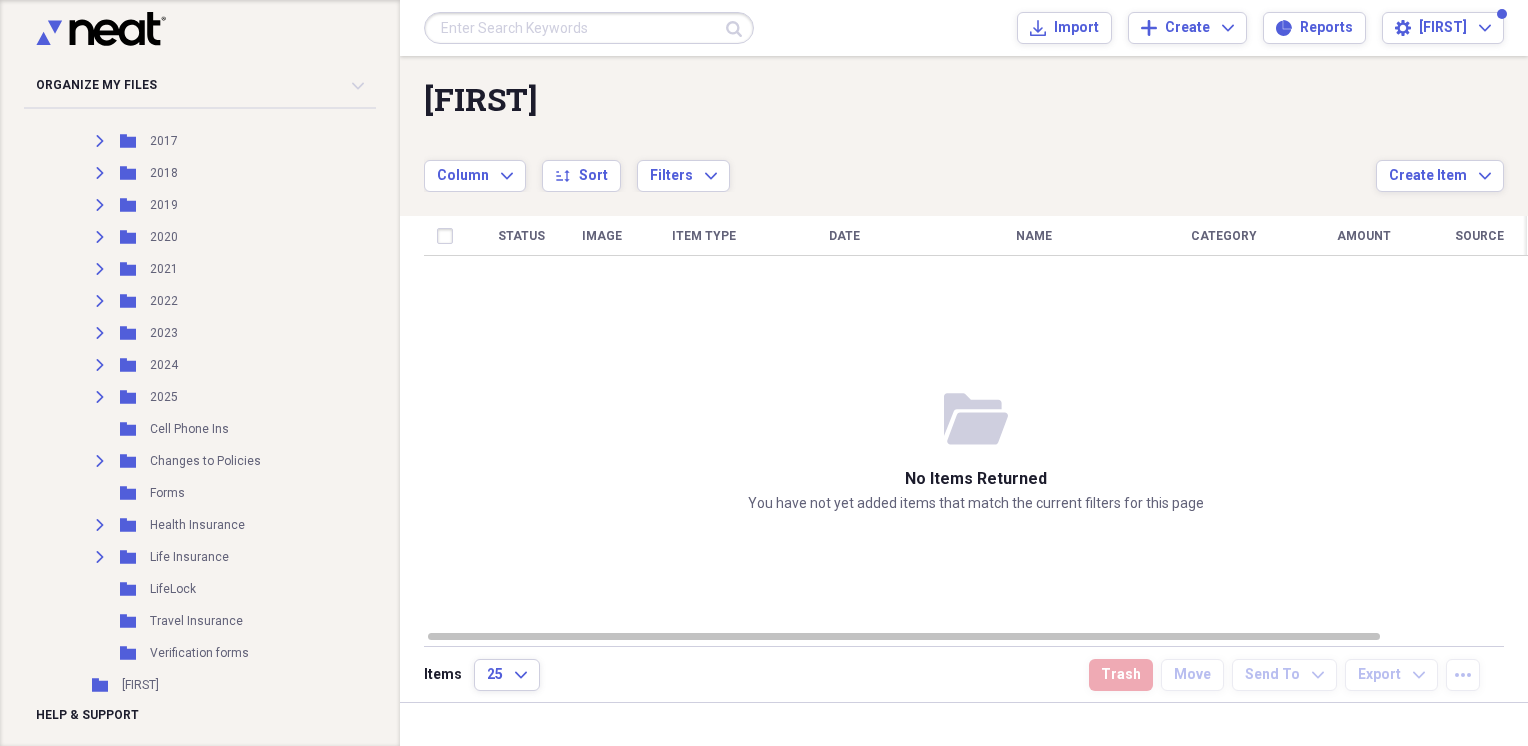scroll, scrollTop: 6322, scrollLeft: 0, axis: vertical 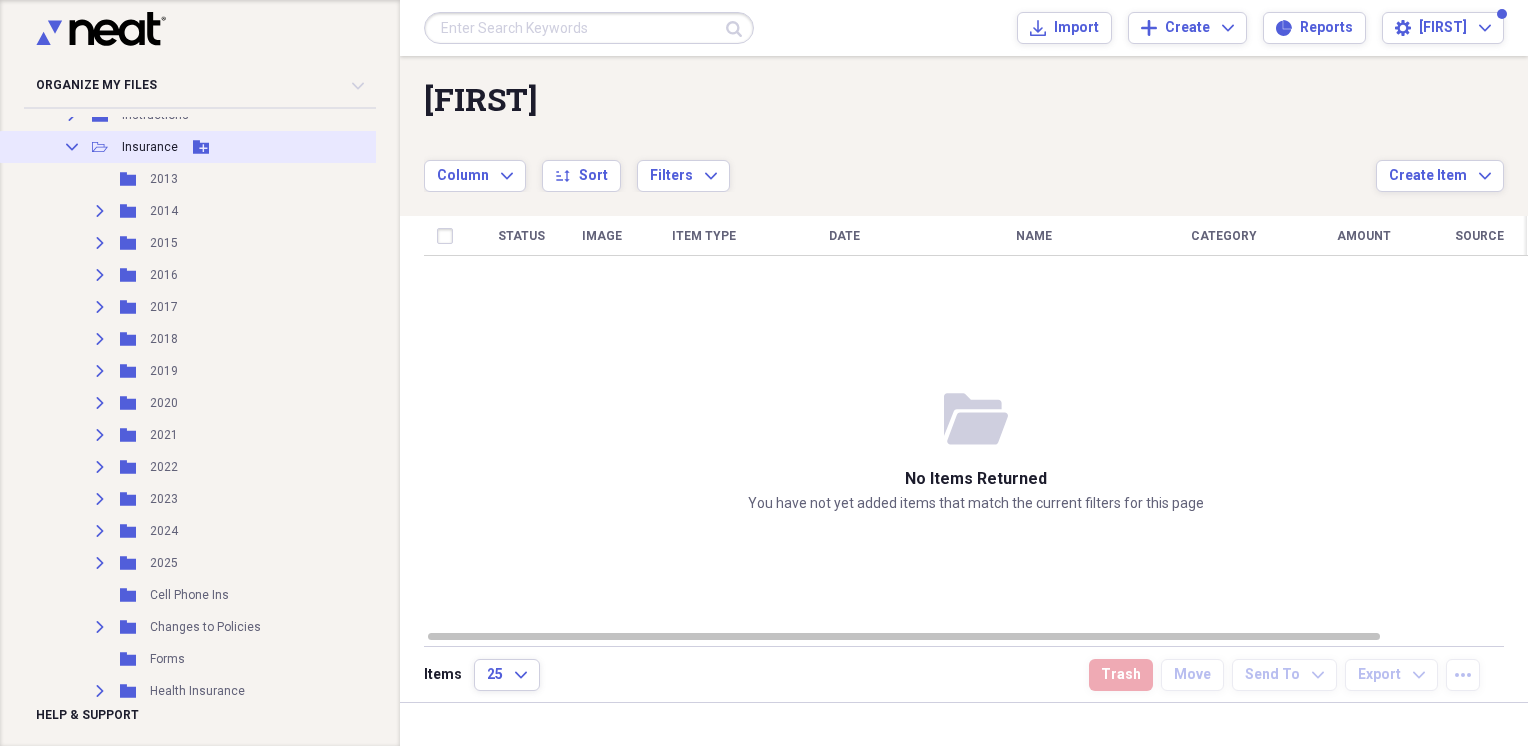 click on "Collapse" 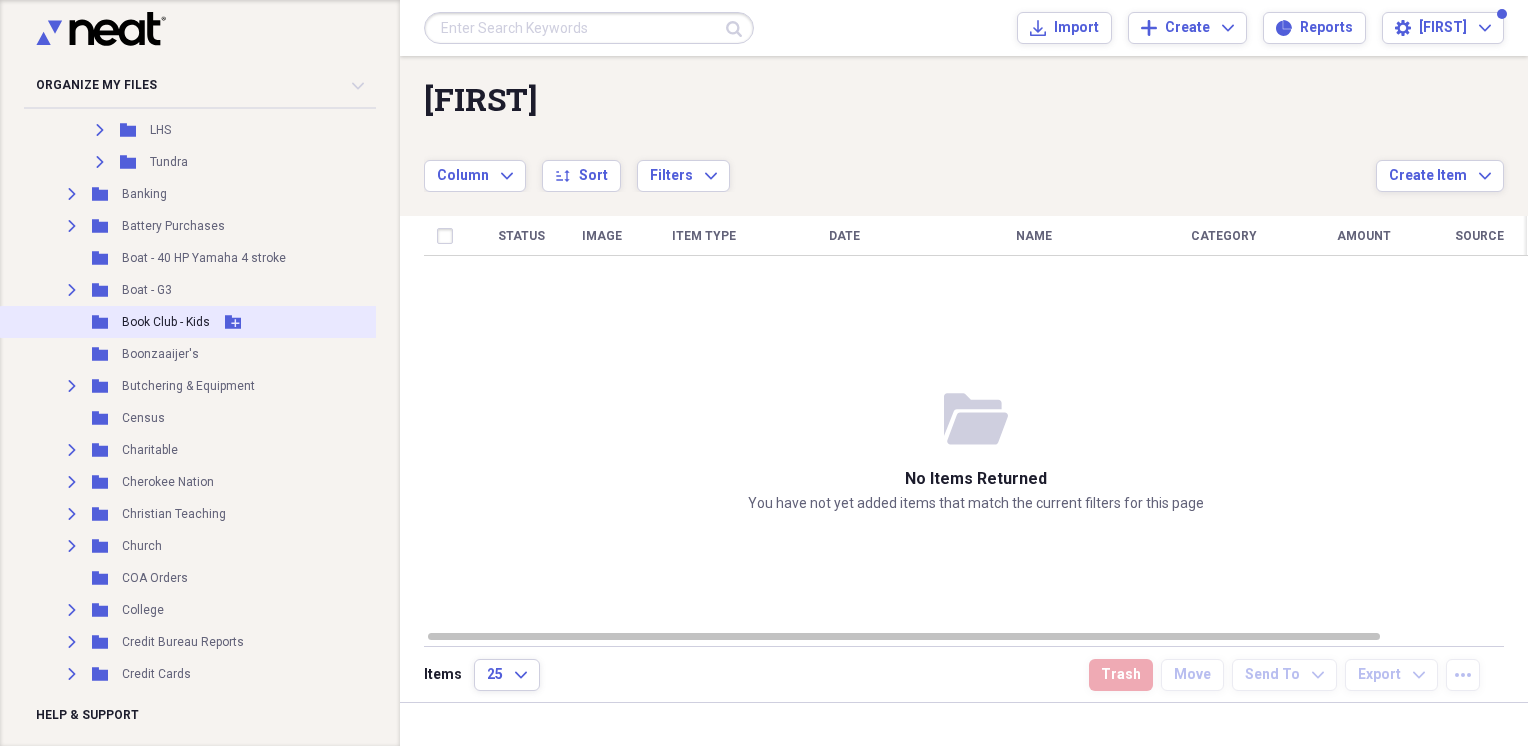 scroll, scrollTop: 4822, scrollLeft: 0, axis: vertical 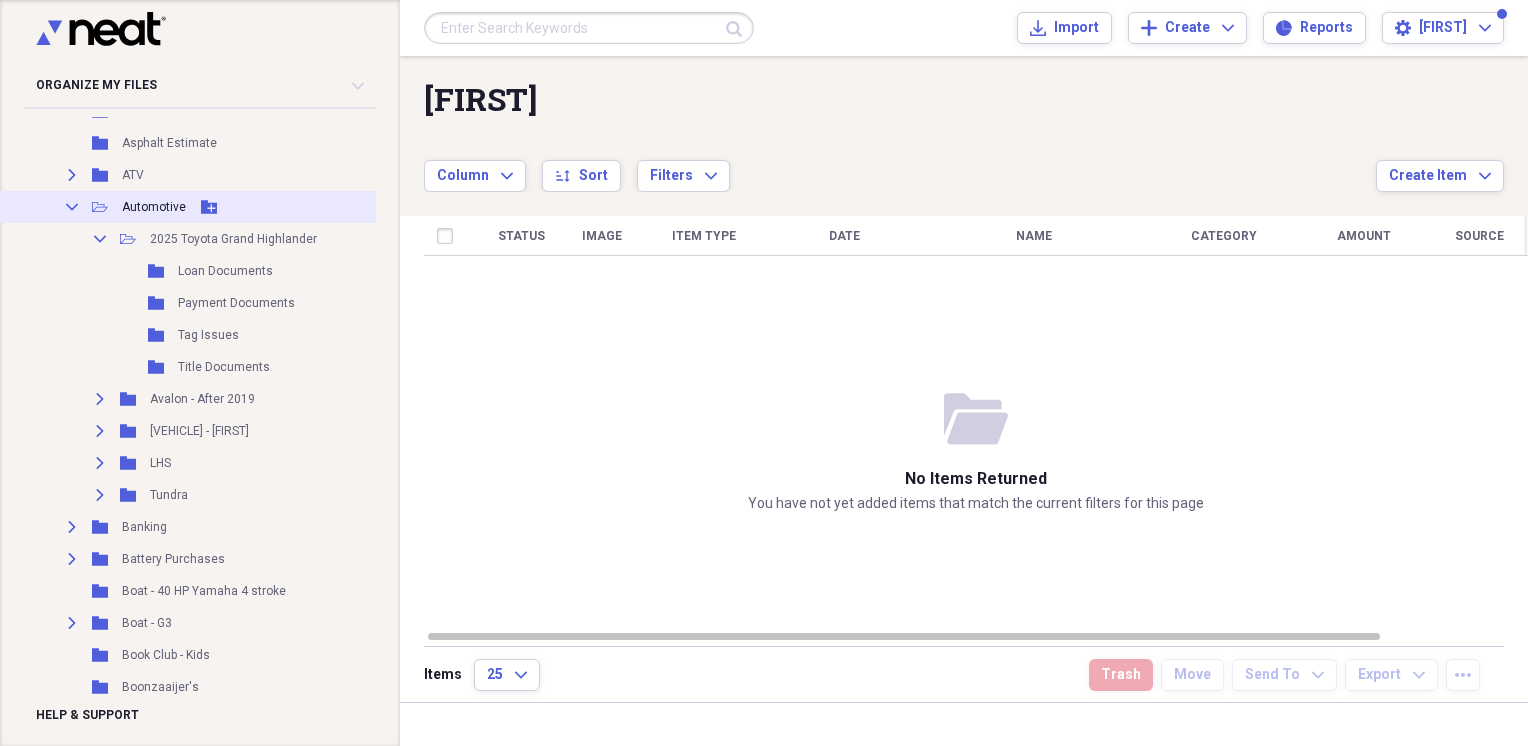 click on "Collapse" 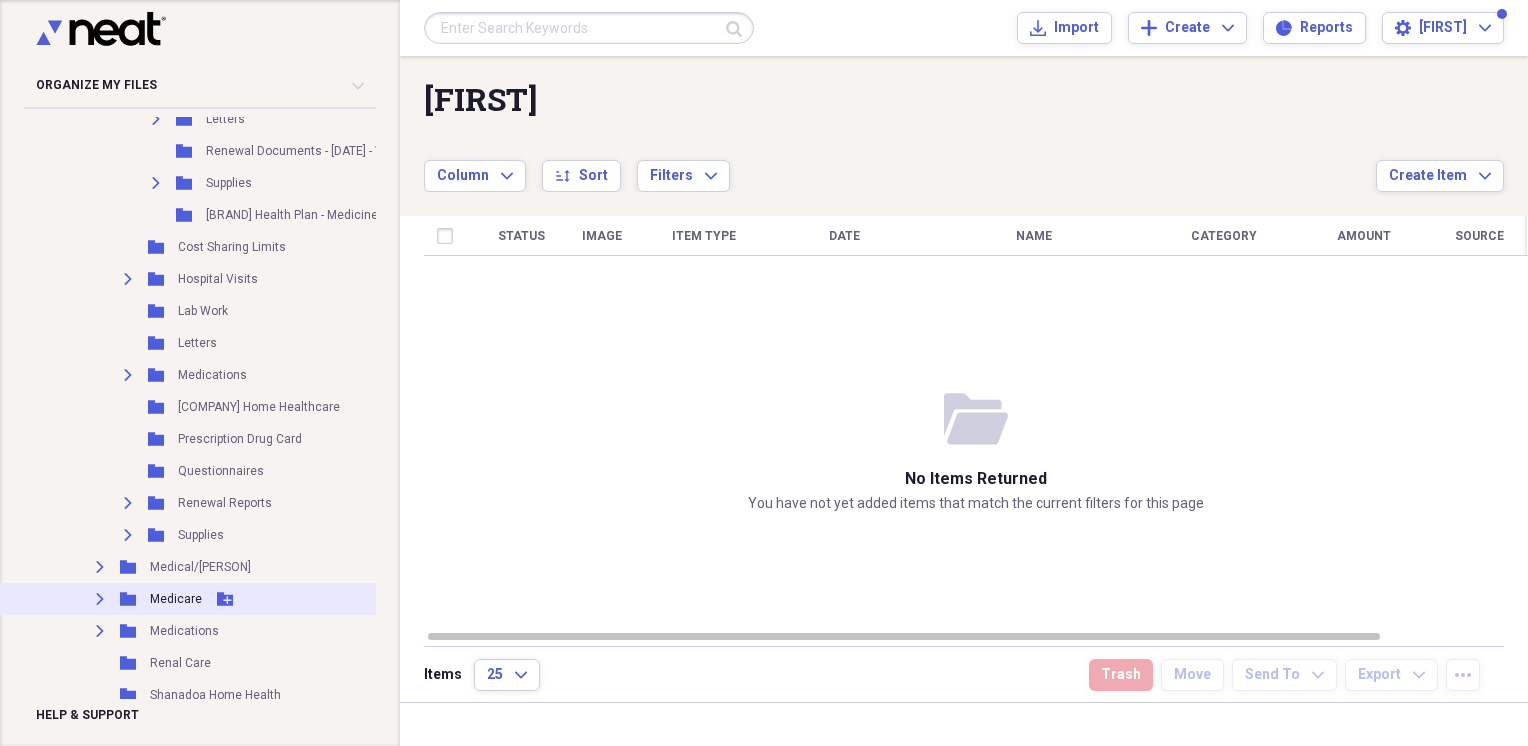 scroll, scrollTop: 3488, scrollLeft: 0, axis: vertical 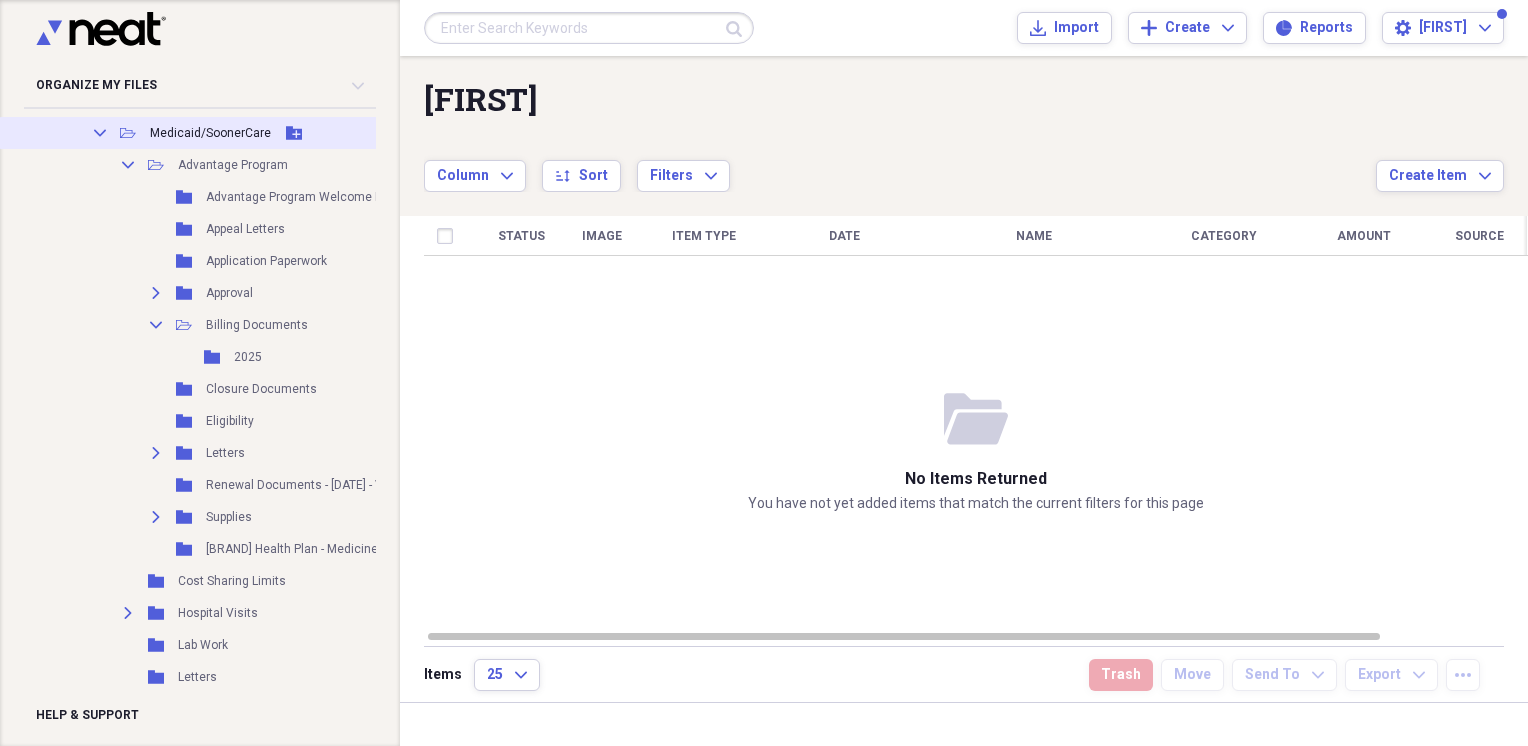 click on "Collapse" 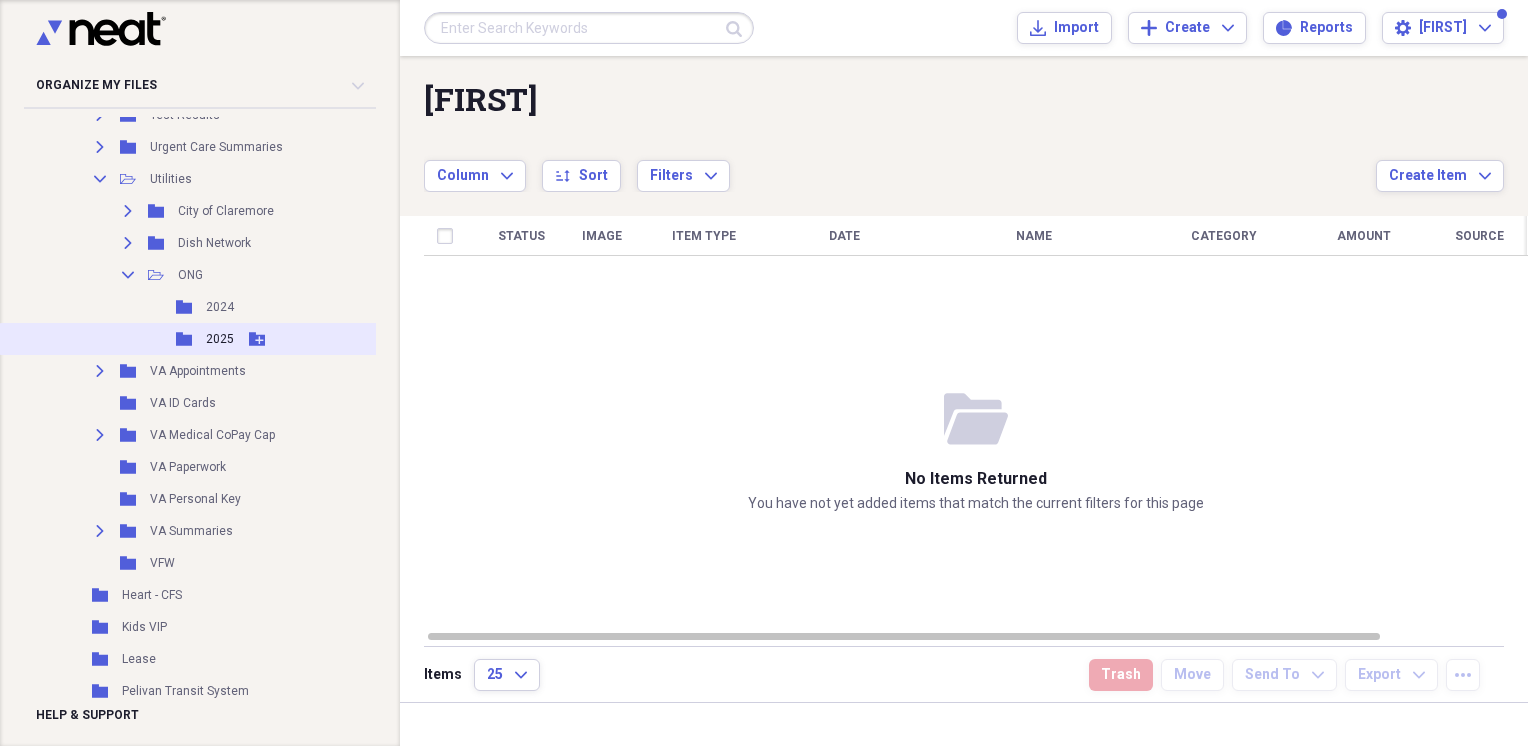 scroll, scrollTop: 2488, scrollLeft: 0, axis: vertical 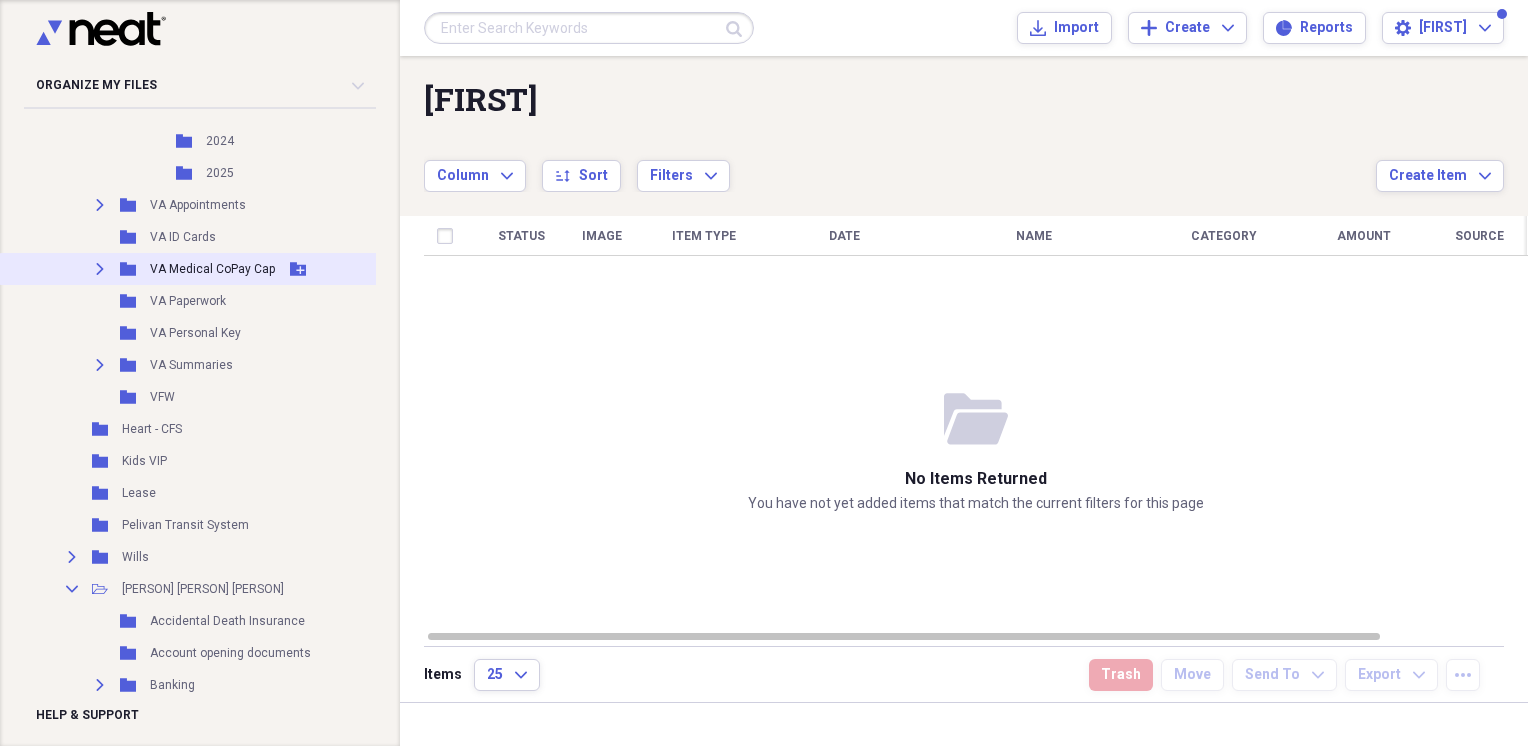 click on "Expand" 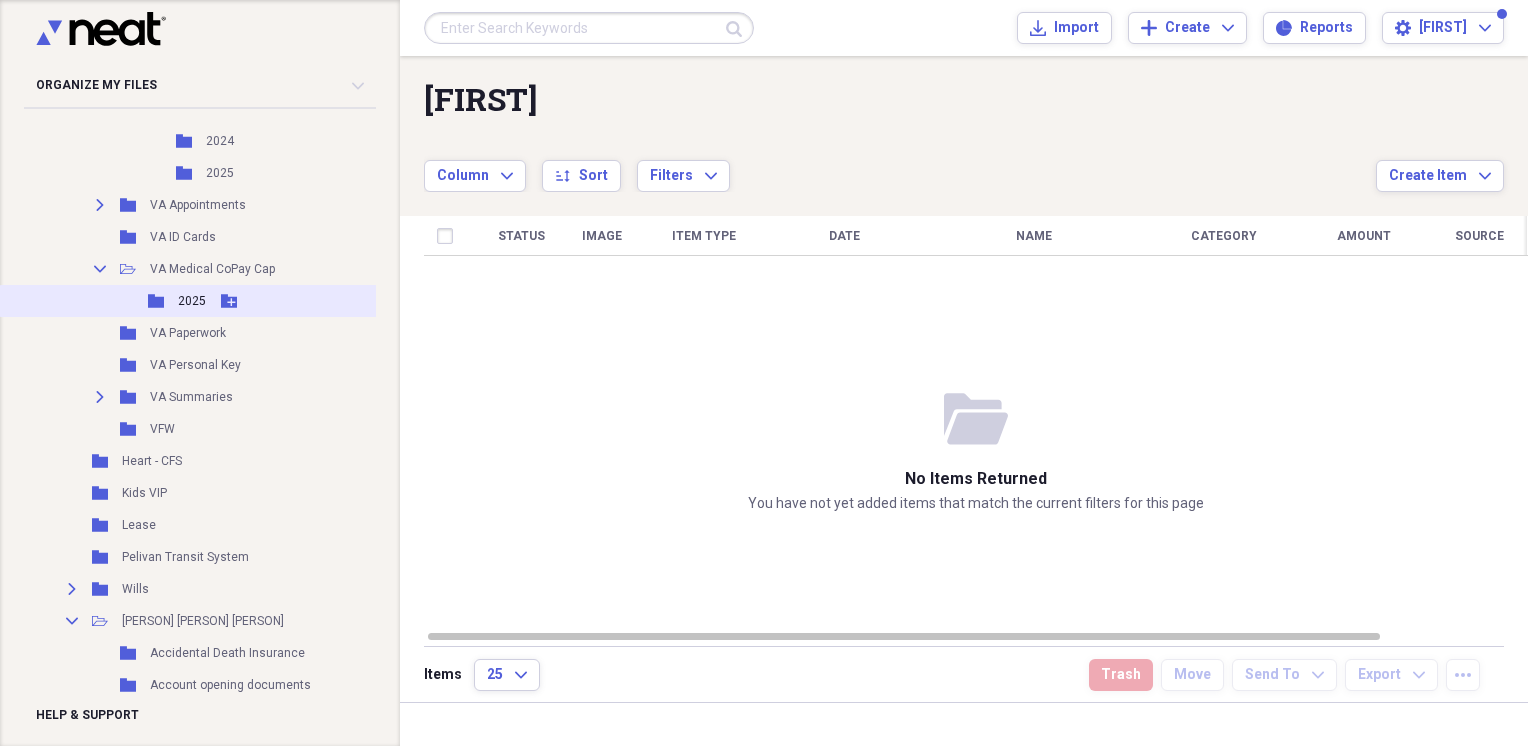 click on "2025" at bounding box center (192, 301) 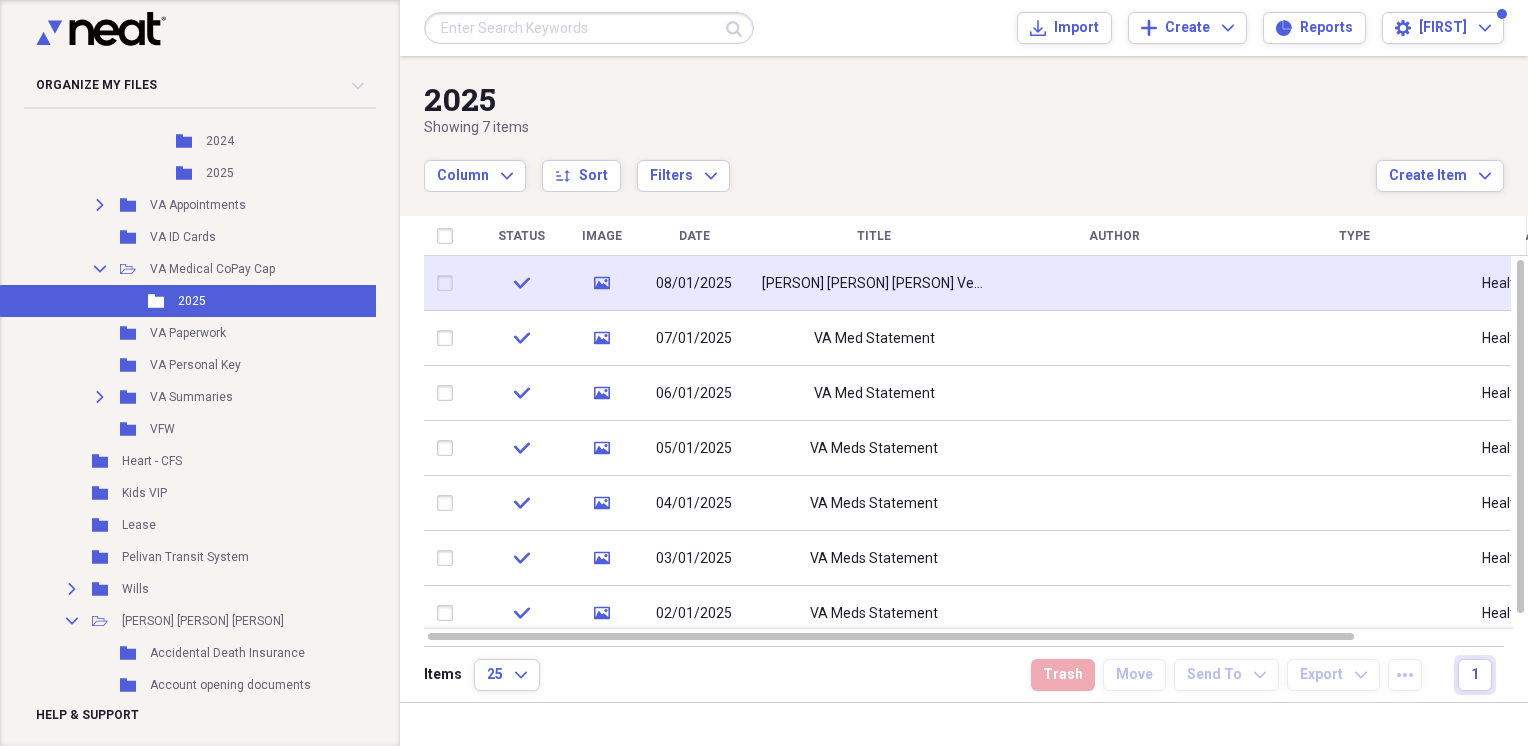 click on "[PERSON] [PERSON] [PERSON] Veterans Medical copay statement dated [MONTH], [YEAR]" at bounding box center (874, 284) 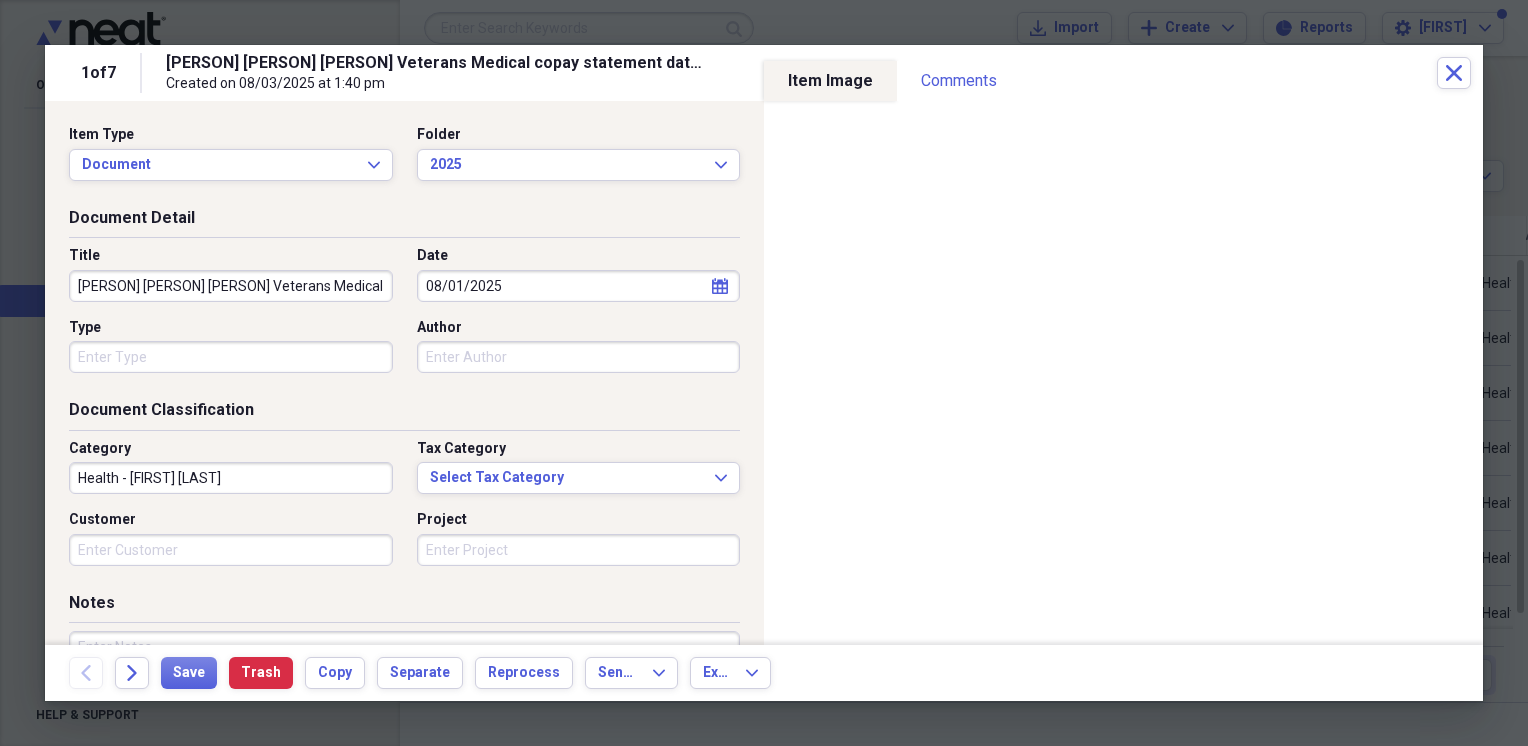 click on "[PERSON] [PERSON] [PERSON] Veterans Medical copay statement dated [MONTH], [YEAR]" at bounding box center [231, 286] 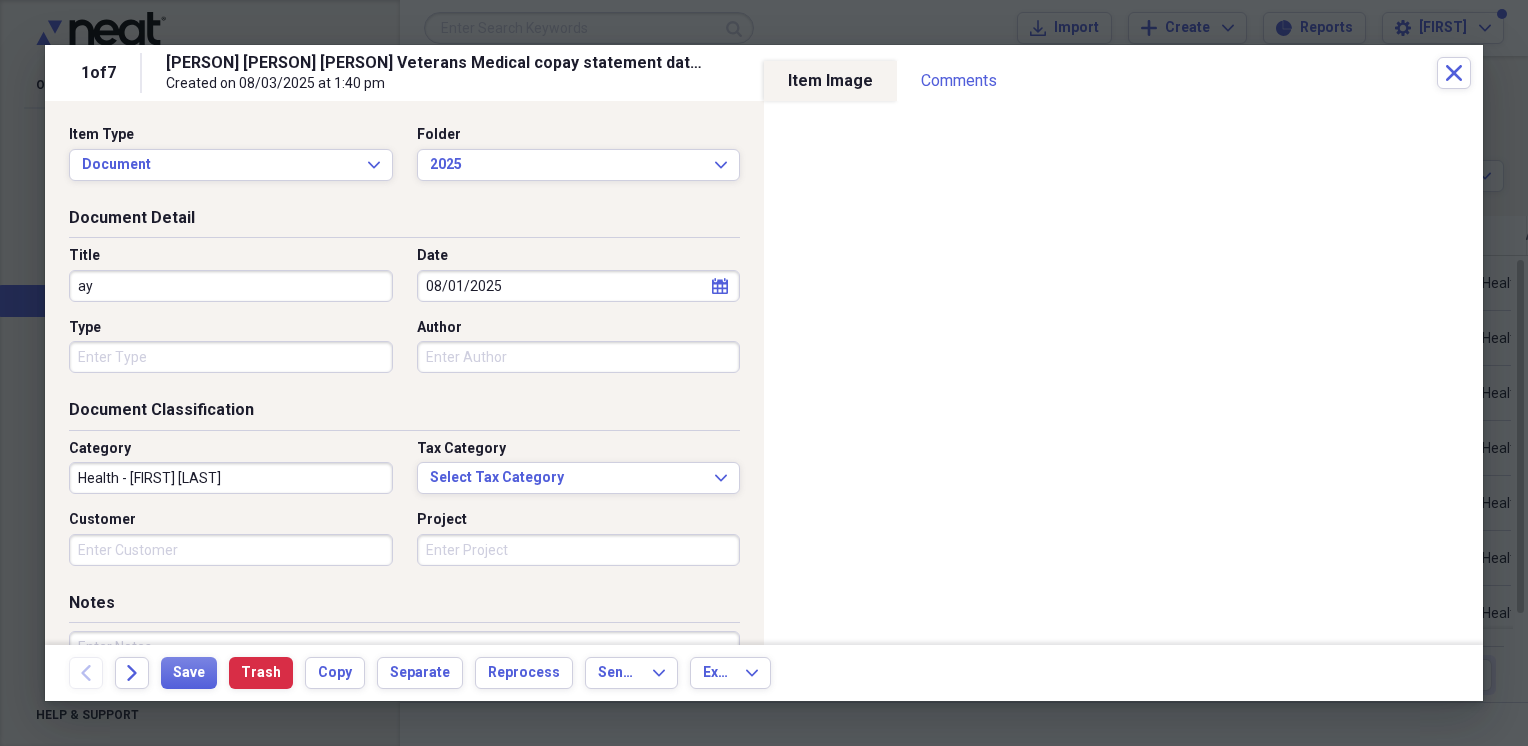 type on "a" 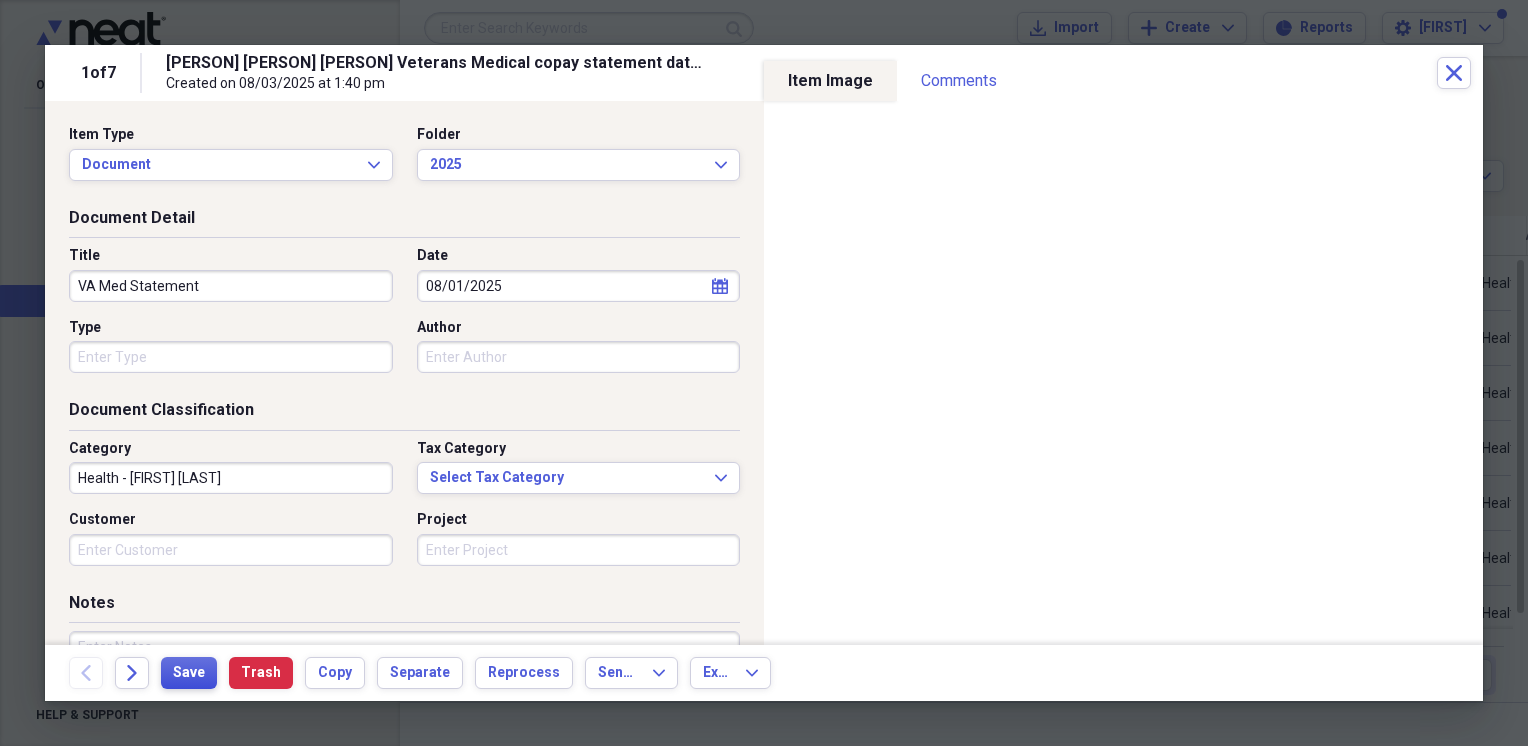 type on "VA Med Statement" 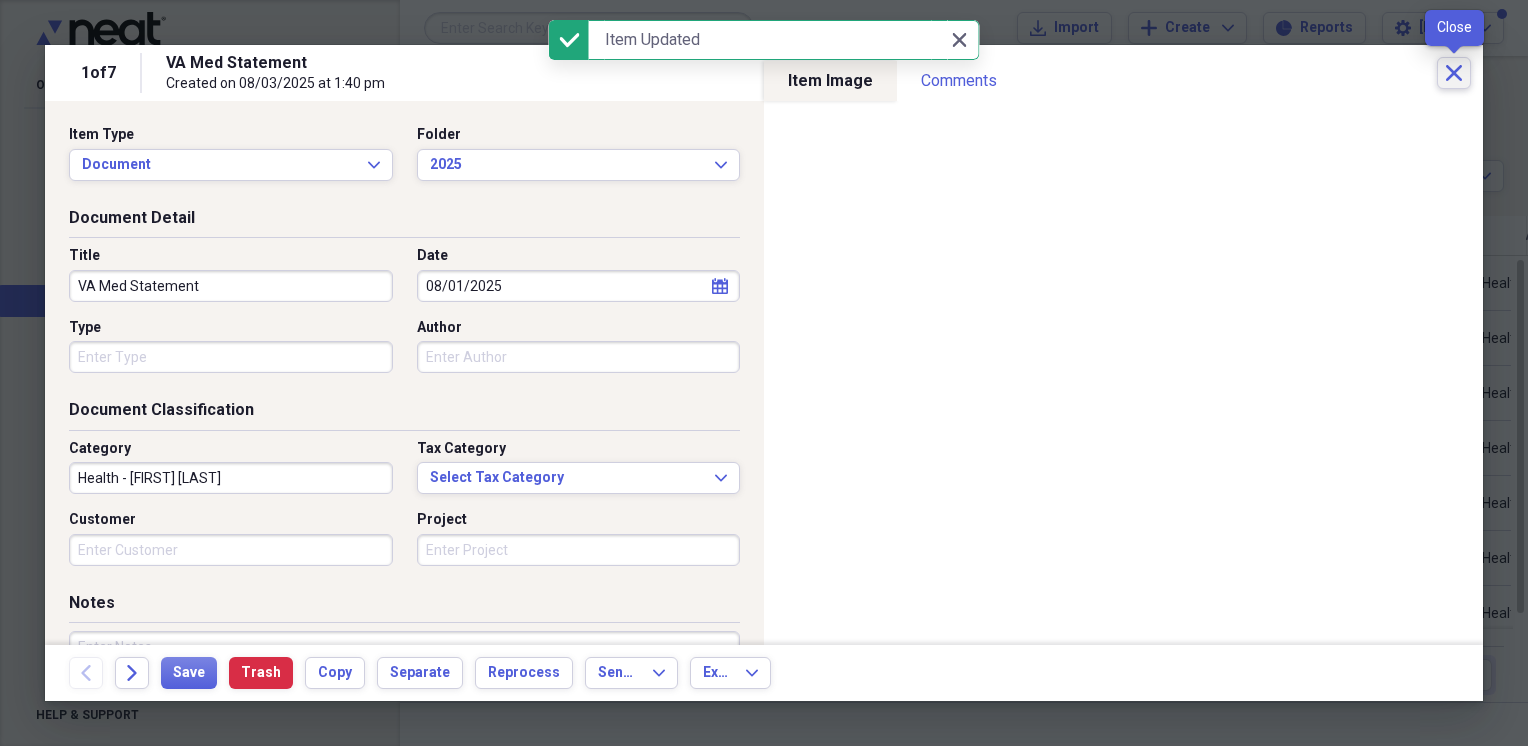 click on "Close" 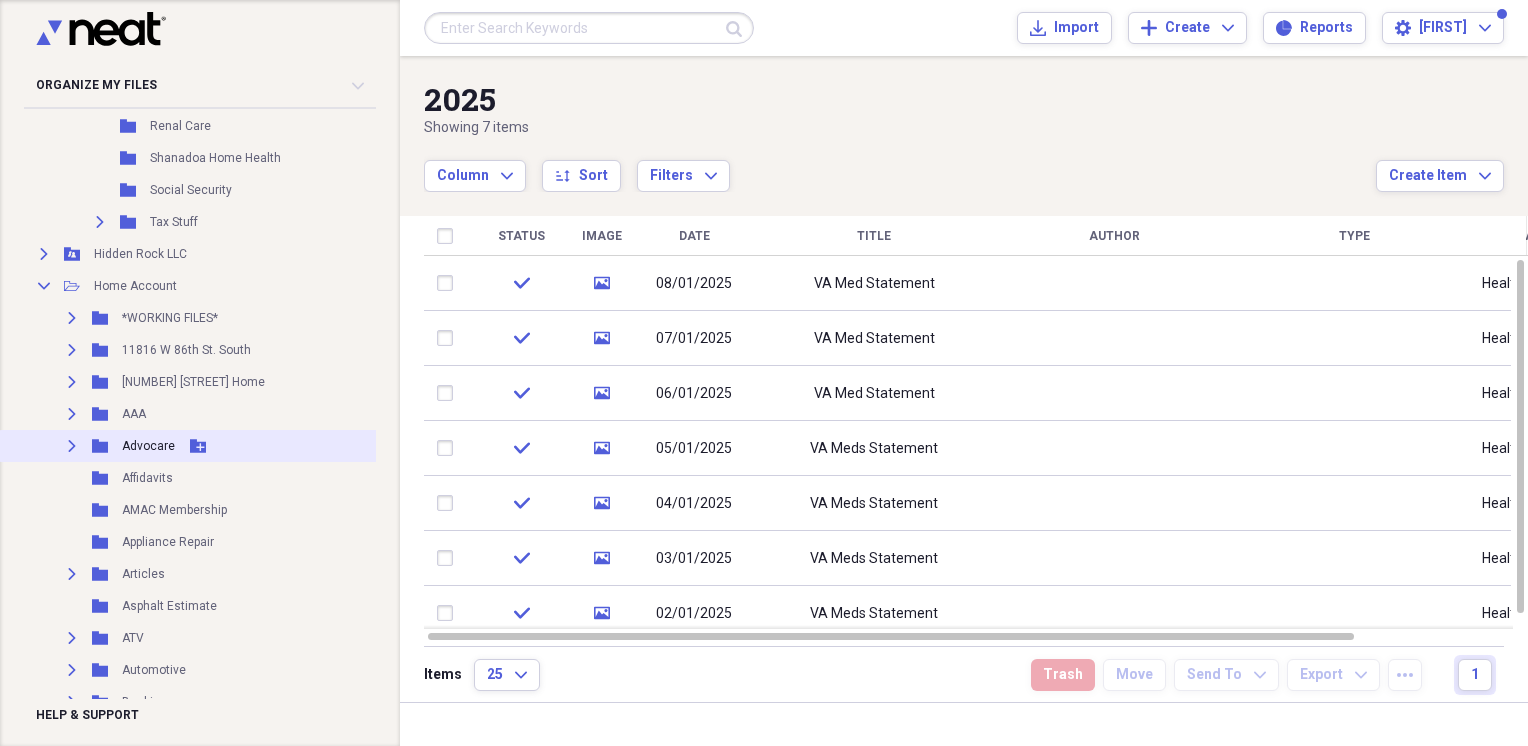 scroll, scrollTop: 3822, scrollLeft: 0, axis: vertical 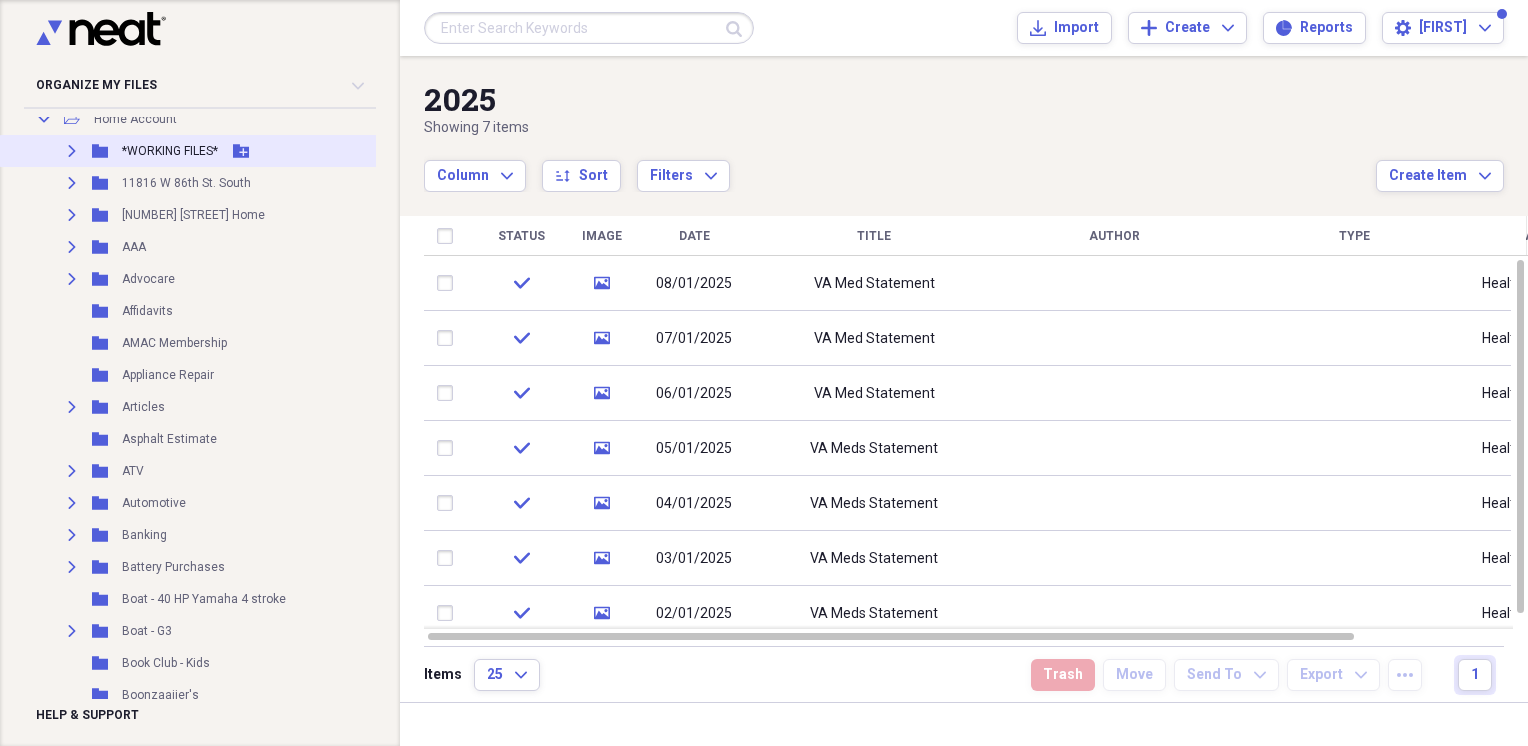 click on "*WORKING FILES*" at bounding box center (170, 151) 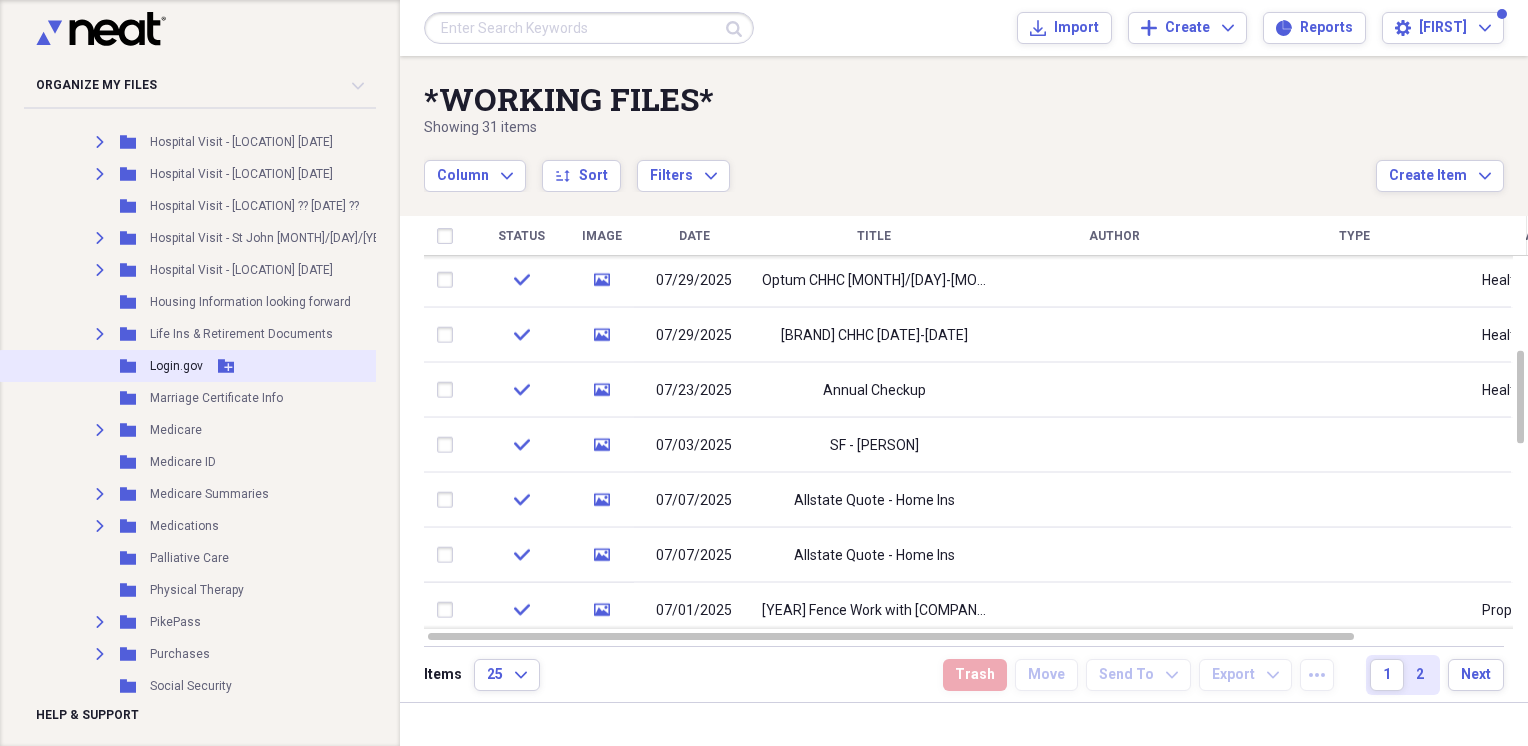 scroll, scrollTop: 1322, scrollLeft: 0, axis: vertical 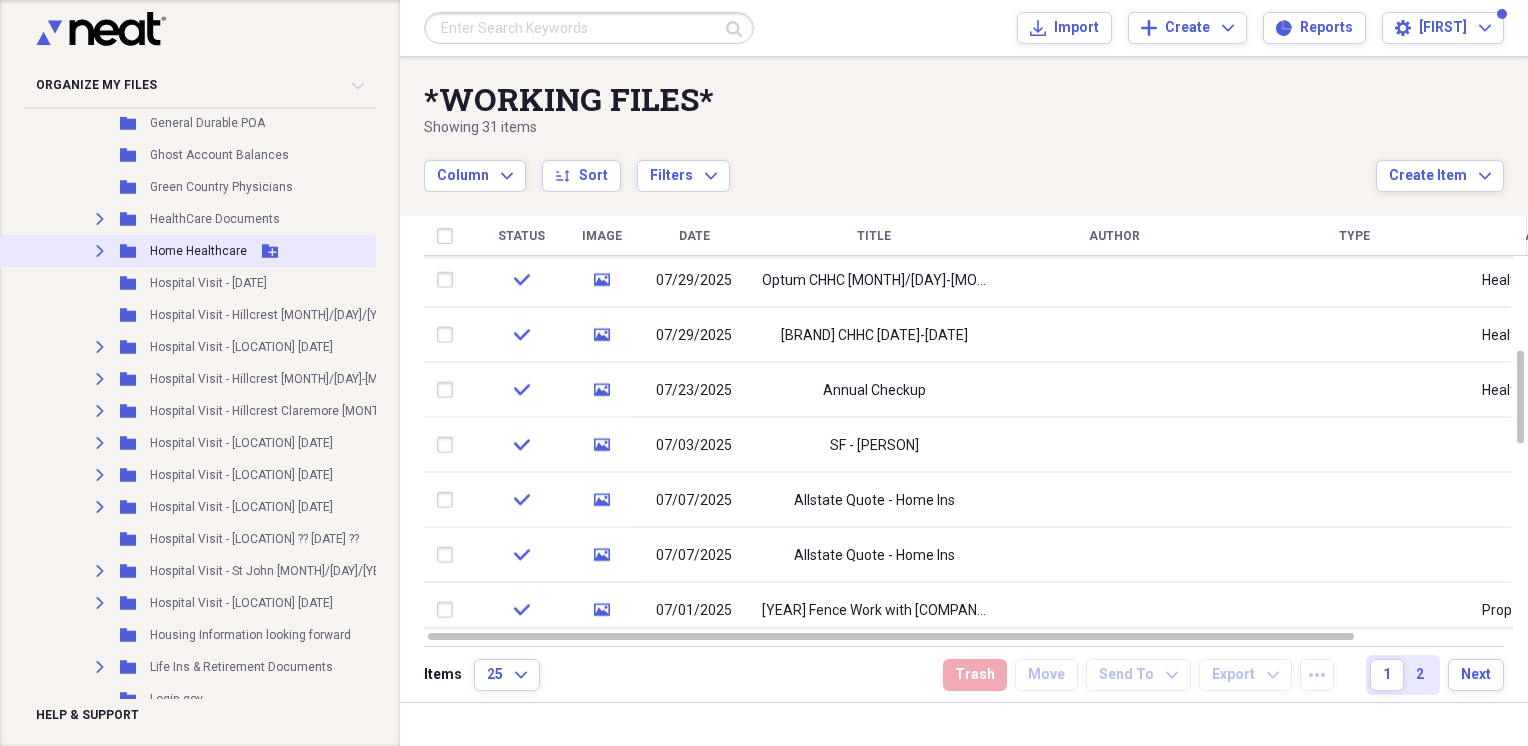 click on "Expand" 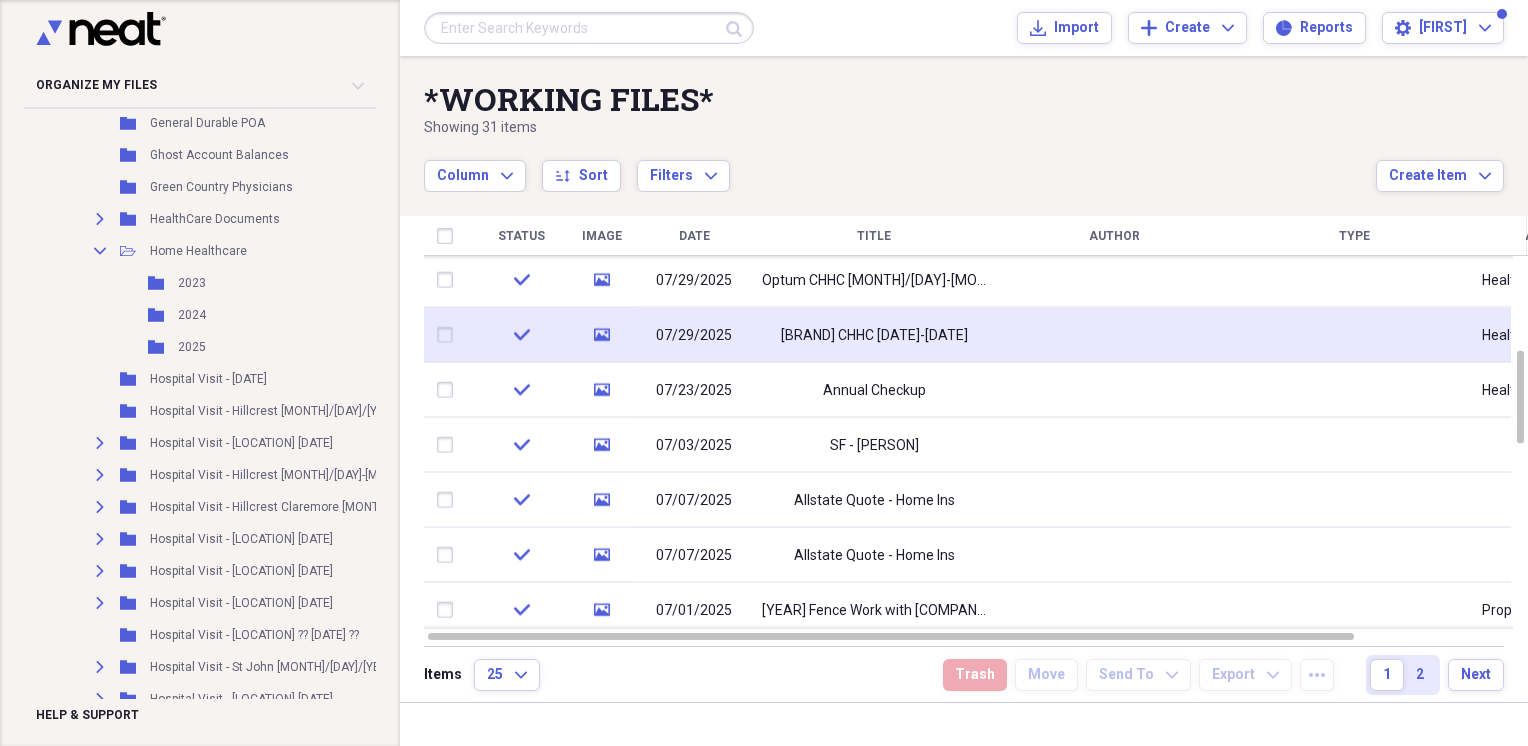 click at bounding box center [449, 335] 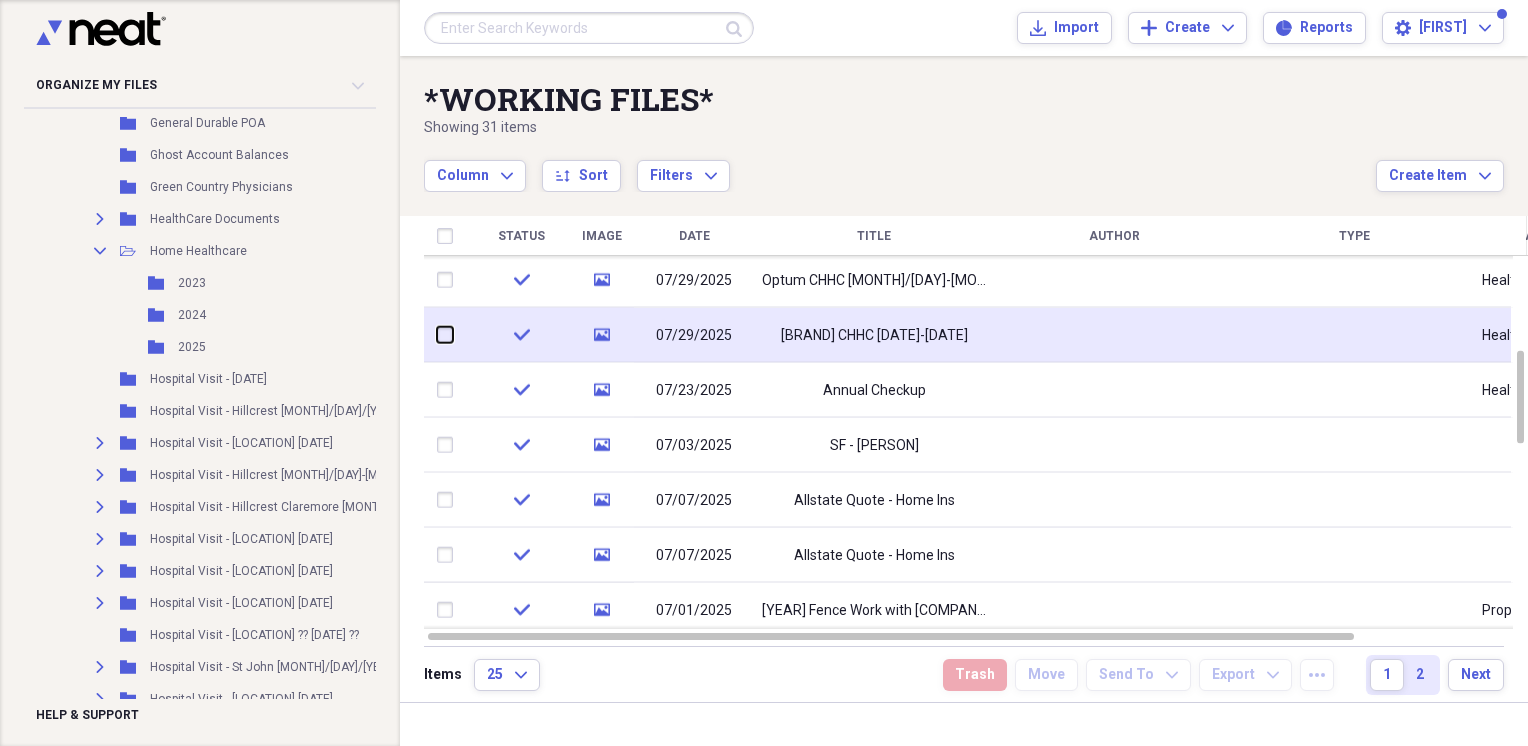 click at bounding box center [437, 335] 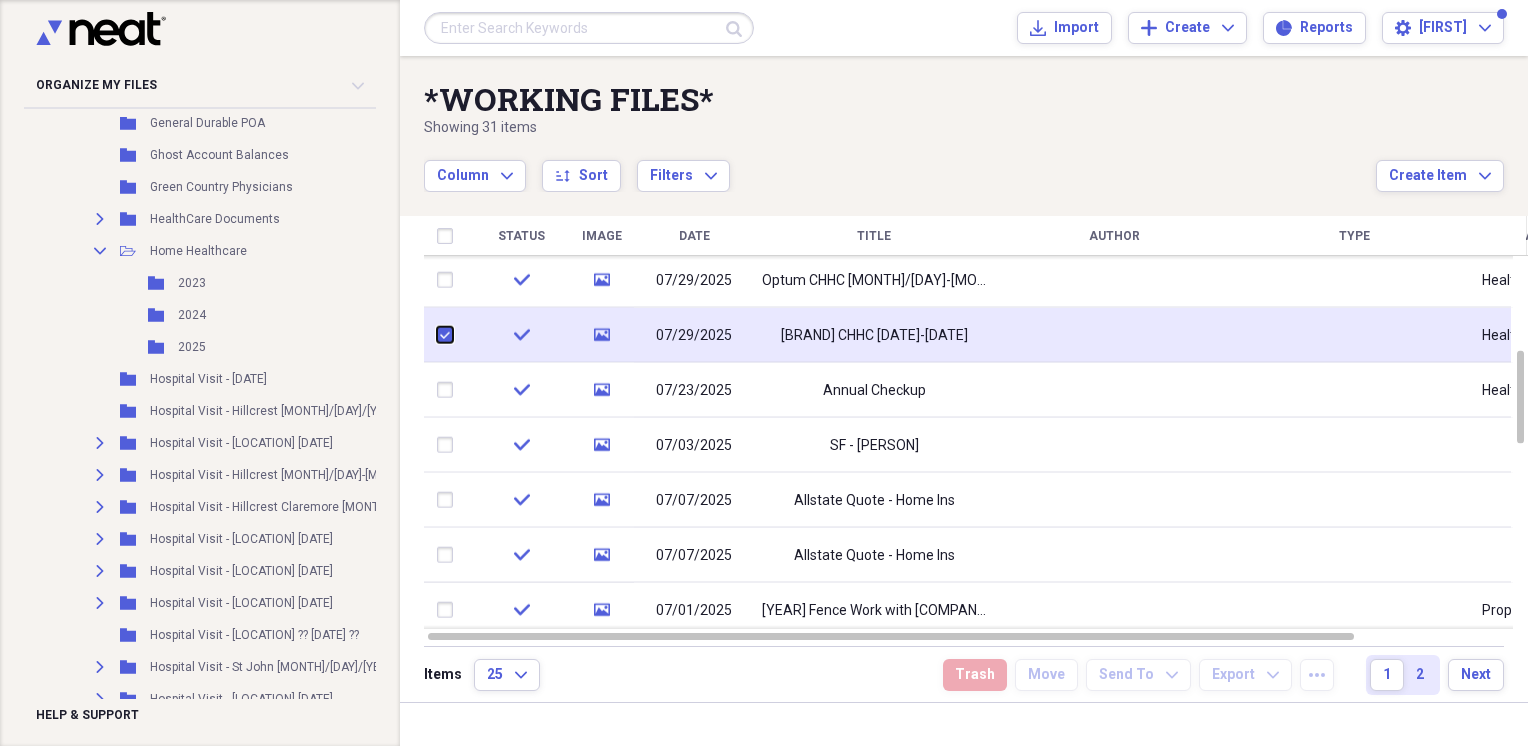 checkbox on "true" 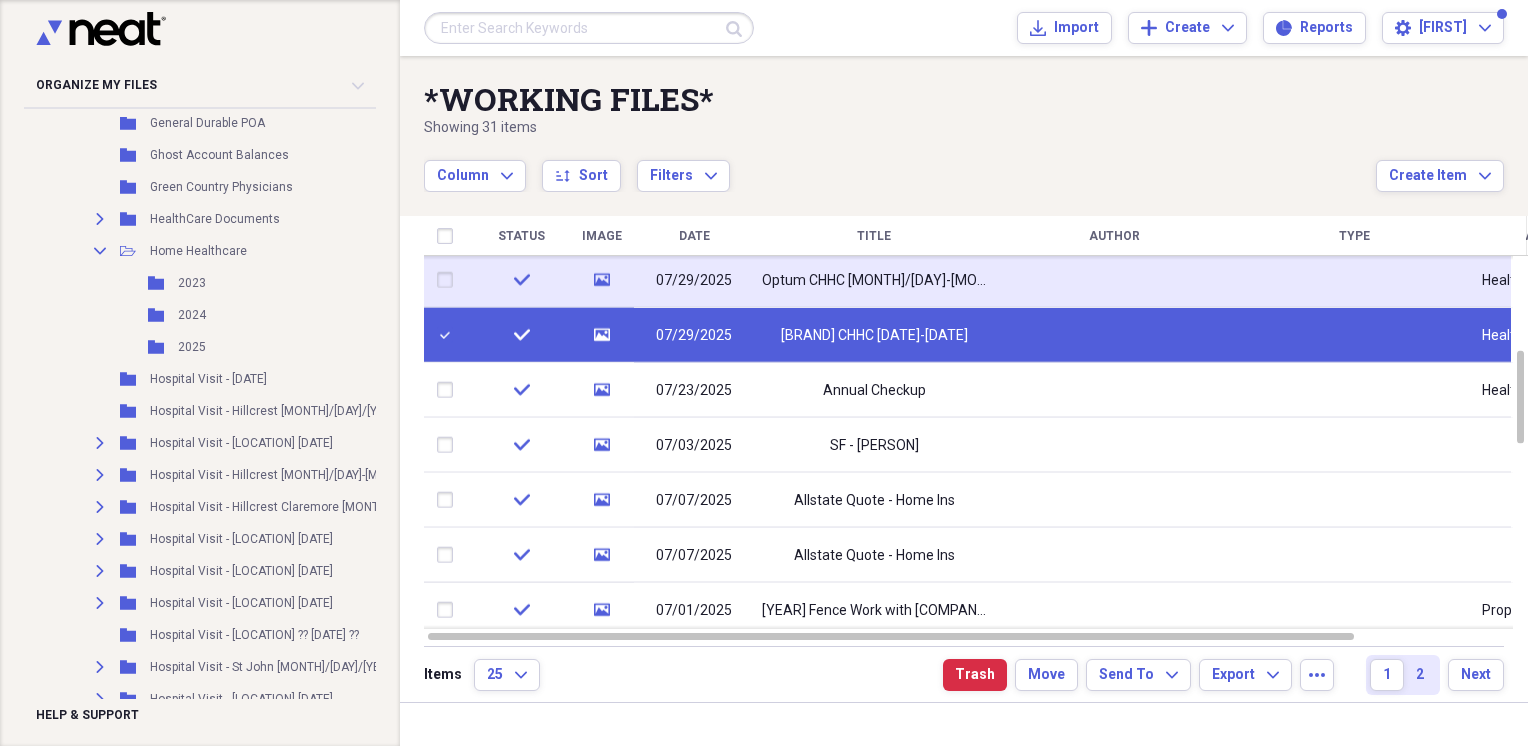 click at bounding box center (449, 280) 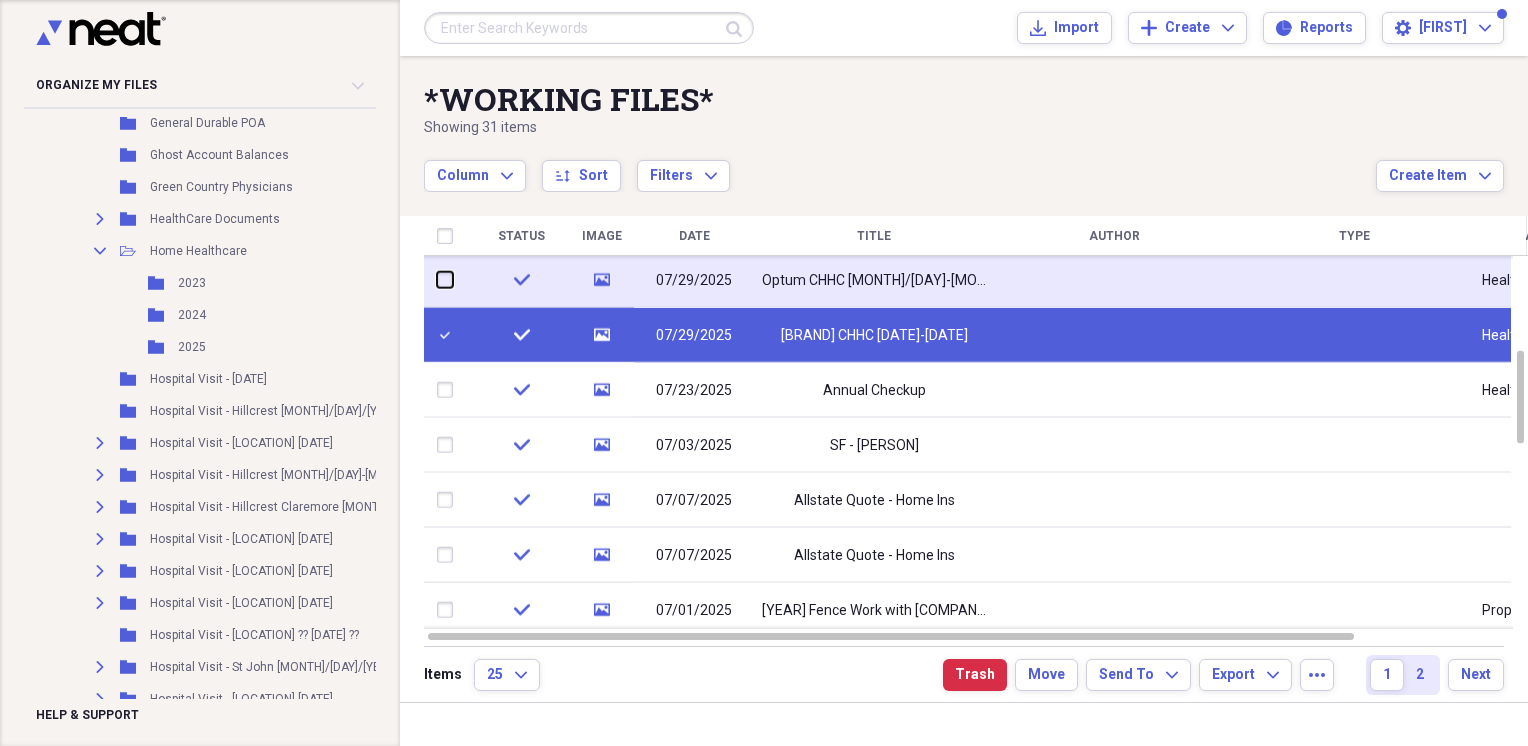 click at bounding box center (437, 280) 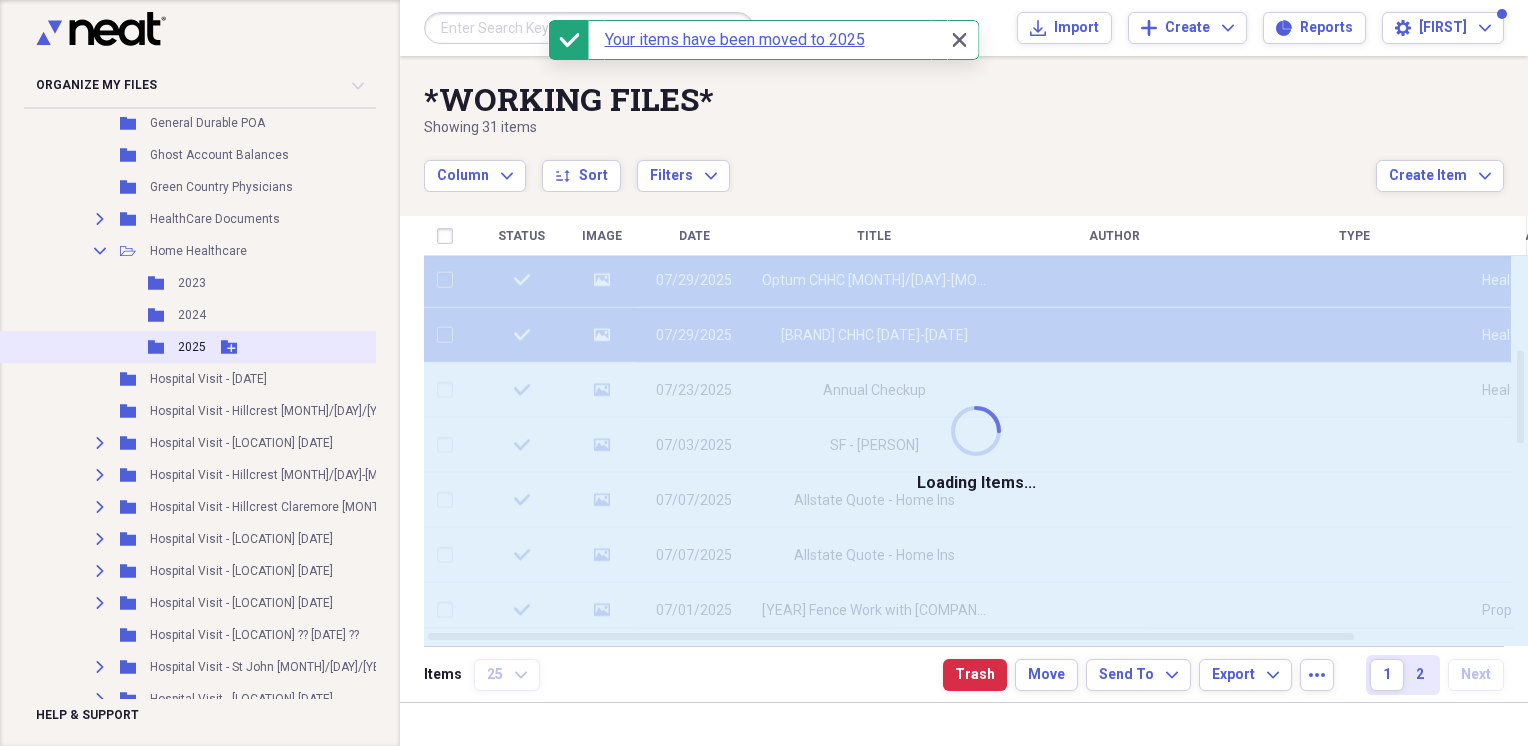 checkbox on "false" 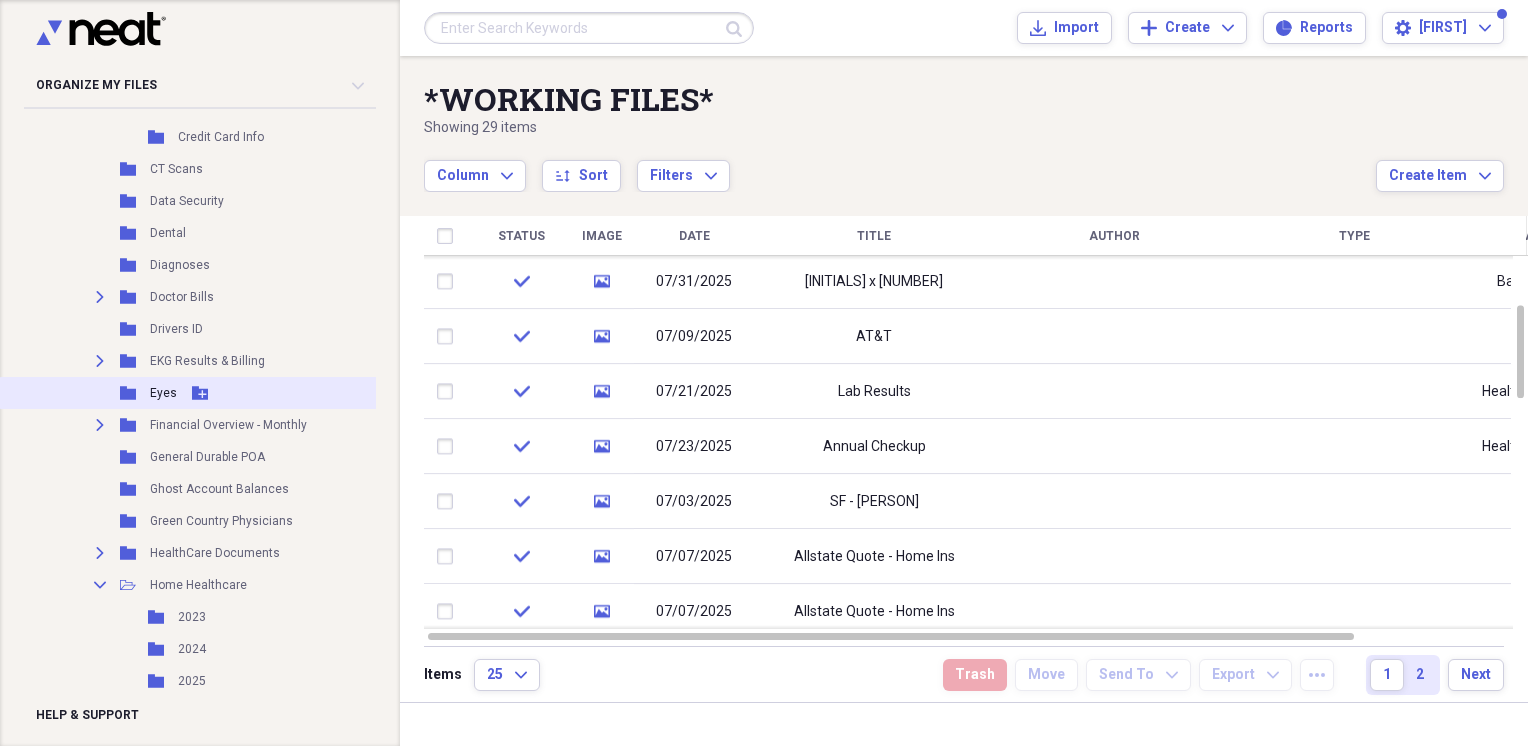 scroll, scrollTop: 1155, scrollLeft: 0, axis: vertical 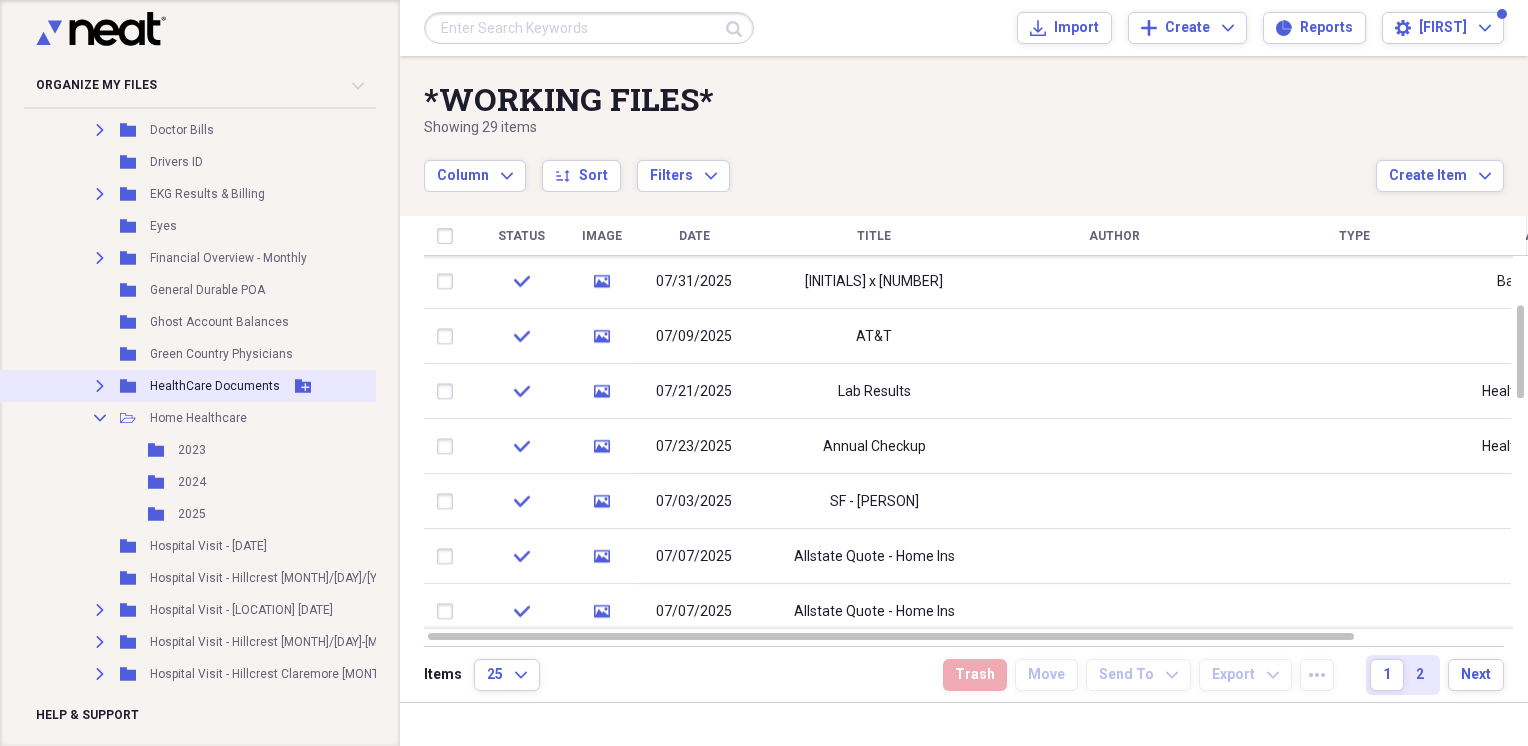 click on "Expand" at bounding box center [100, 386] 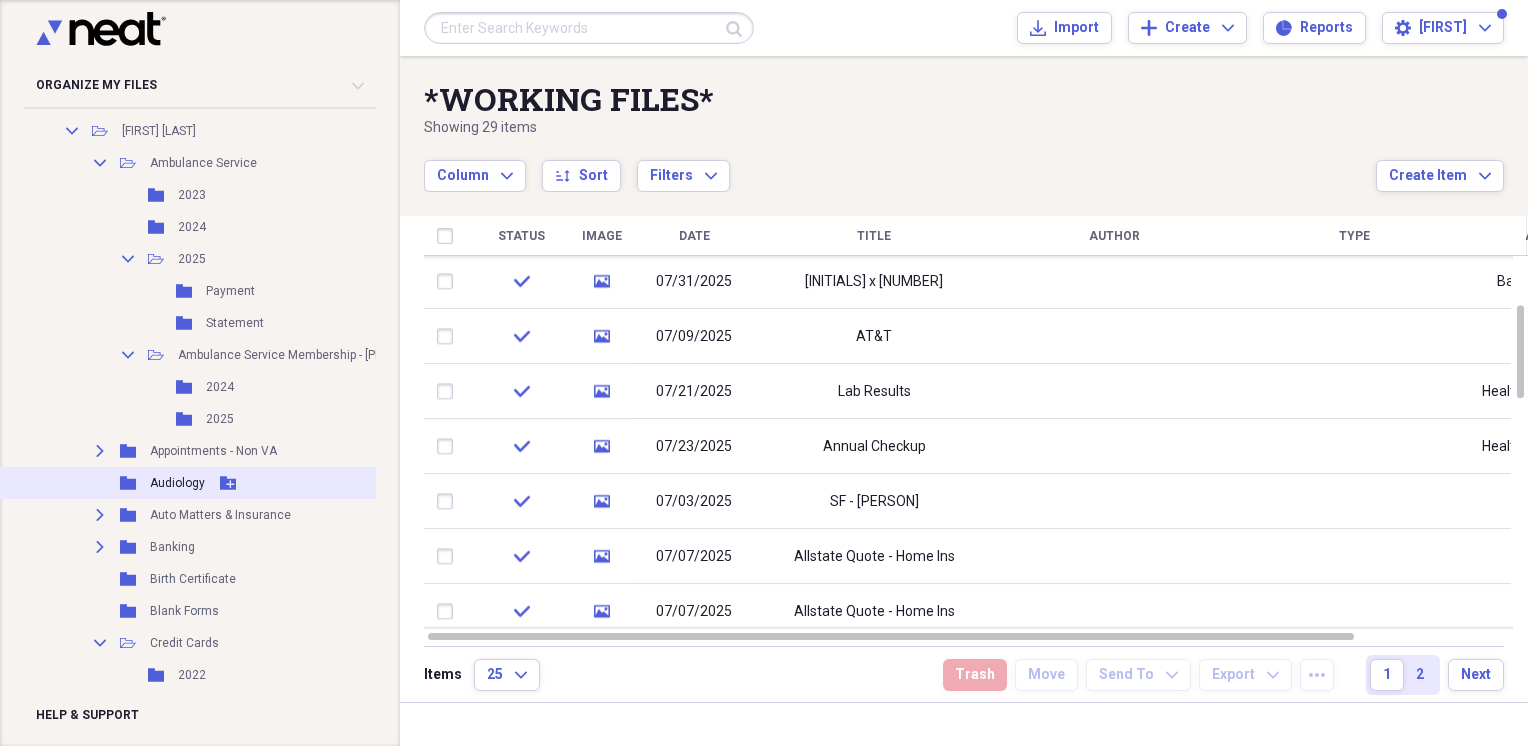 scroll, scrollTop: 155, scrollLeft: 0, axis: vertical 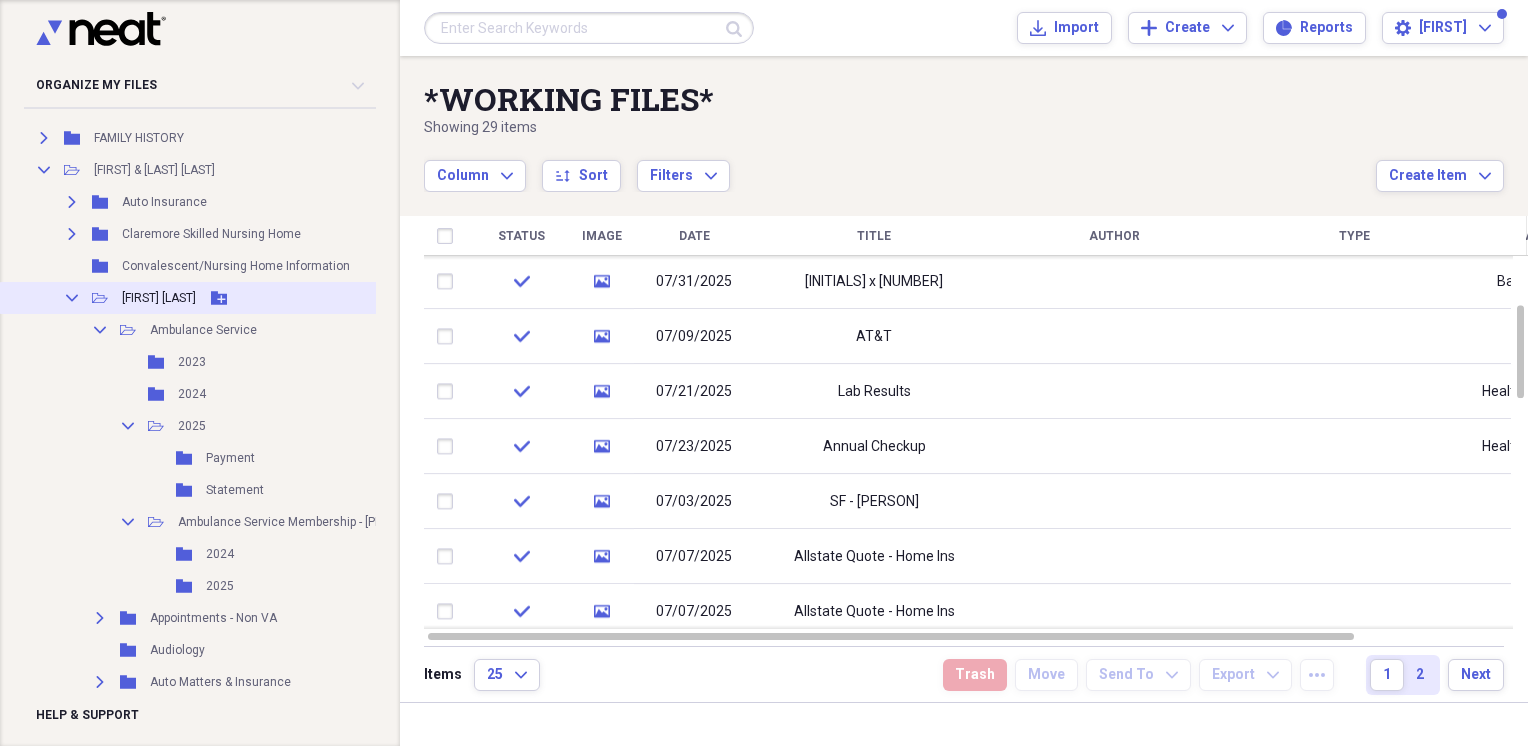 click 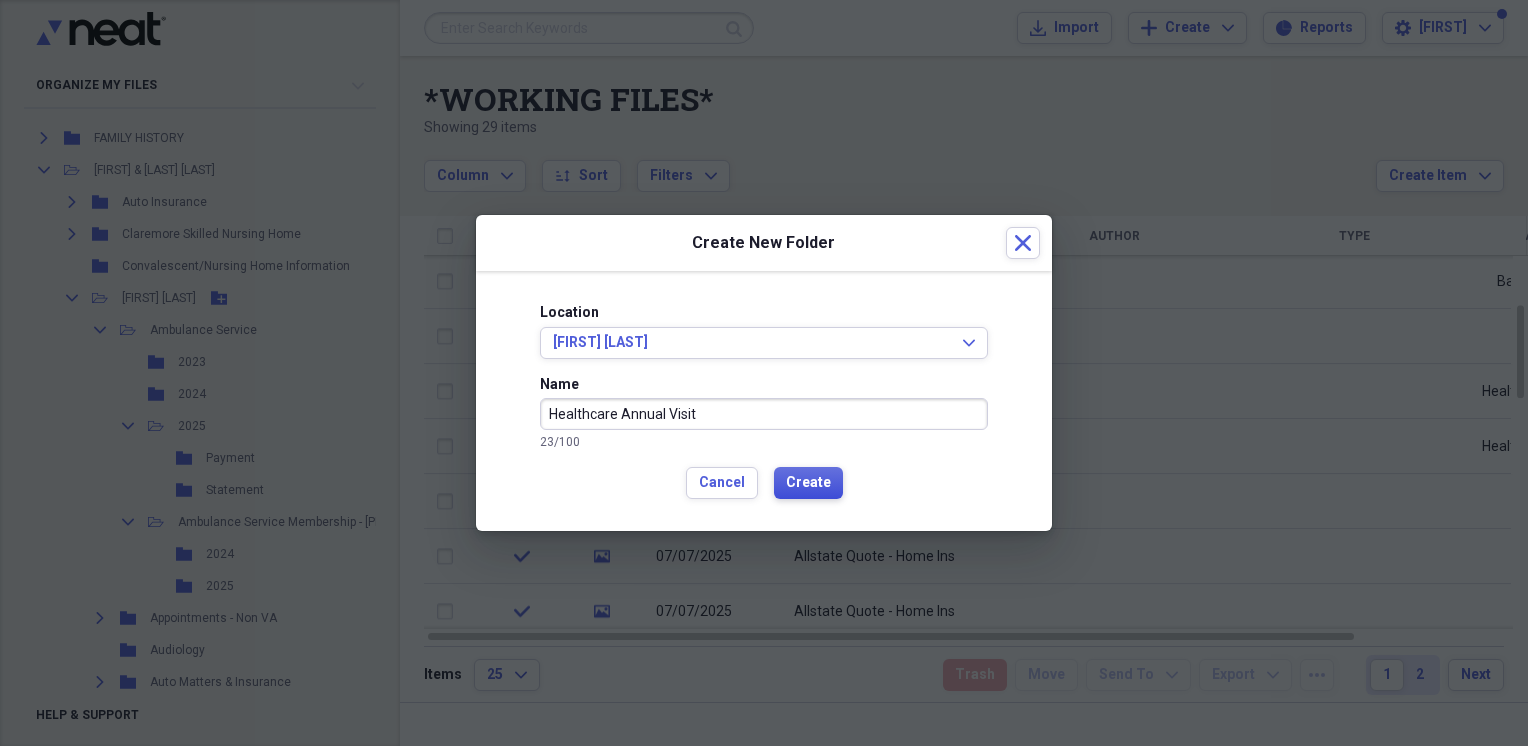 type on "Healthcare Annual Visit" 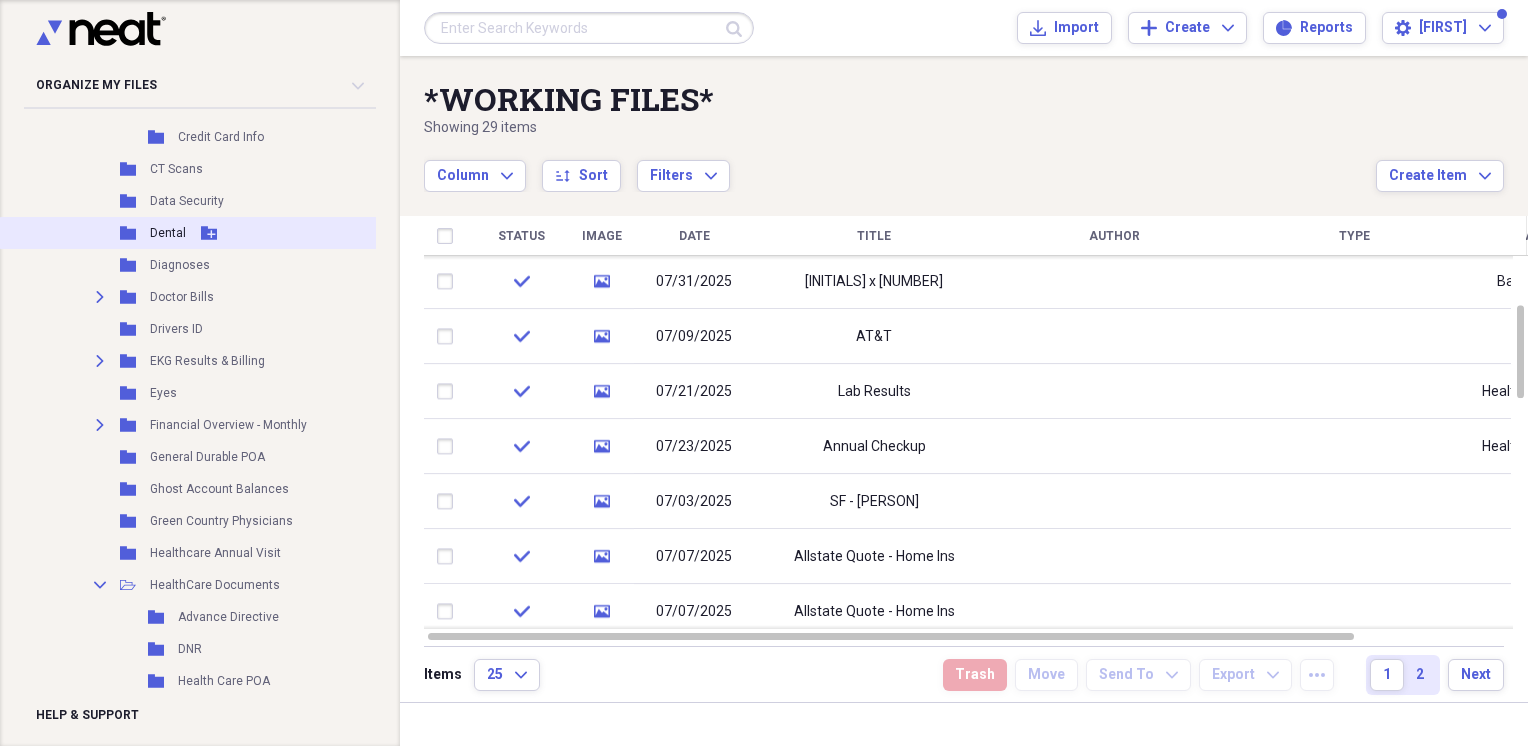 scroll, scrollTop: 1322, scrollLeft: 0, axis: vertical 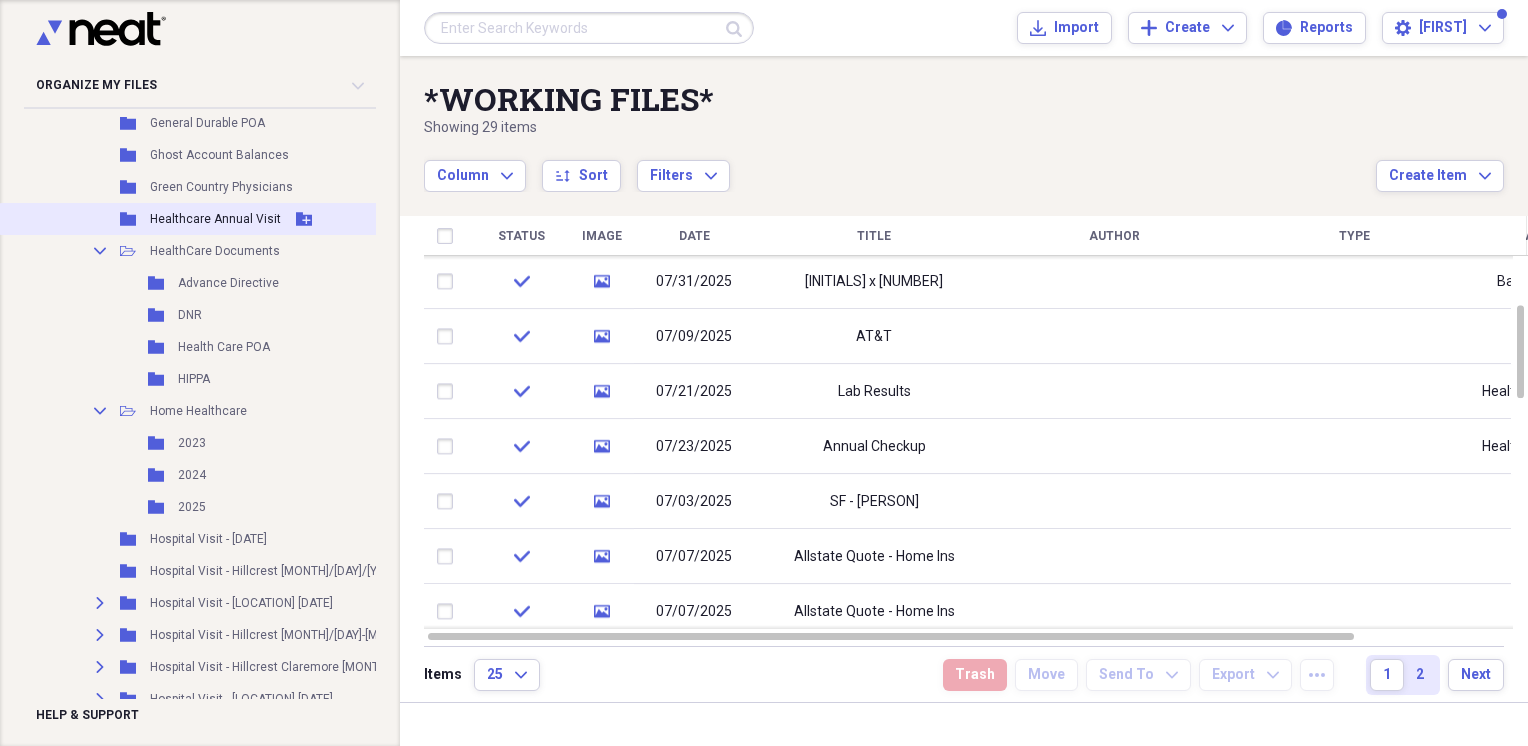click 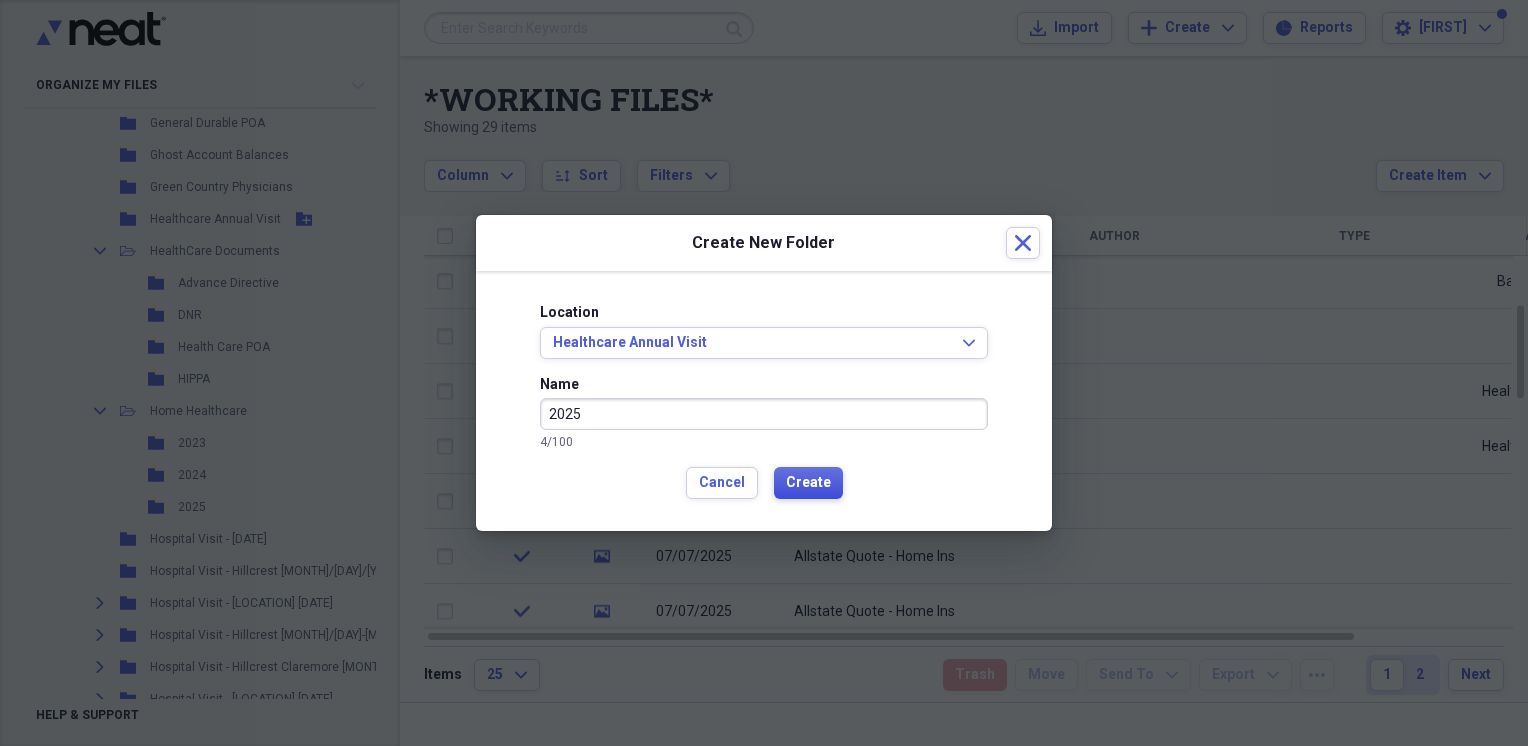 type on "2025" 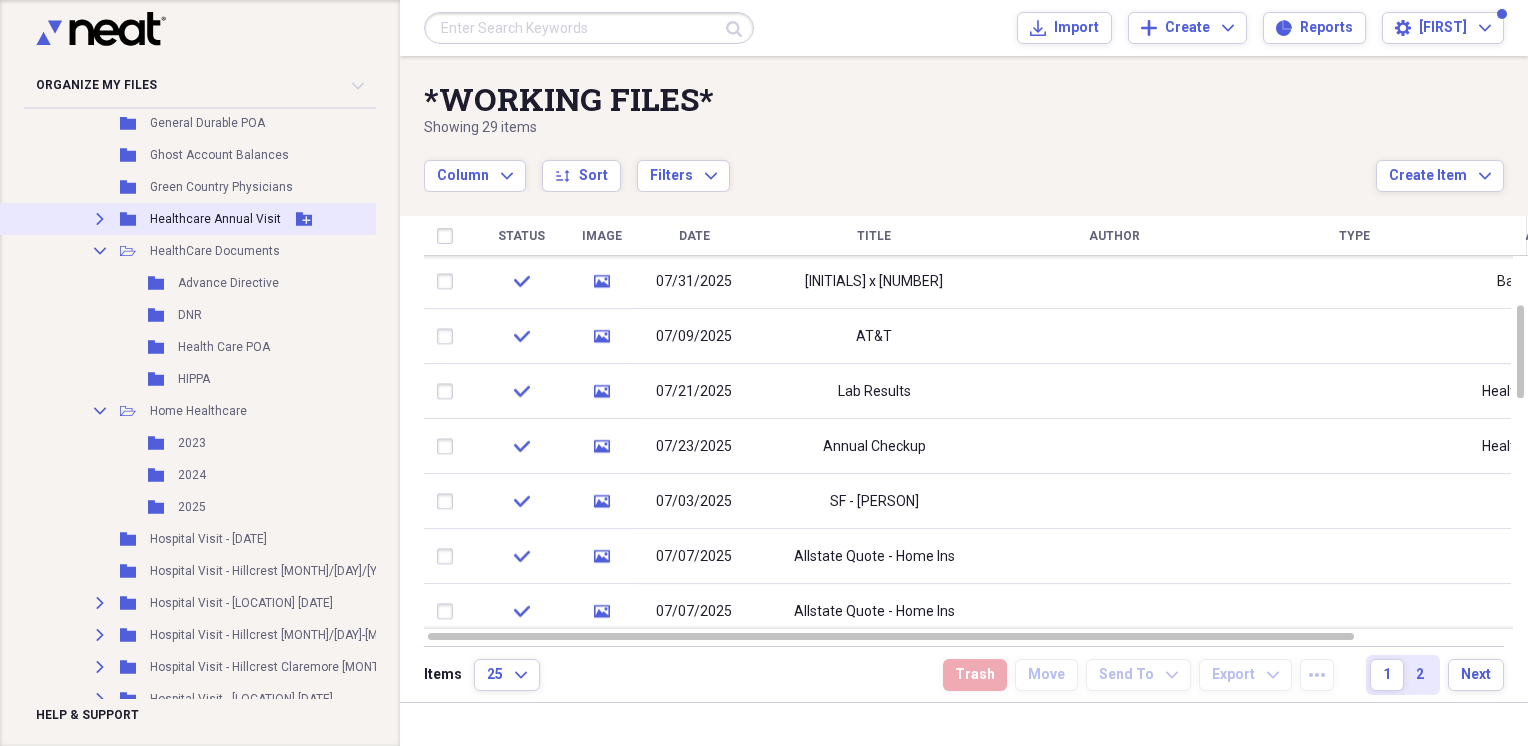 click on "Expand" 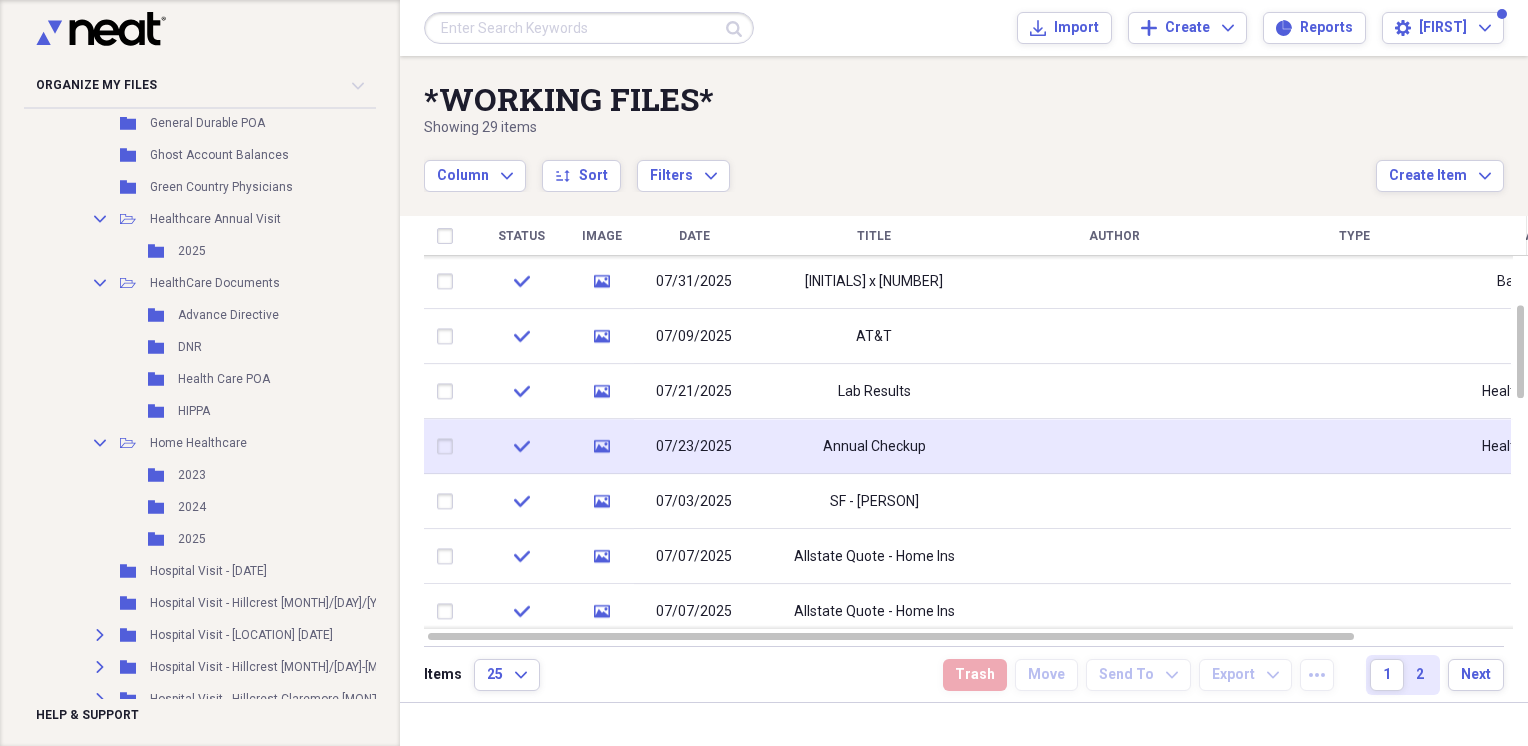 click at bounding box center (449, 447) 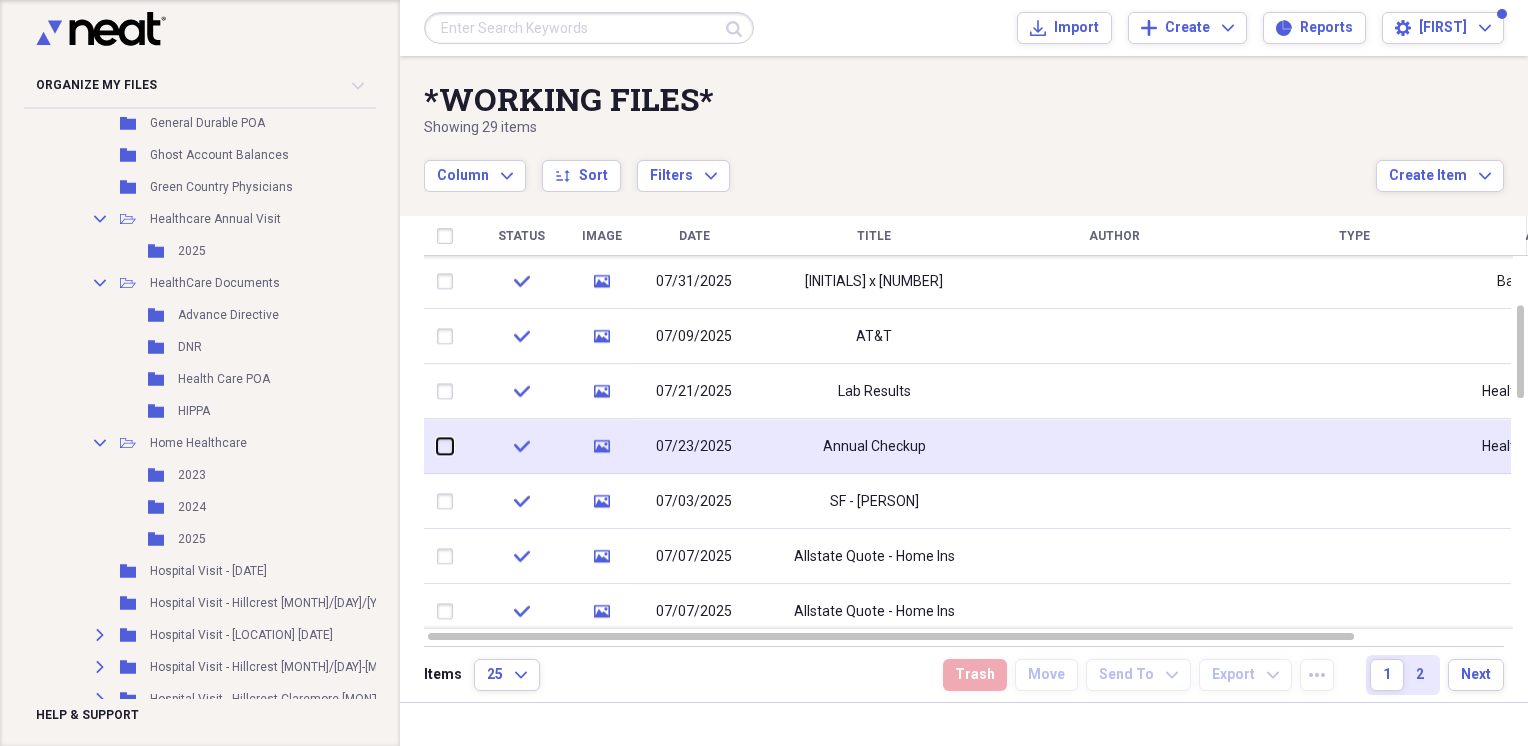 click at bounding box center (437, 446) 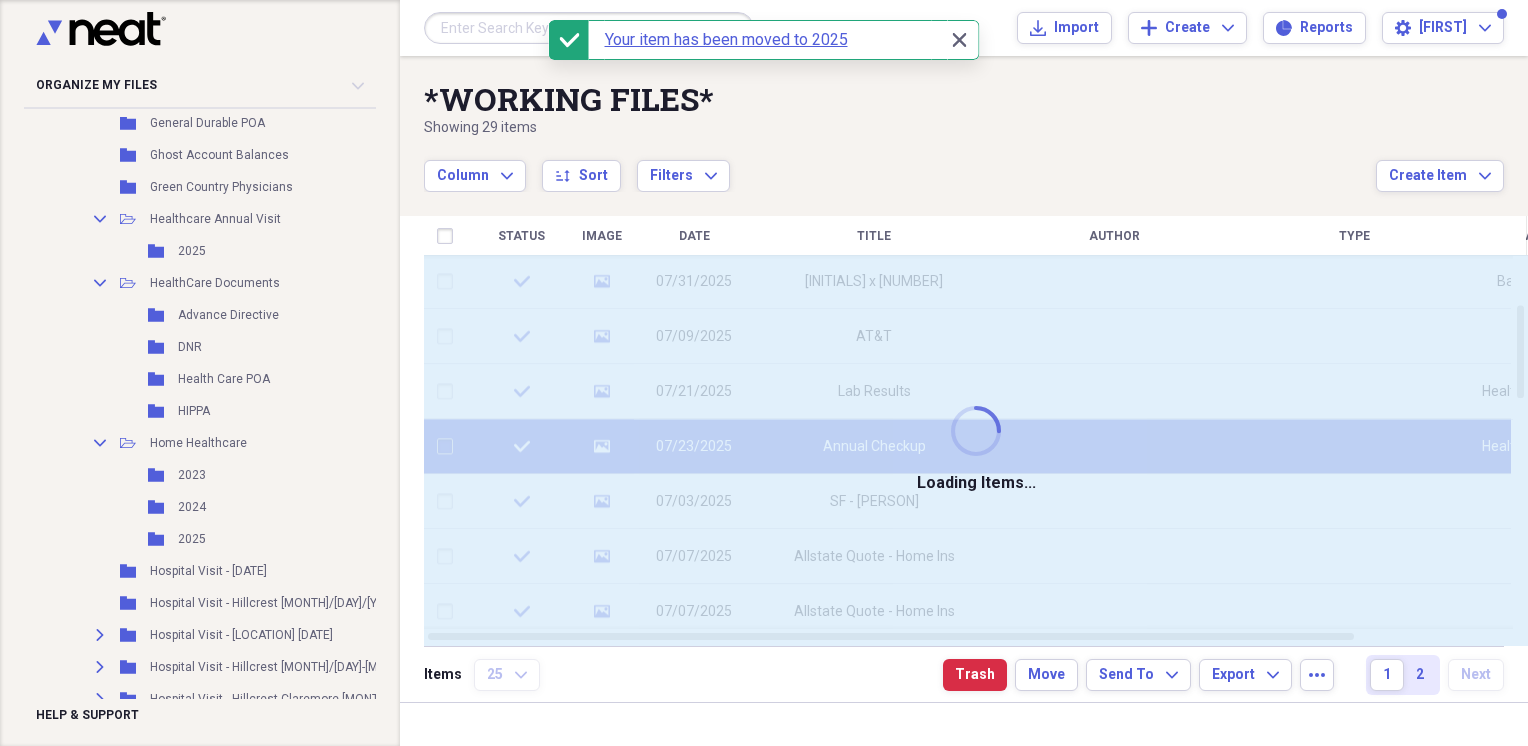 checkbox on "false" 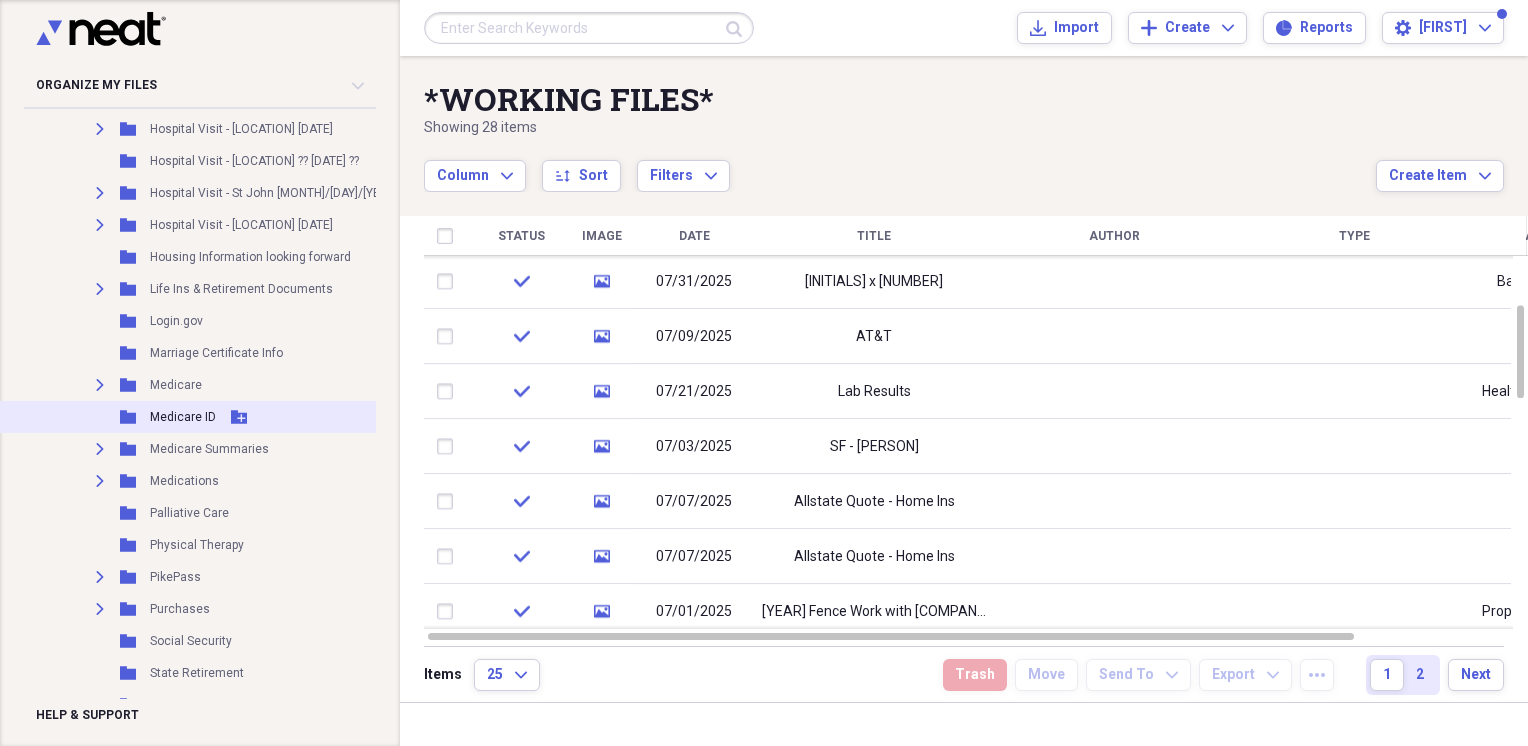 scroll, scrollTop: 2155, scrollLeft: 0, axis: vertical 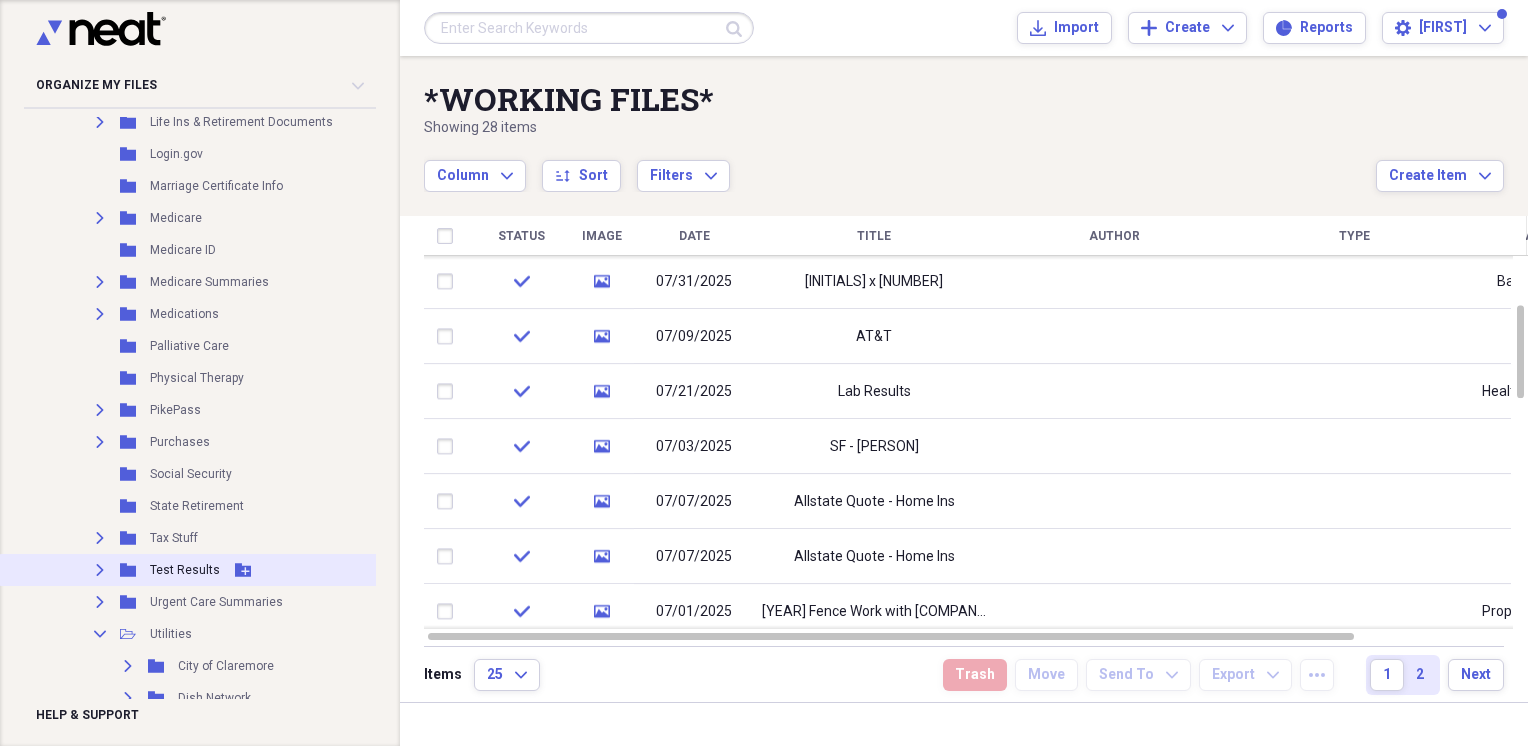 click on "Expand" 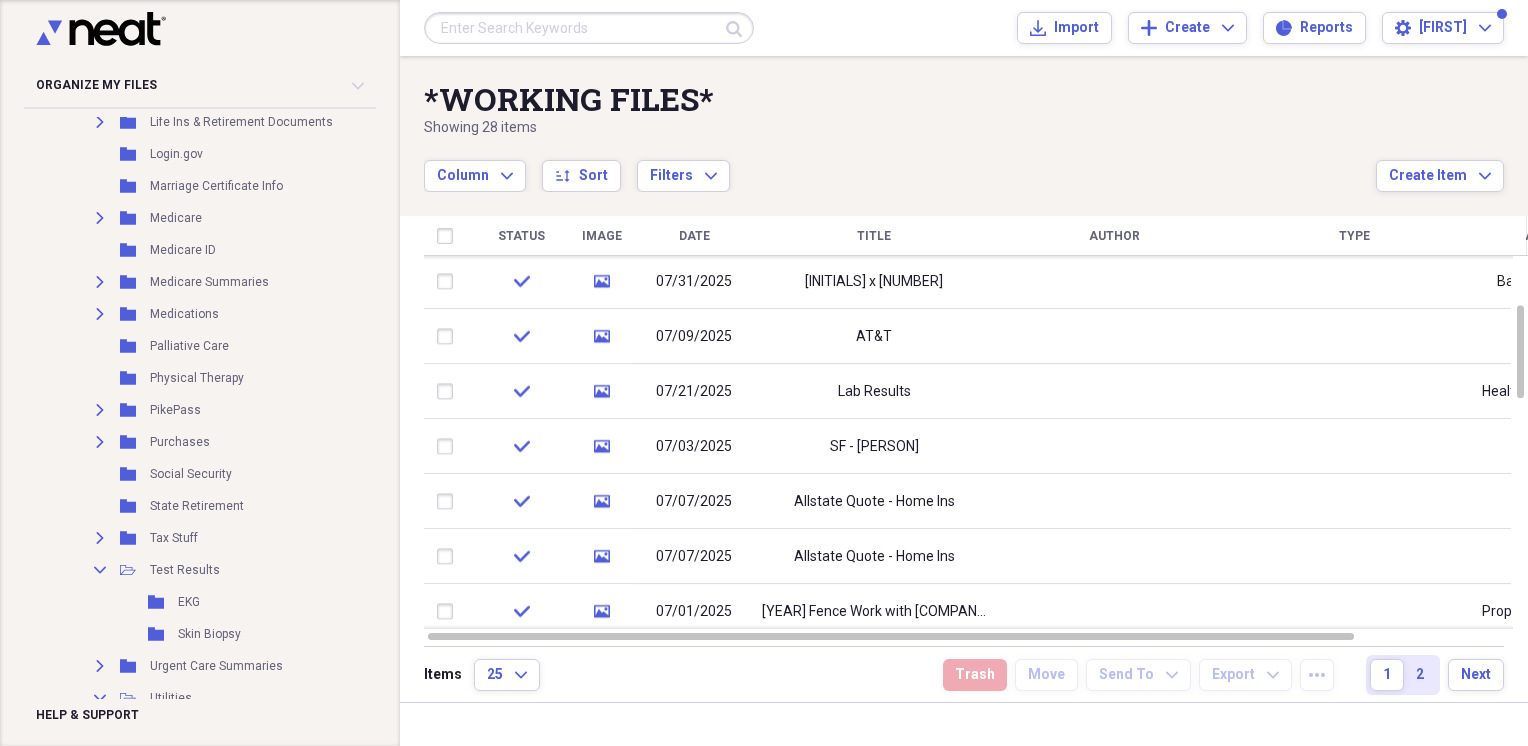 scroll, scrollTop: 2322, scrollLeft: 0, axis: vertical 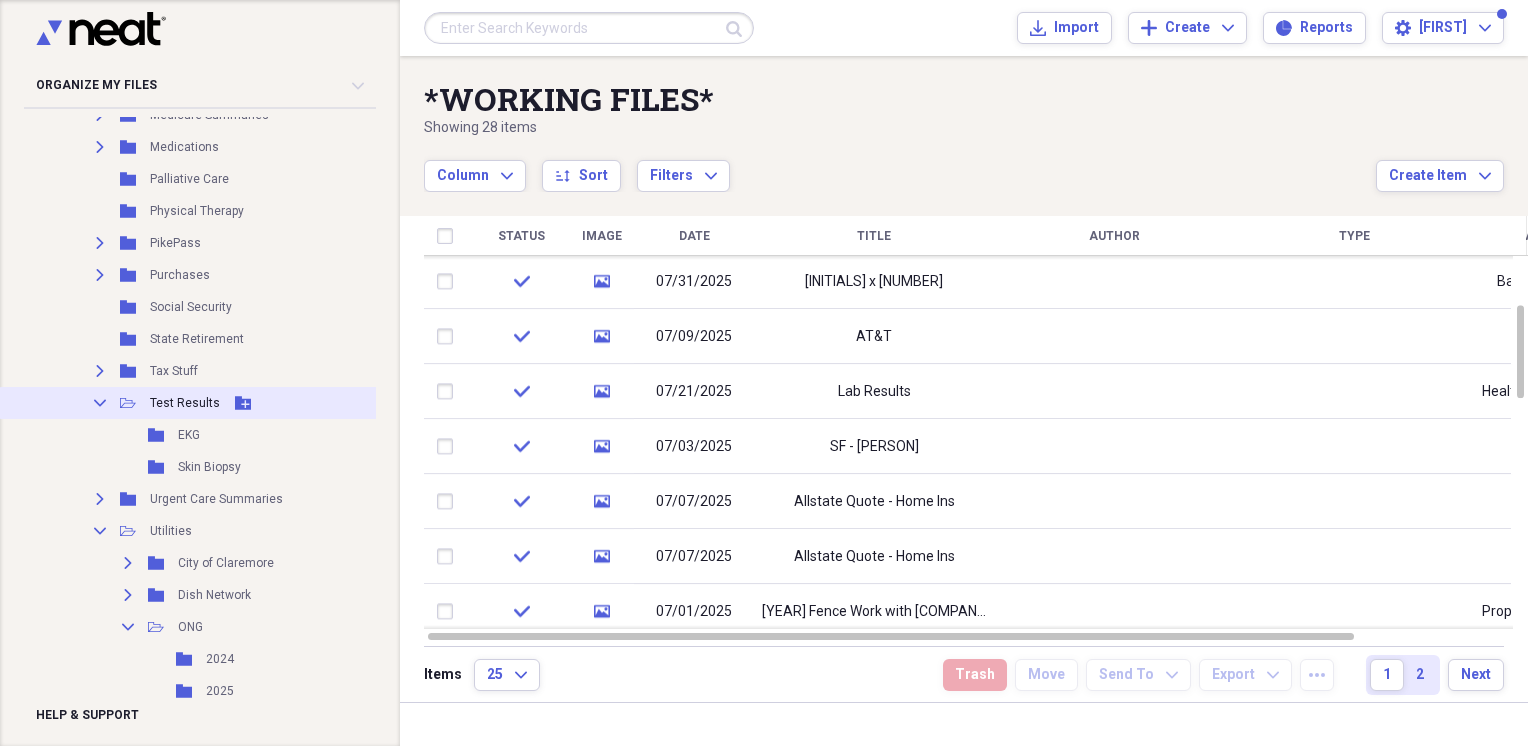 click 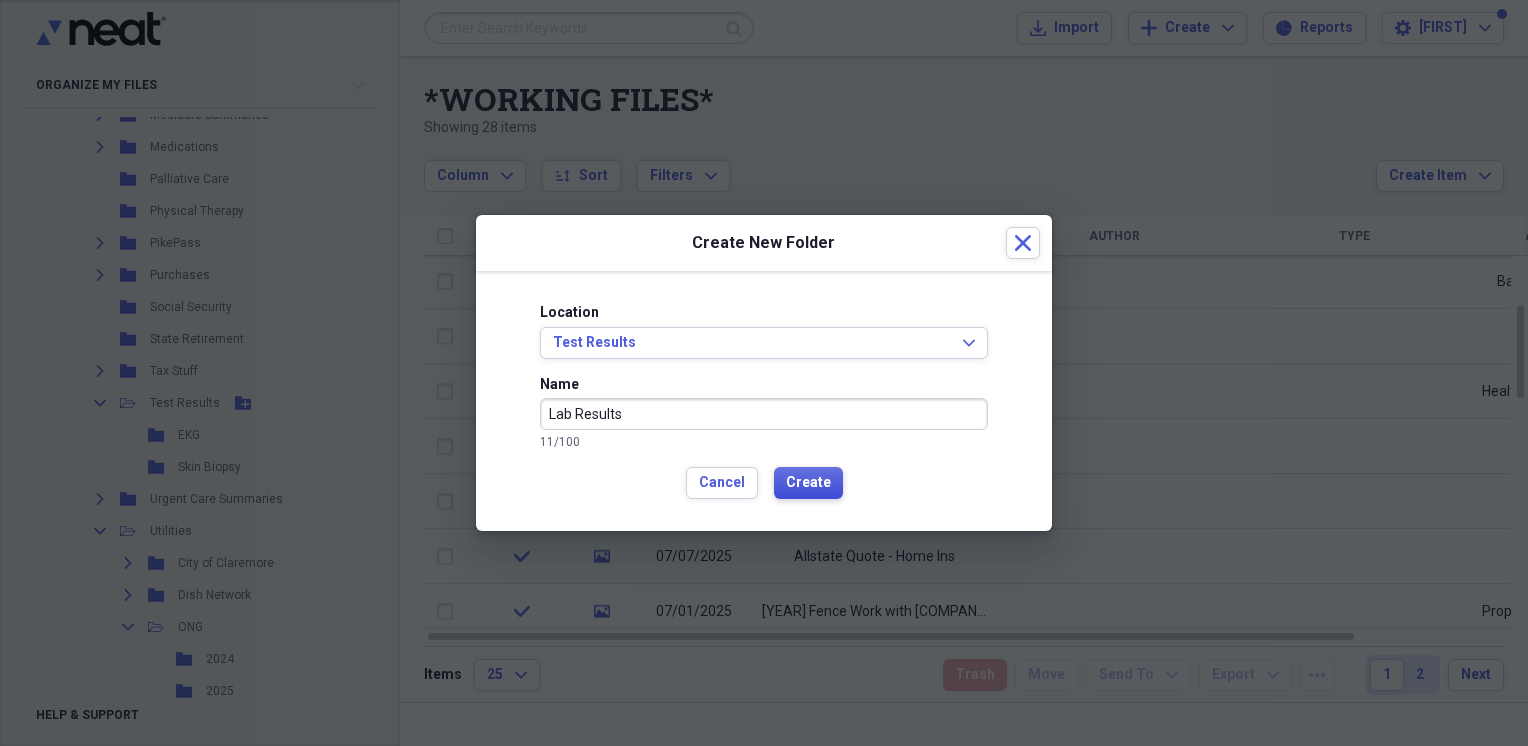 type on "Lab Results" 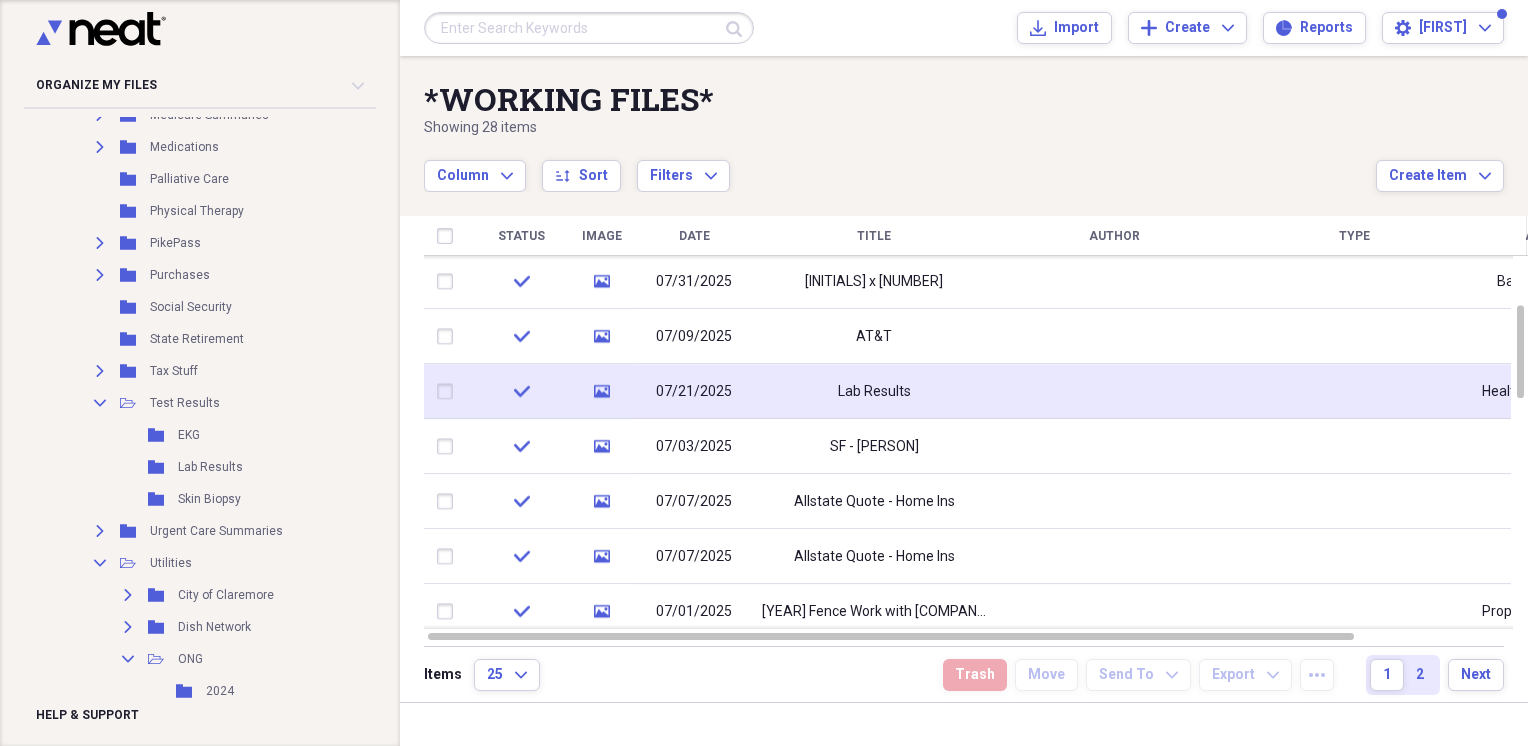 click at bounding box center [449, 392] 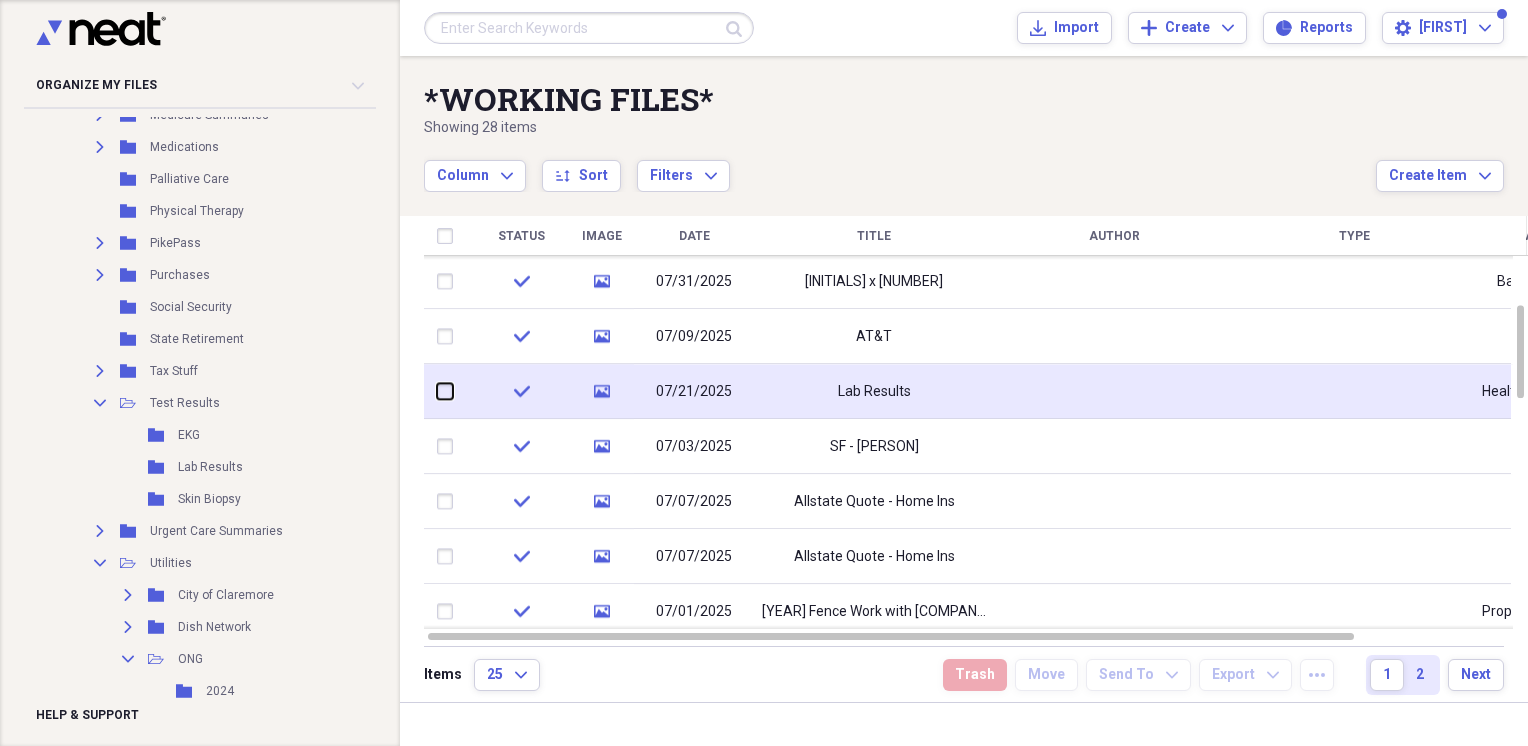 click at bounding box center [437, 391] 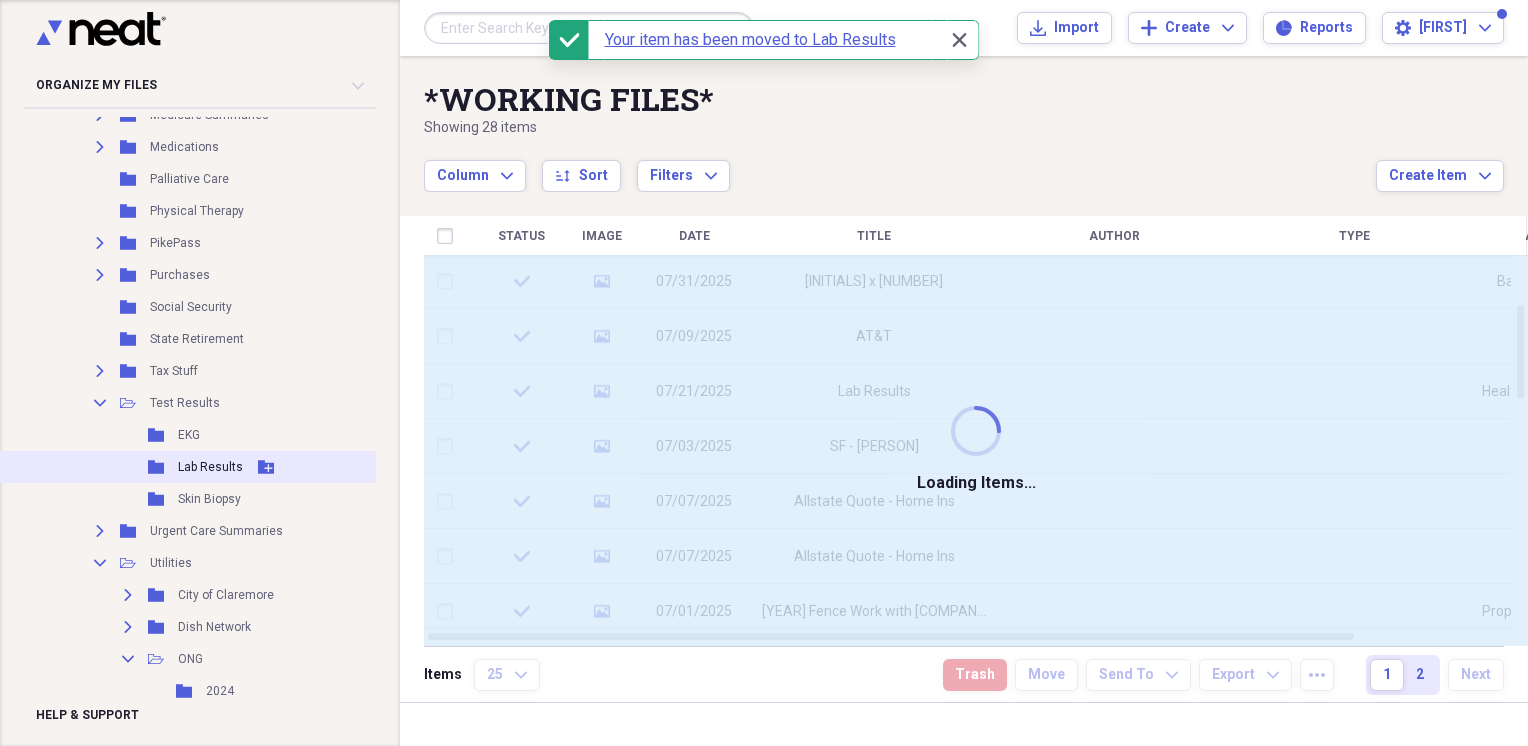 checkbox on "false" 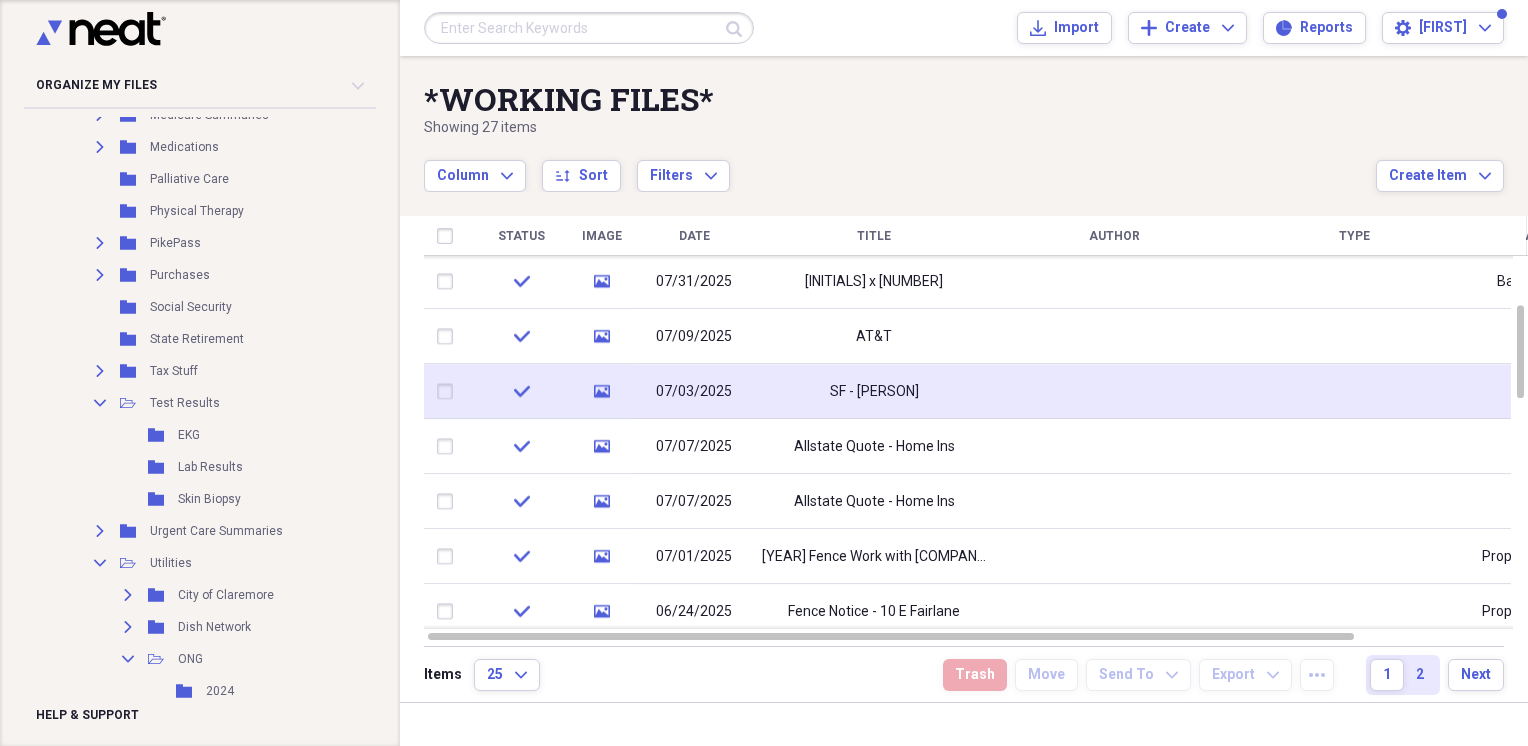 click on "SF - [PERSON]" at bounding box center [874, 392] 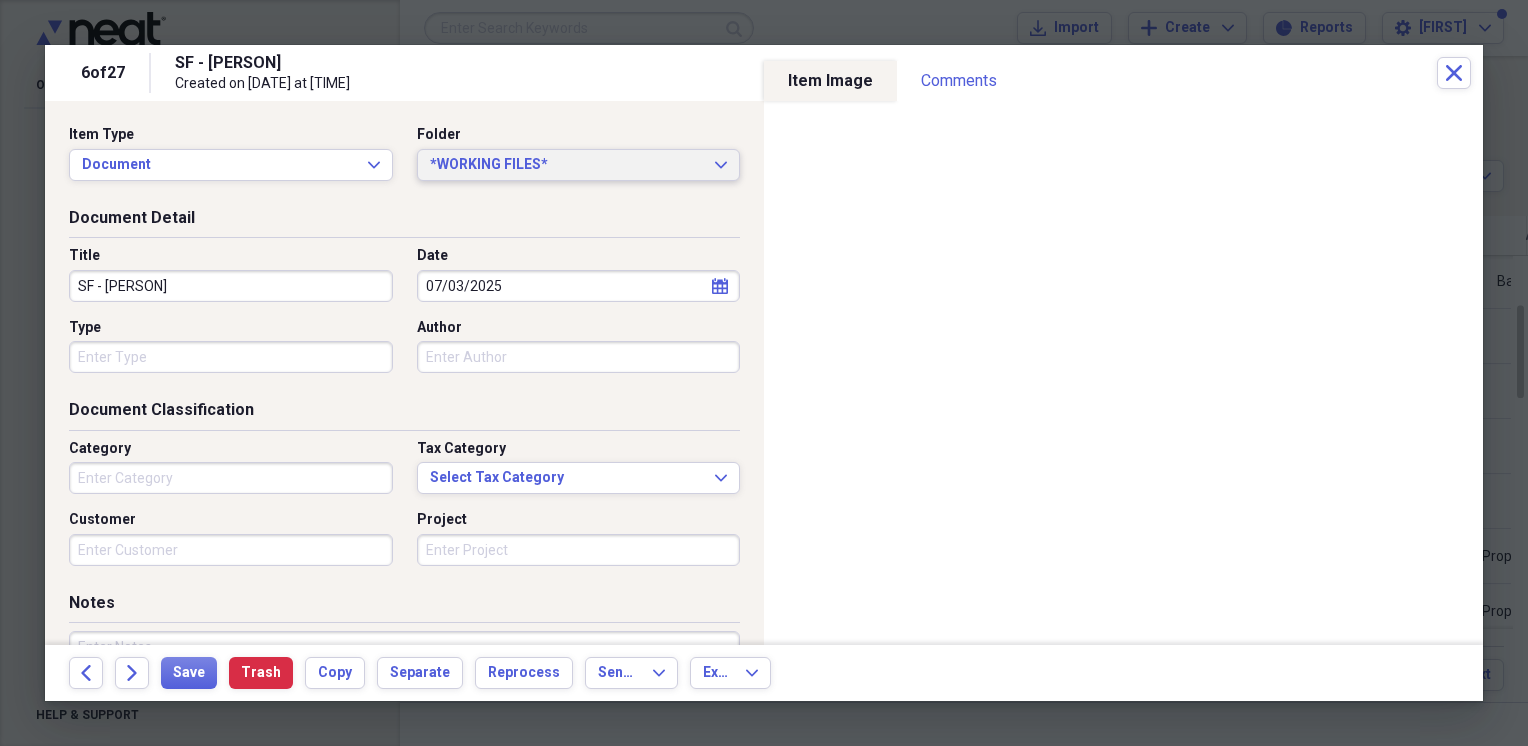 click on "*WORKING FILES* Expand" at bounding box center (579, 165) 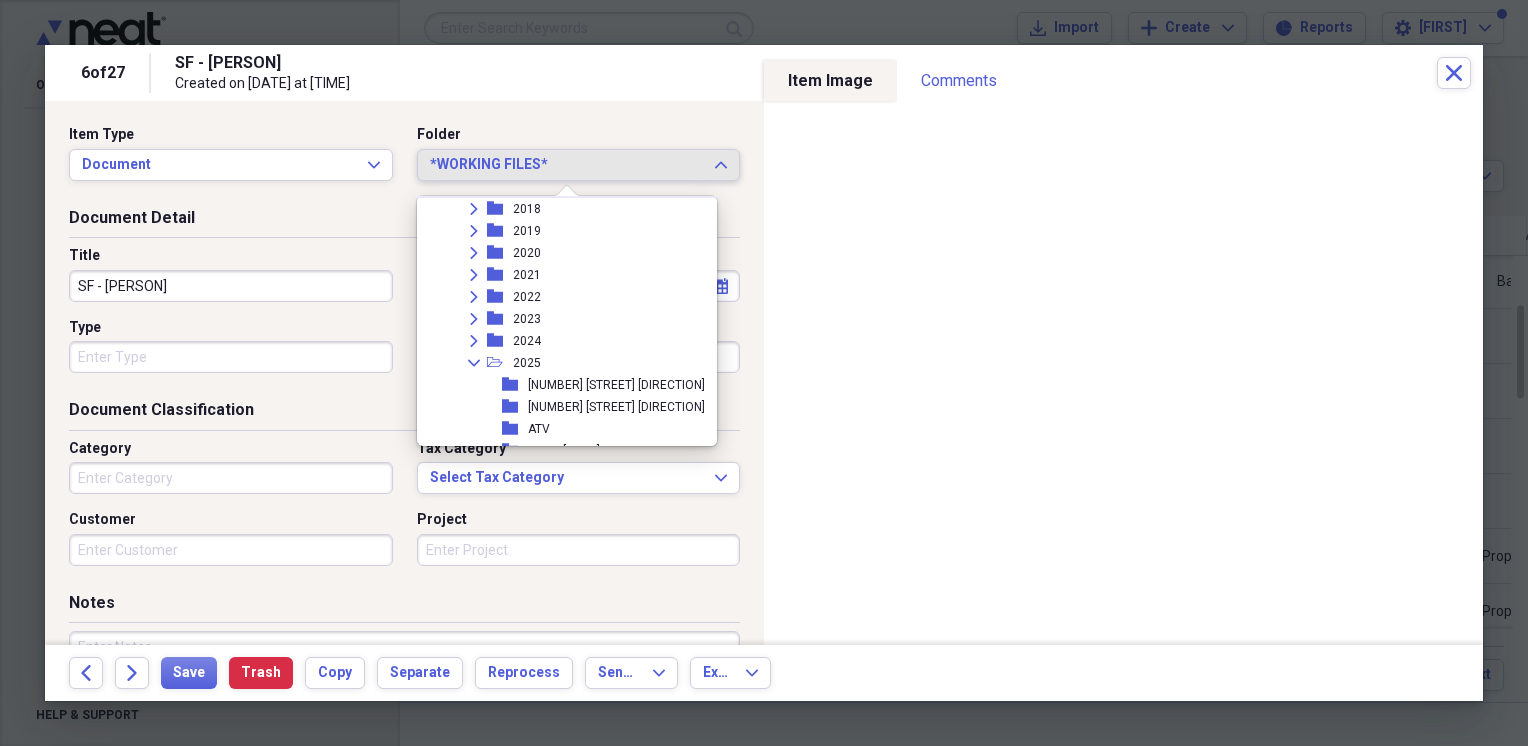 scroll, scrollTop: 4954, scrollLeft: 0, axis: vertical 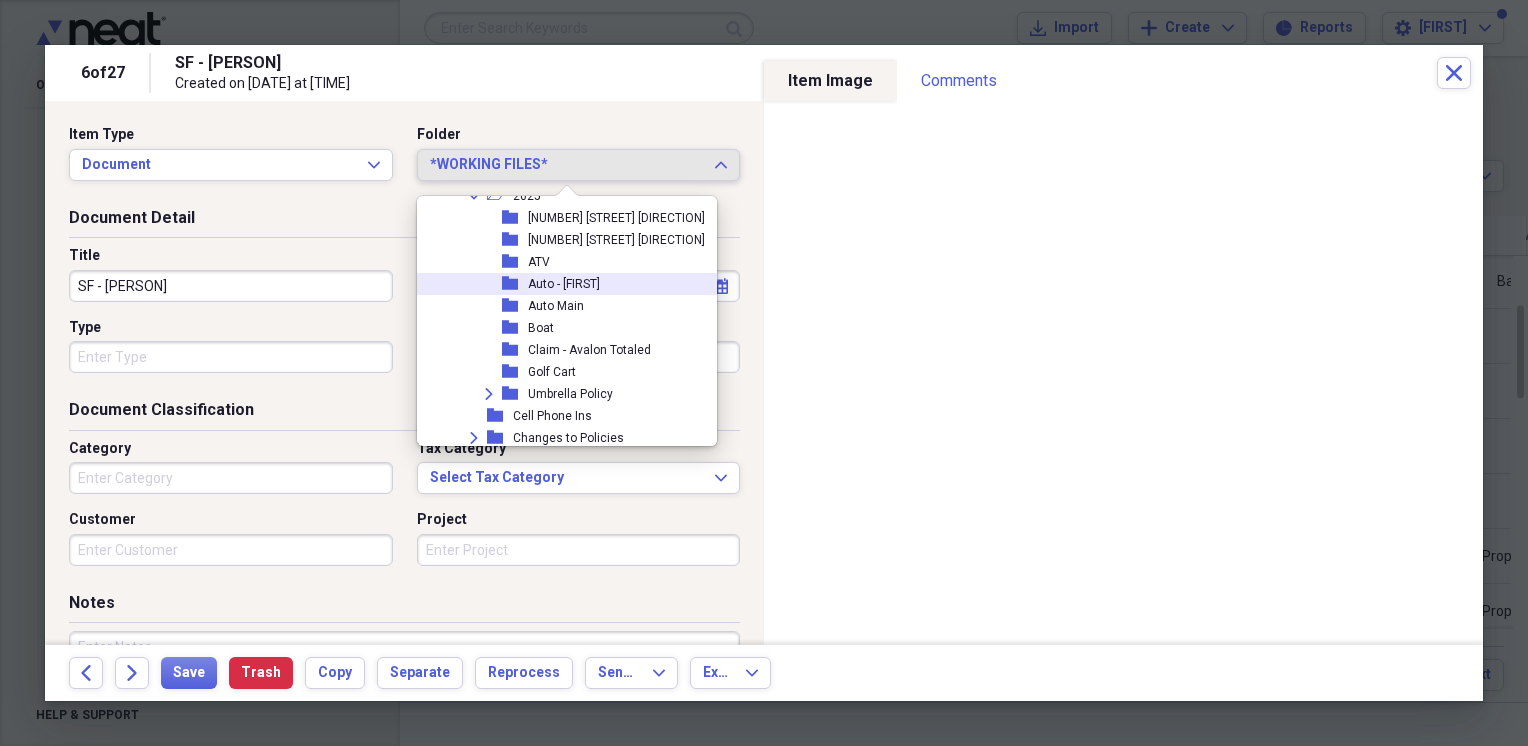 click on "Auto - [FIRST]" at bounding box center [564, 284] 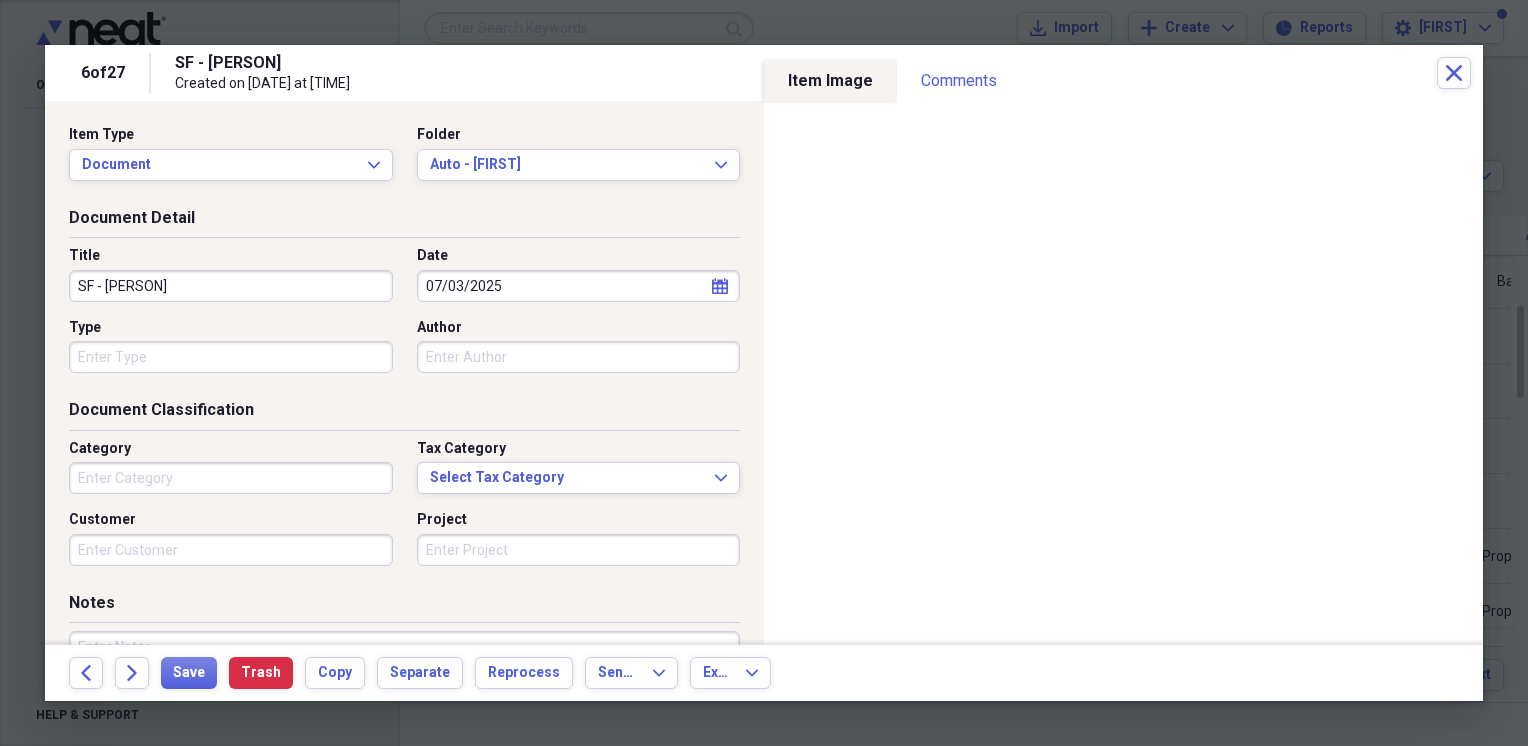 click on "Notes" at bounding box center (404, 689) 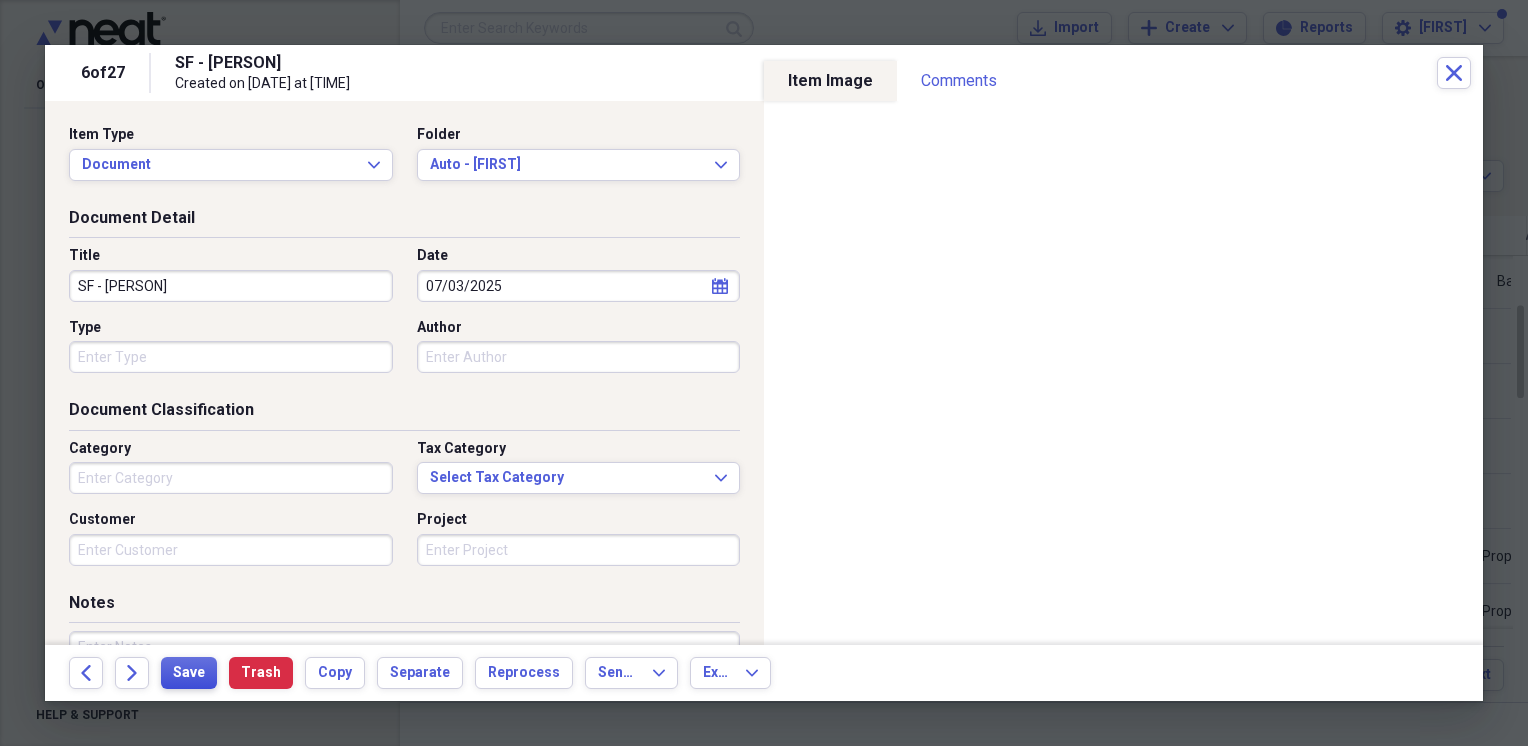 click on "Save" at bounding box center [189, 673] 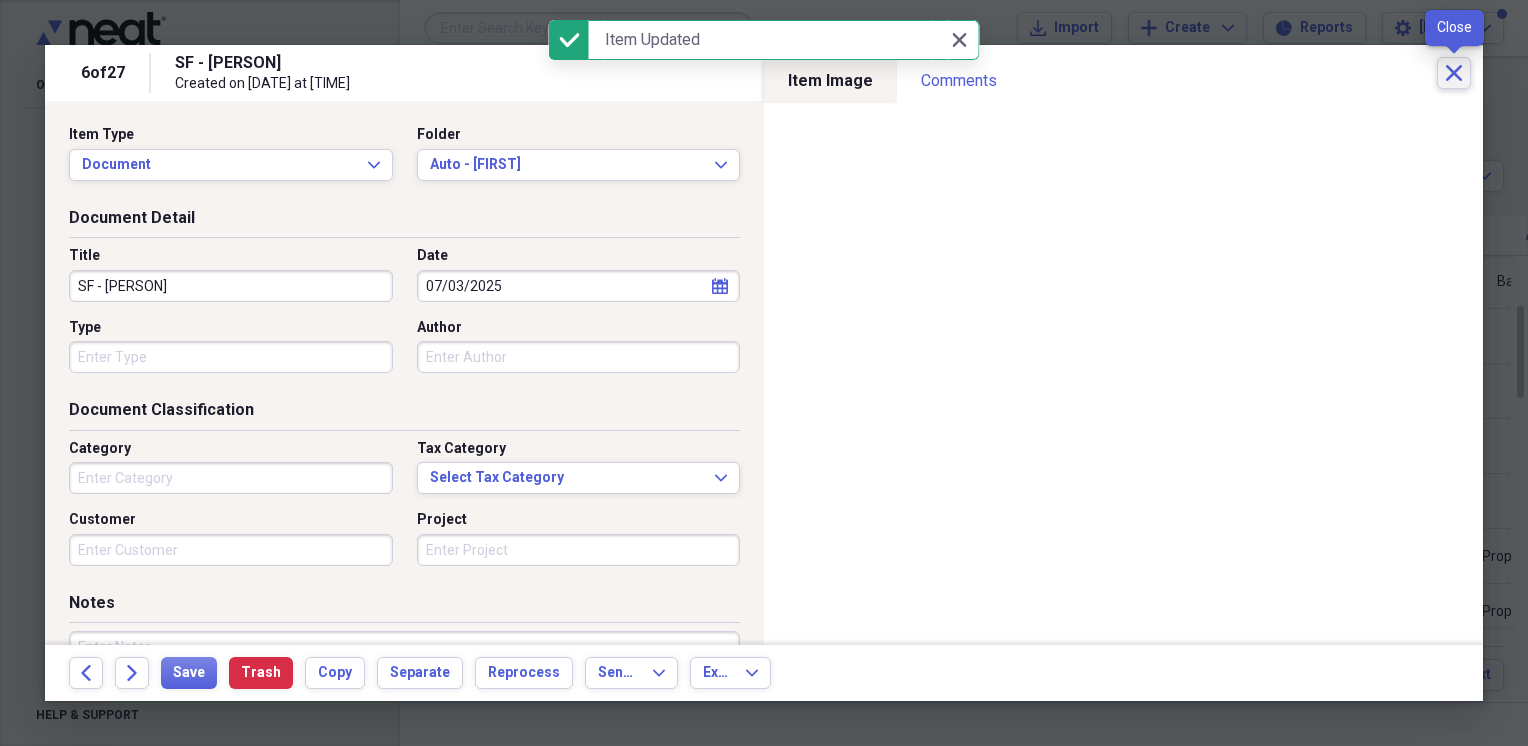 click 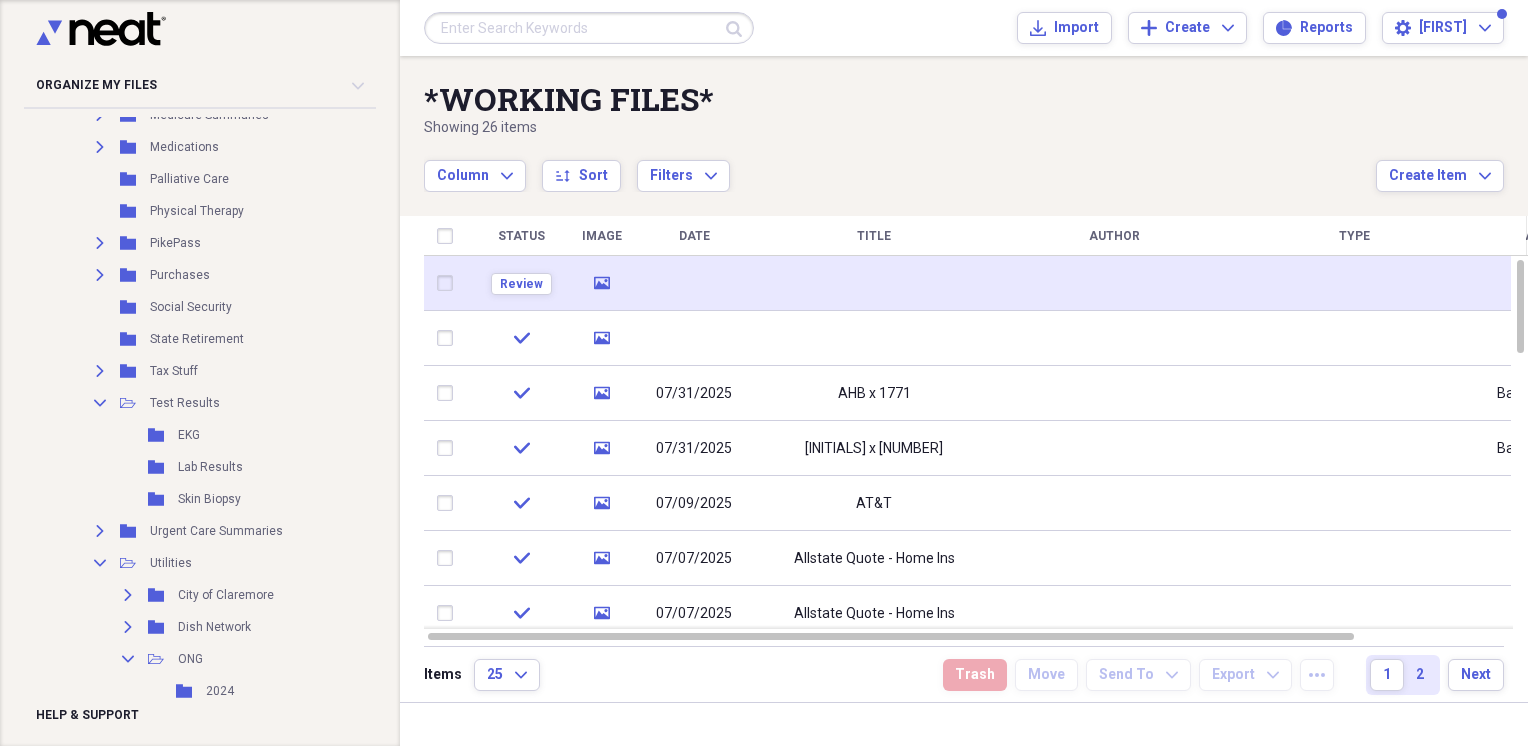 click at bounding box center [874, 283] 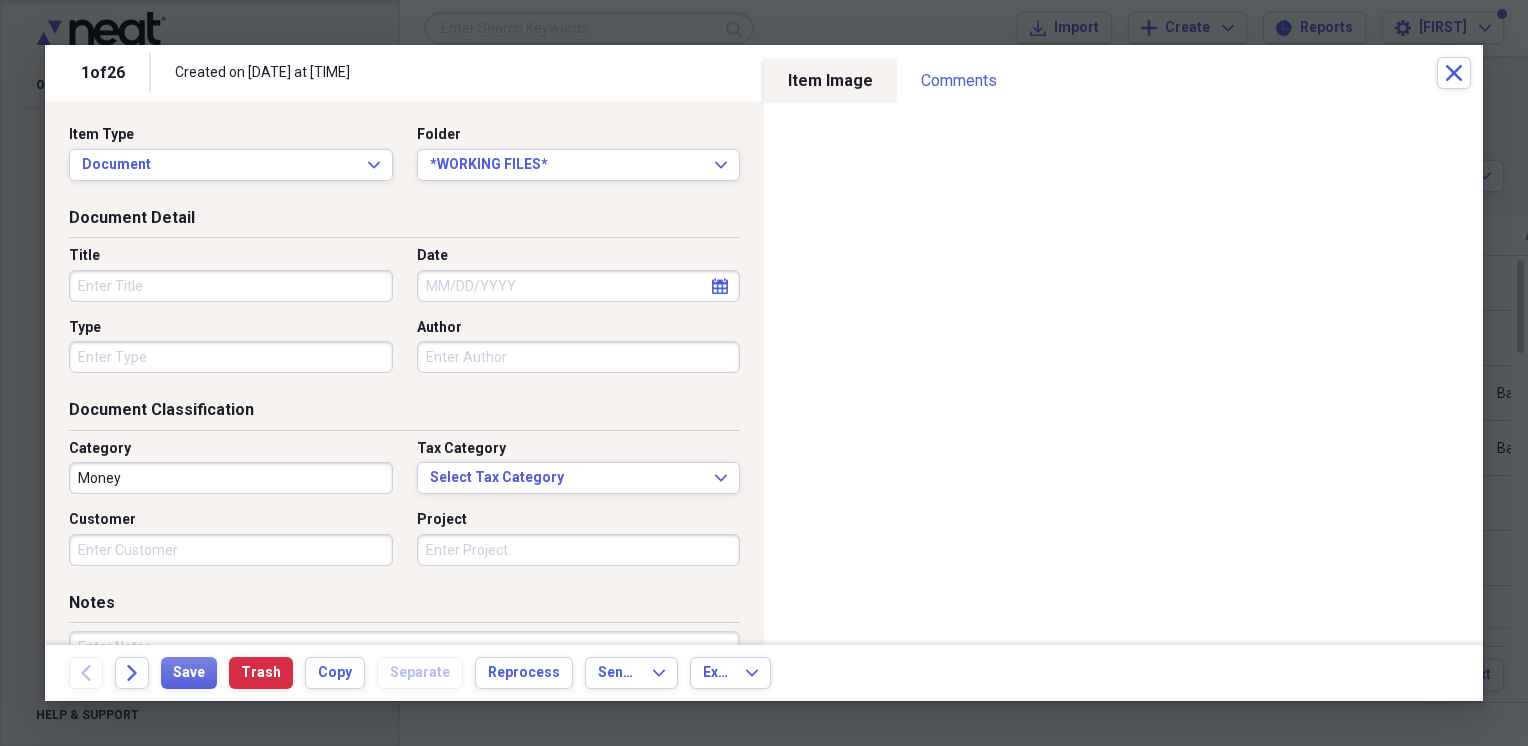 click on "Title" at bounding box center (231, 286) 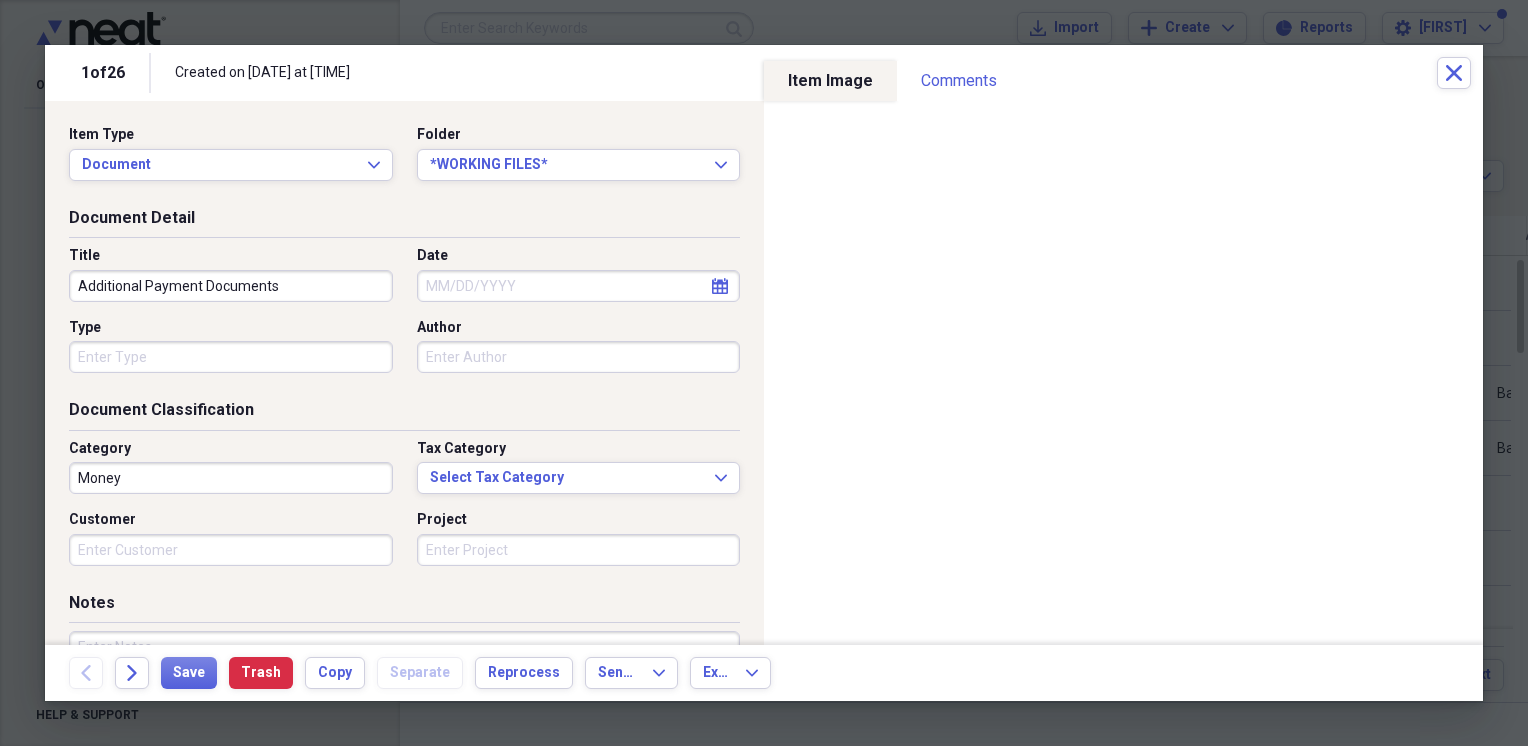 type on "Additional Payment Documents" 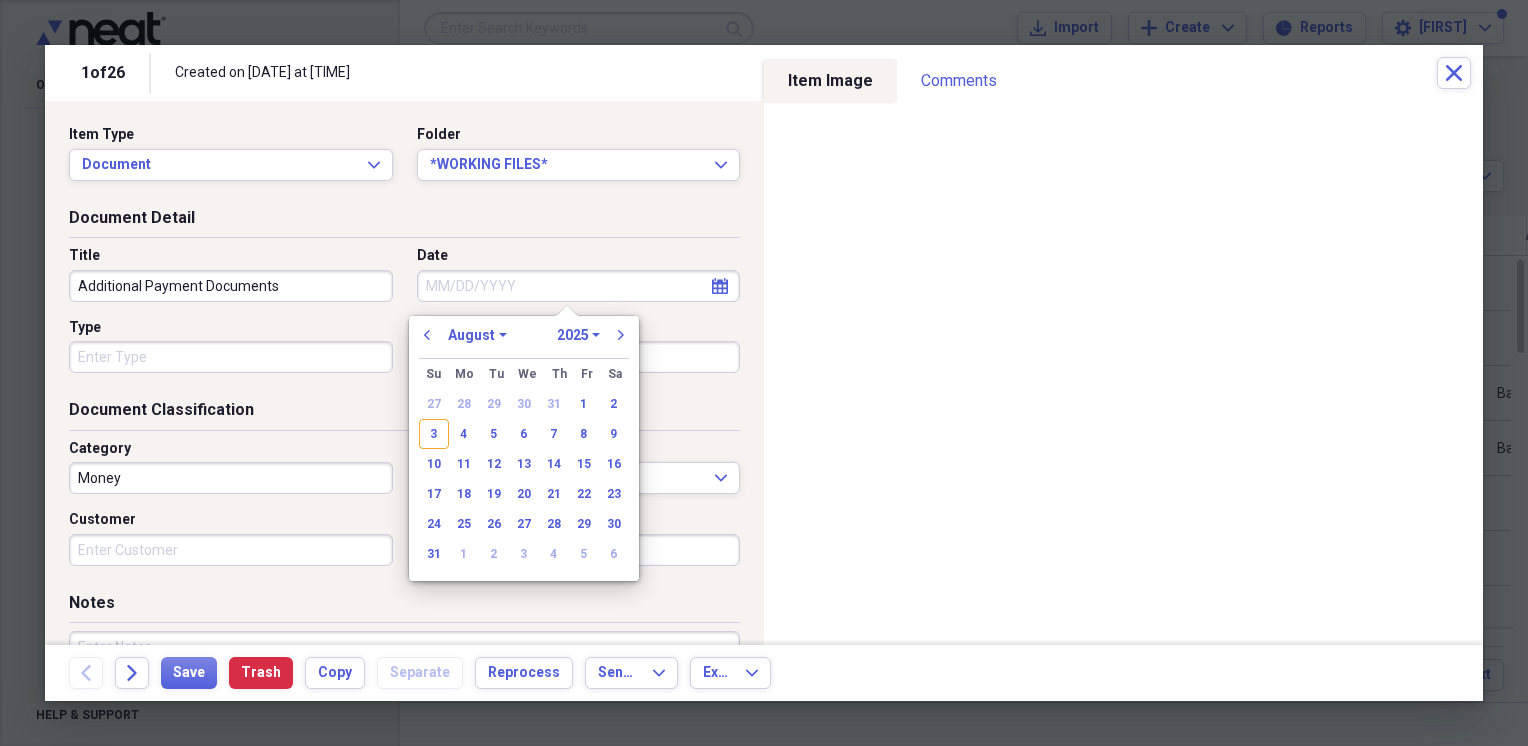 click on "January February March April May June July August September October November December" at bounding box center [477, 335] 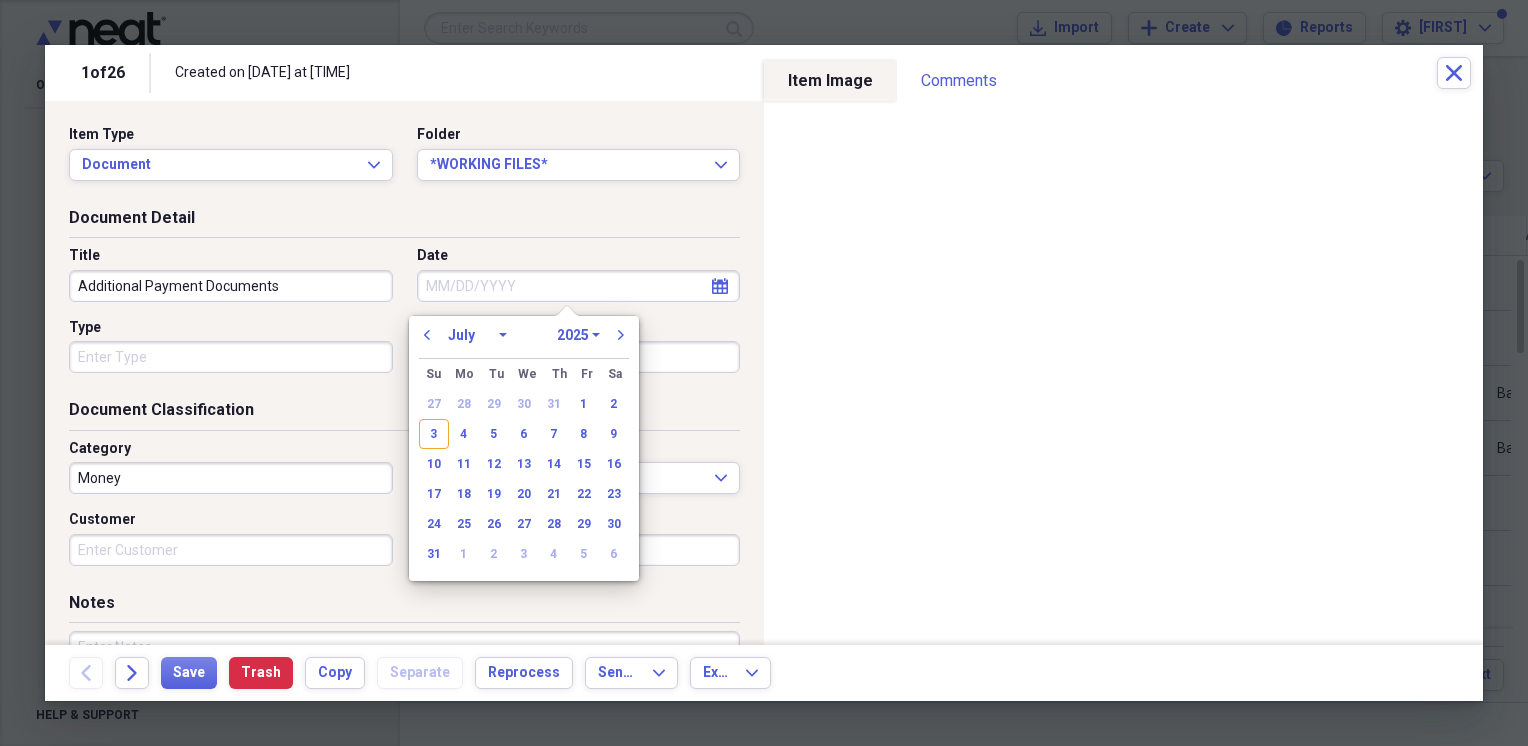 click on "January February March April May June July August September October November December" at bounding box center [477, 335] 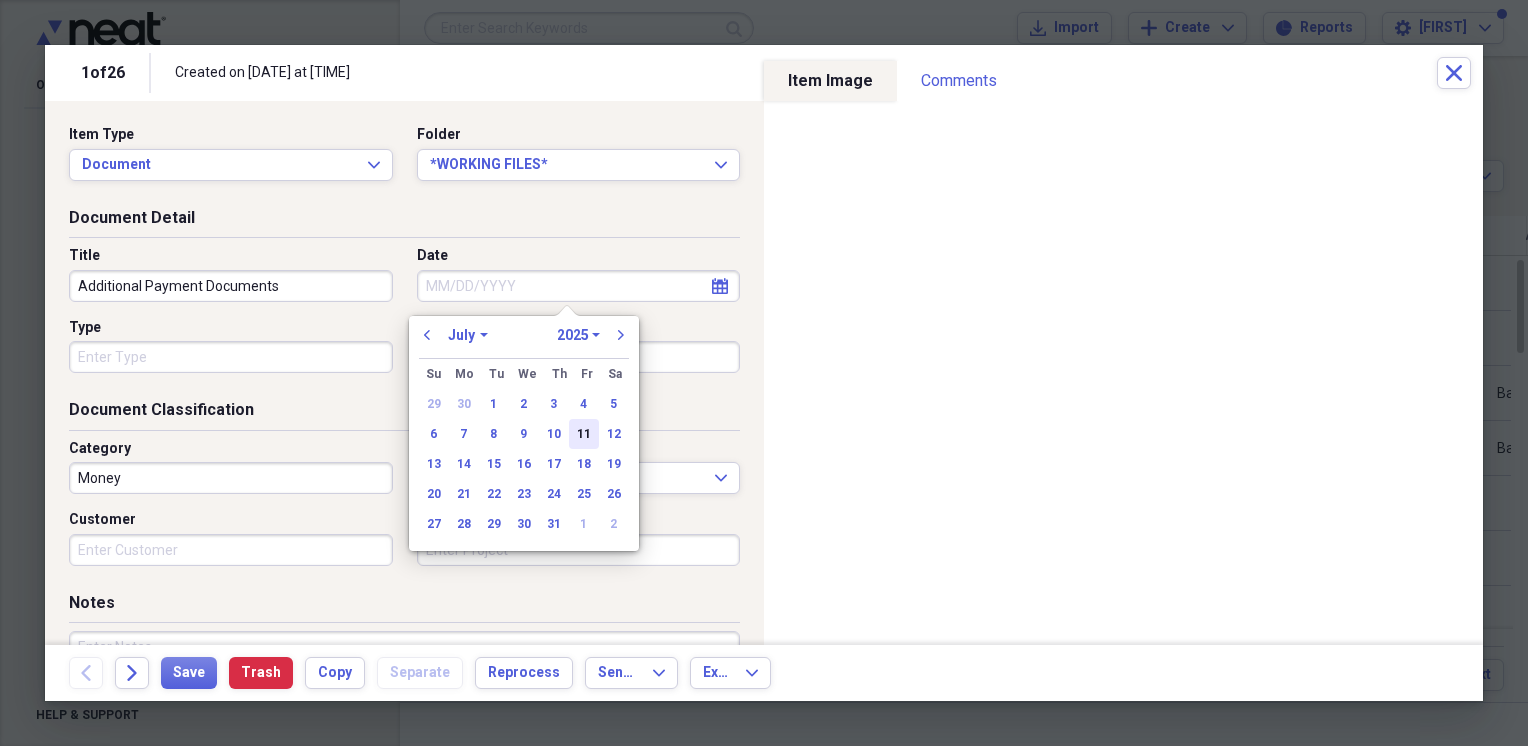 click on "11" at bounding box center [584, 434] 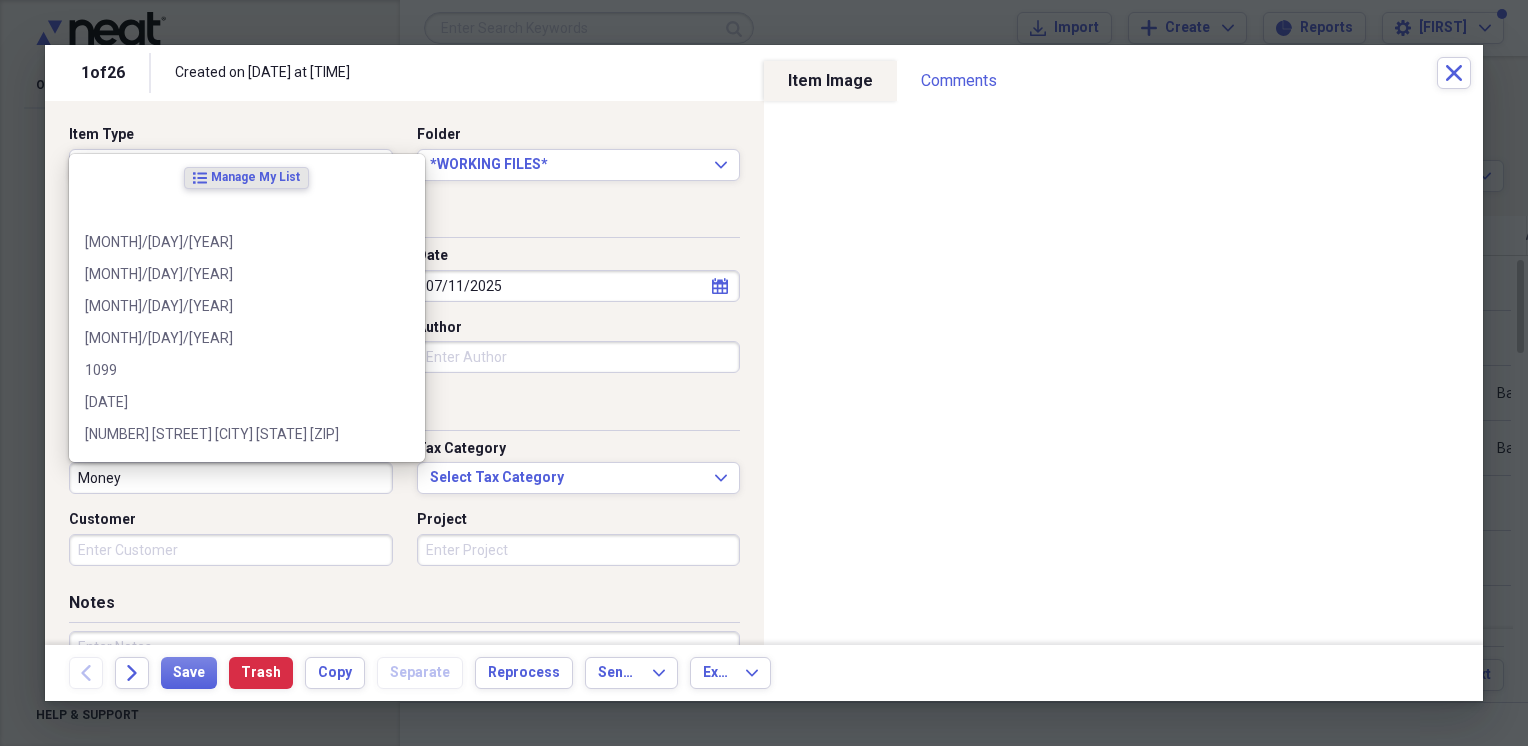 click on "Money" at bounding box center [231, 478] 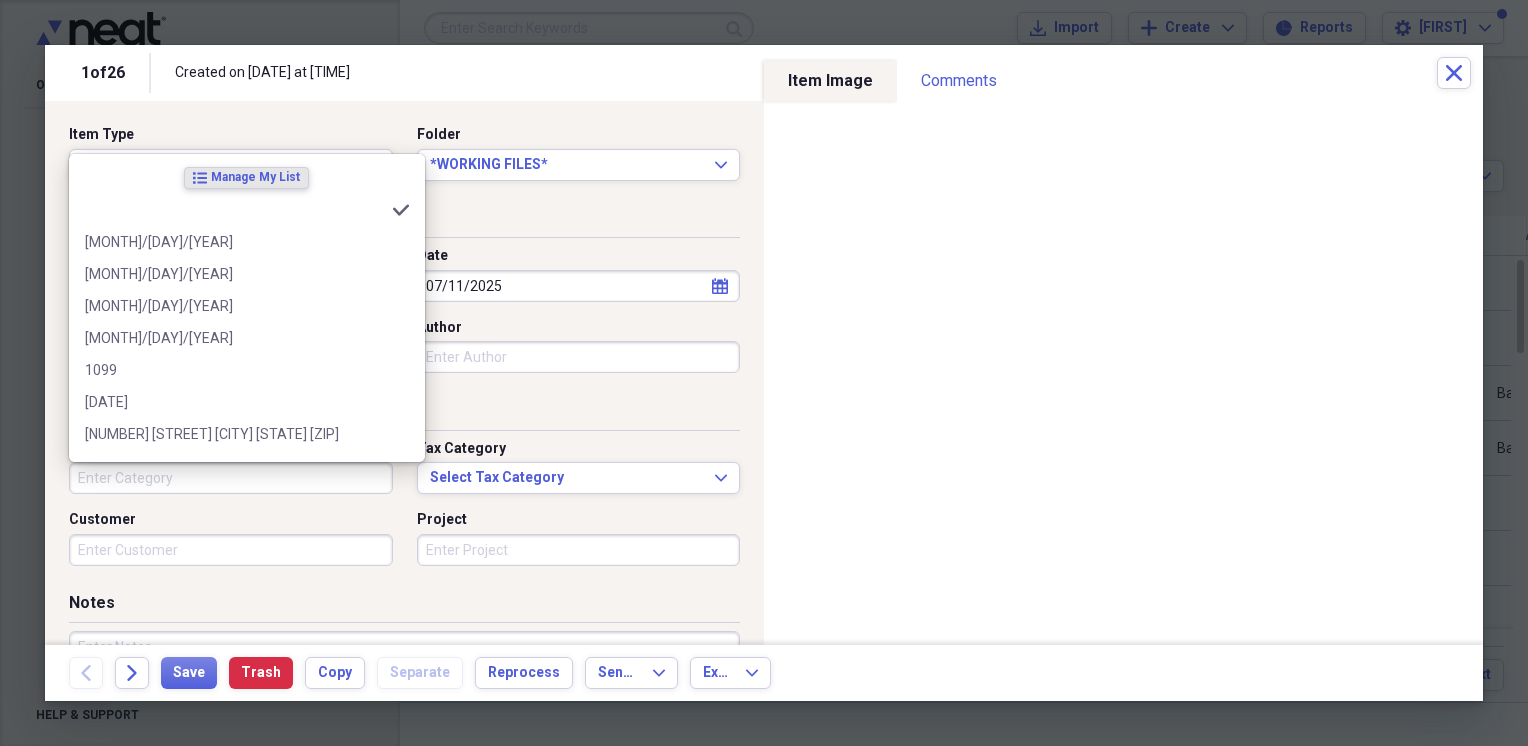 type 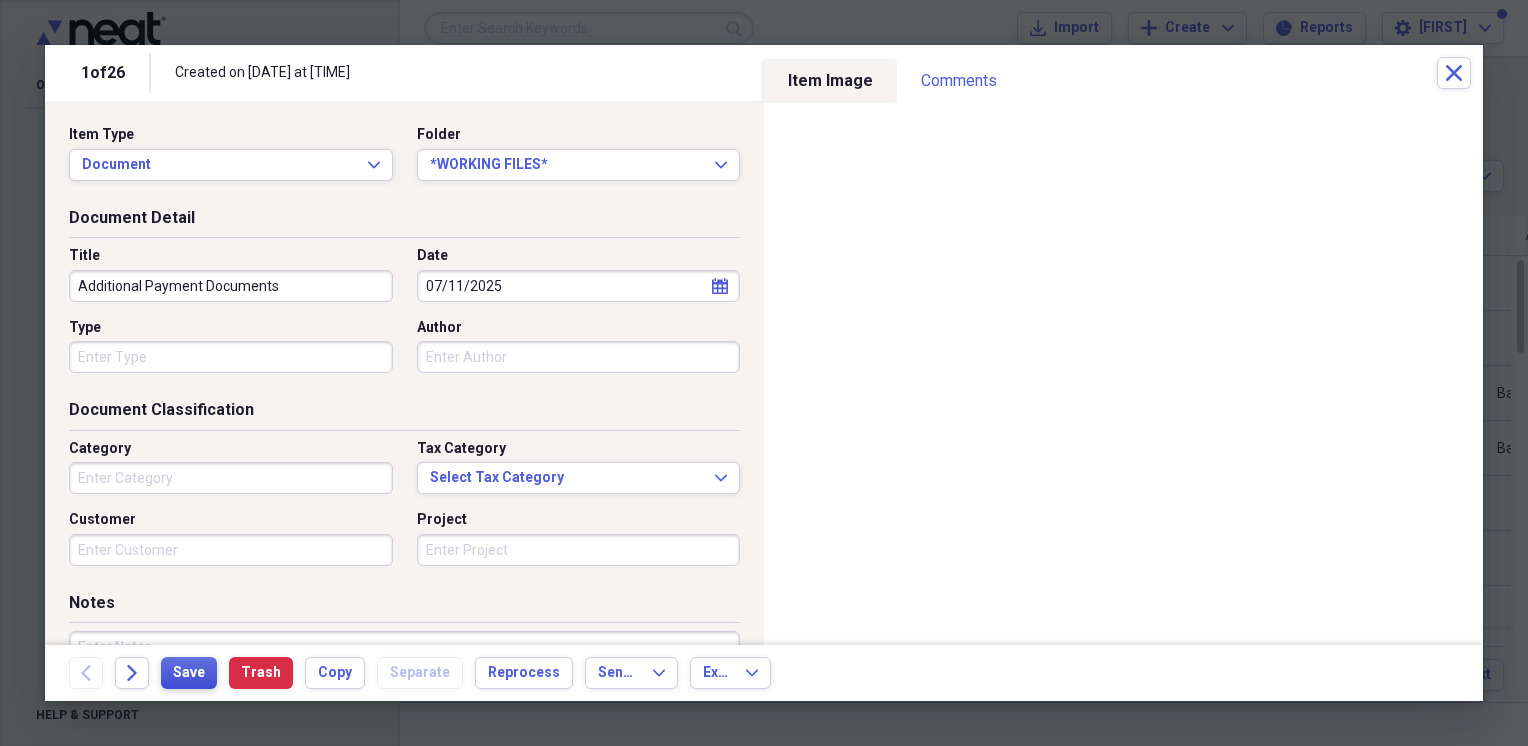 click on "Save" at bounding box center (189, 673) 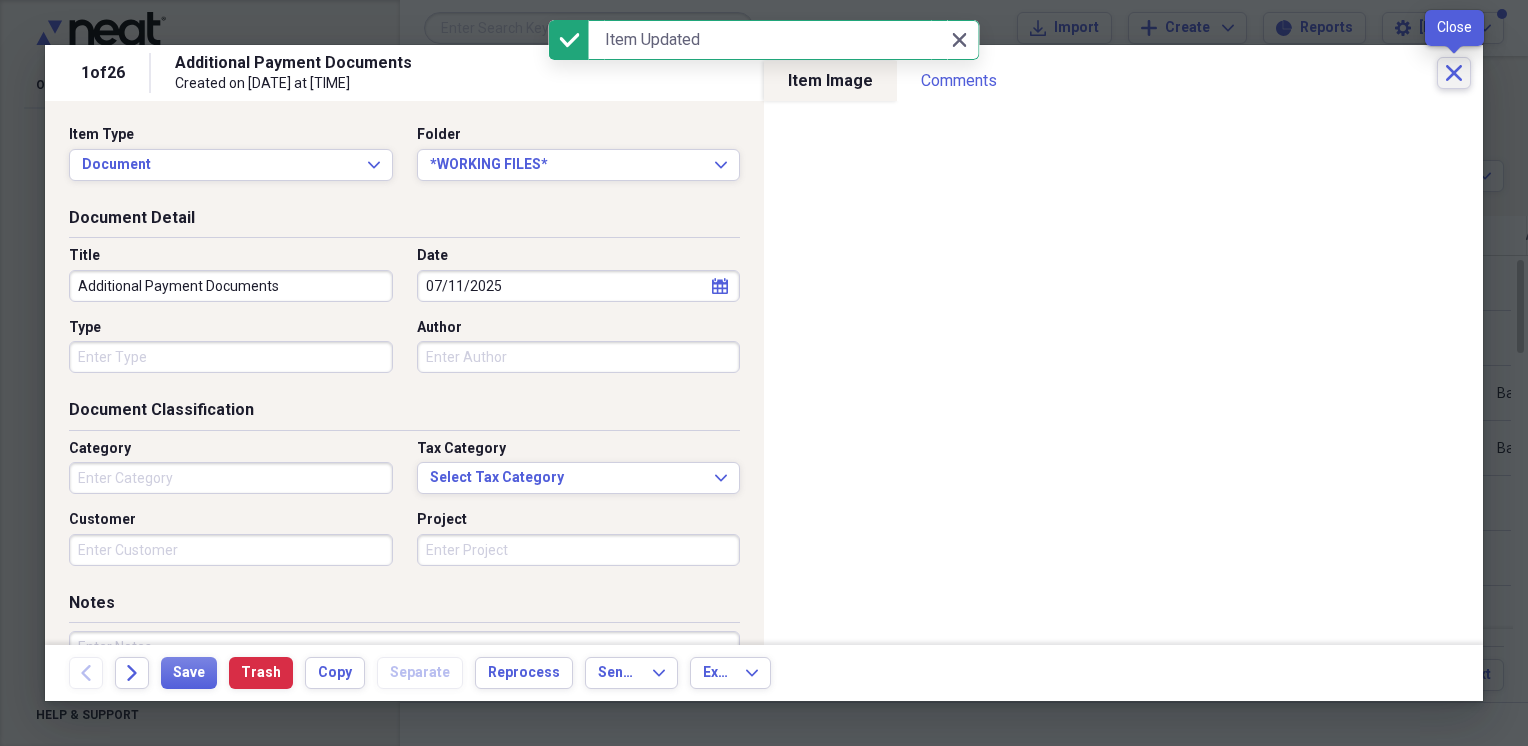 click on "Close" 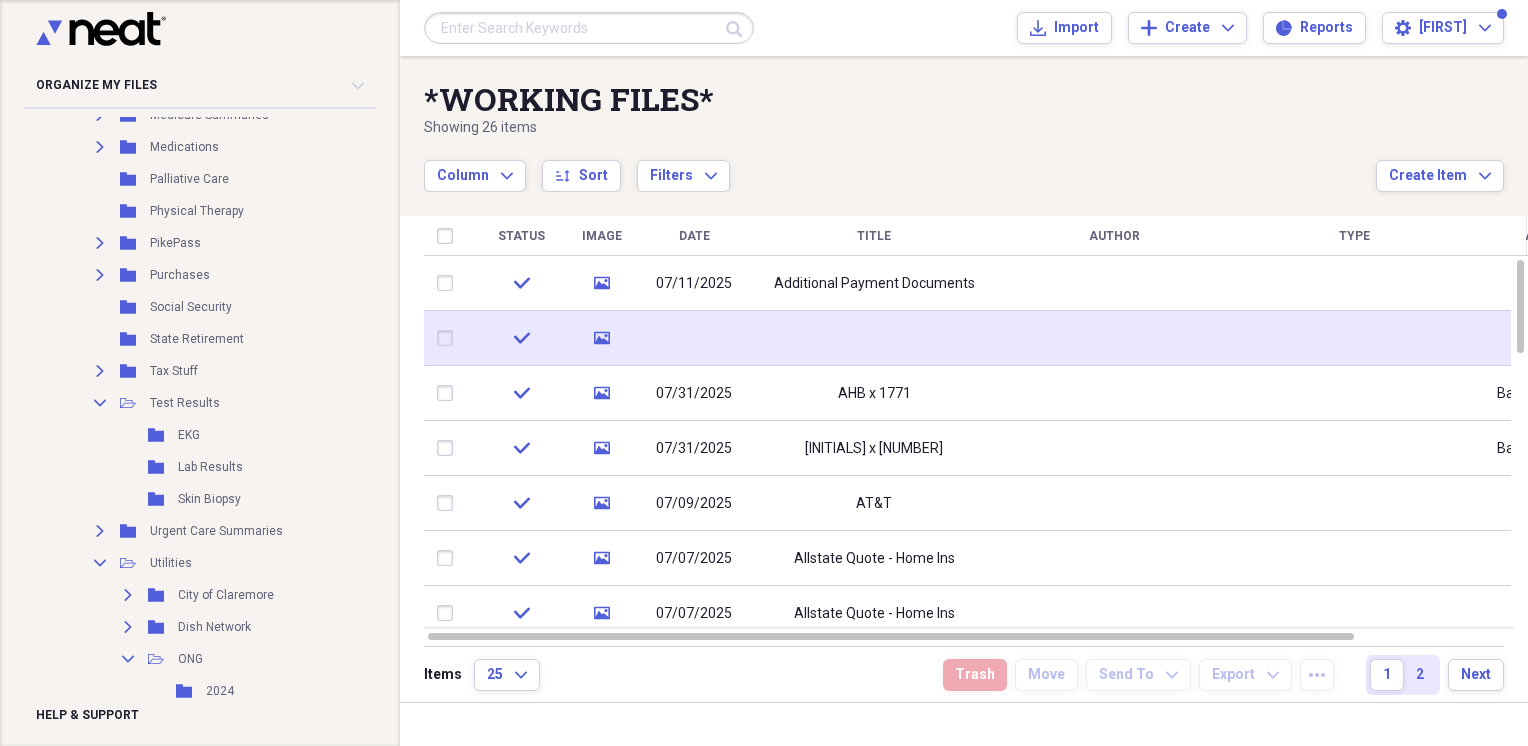 click at bounding box center [874, 338] 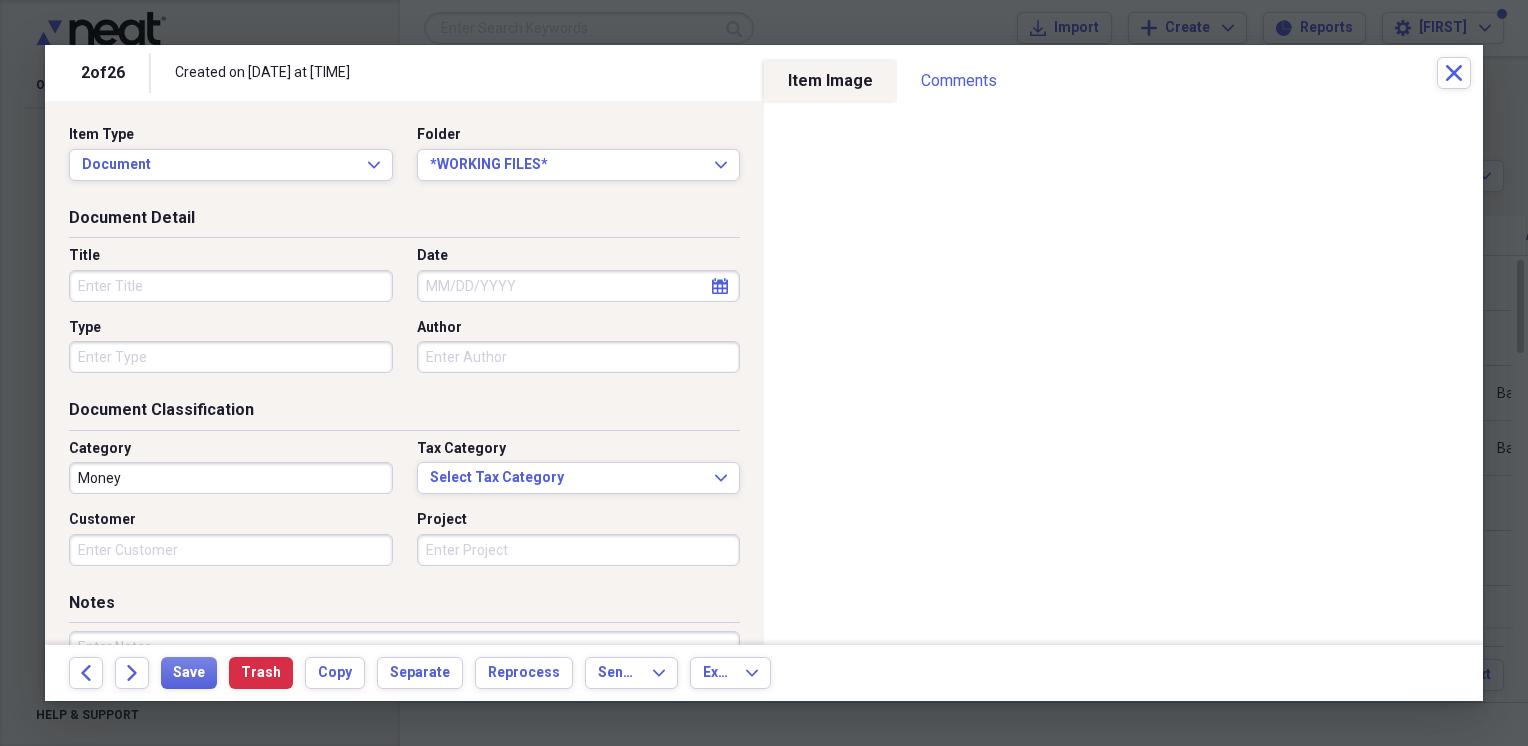 drag, startPoint x: 95, startPoint y: 277, endPoint x: 125, endPoint y: 291, distance: 33.105892 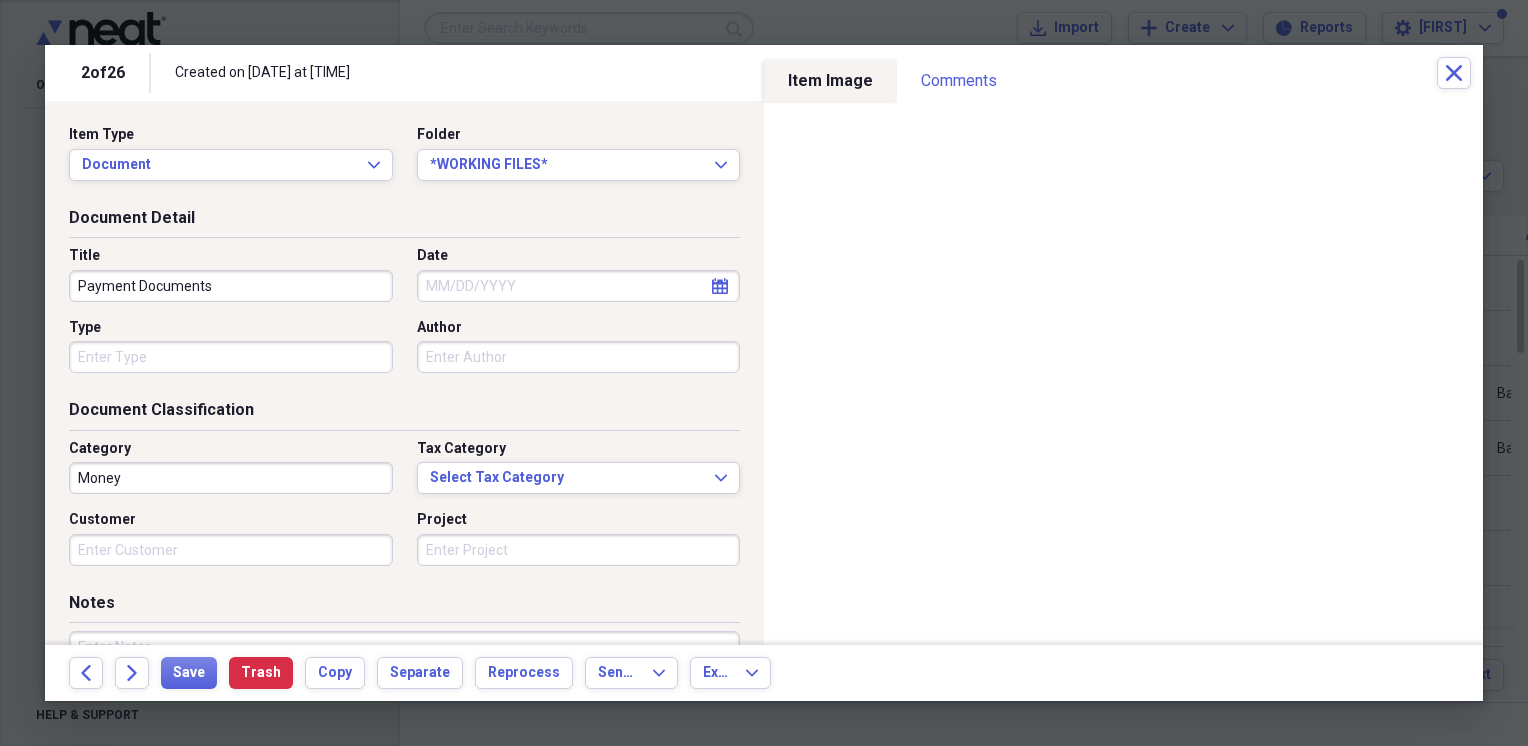 type on "Payment Documents" 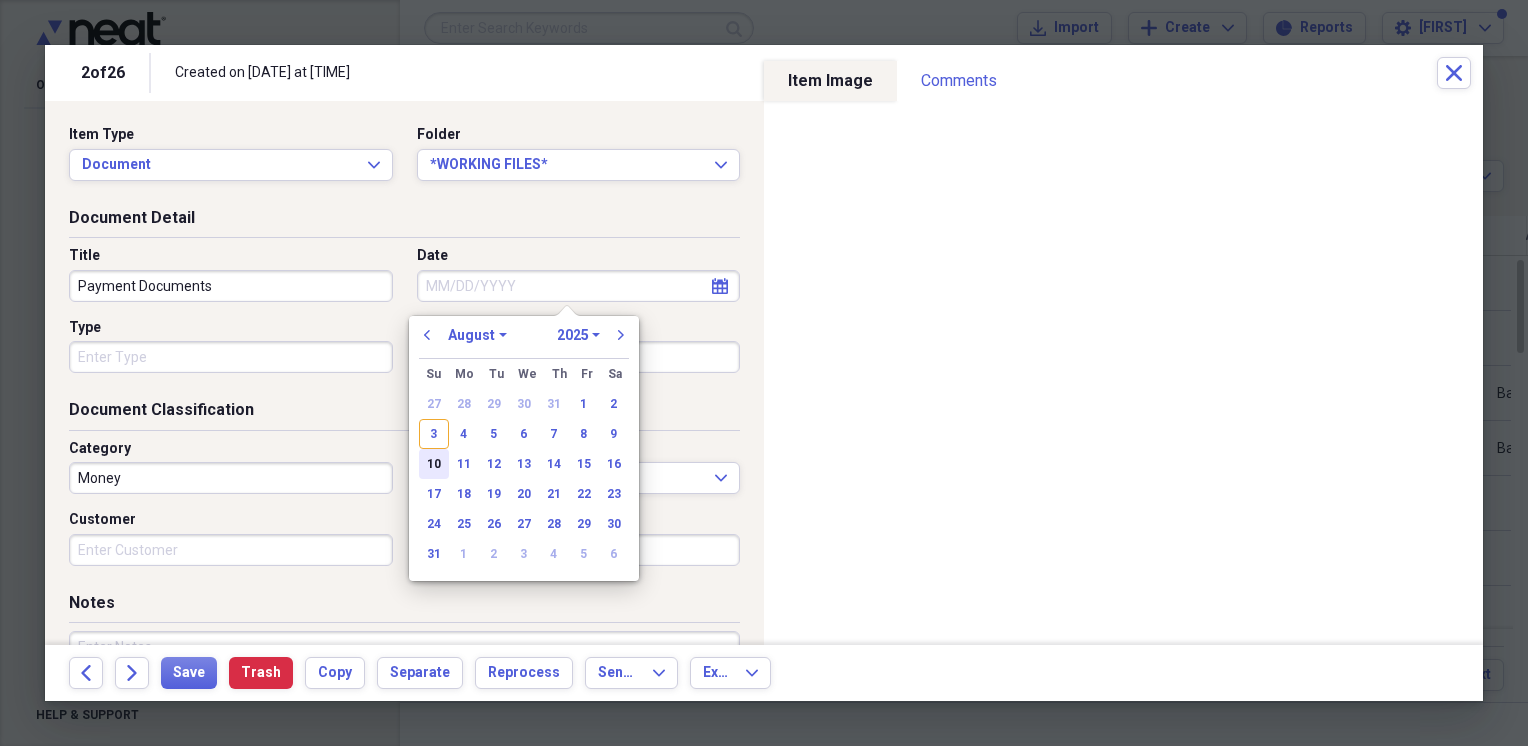 click on "10" at bounding box center [434, 464] 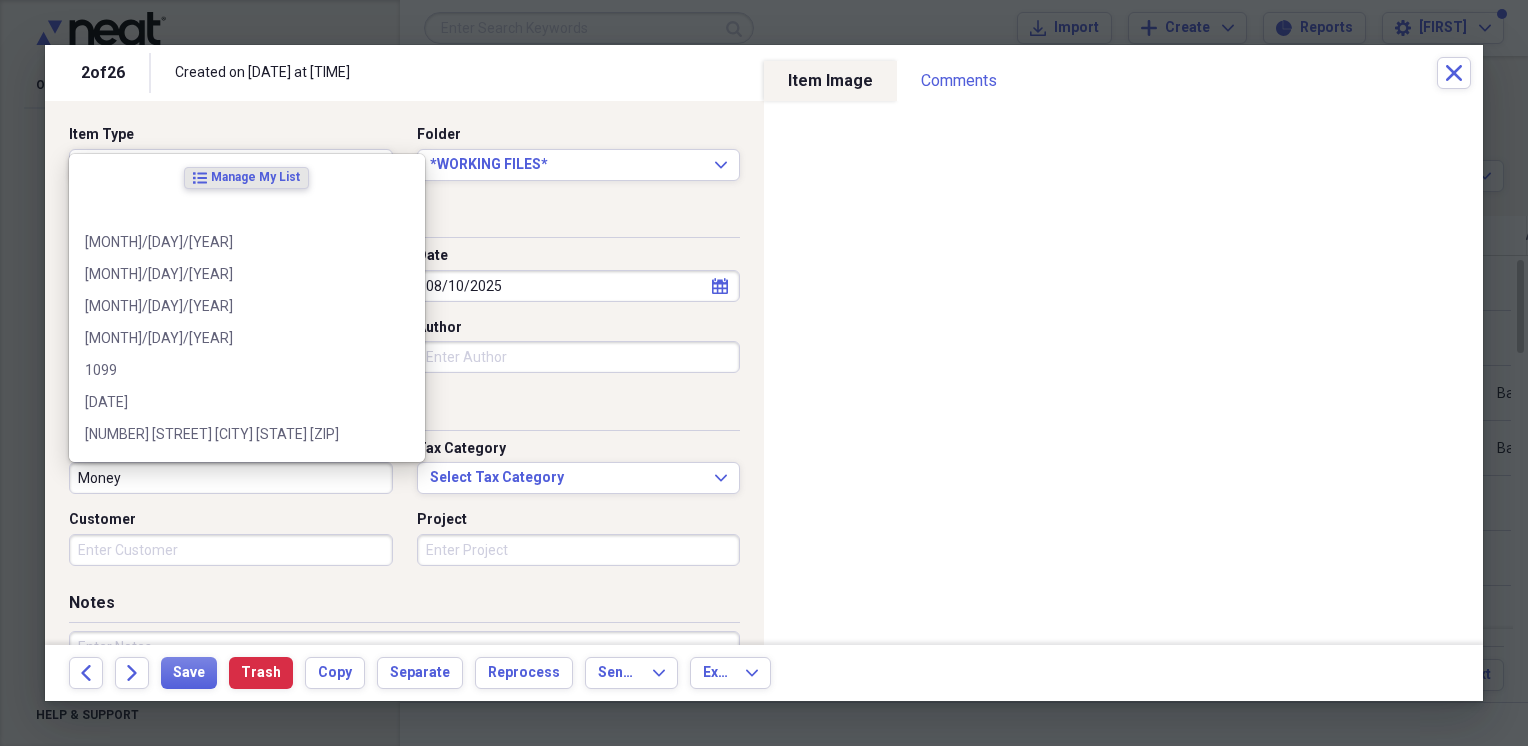 click on "Money" at bounding box center [231, 478] 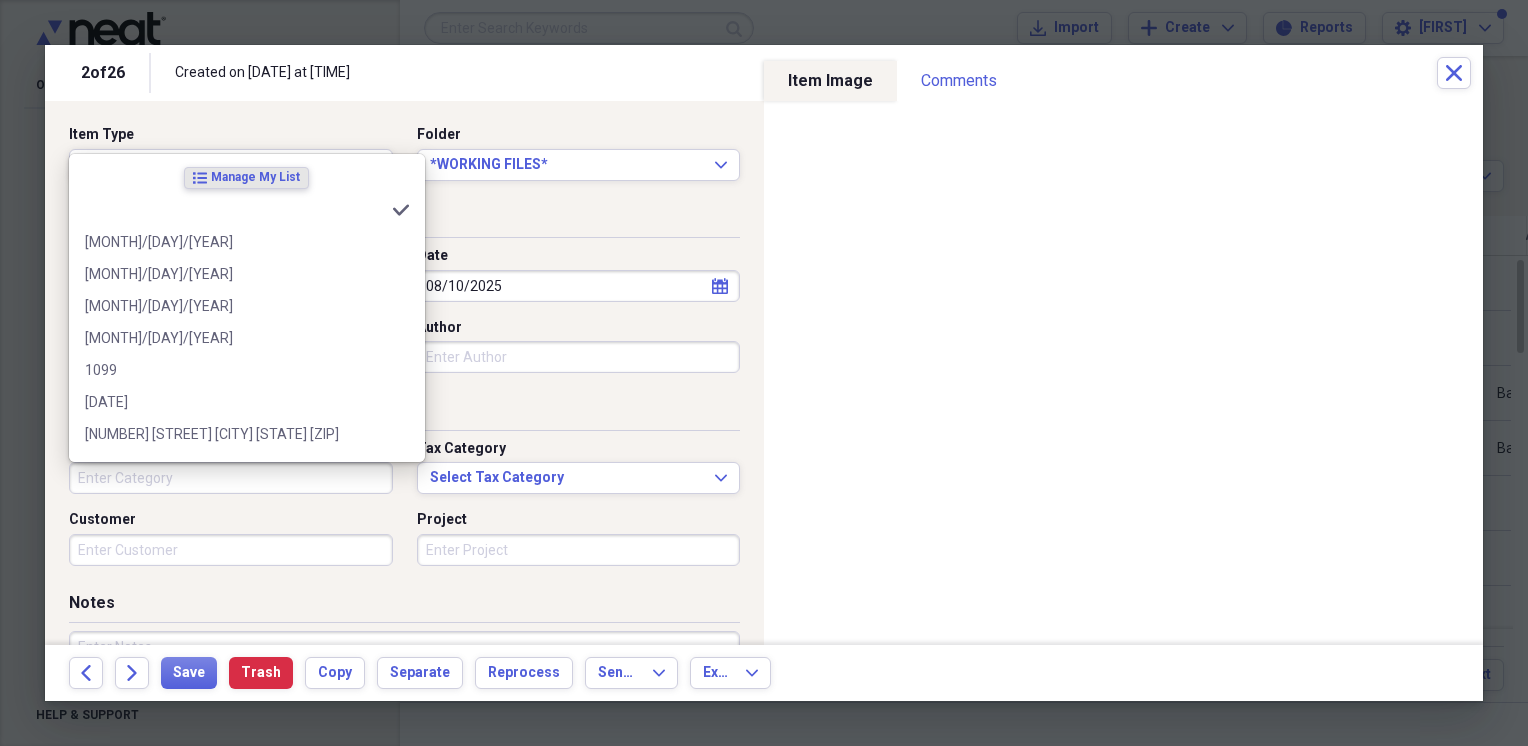 type 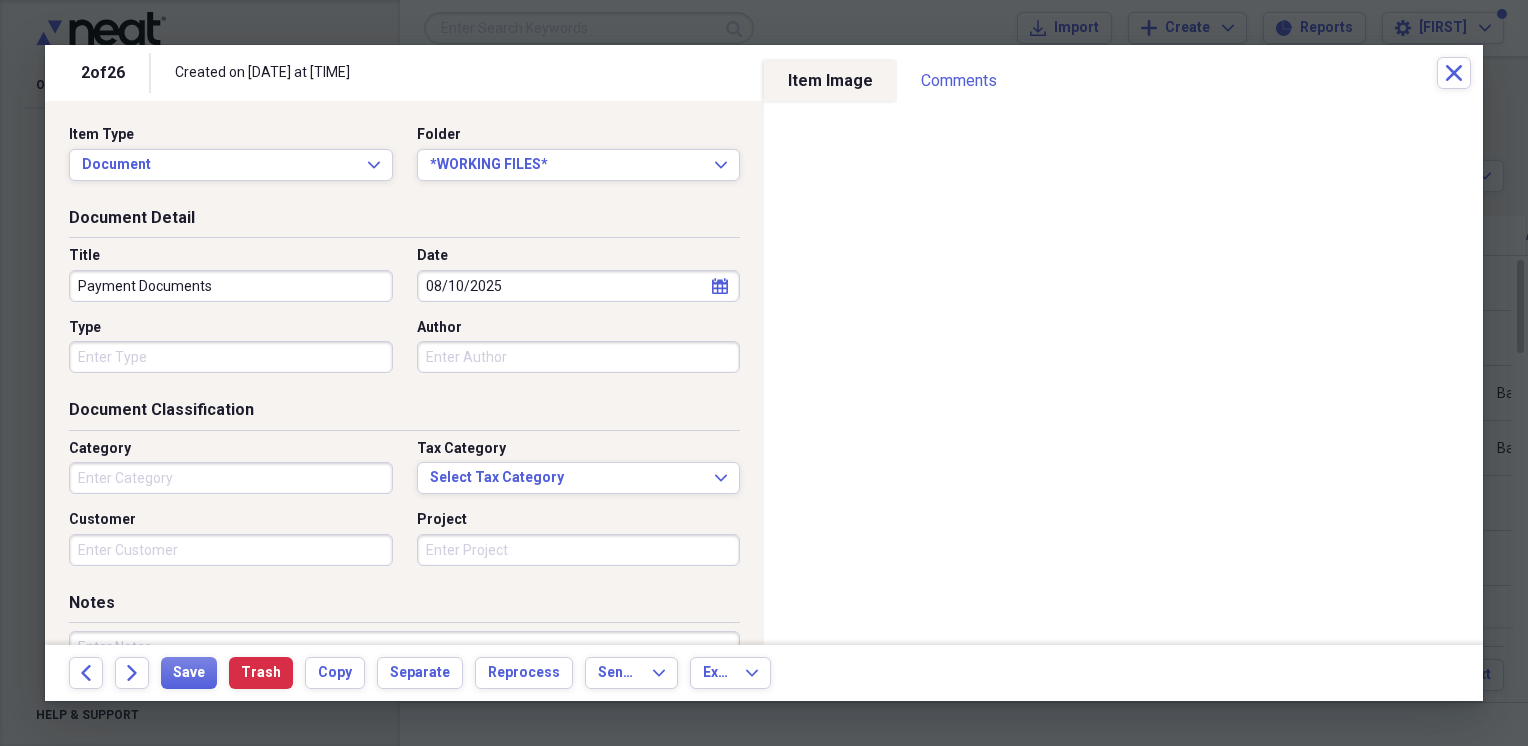 click on "Document Detail" at bounding box center (404, 222) 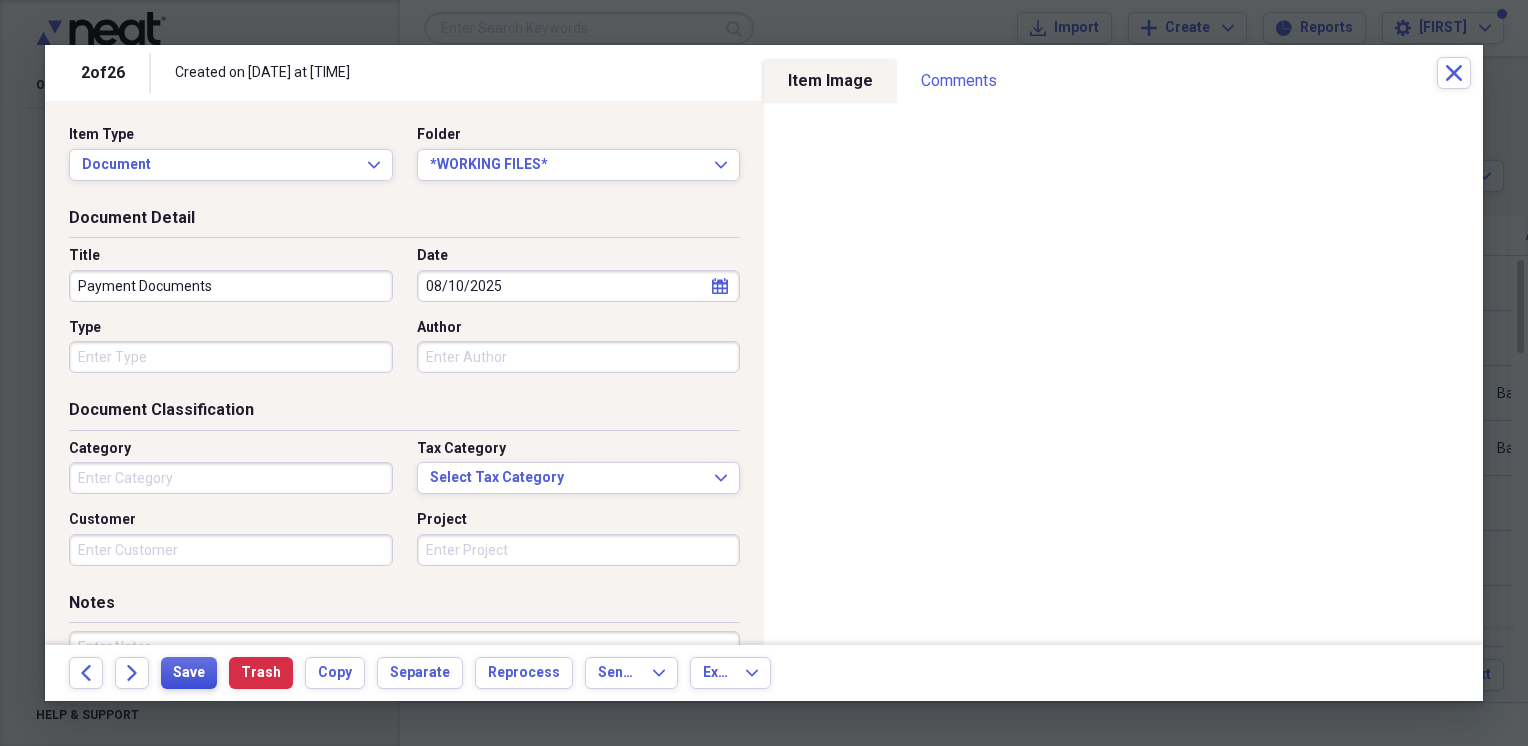 drag, startPoint x: 172, startPoint y: 678, endPoint x: 184, endPoint y: 678, distance: 12 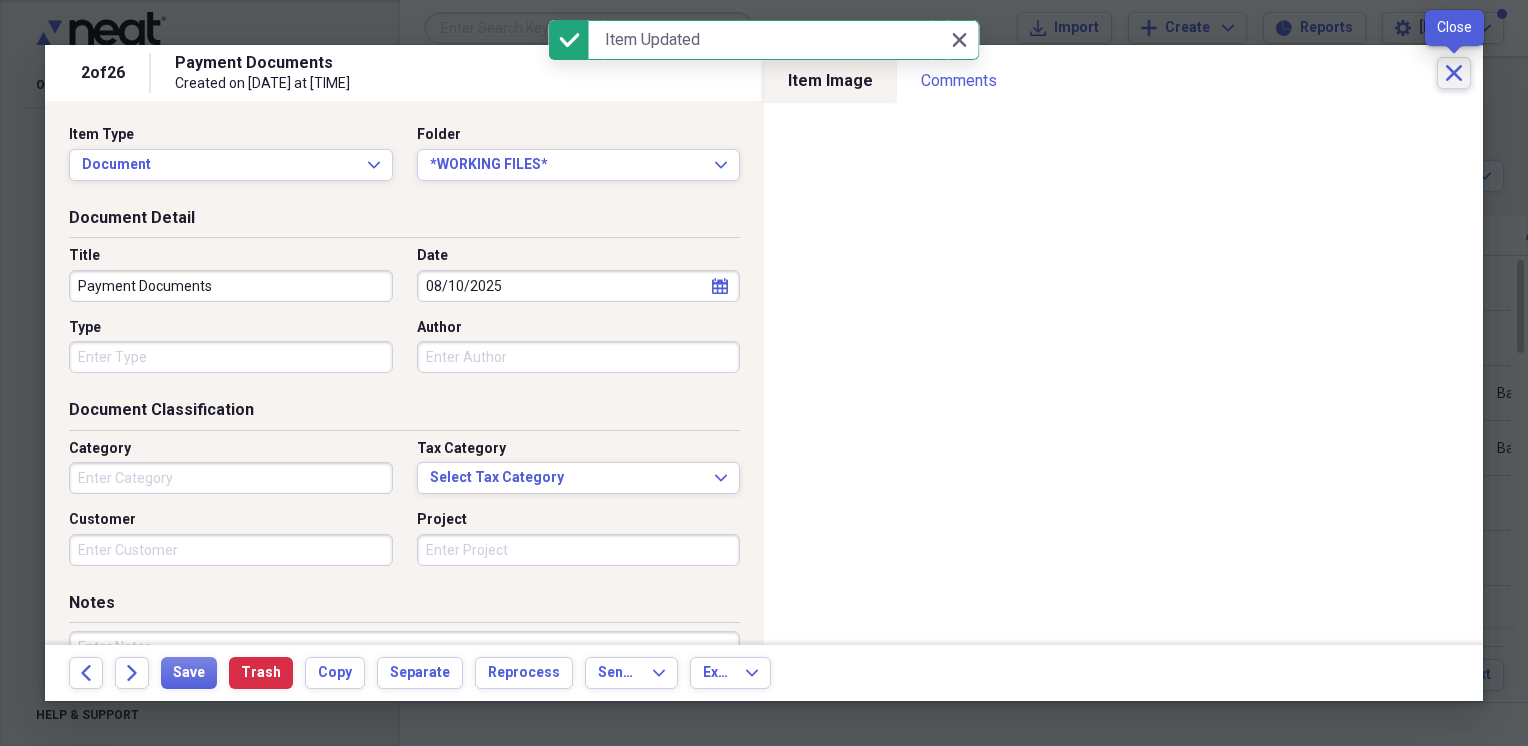 click on "Close" at bounding box center [1454, 73] 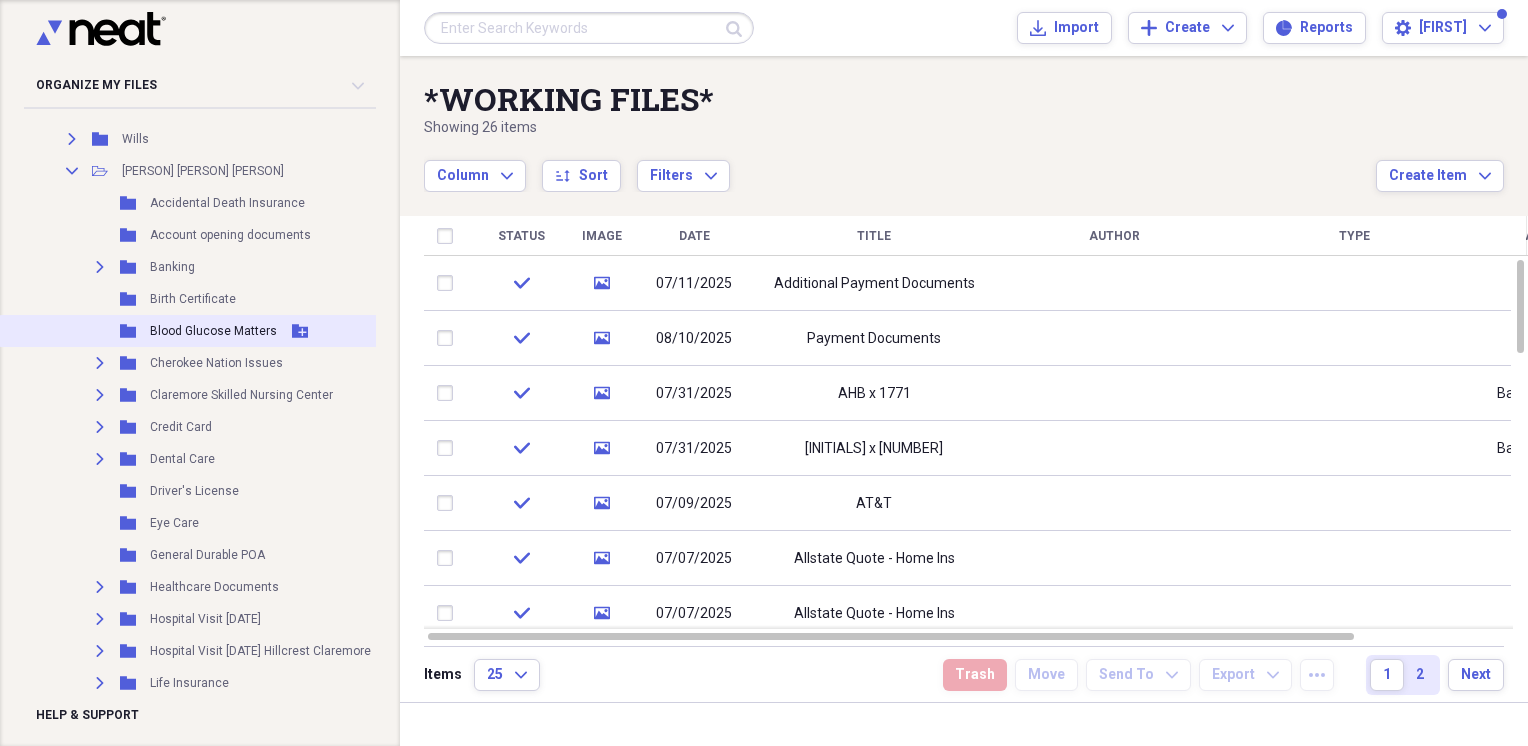 scroll, scrollTop: 3155, scrollLeft: 0, axis: vertical 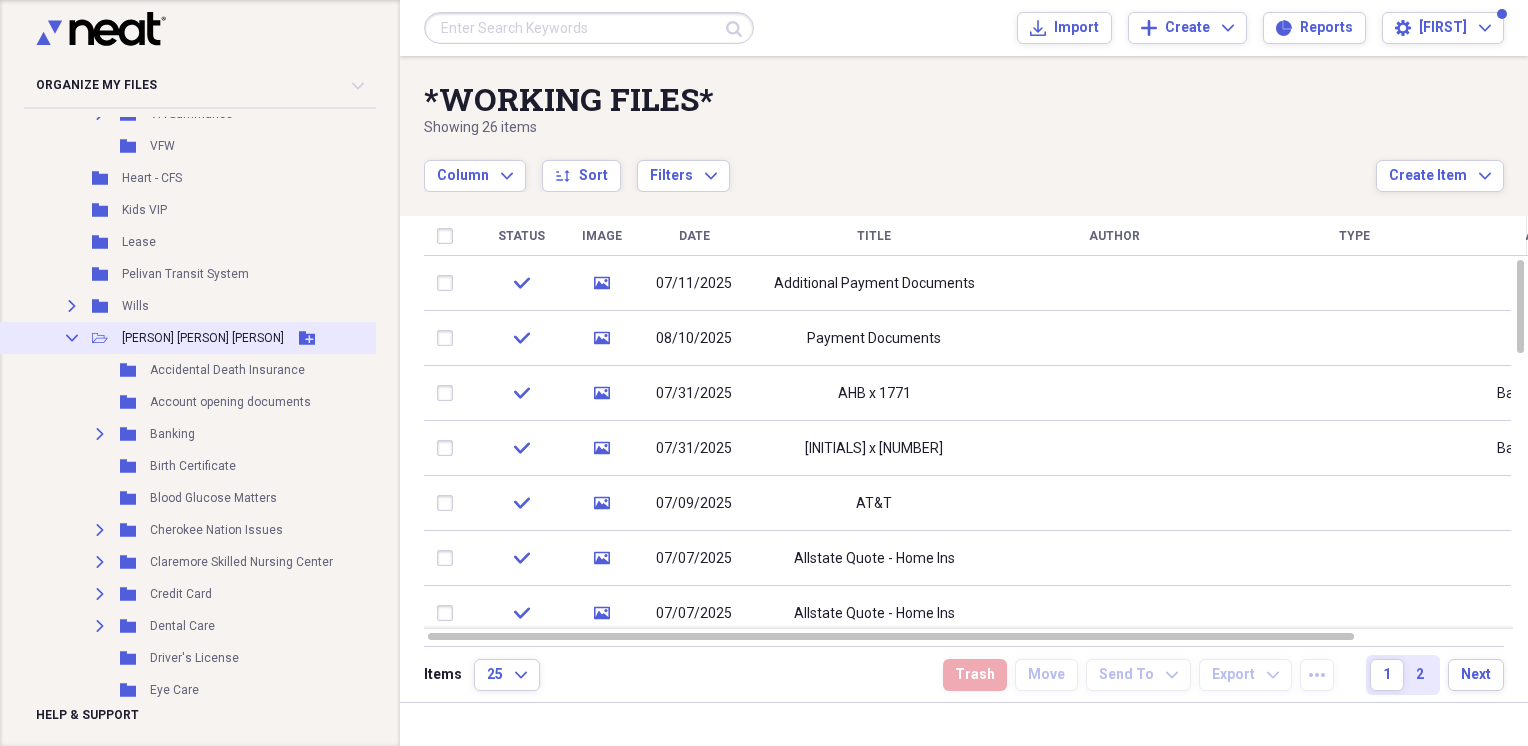 click on "Collapse" at bounding box center [72, 338] 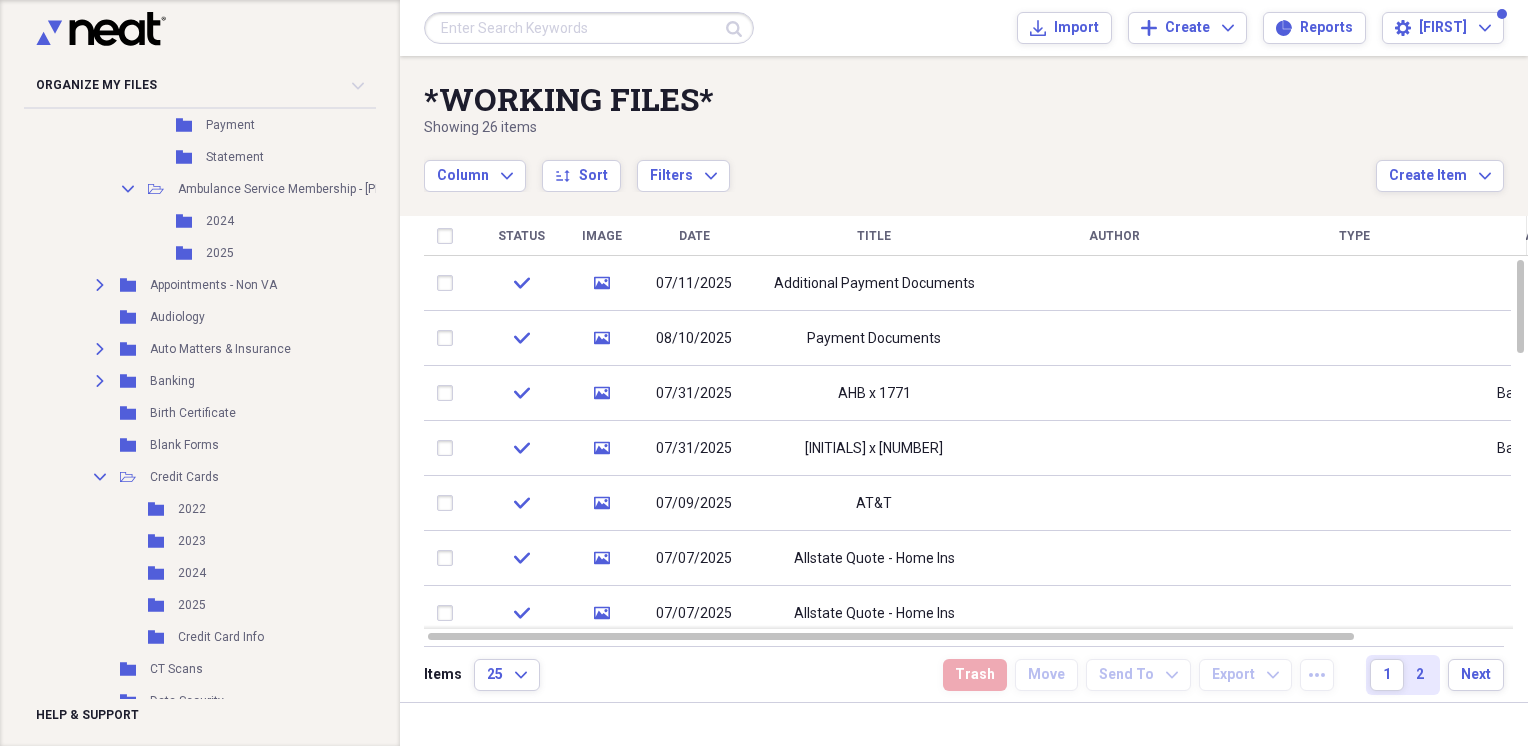 scroll, scrollTop: 155, scrollLeft: 0, axis: vertical 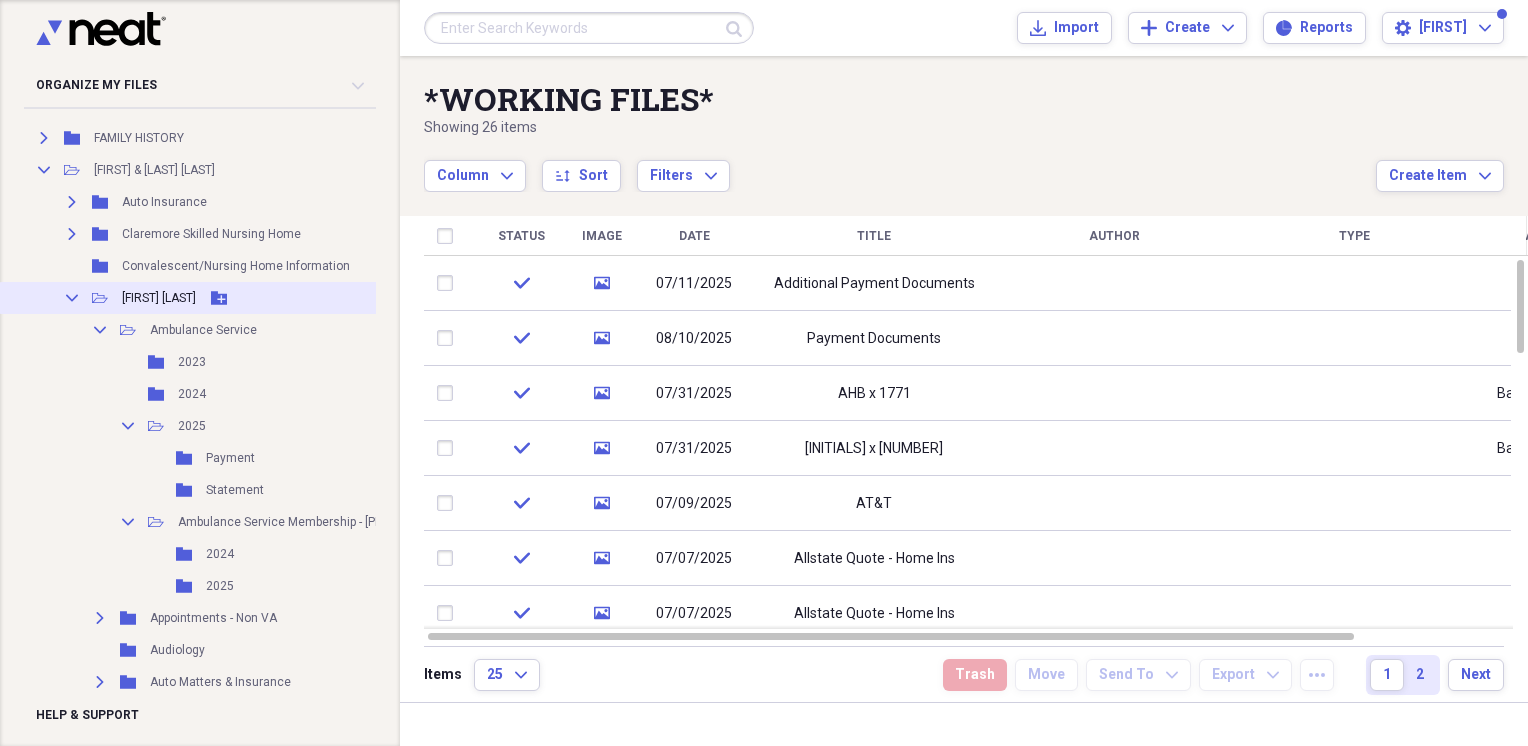 click 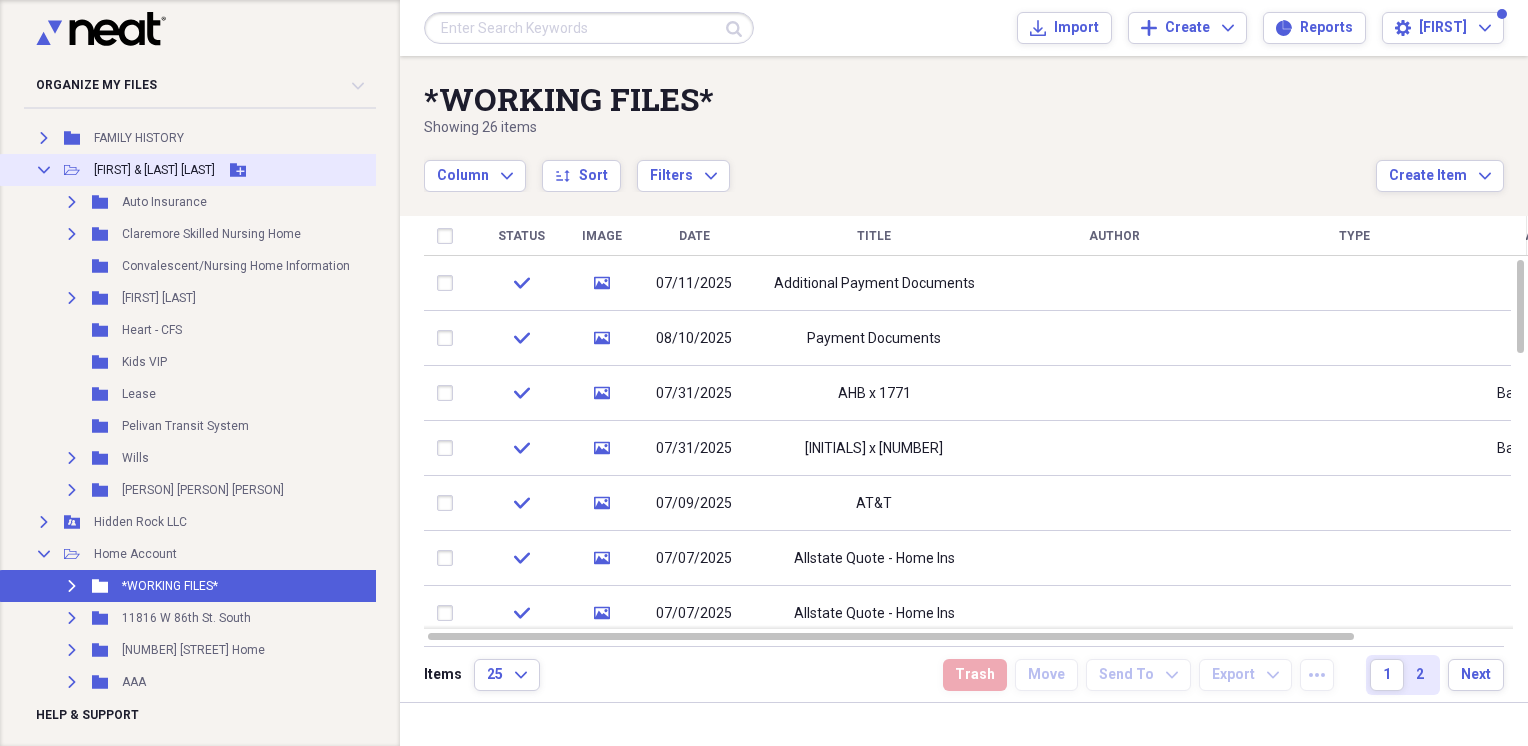 click on "Collapse" 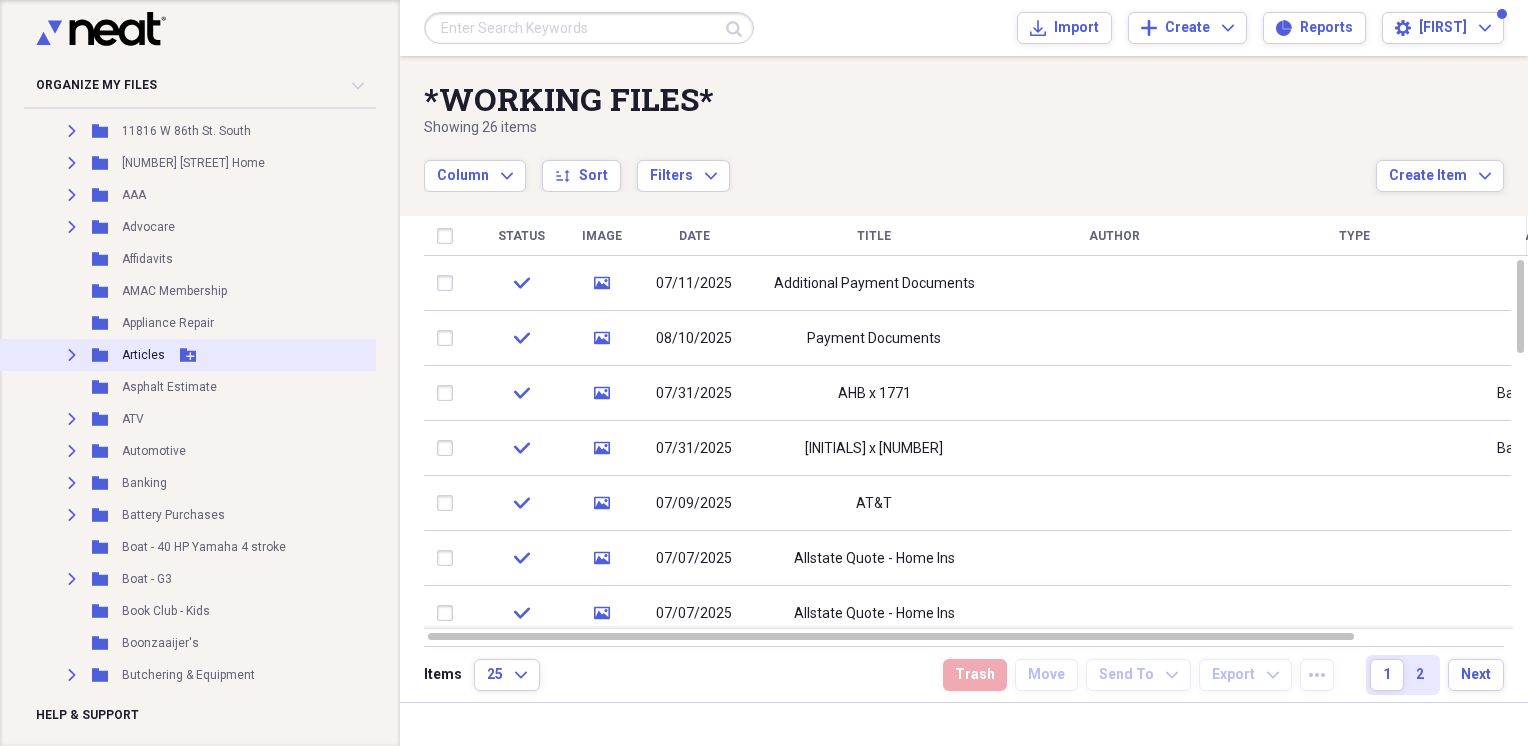 scroll, scrollTop: 488, scrollLeft: 0, axis: vertical 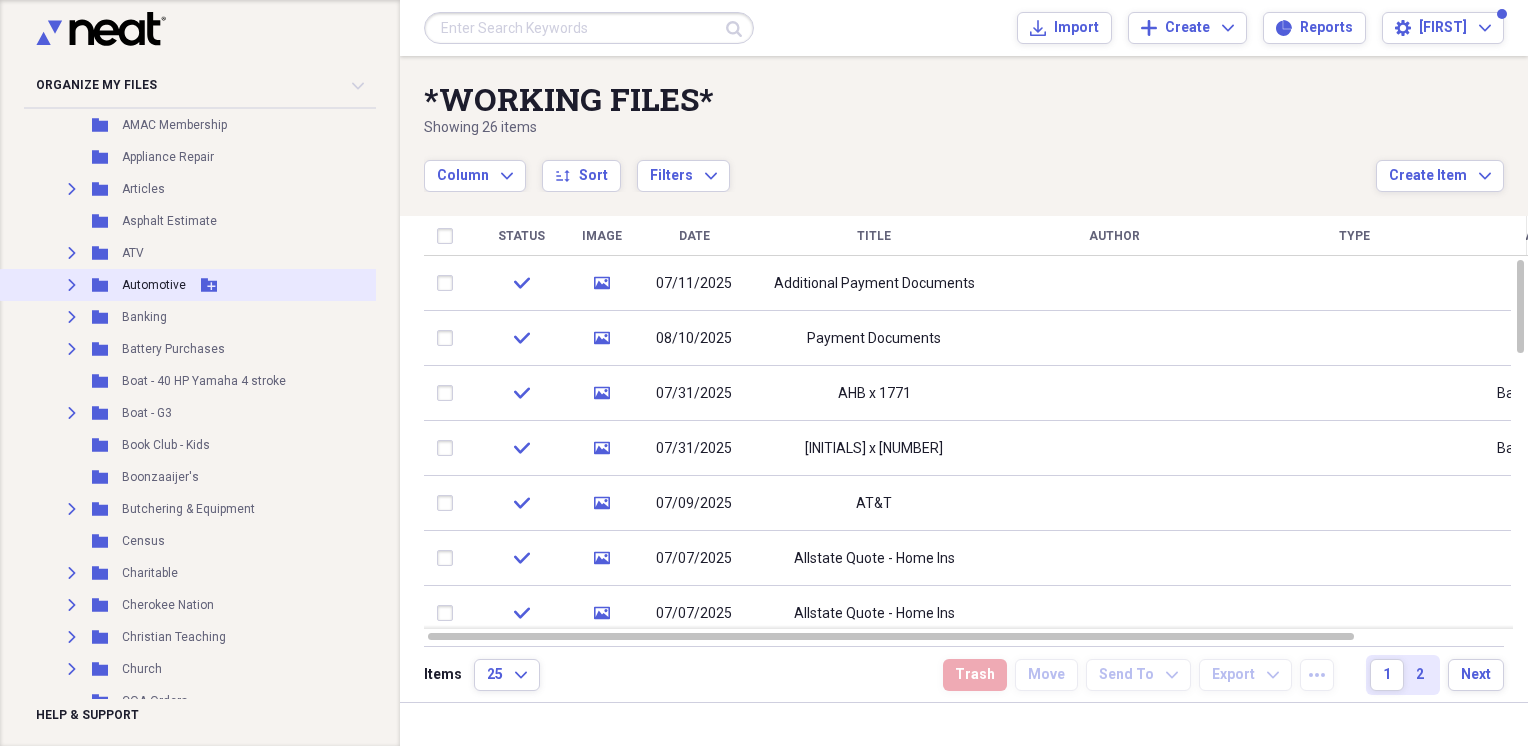 click on "Expand" 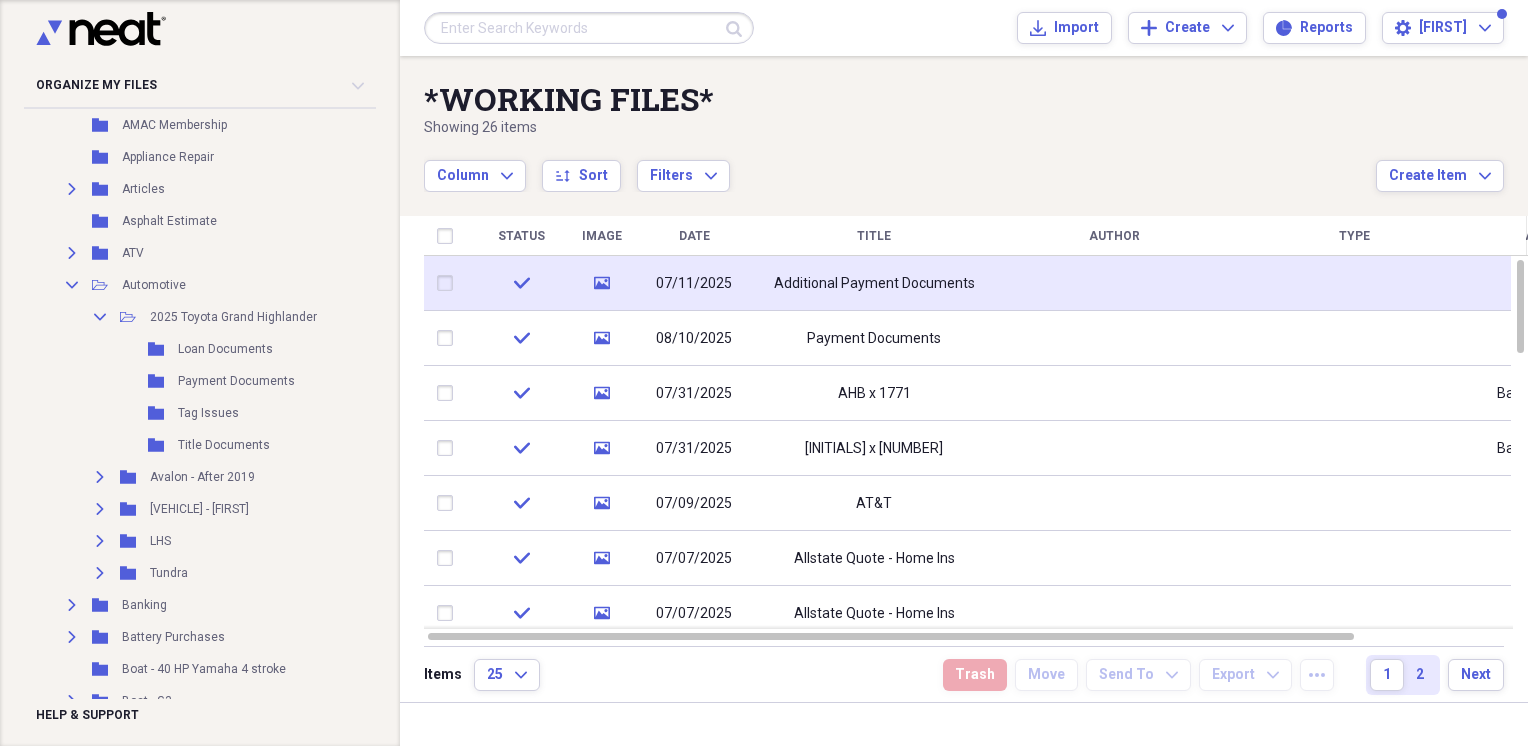 click at bounding box center [449, 283] 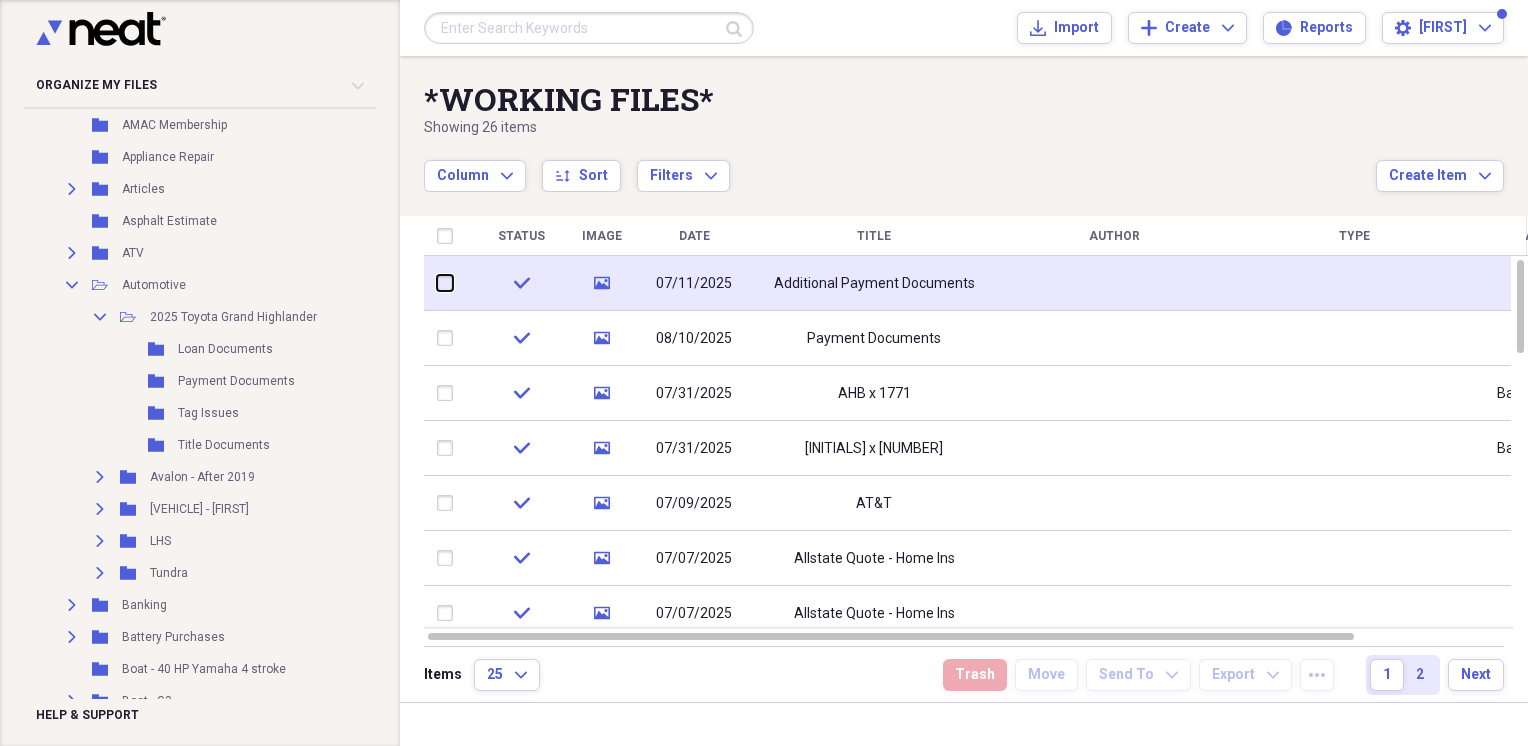 click at bounding box center [437, 283] 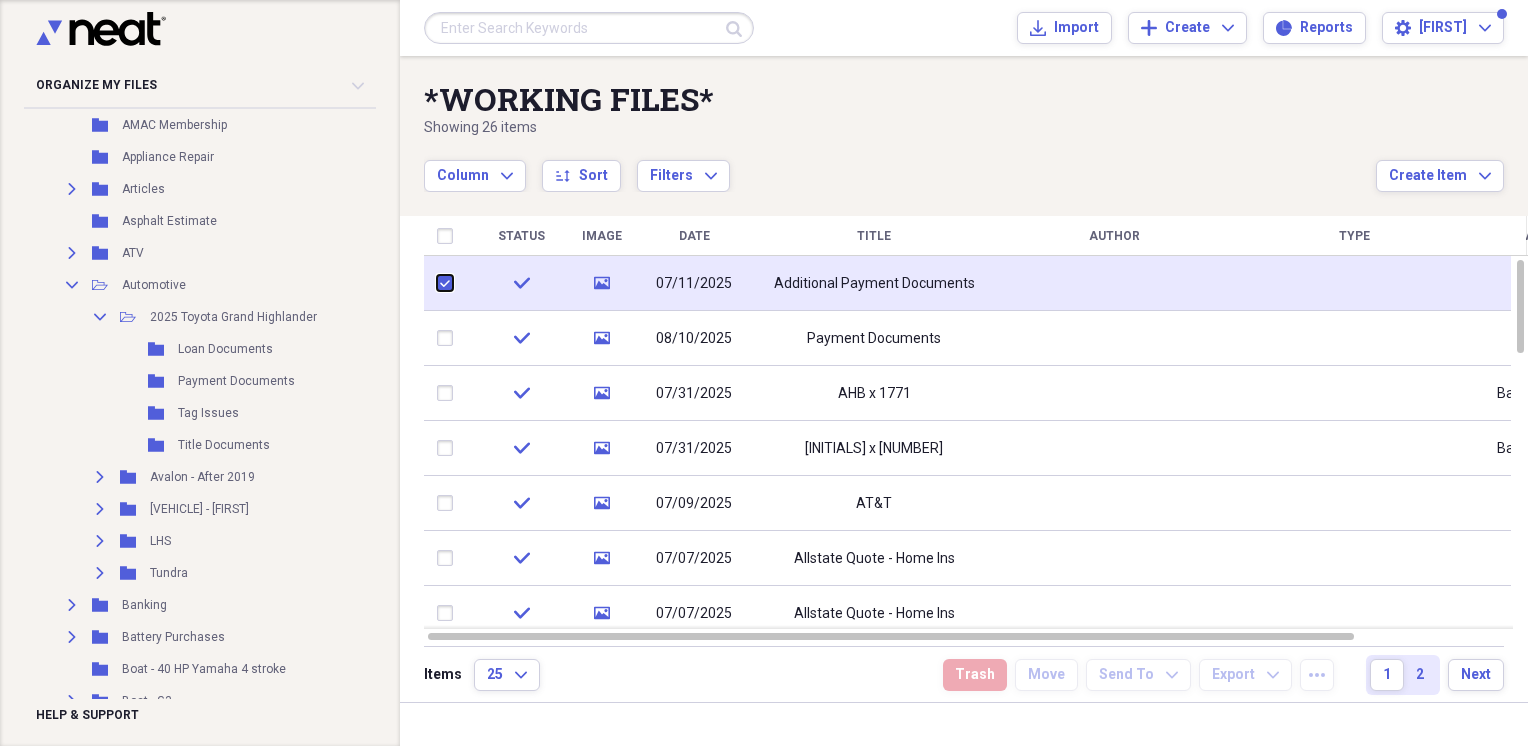checkbox on "true" 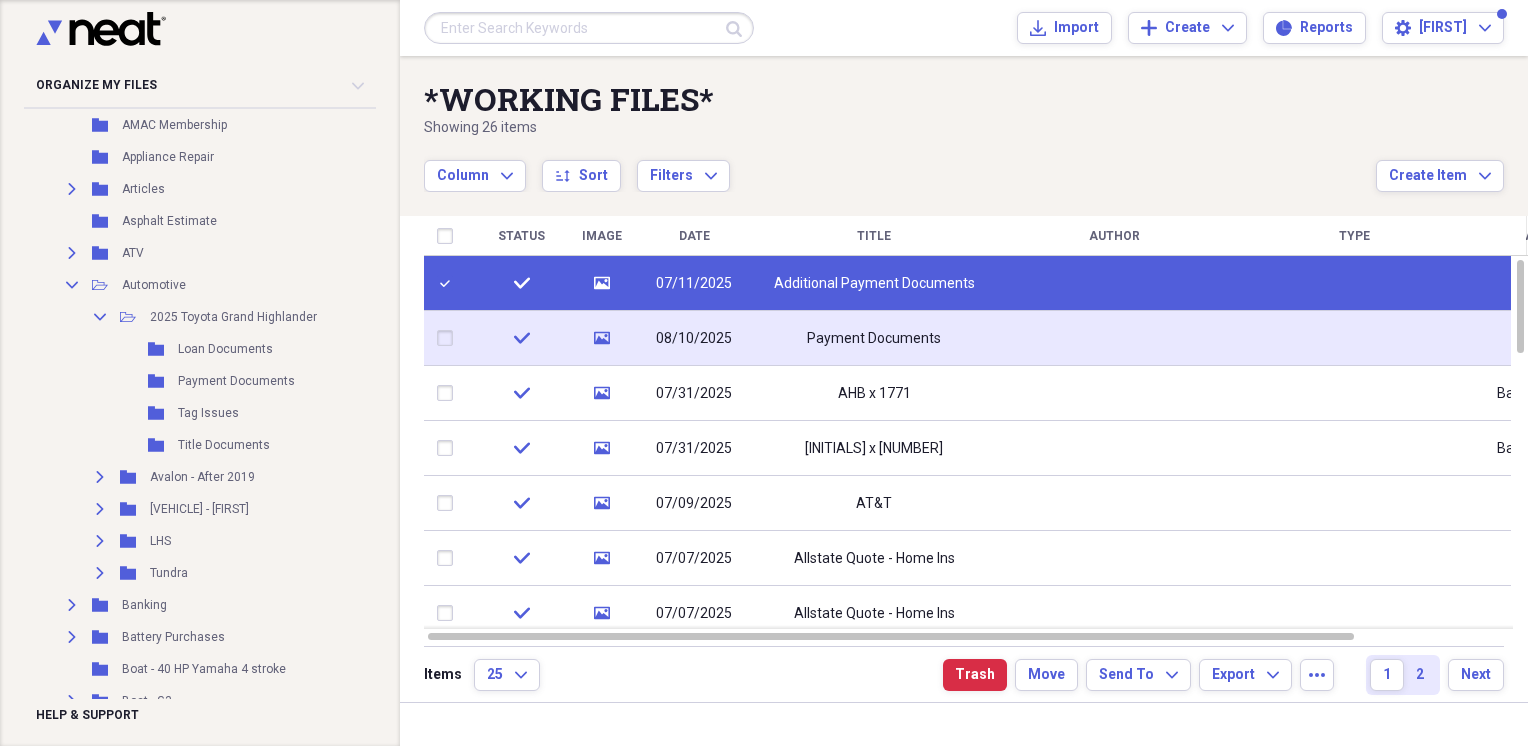 click at bounding box center (449, 338) 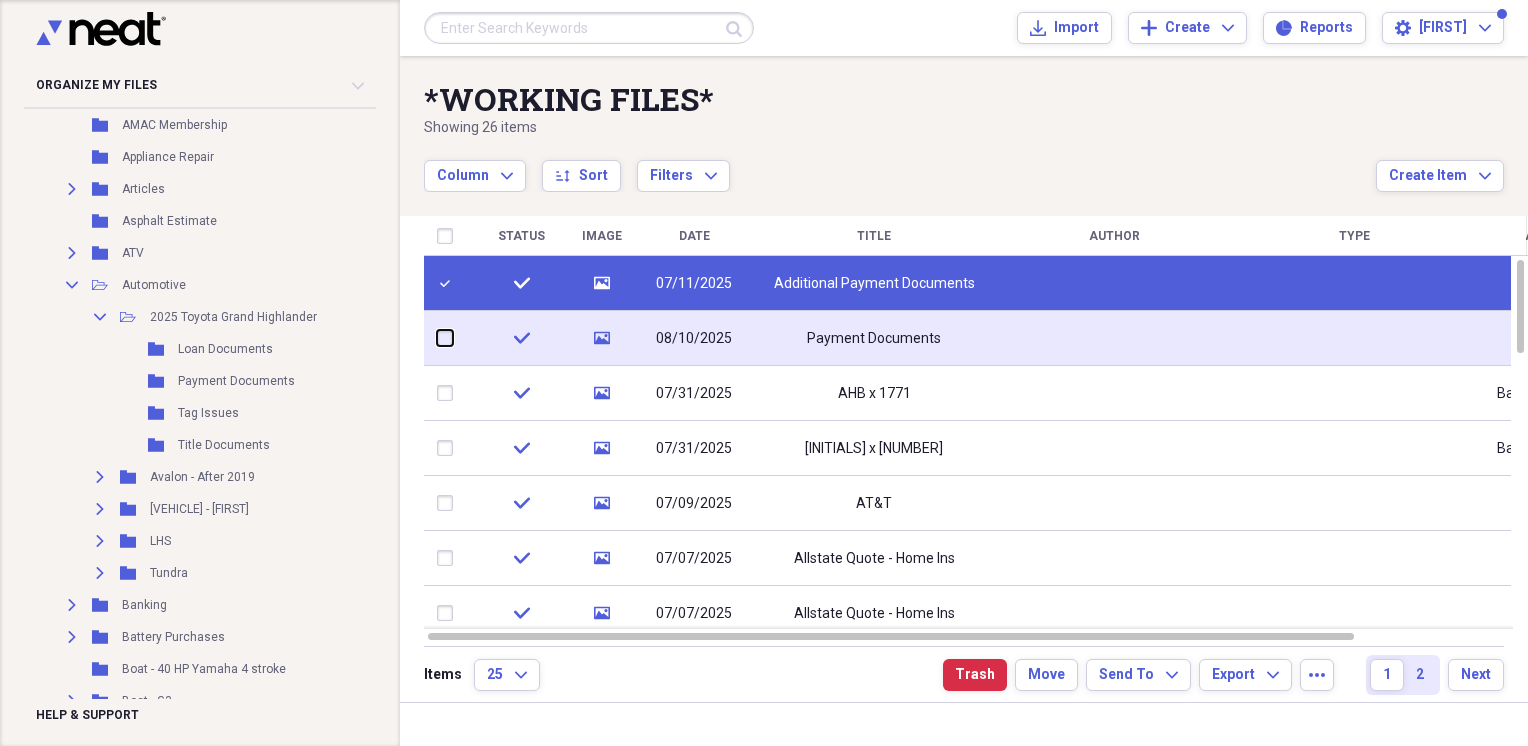 click at bounding box center [437, 338] 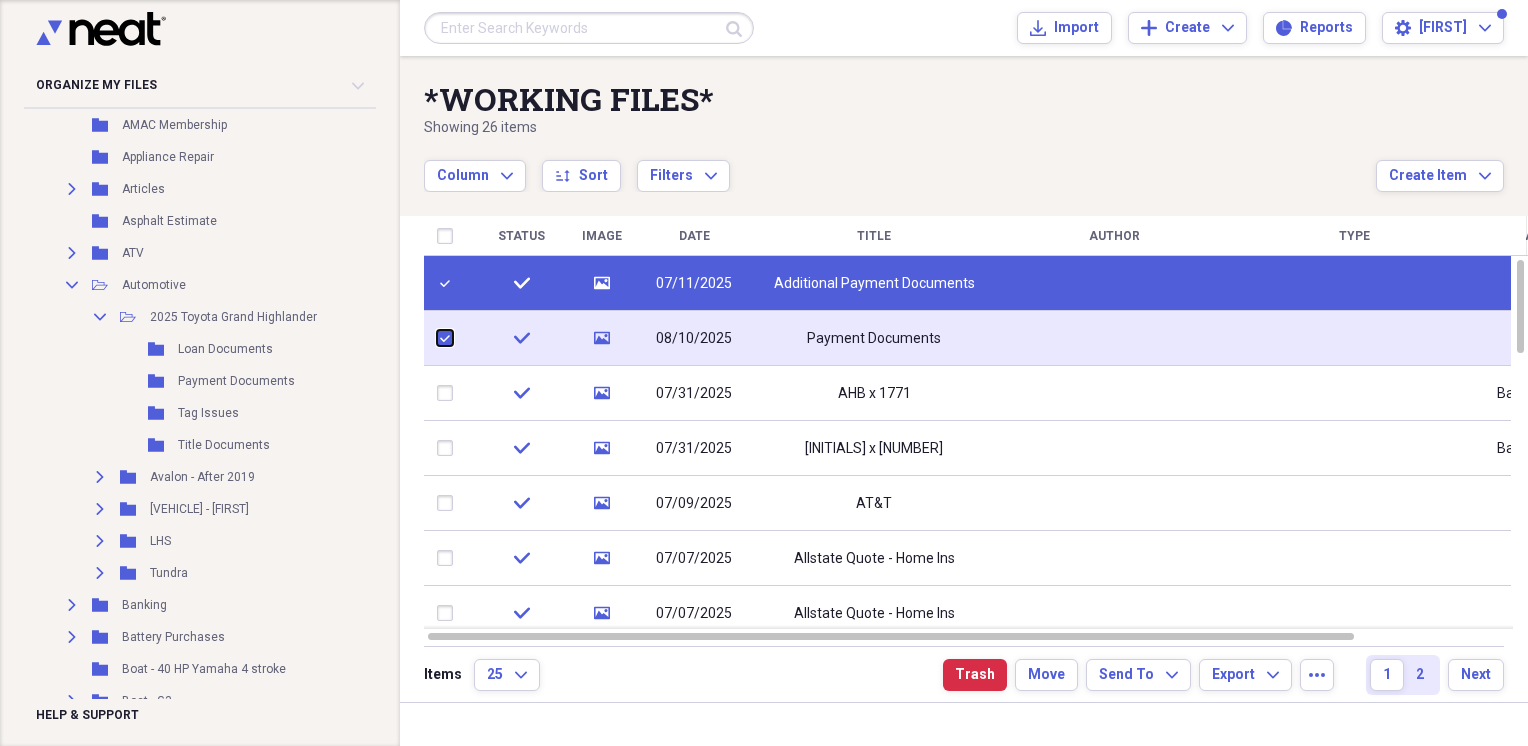 checkbox on "true" 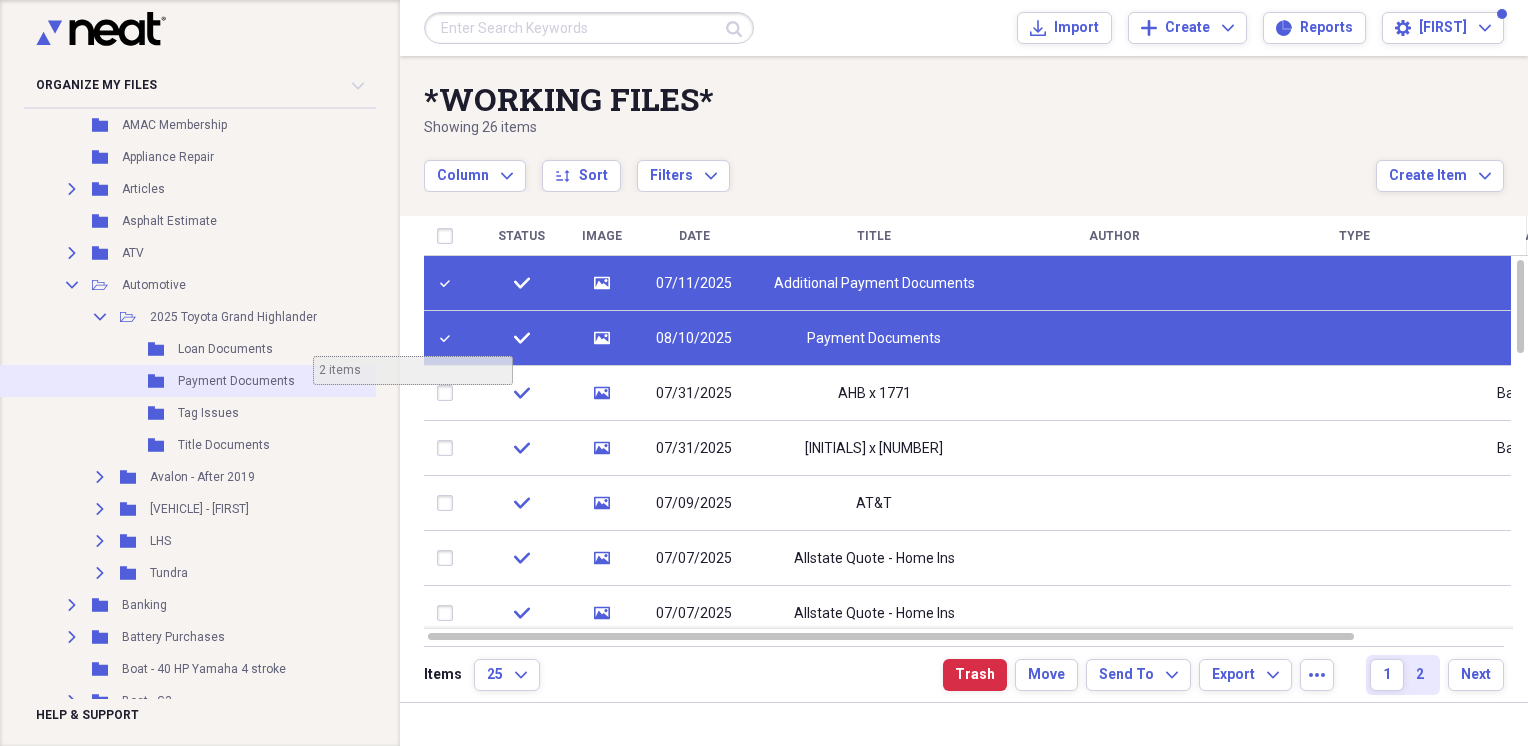 scroll, scrollTop: 488, scrollLeft: 3, axis: both 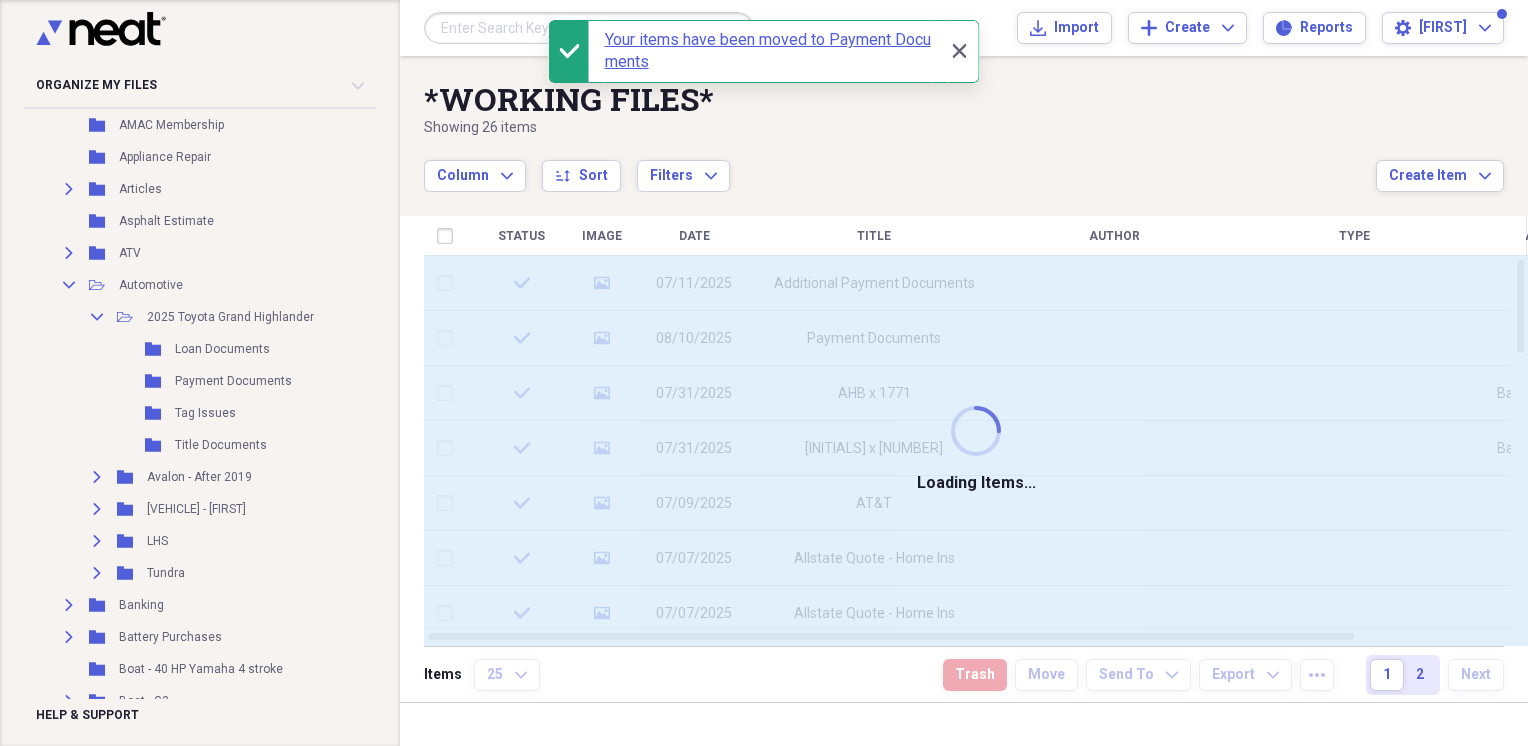 checkbox on "false" 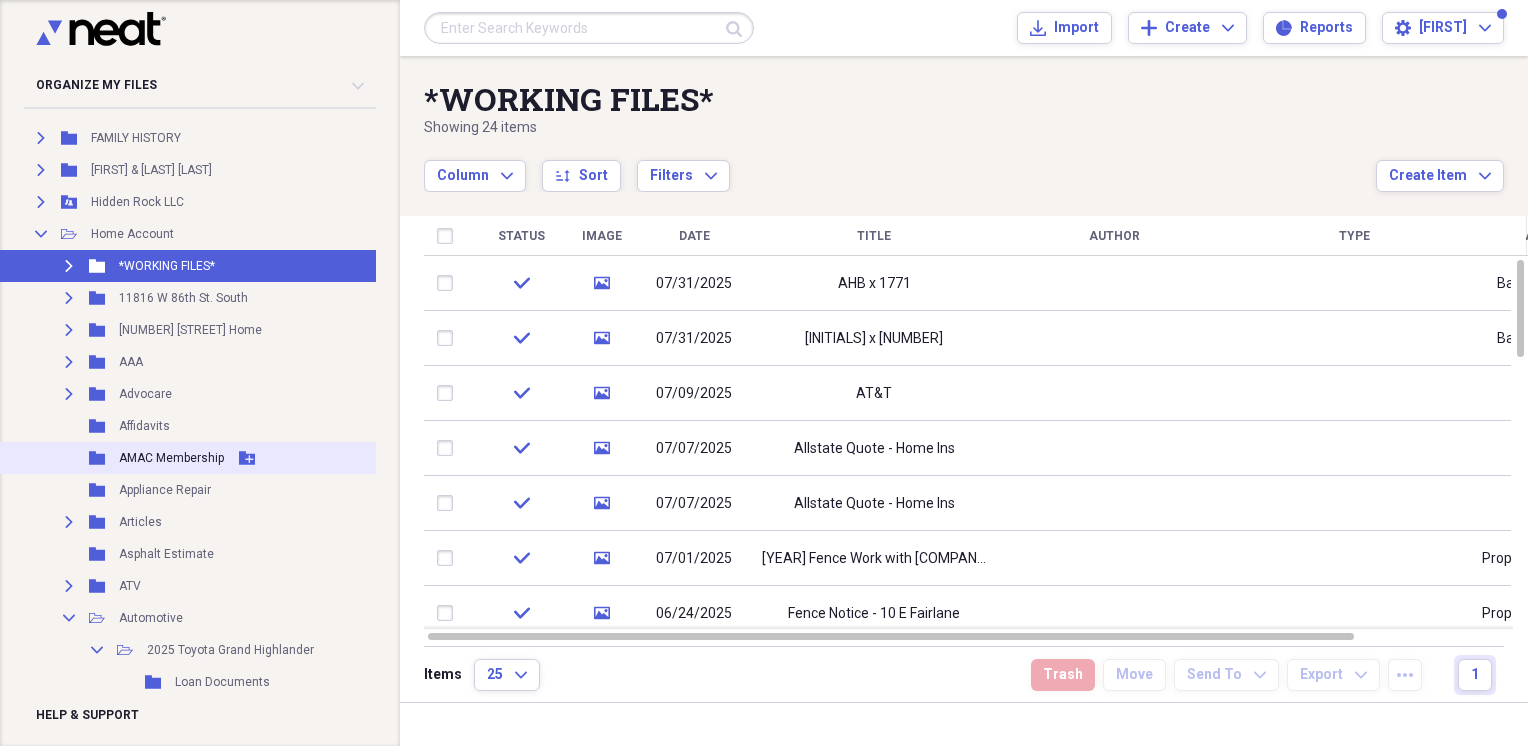 scroll, scrollTop: 0, scrollLeft: 3, axis: horizontal 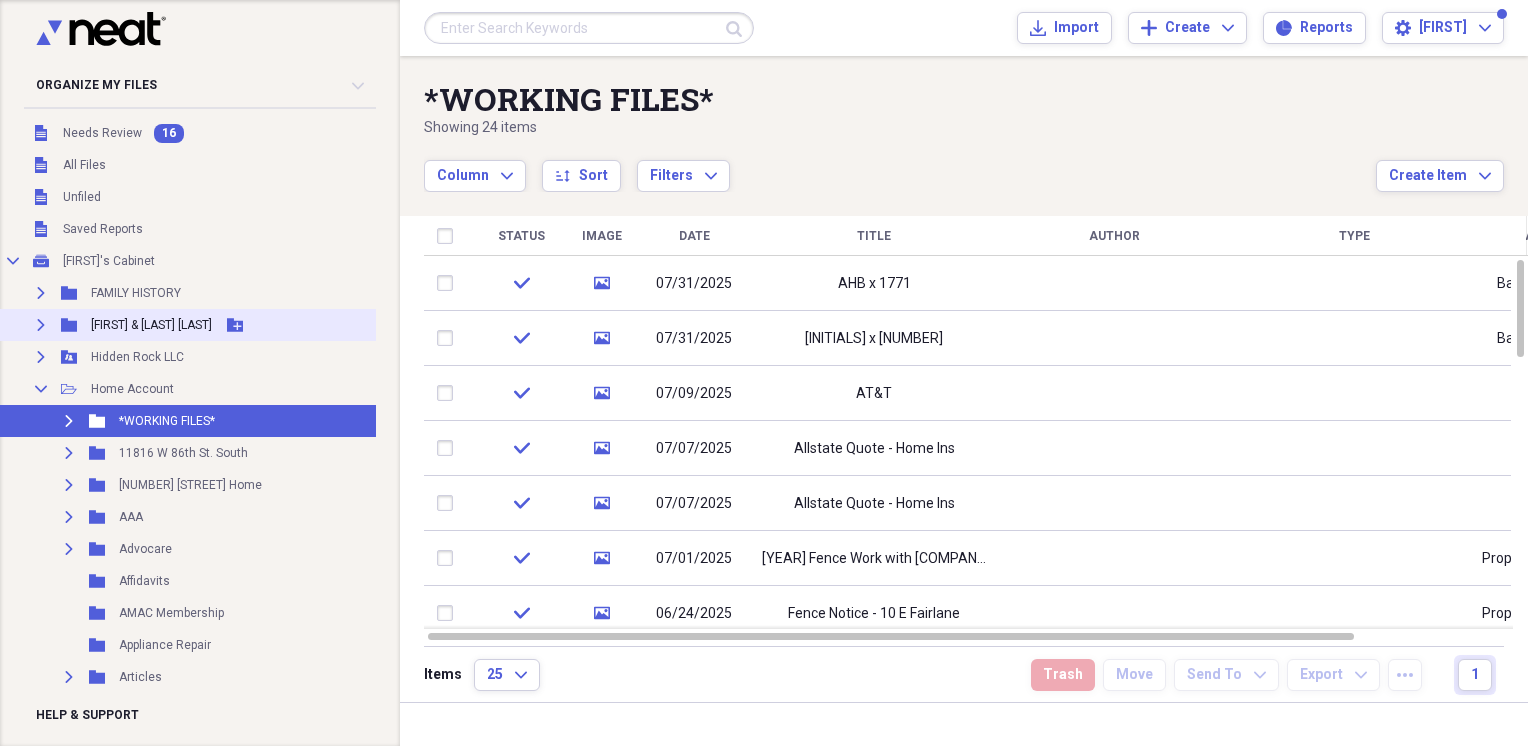 click on "Expand" 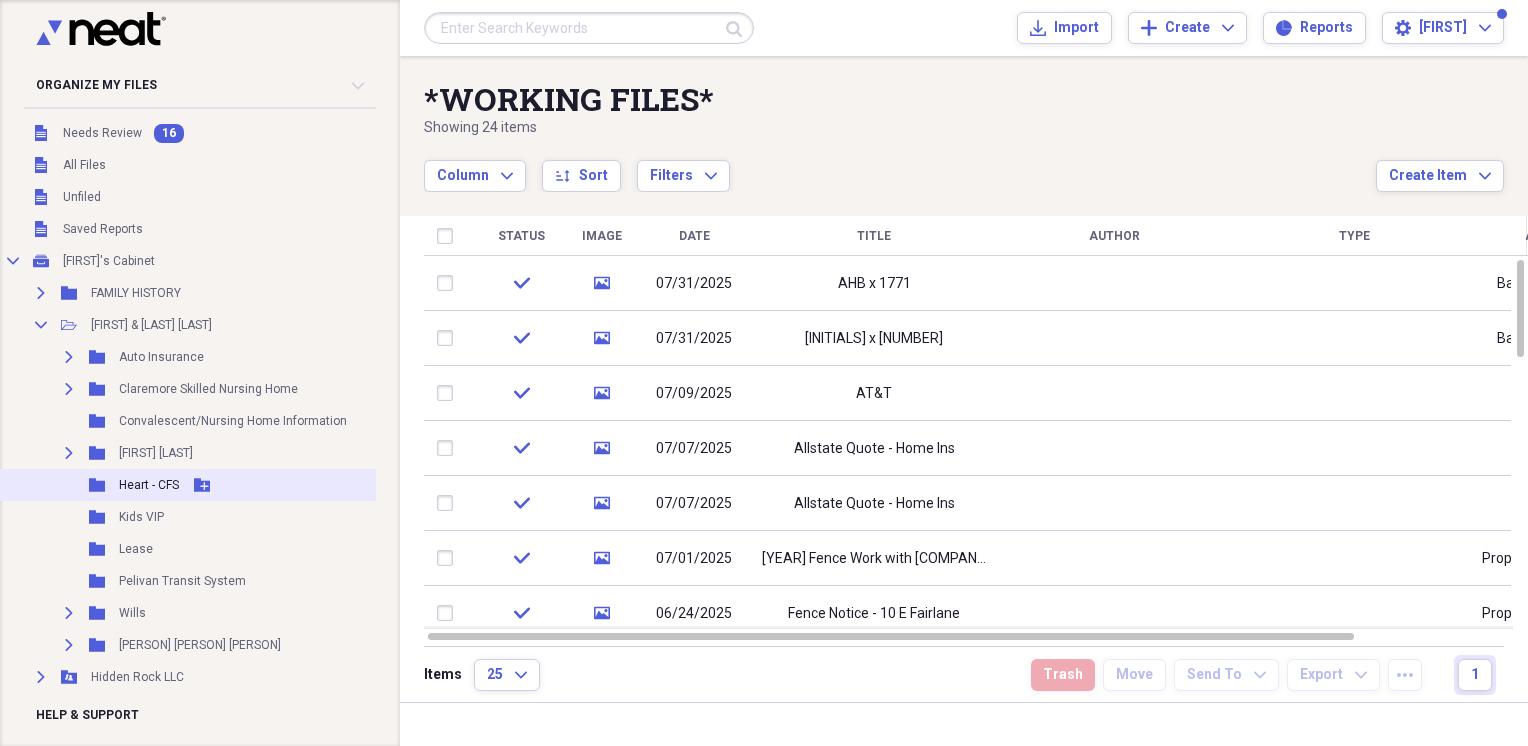 scroll, scrollTop: 166, scrollLeft: 3, axis: both 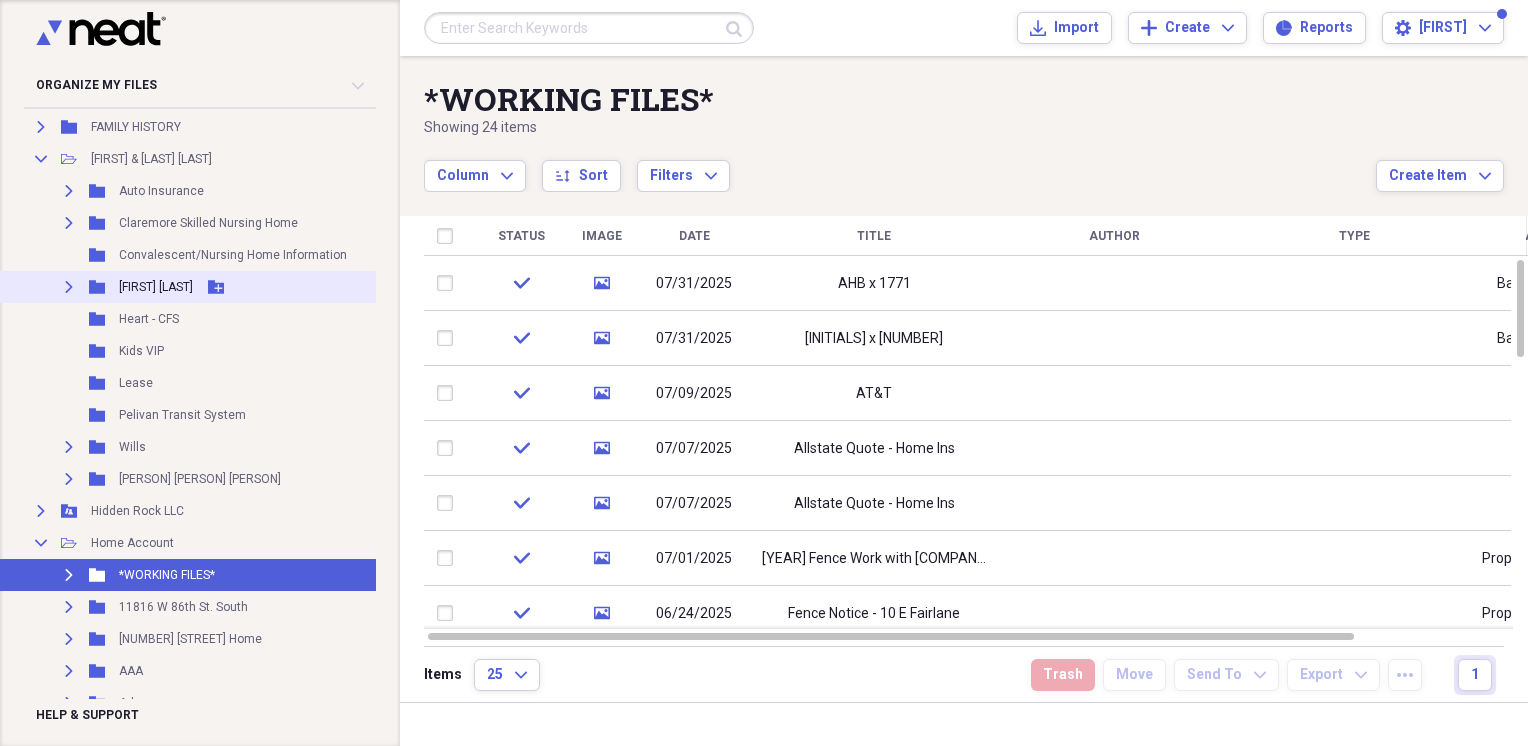 click on "Expand" 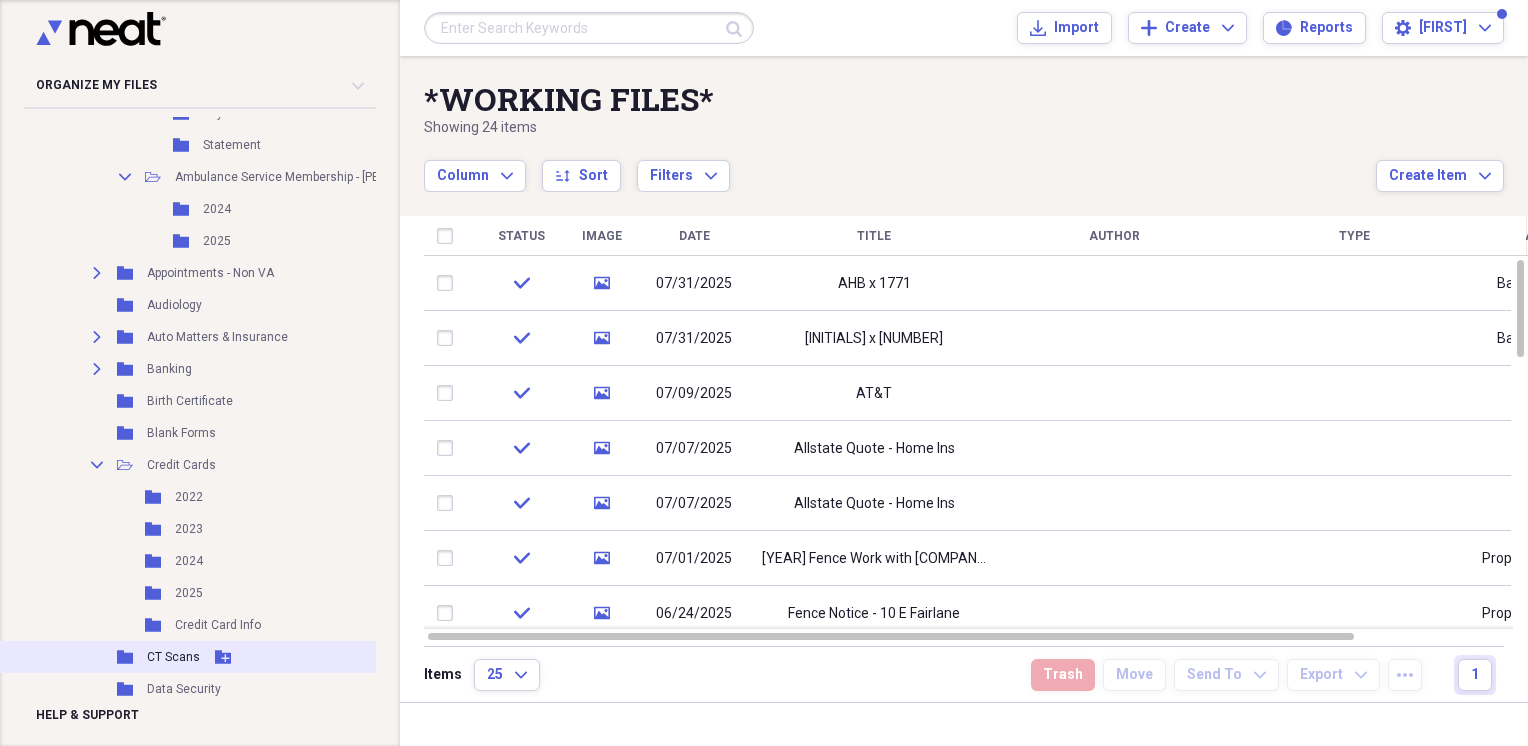 scroll, scrollTop: 666, scrollLeft: 3, axis: both 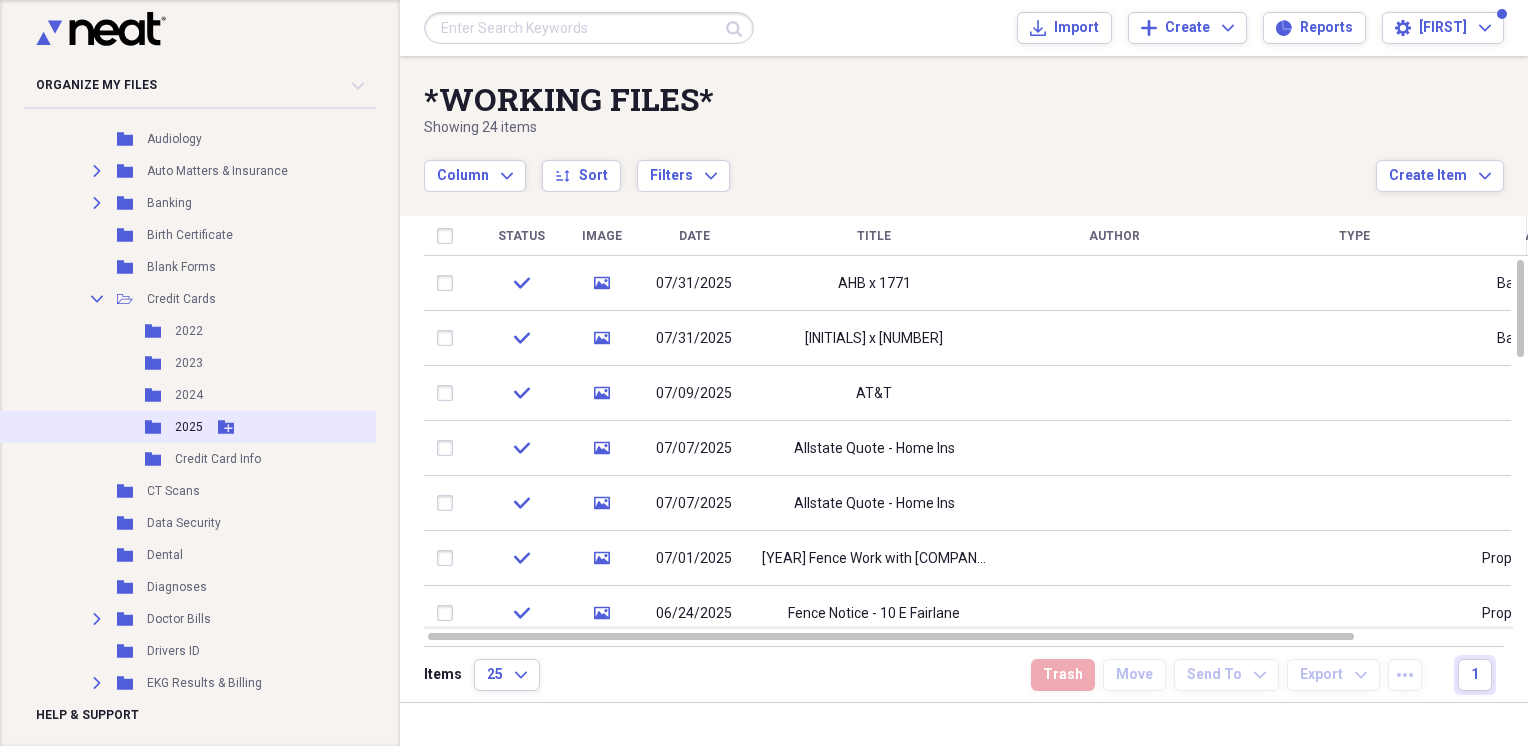 click on "2025" at bounding box center (189, 427) 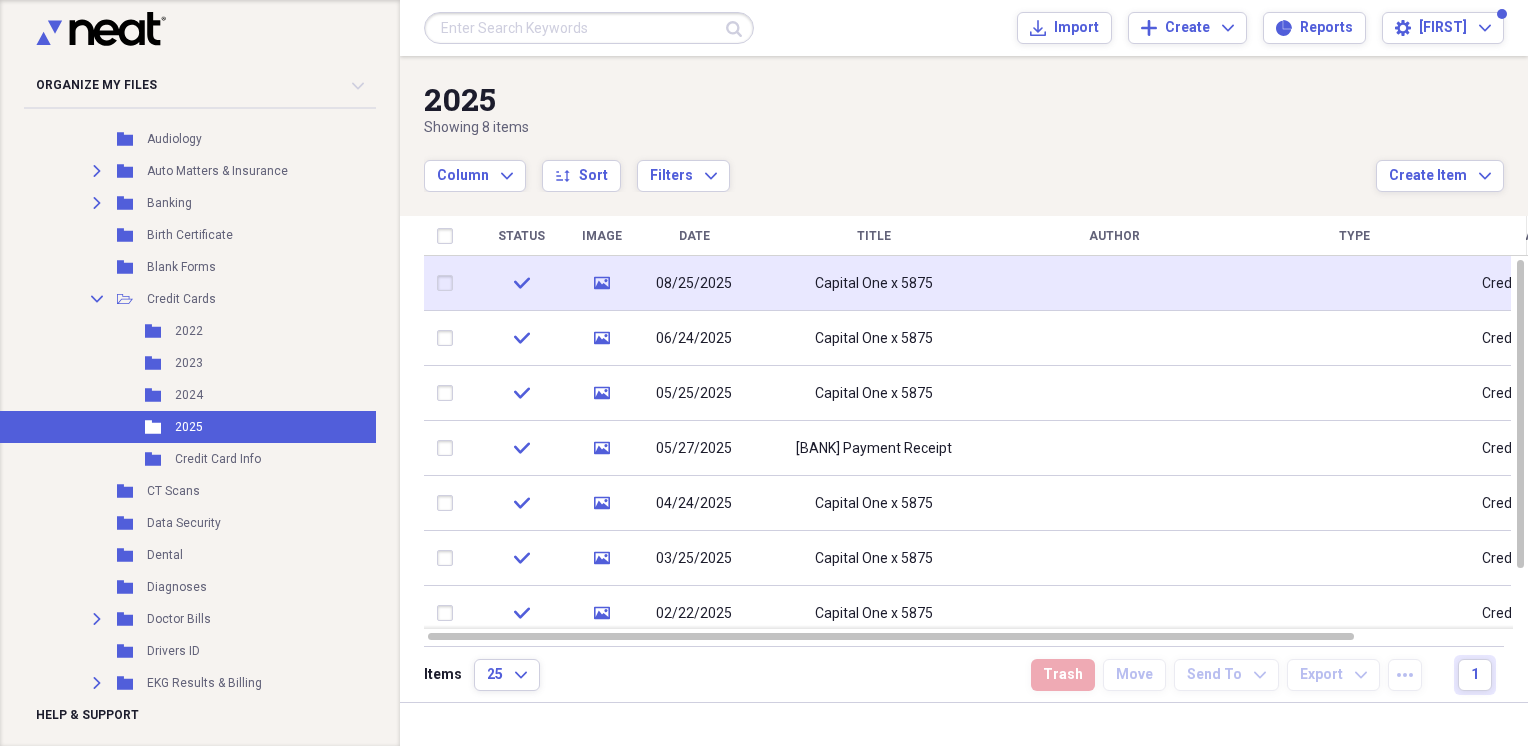 click on "Capital One x 5875" at bounding box center (874, 284) 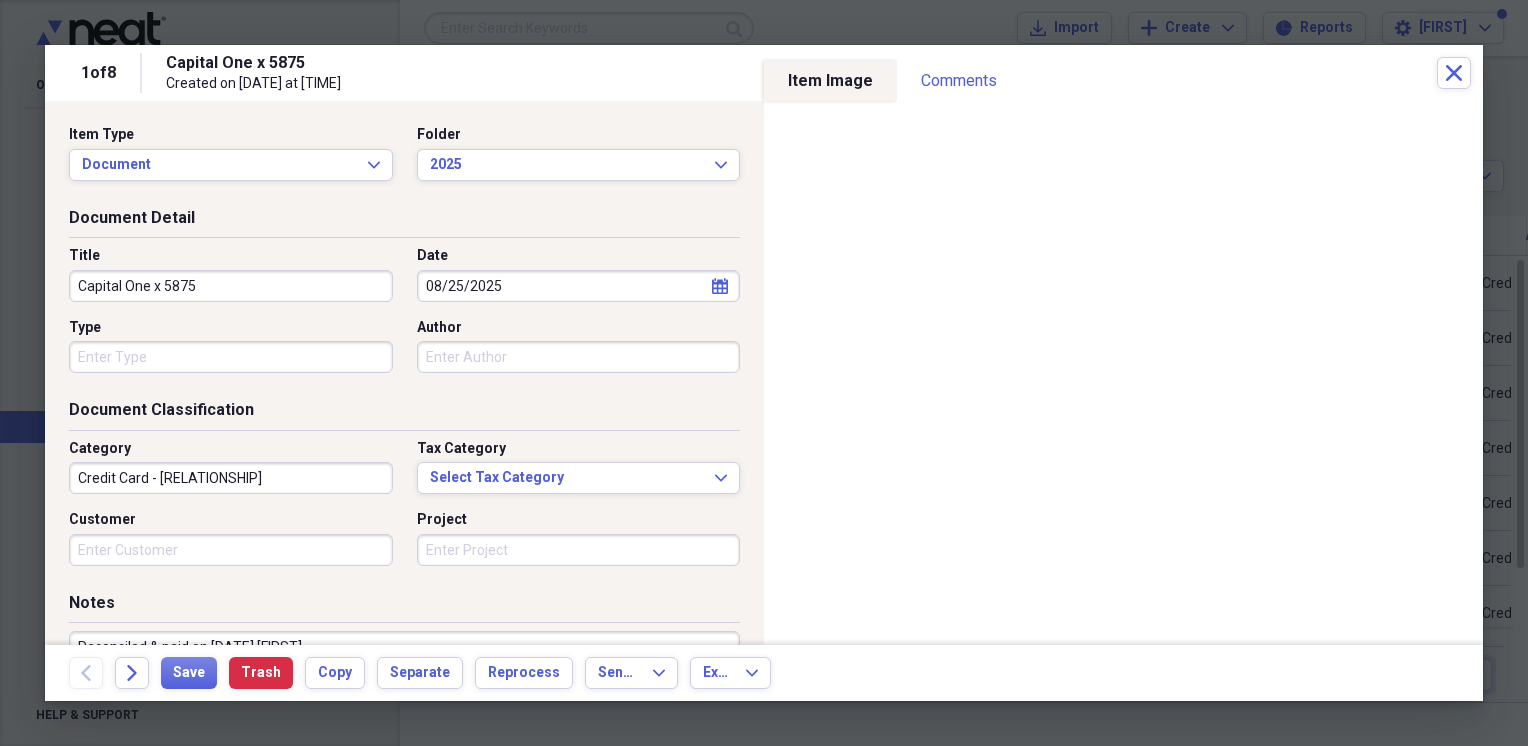 click on "calendar" 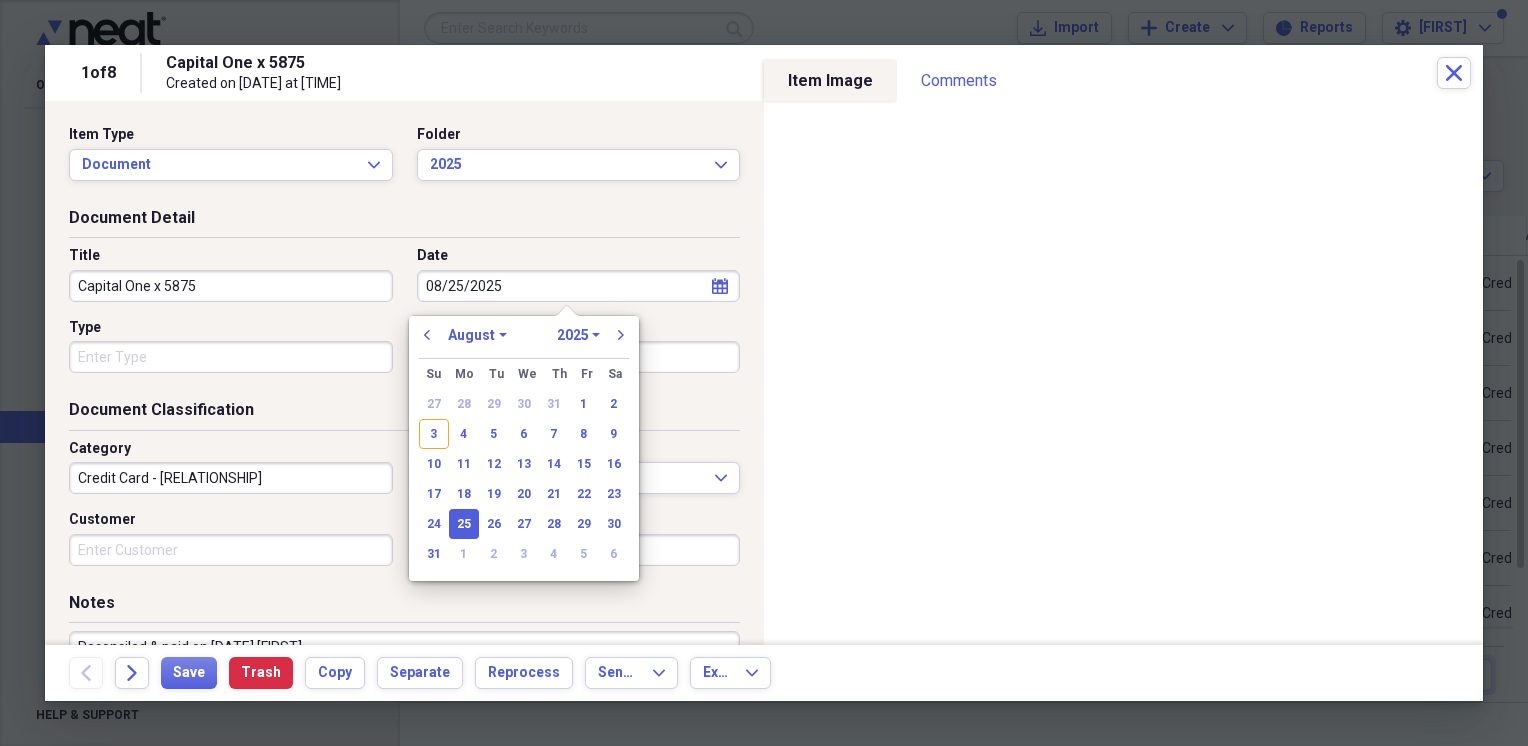 click on "January February March April May June July August September October November December" at bounding box center [477, 335] 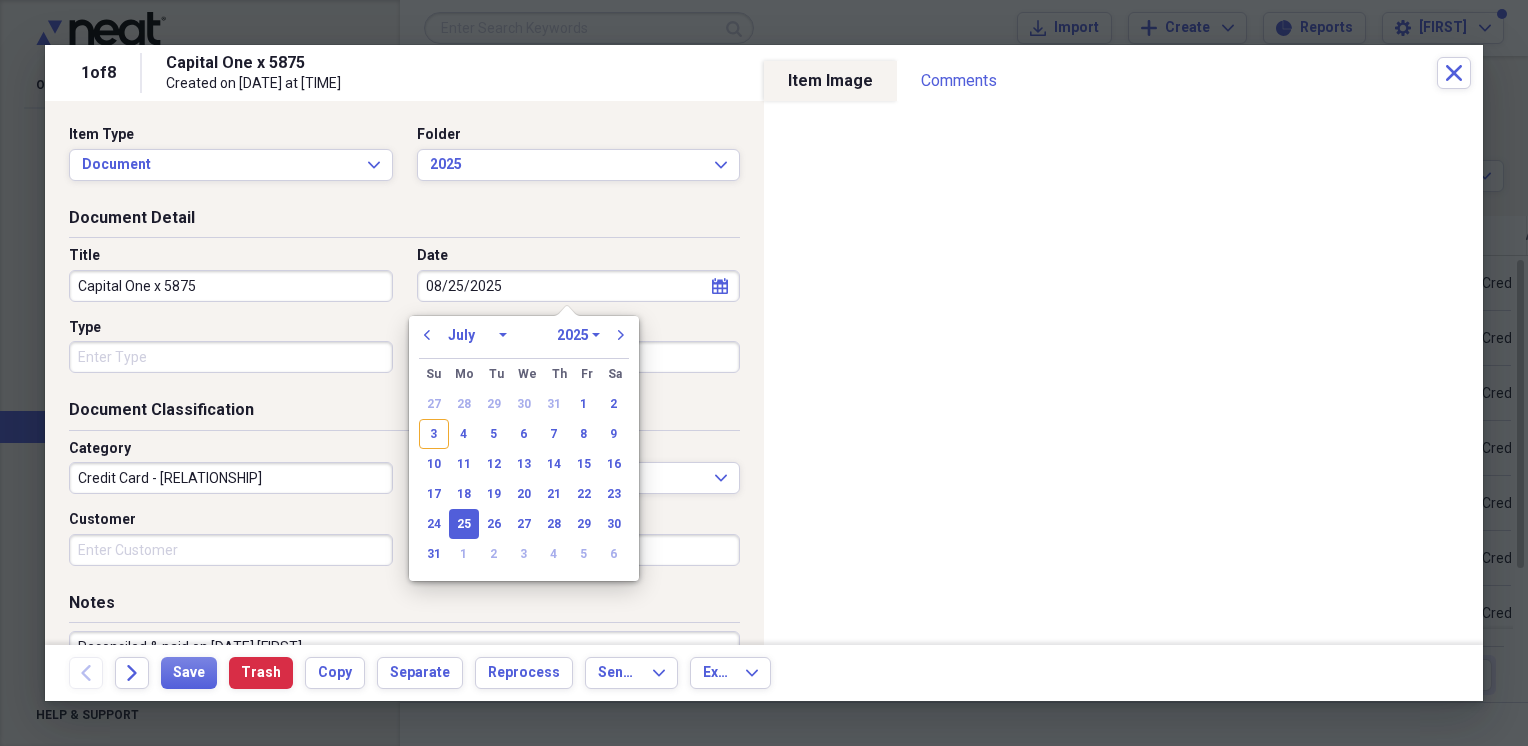 click on "January February March April May June July August September October November December" at bounding box center (477, 335) 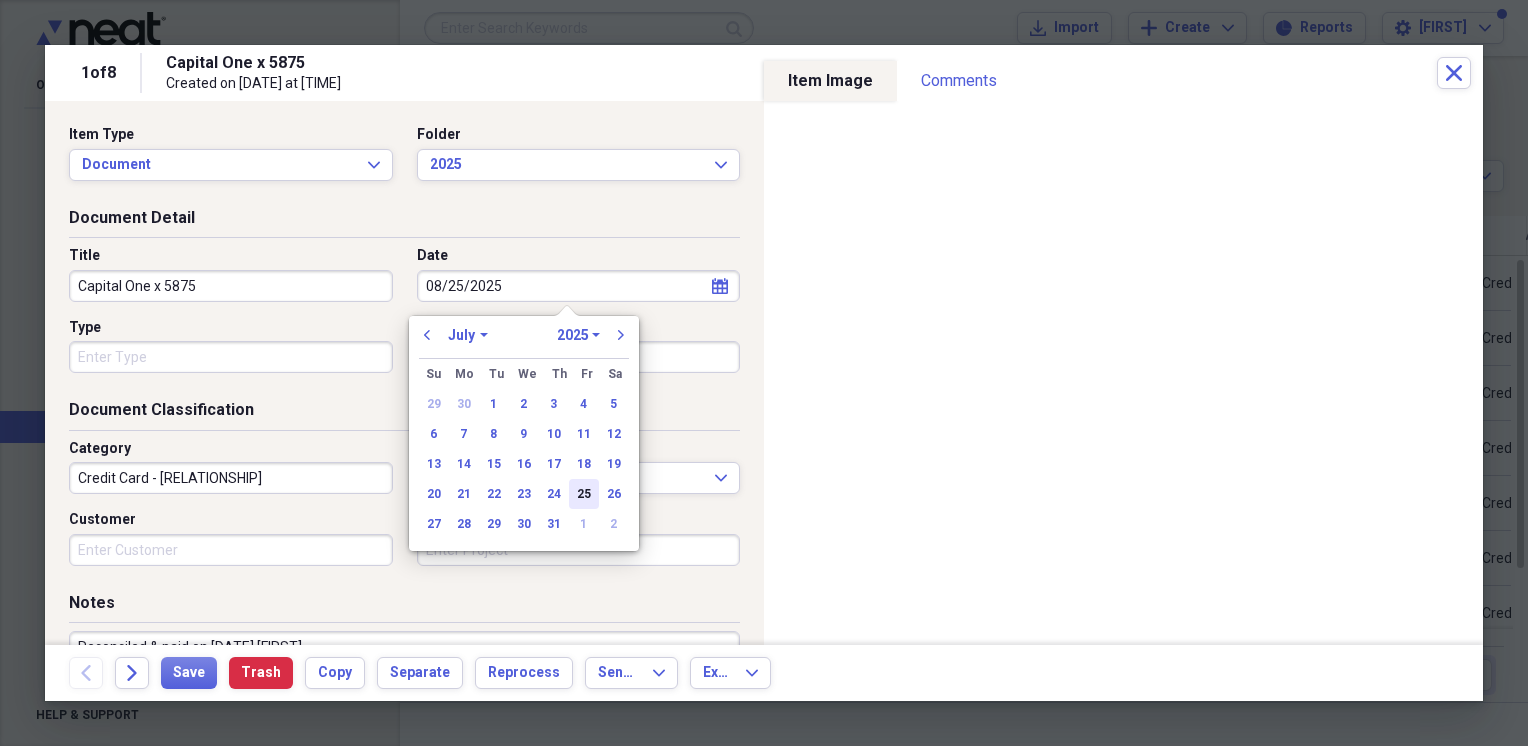 click on "25" at bounding box center (584, 494) 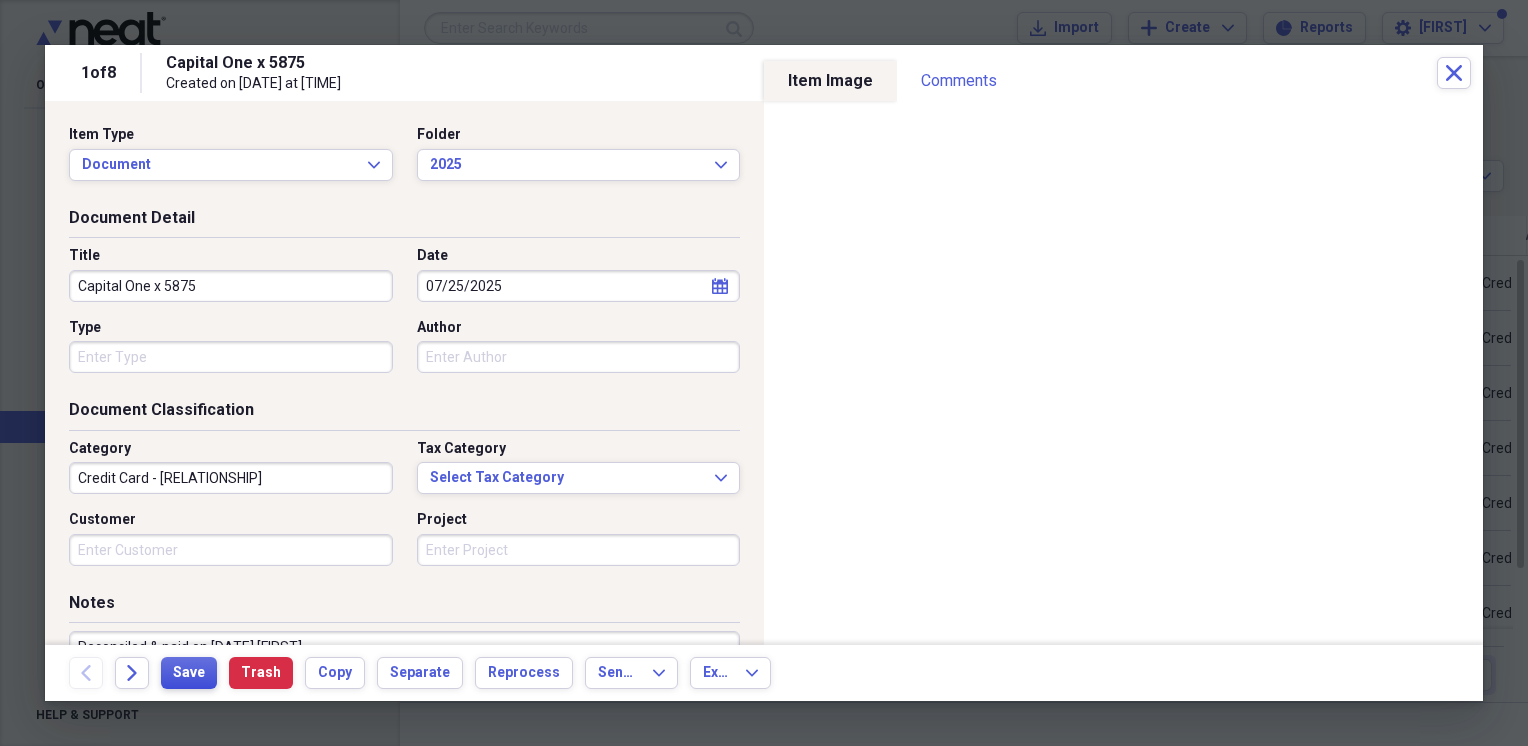click on "Save" at bounding box center (189, 673) 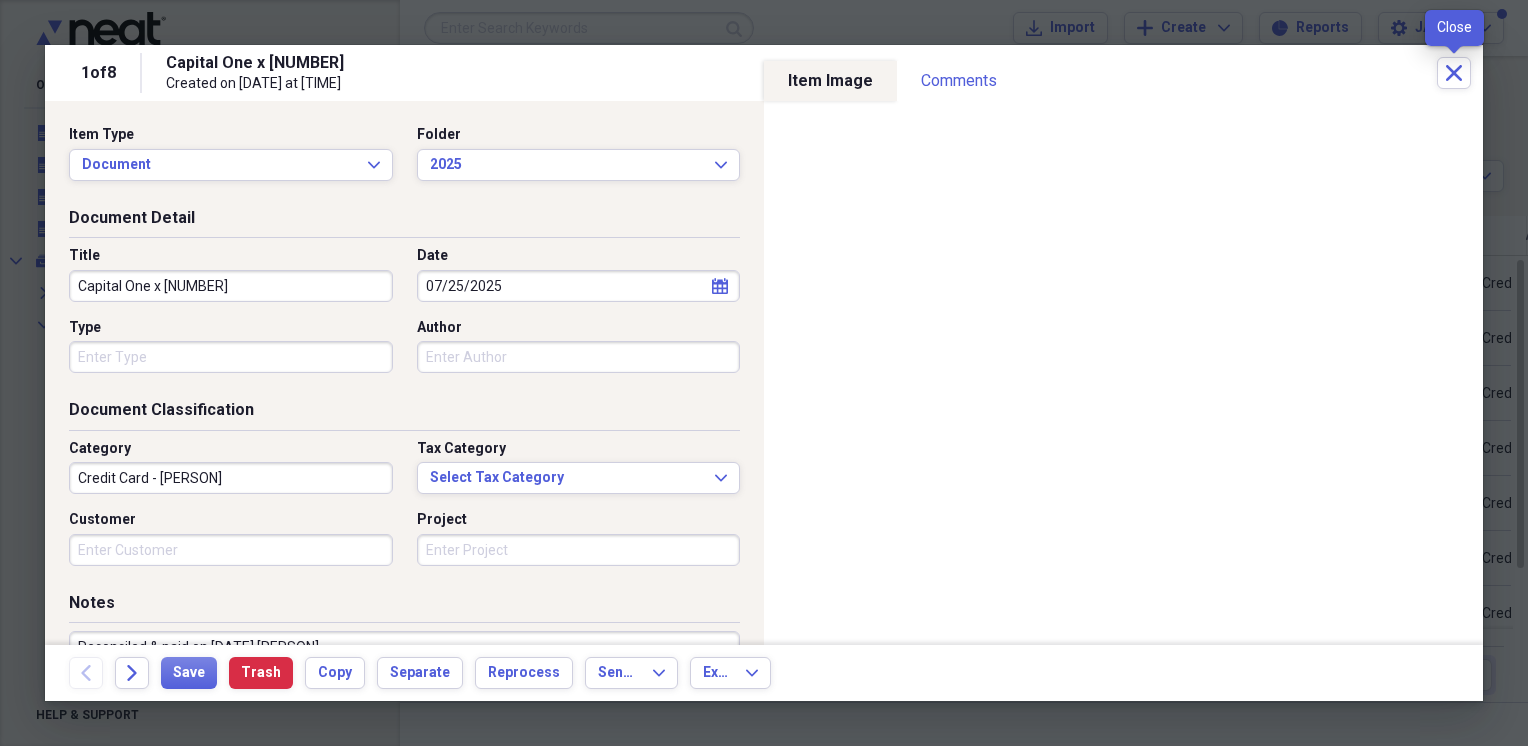click on "Close" 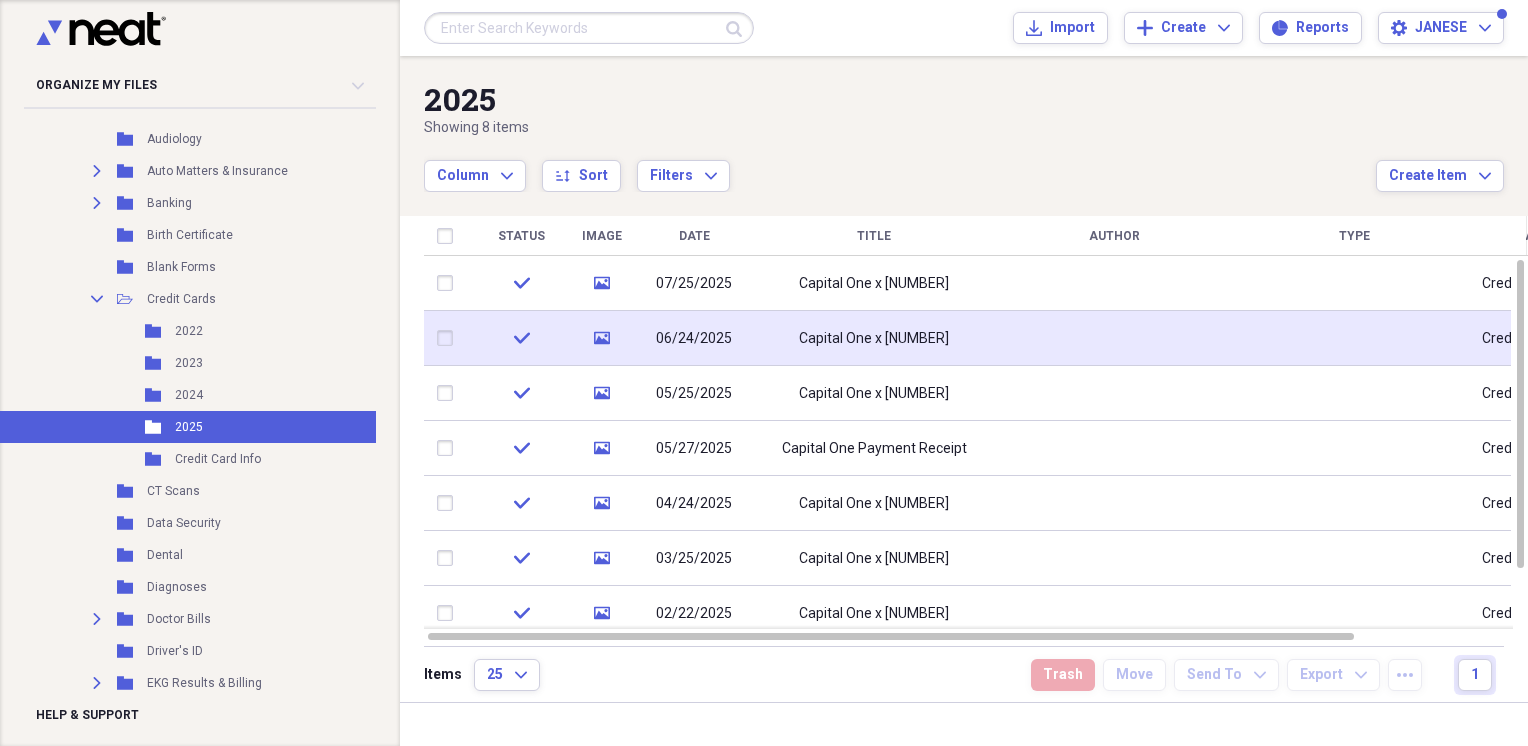 click on "Capital One x 5875" at bounding box center (874, 339) 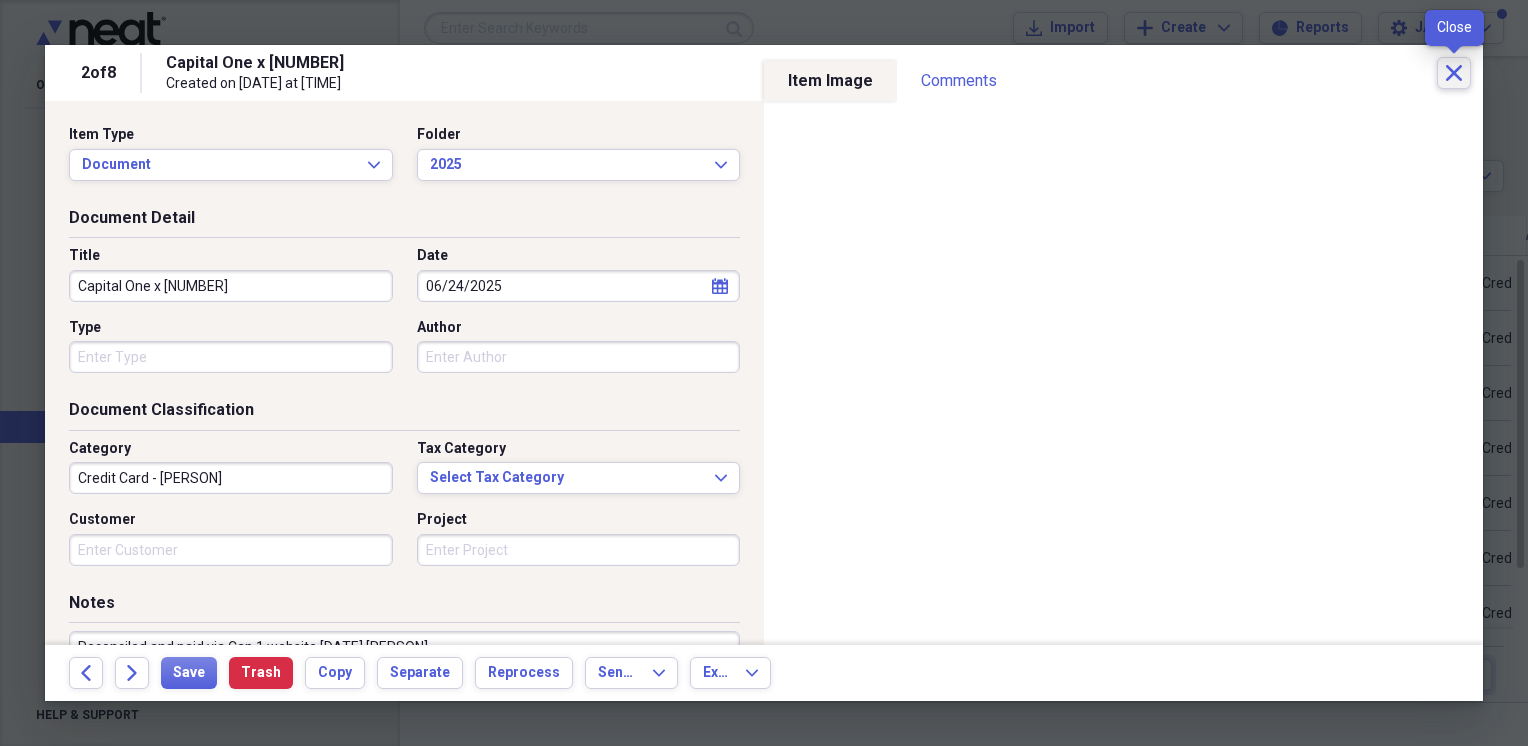 click 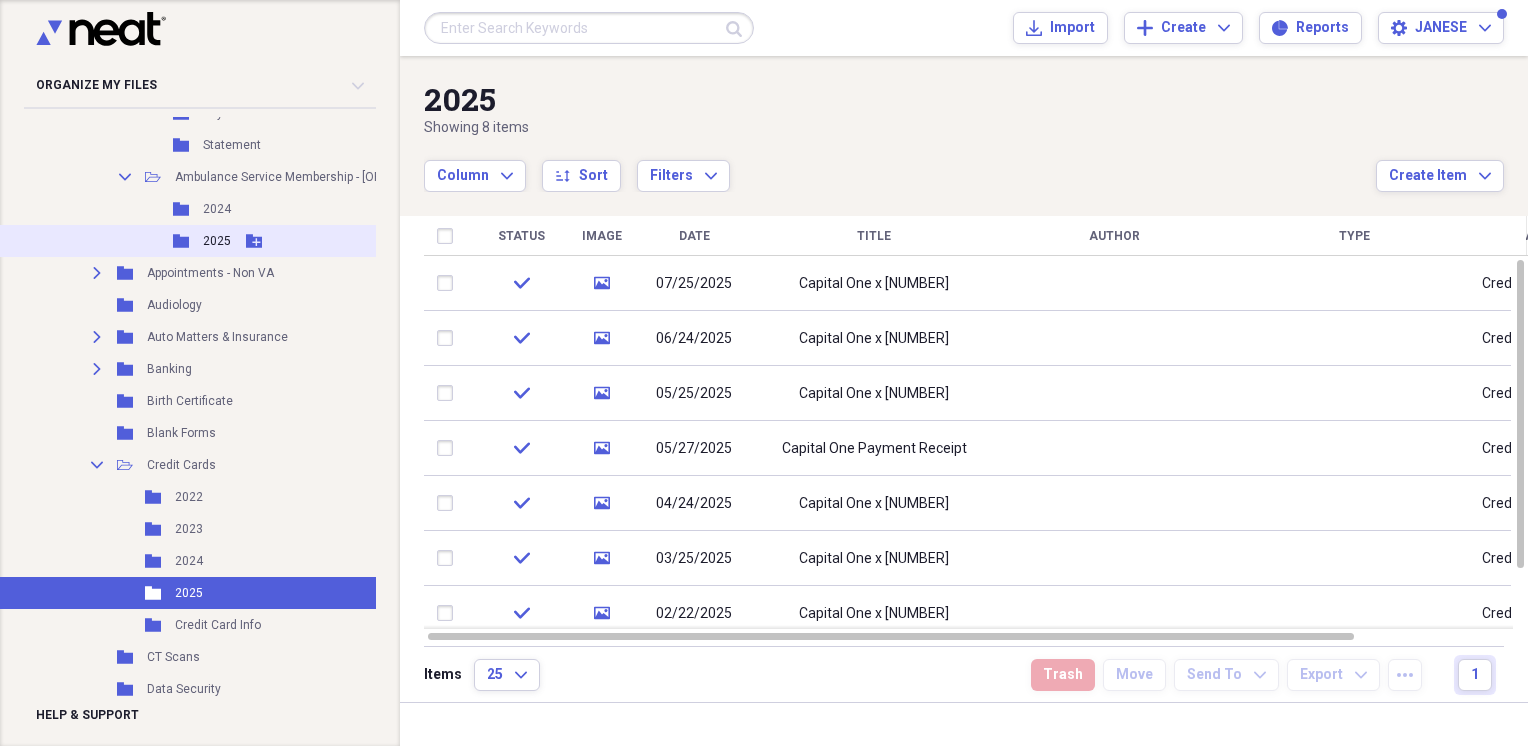 scroll, scrollTop: 333, scrollLeft: 3, axis: both 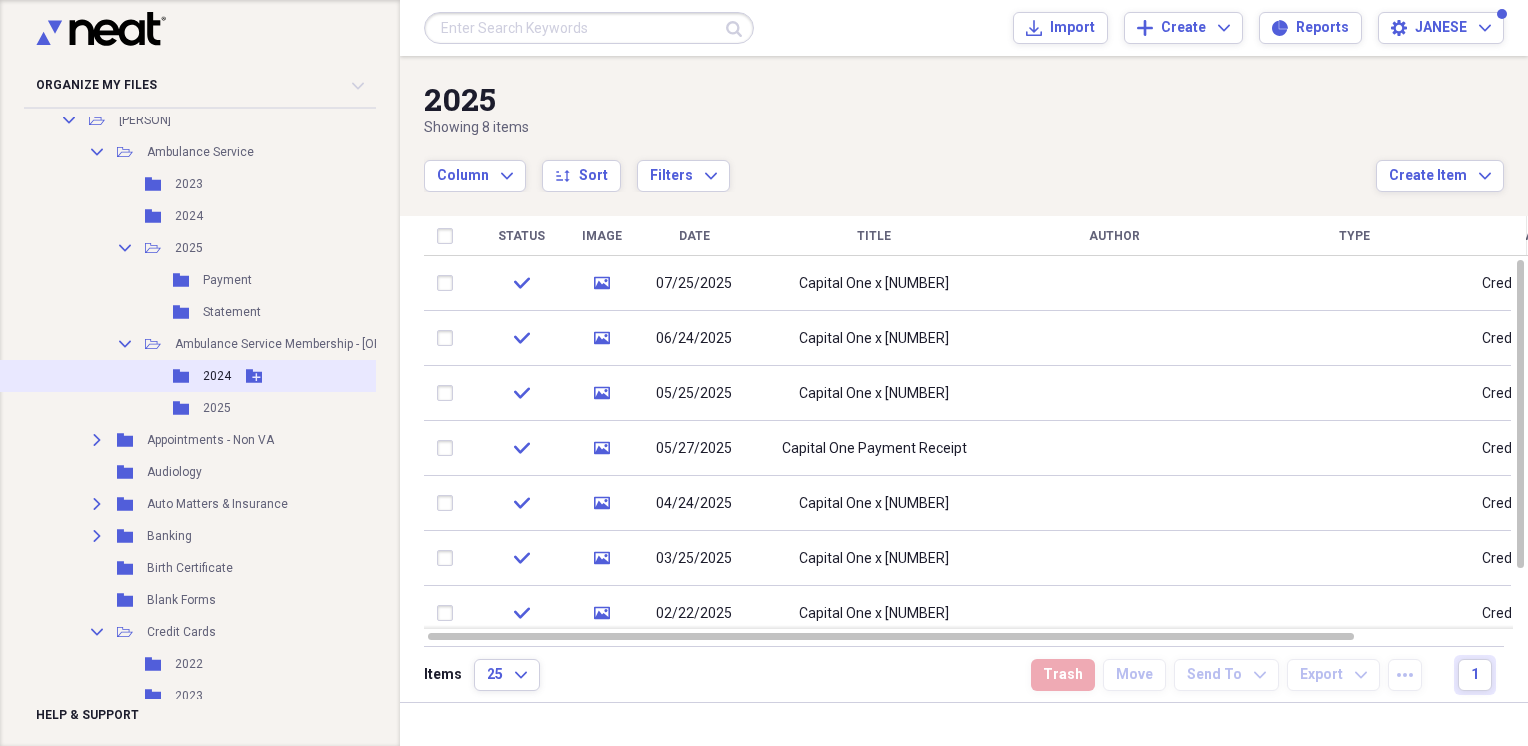 click on "Folder 2024 Add Folder" at bounding box center [256, 376] 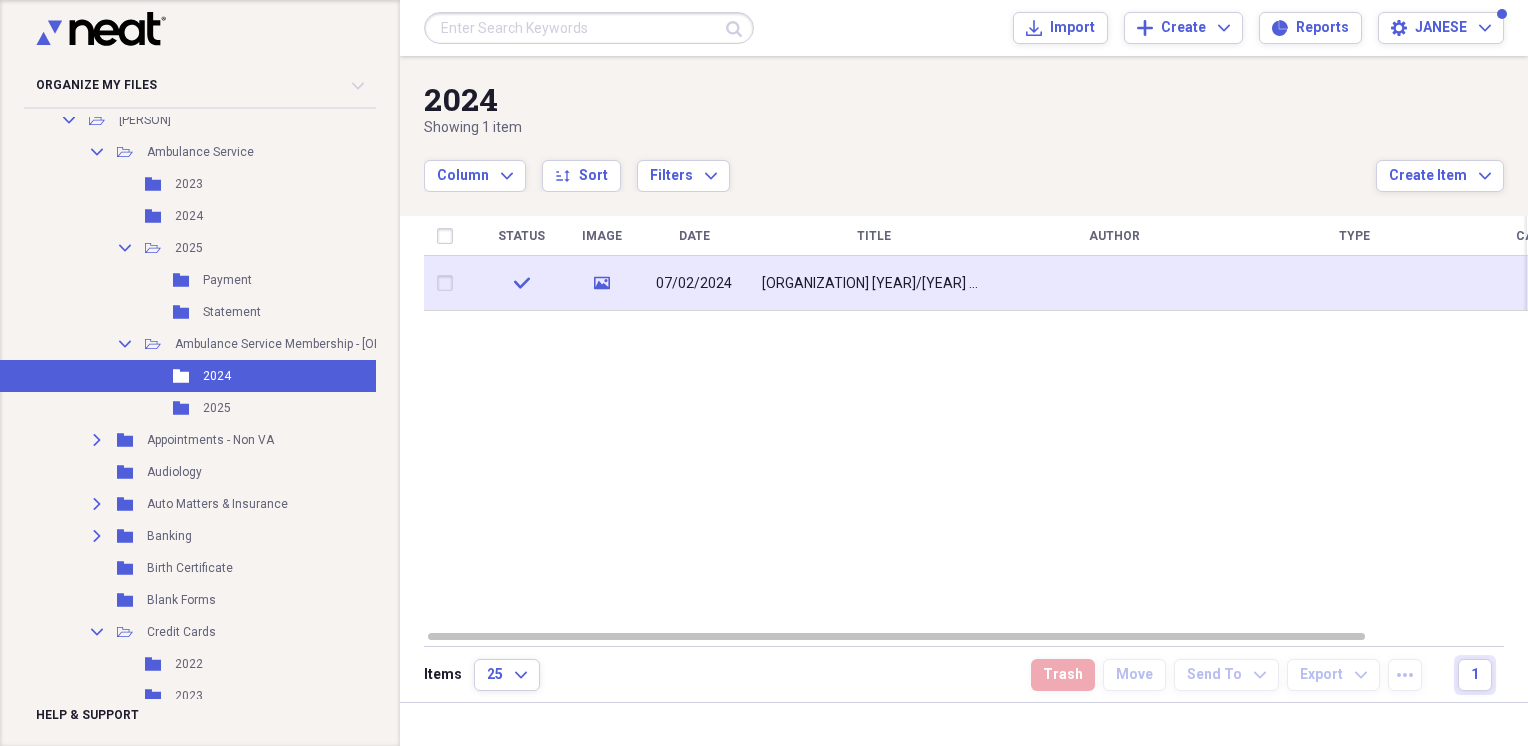 click on "Pafford 2024/2025 Membership Application" at bounding box center [874, 284] 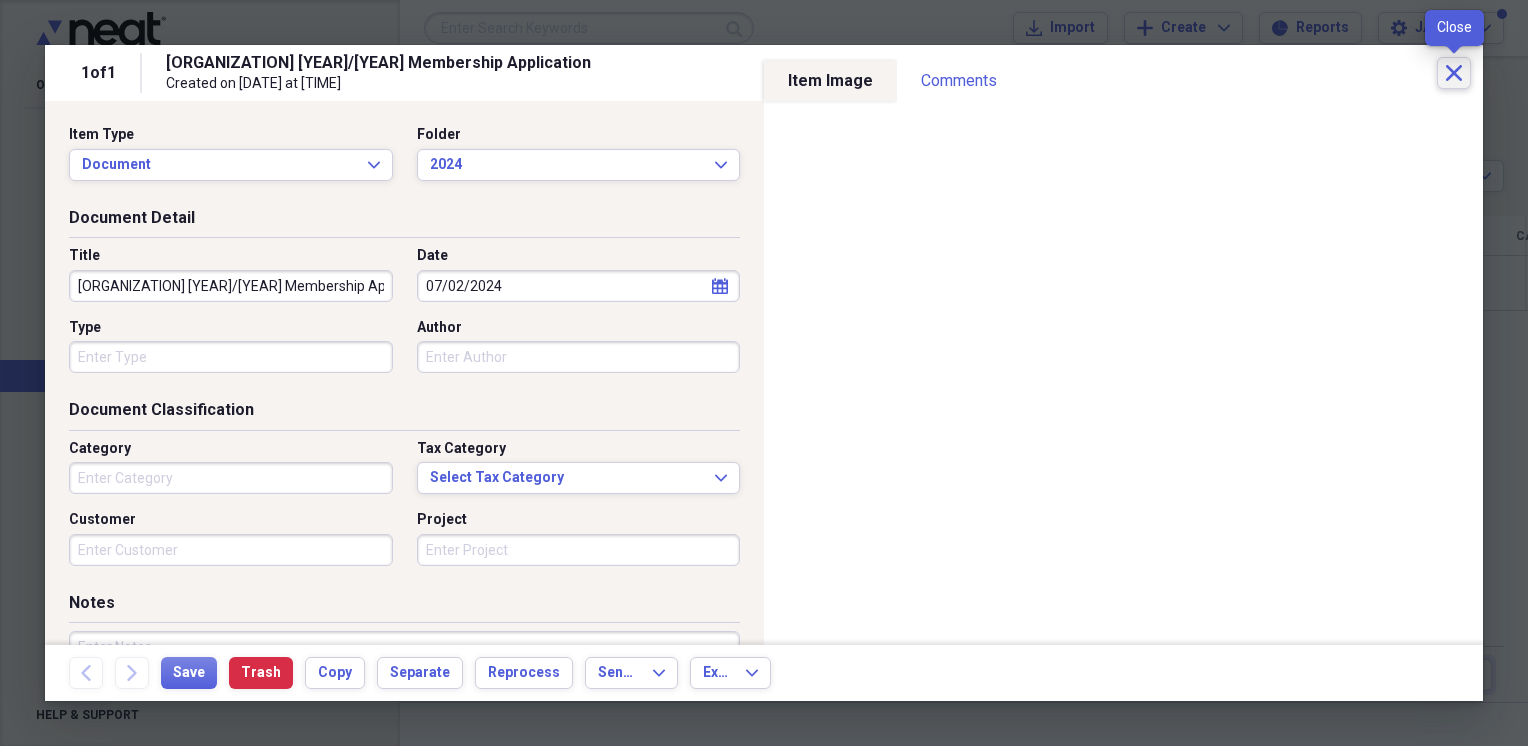 click on "Close" 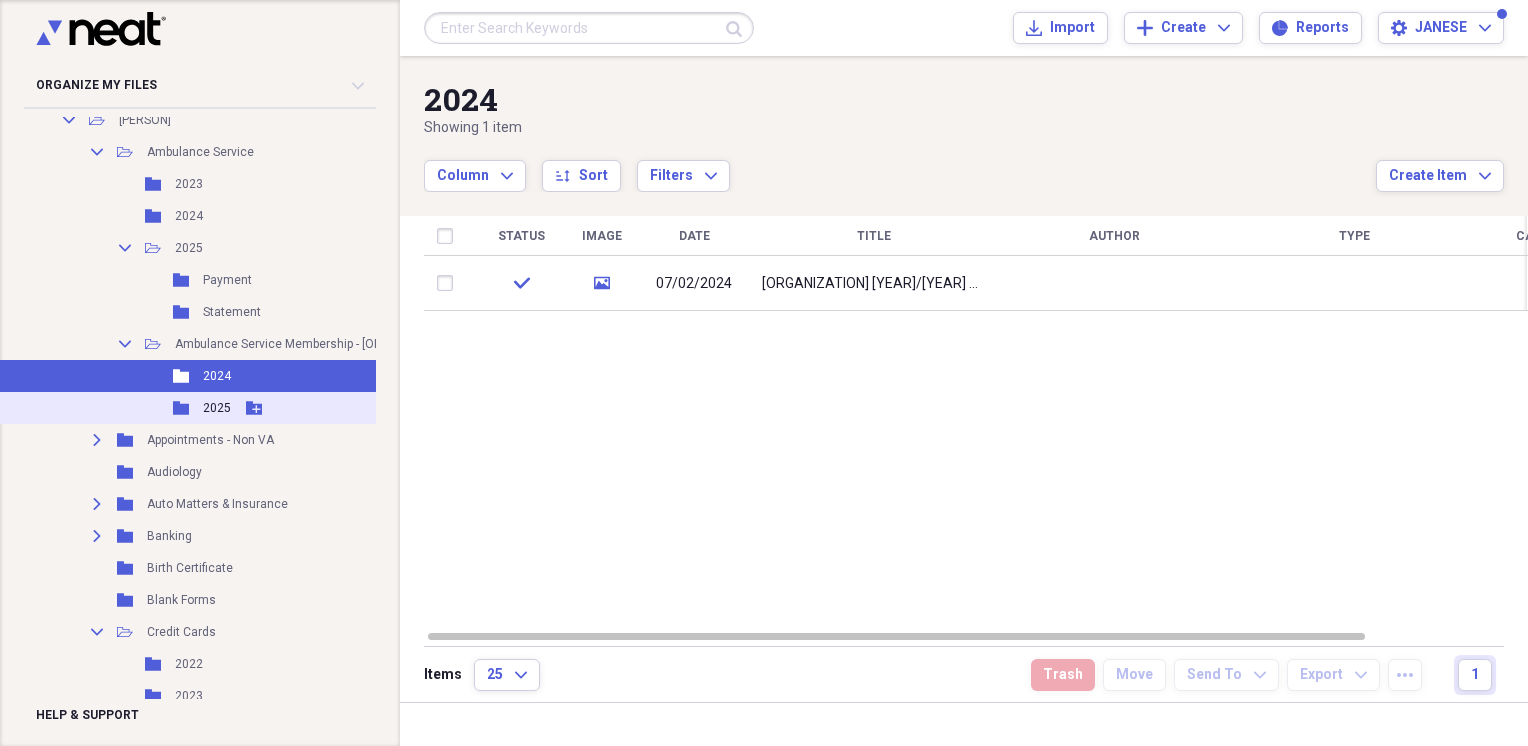 click on "2025" at bounding box center (217, 408) 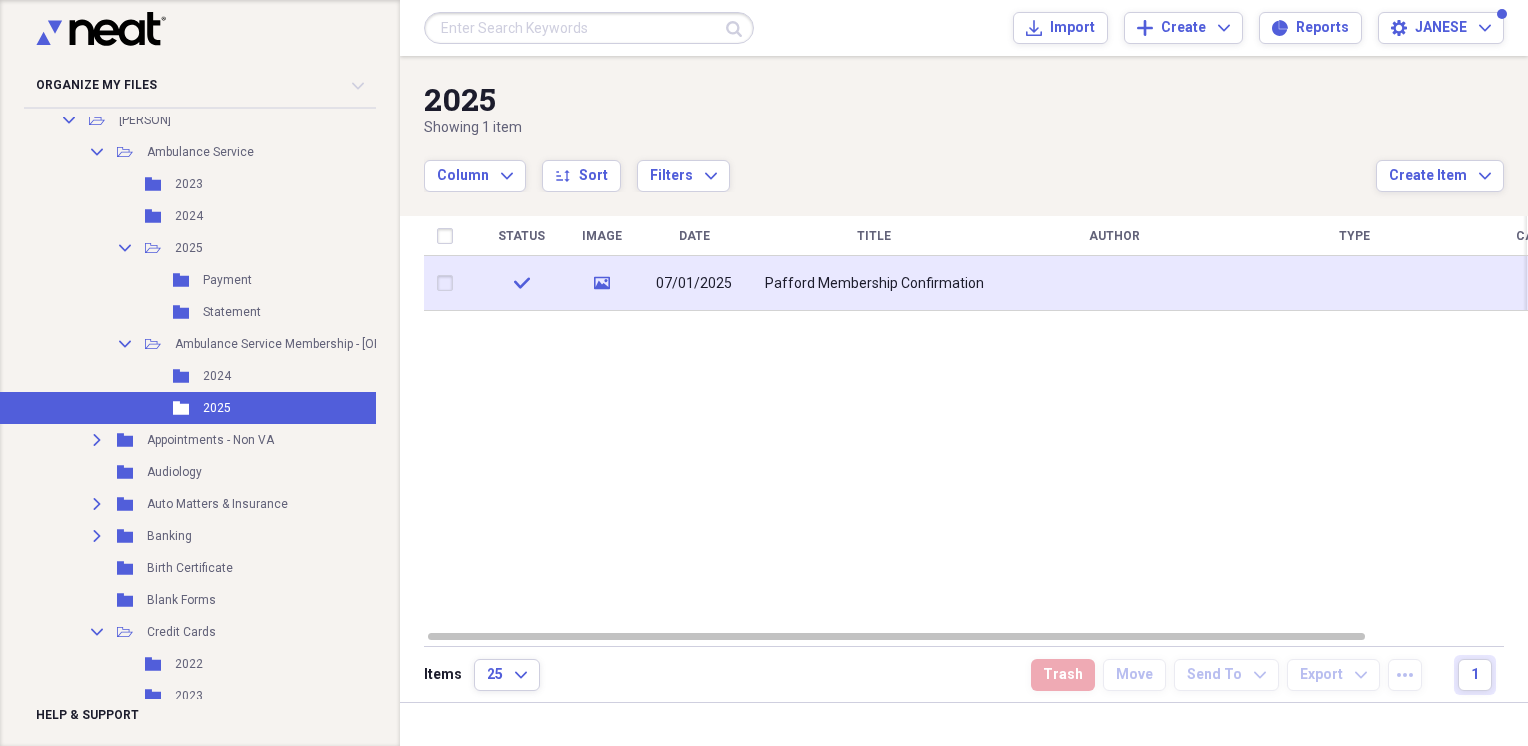 click on "Pafford Membership Confirmation" at bounding box center [874, 284] 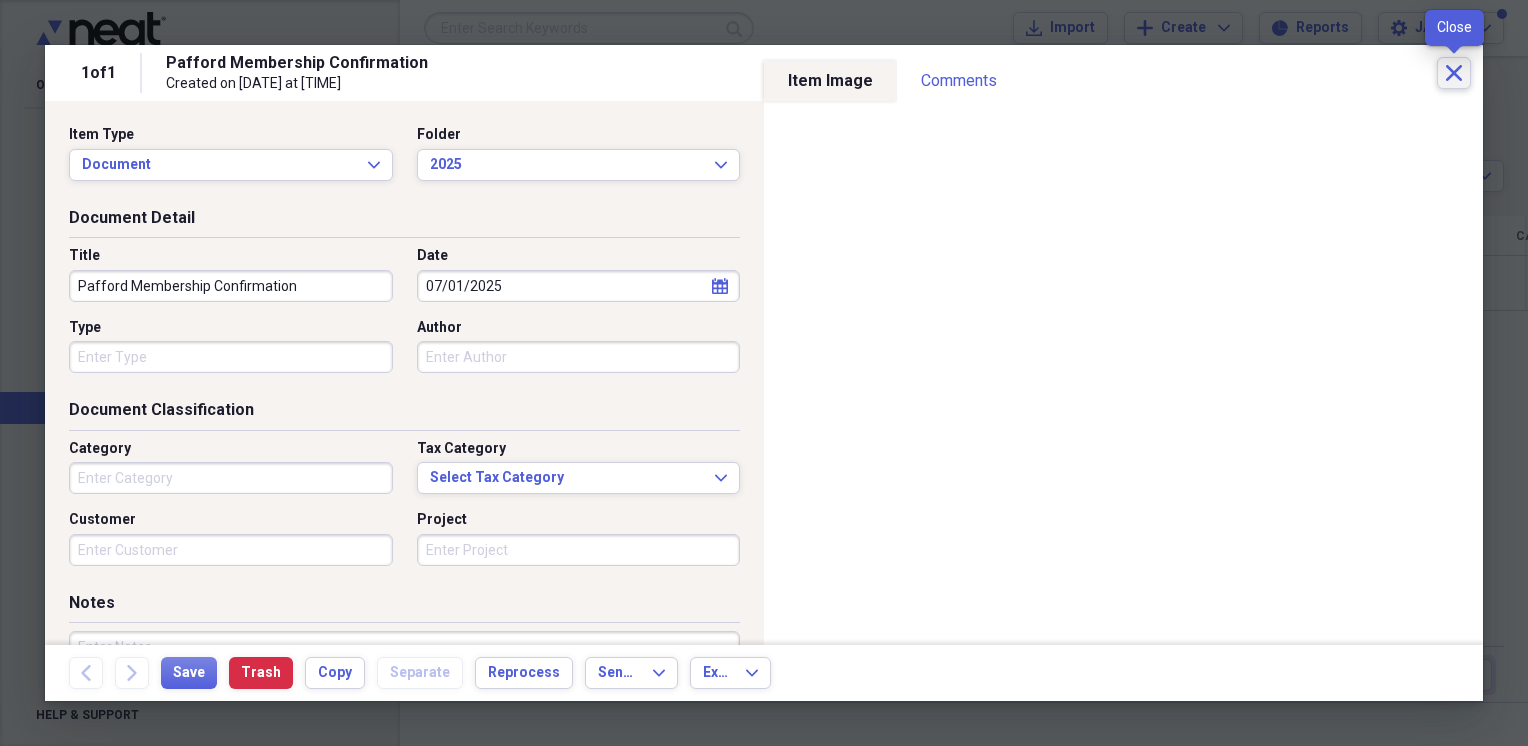 click on "Close" at bounding box center [1454, 73] 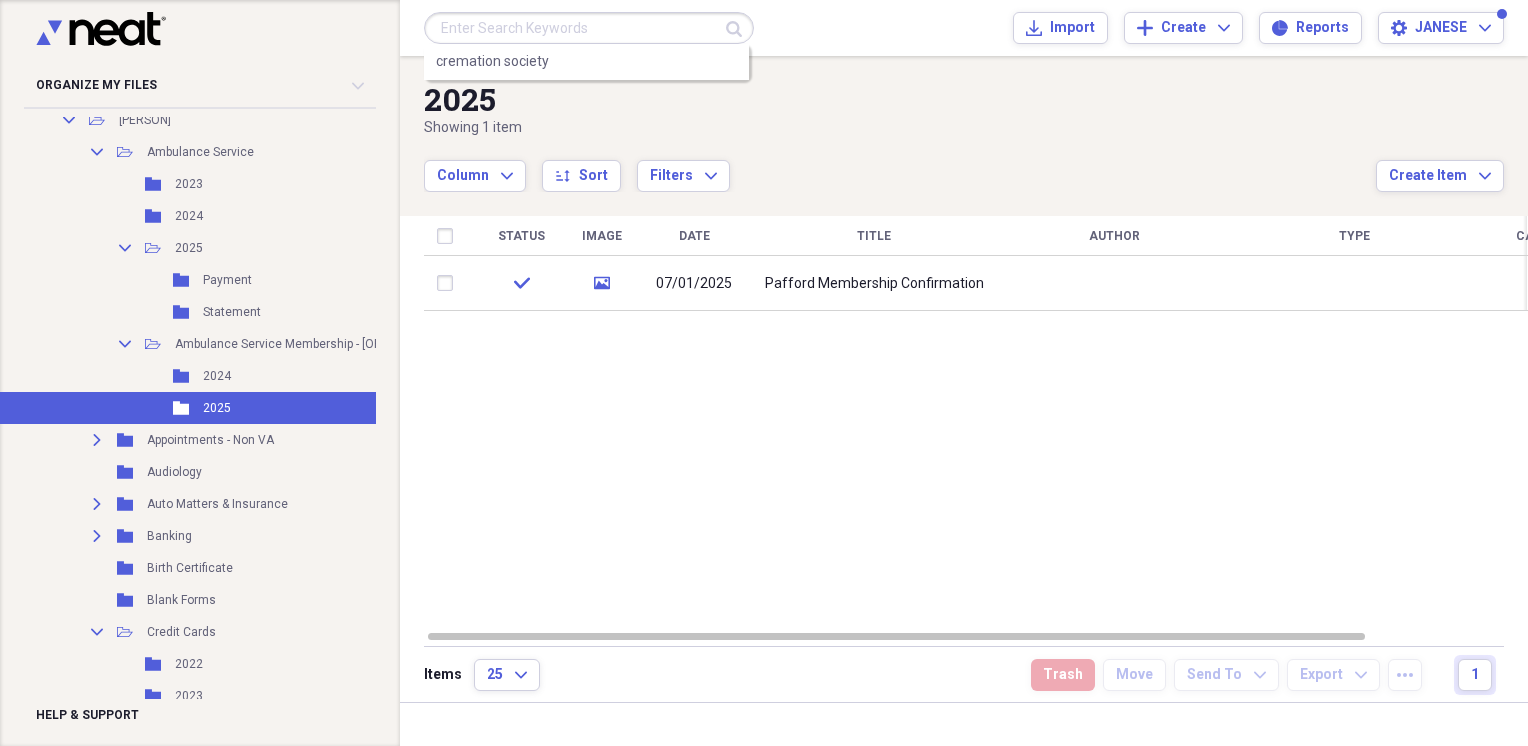 click at bounding box center (589, 28) 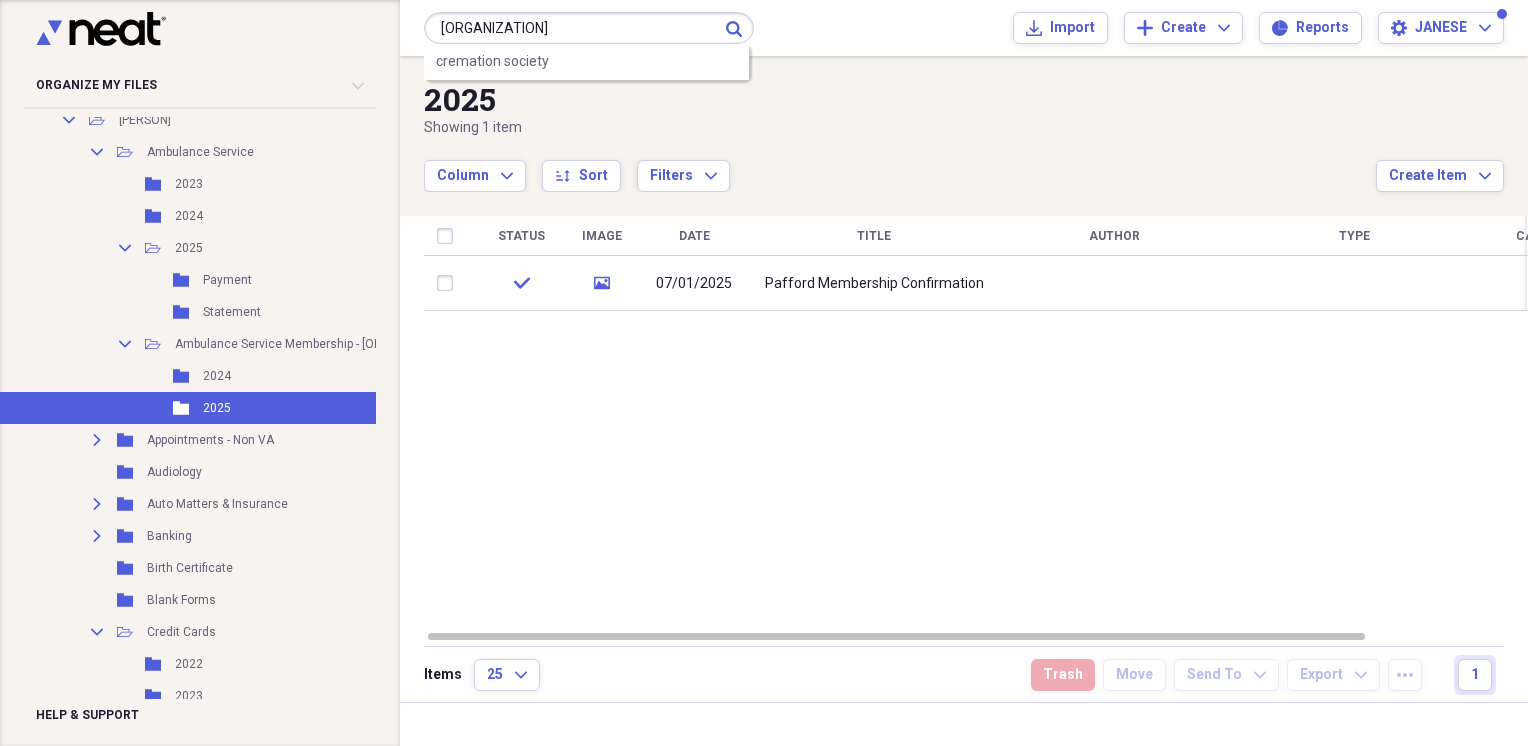 type on "pafford ems" 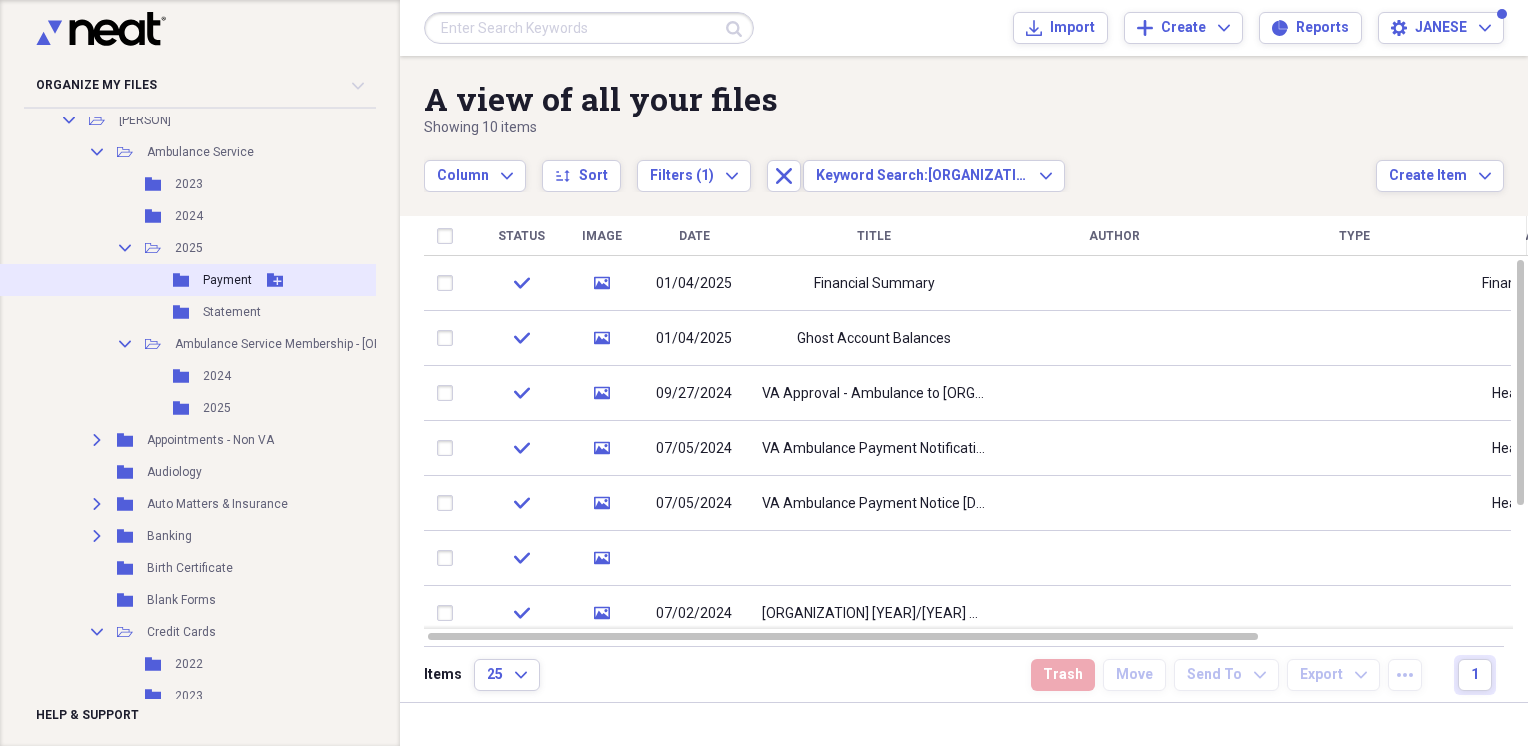 click on "Payment" at bounding box center (227, 280) 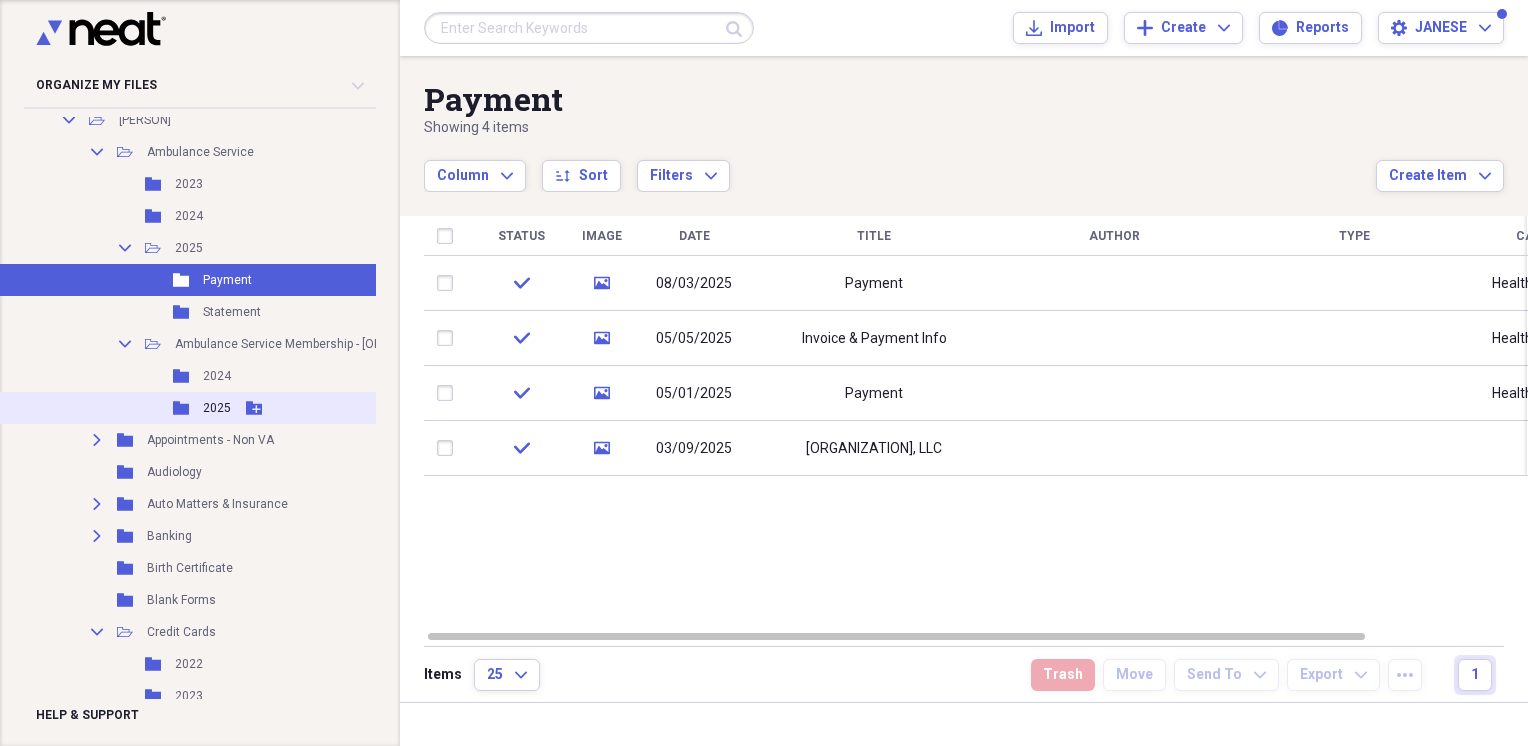 click on "Folder 2025 Add Folder" at bounding box center (256, 408) 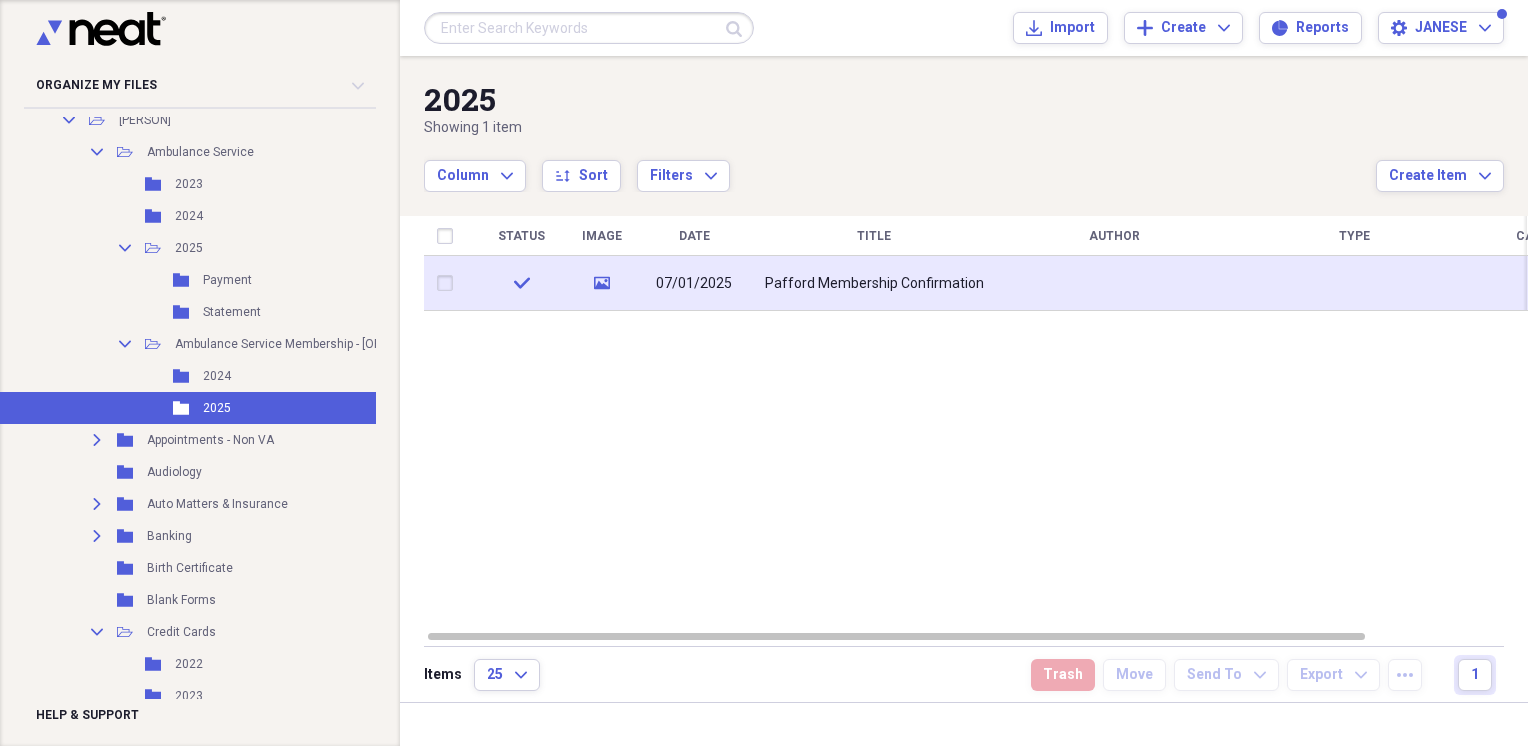 click on "Pafford Membership Confirmation" at bounding box center [874, 283] 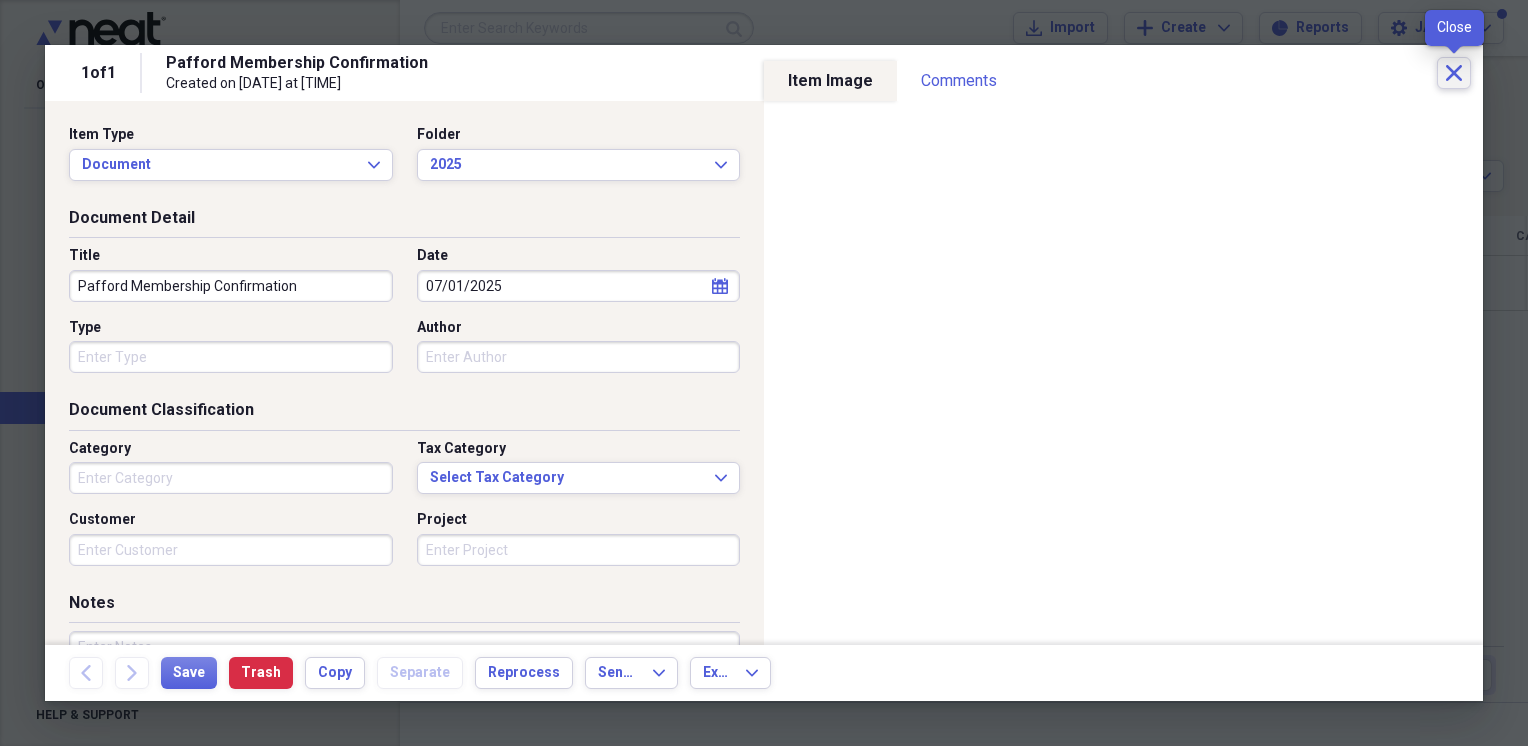 click on "Close" at bounding box center [1454, 73] 